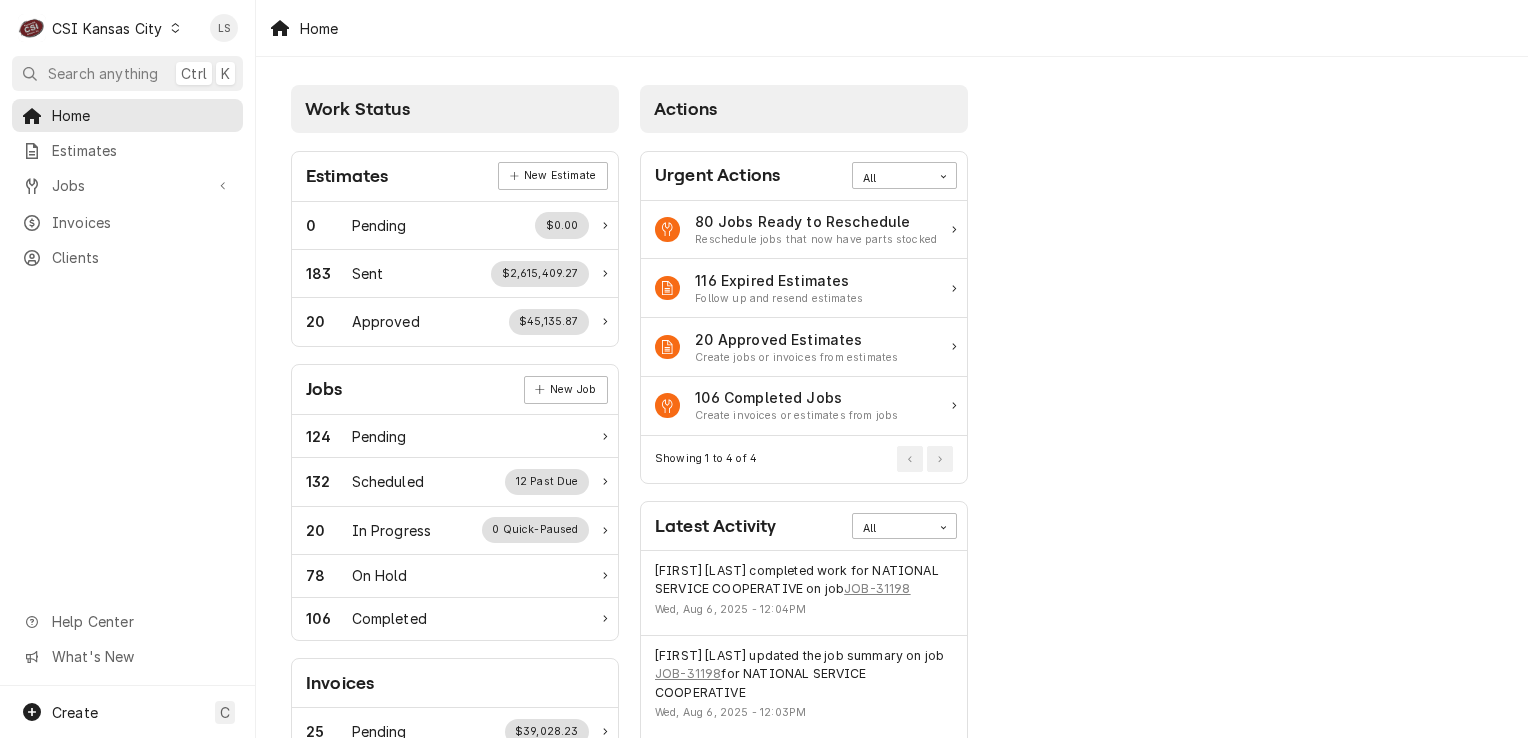 scroll, scrollTop: 0, scrollLeft: 0, axis: both 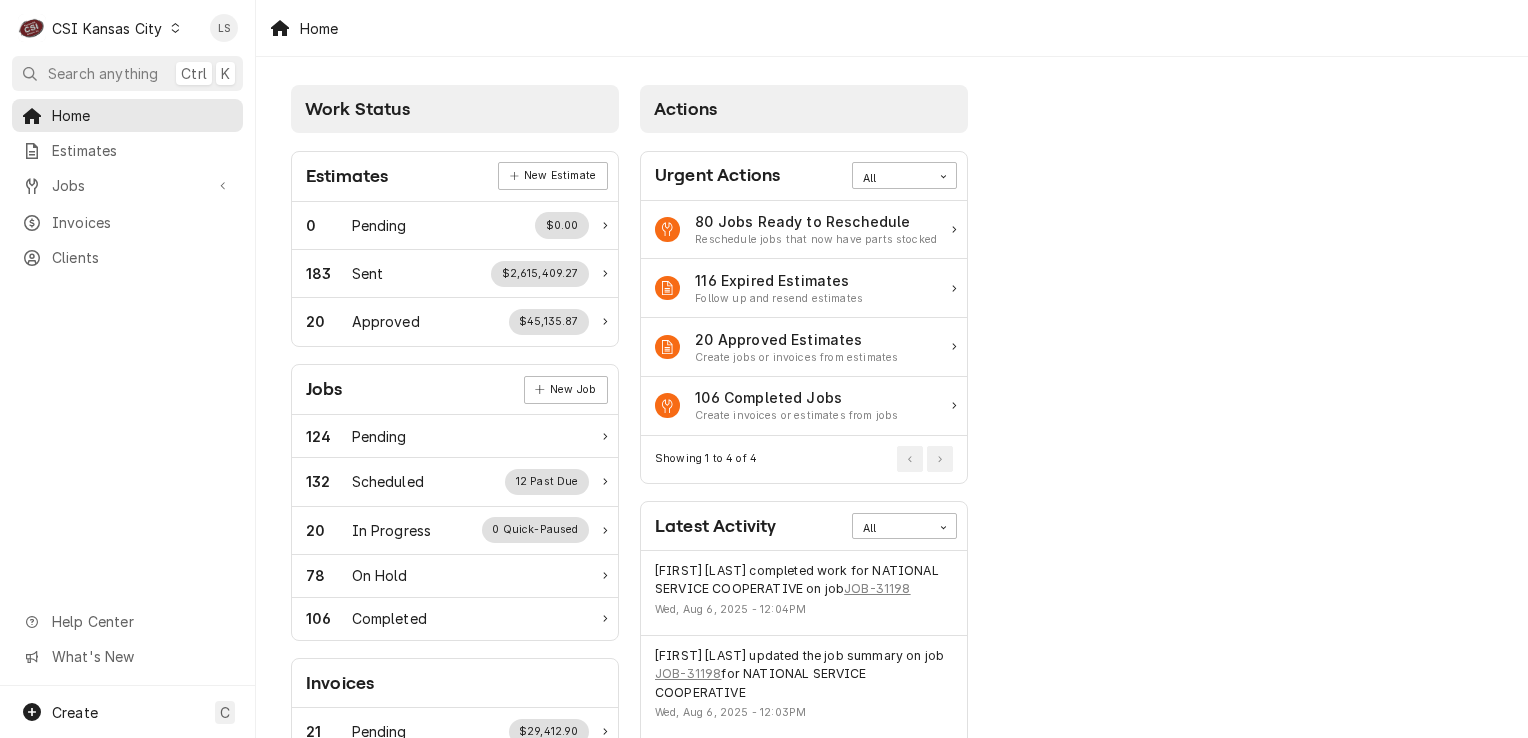 click 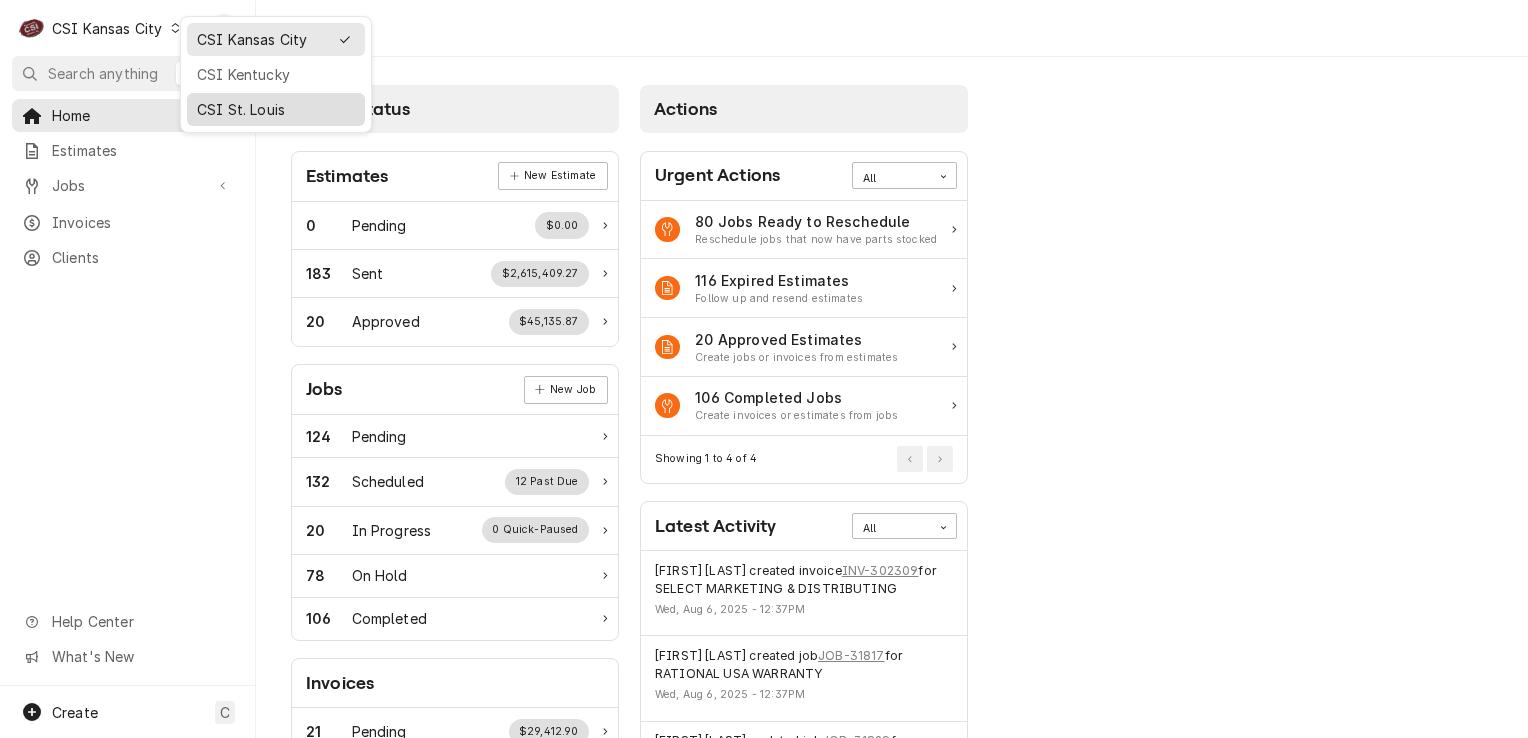 click on "CSI St. Louis" at bounding box center [276, 109] 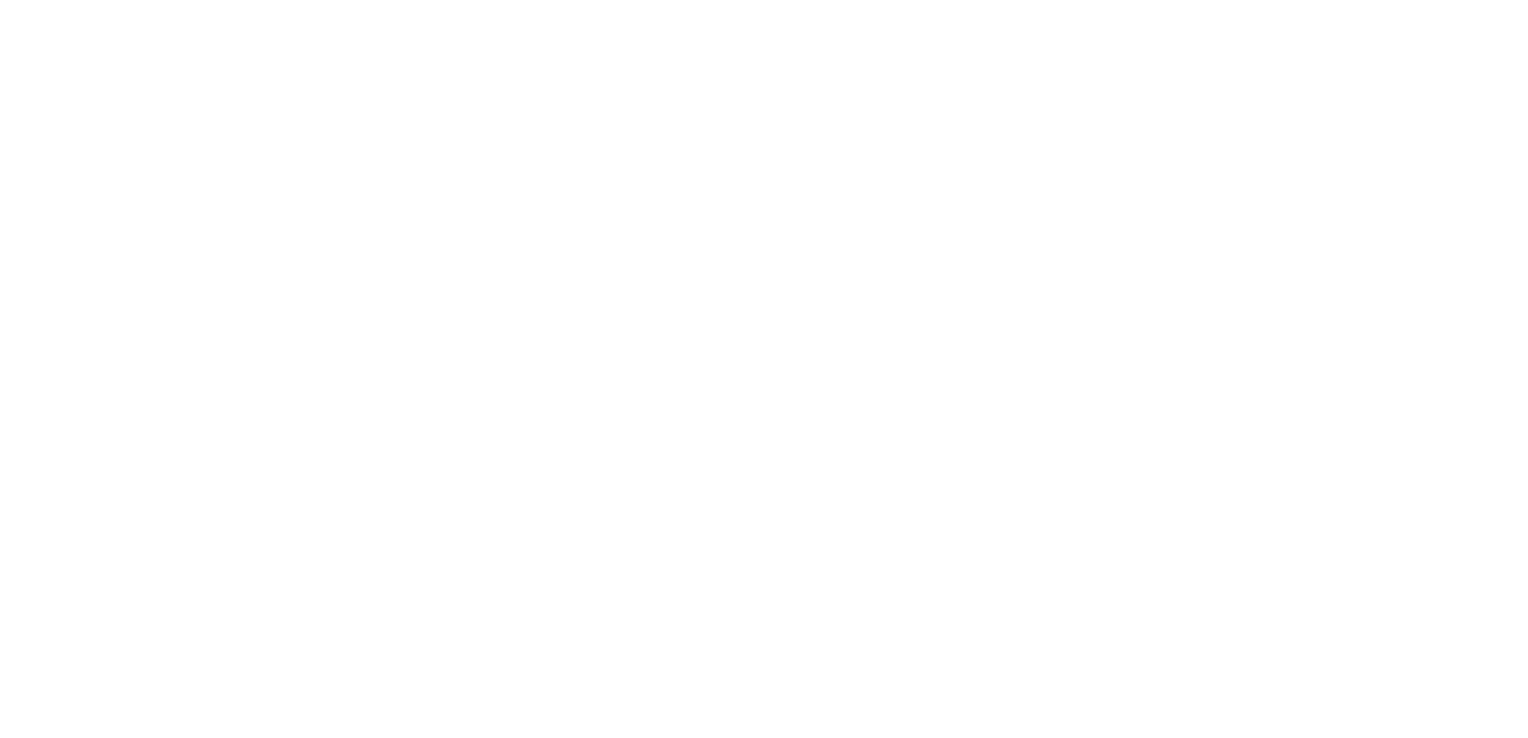 scroll, scrollTop: 0, scrollLeft: 0, axis: both 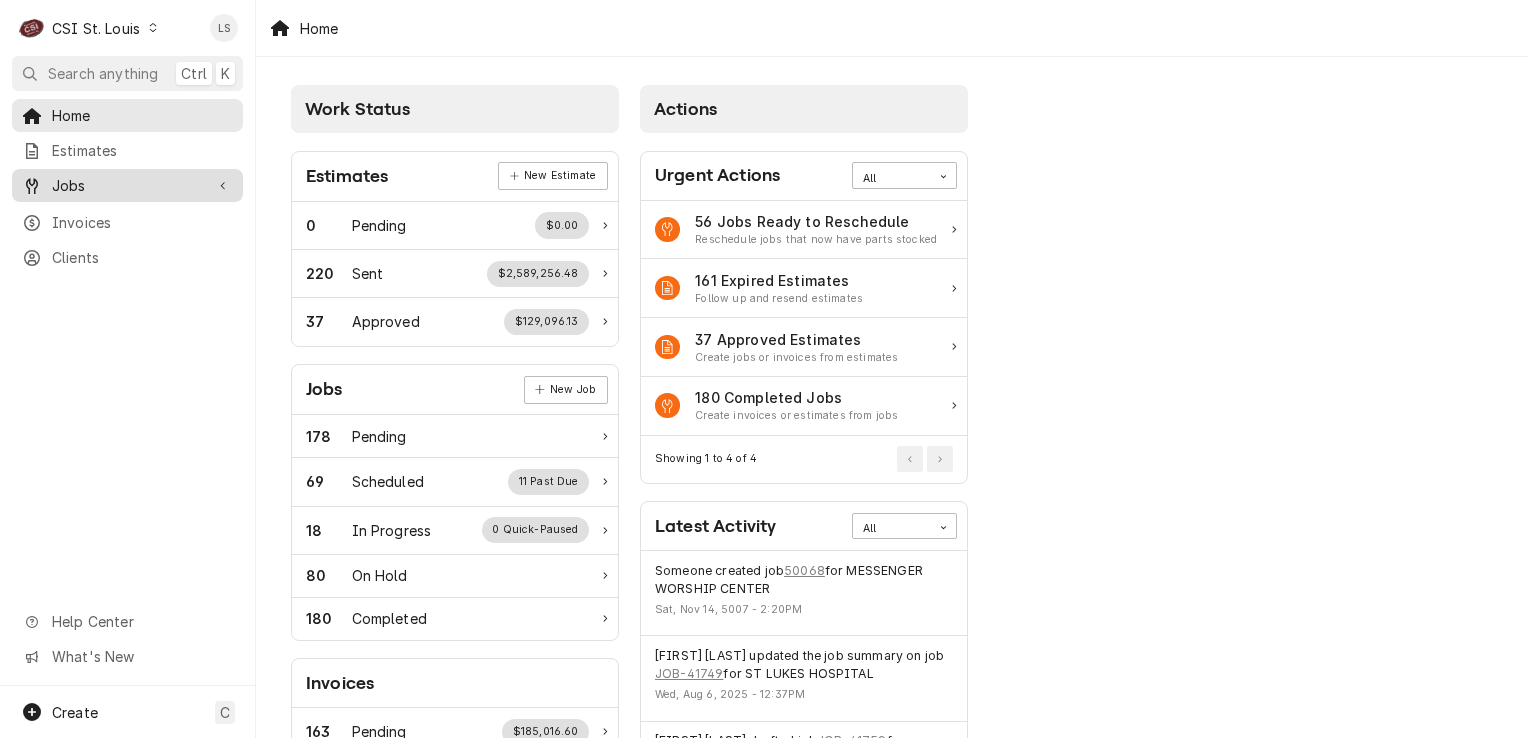 click on "Jobs" at bounding box center [127, 185] 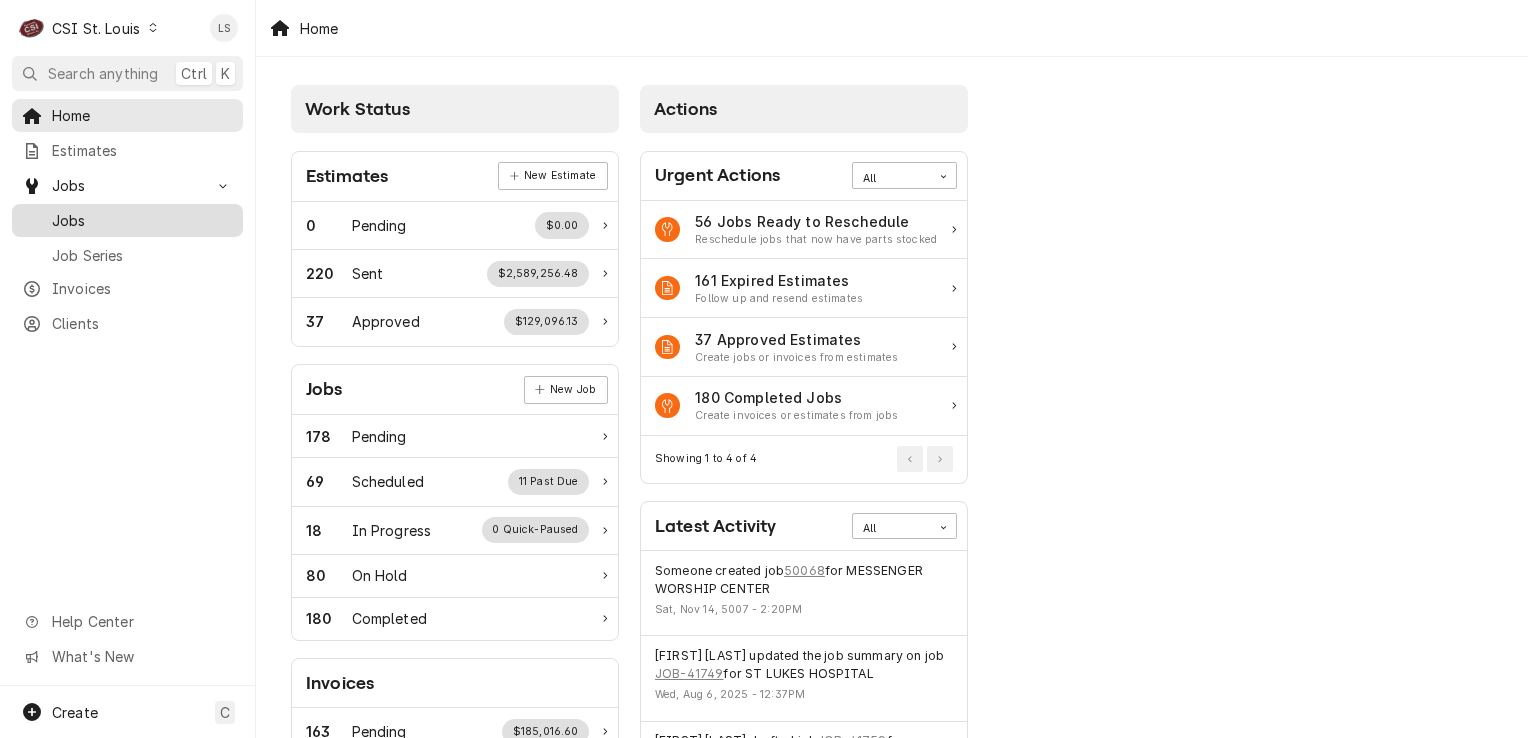 click on "Jobs" at bounding box center [142, 220] 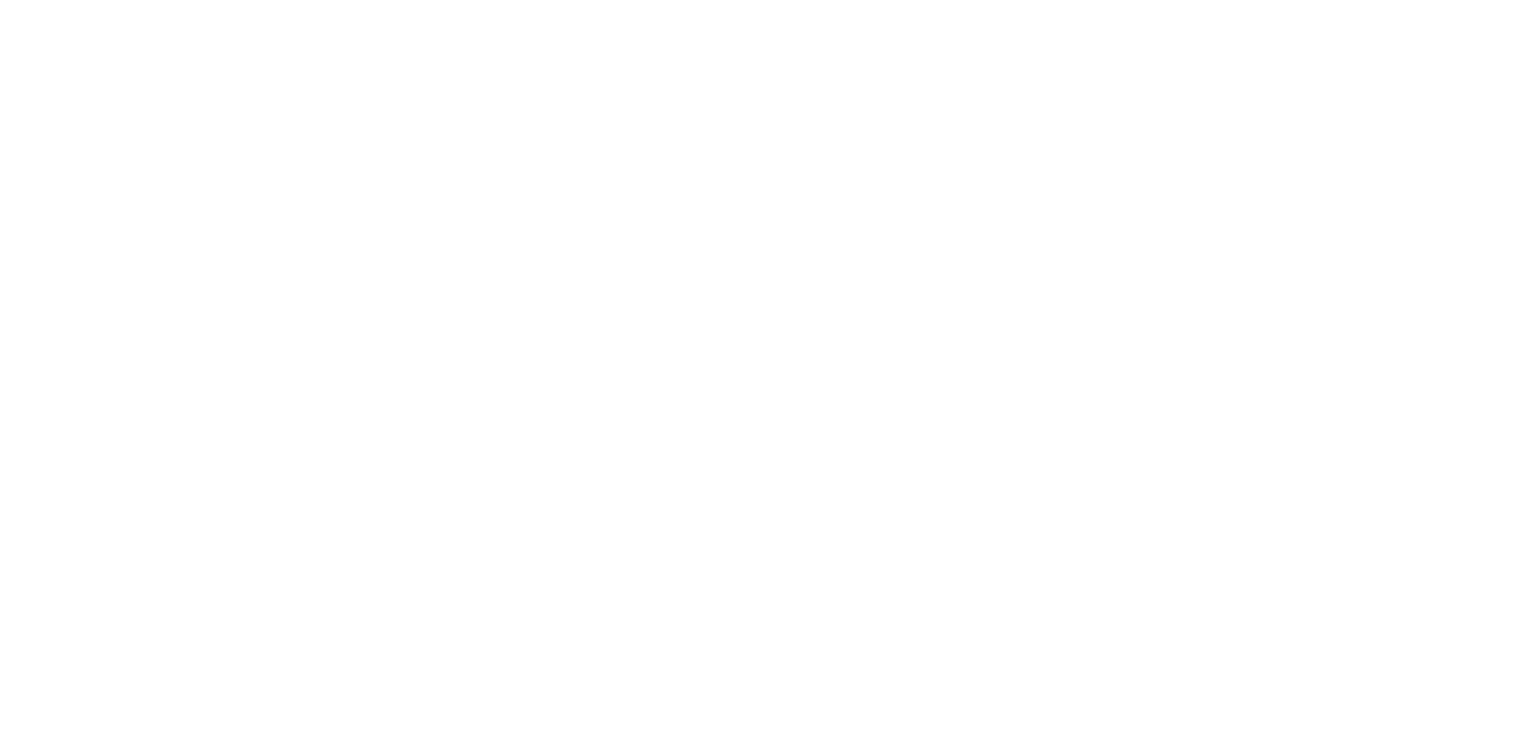 scroll, scrollTop: 0, scrollLeft: 0, axis: both 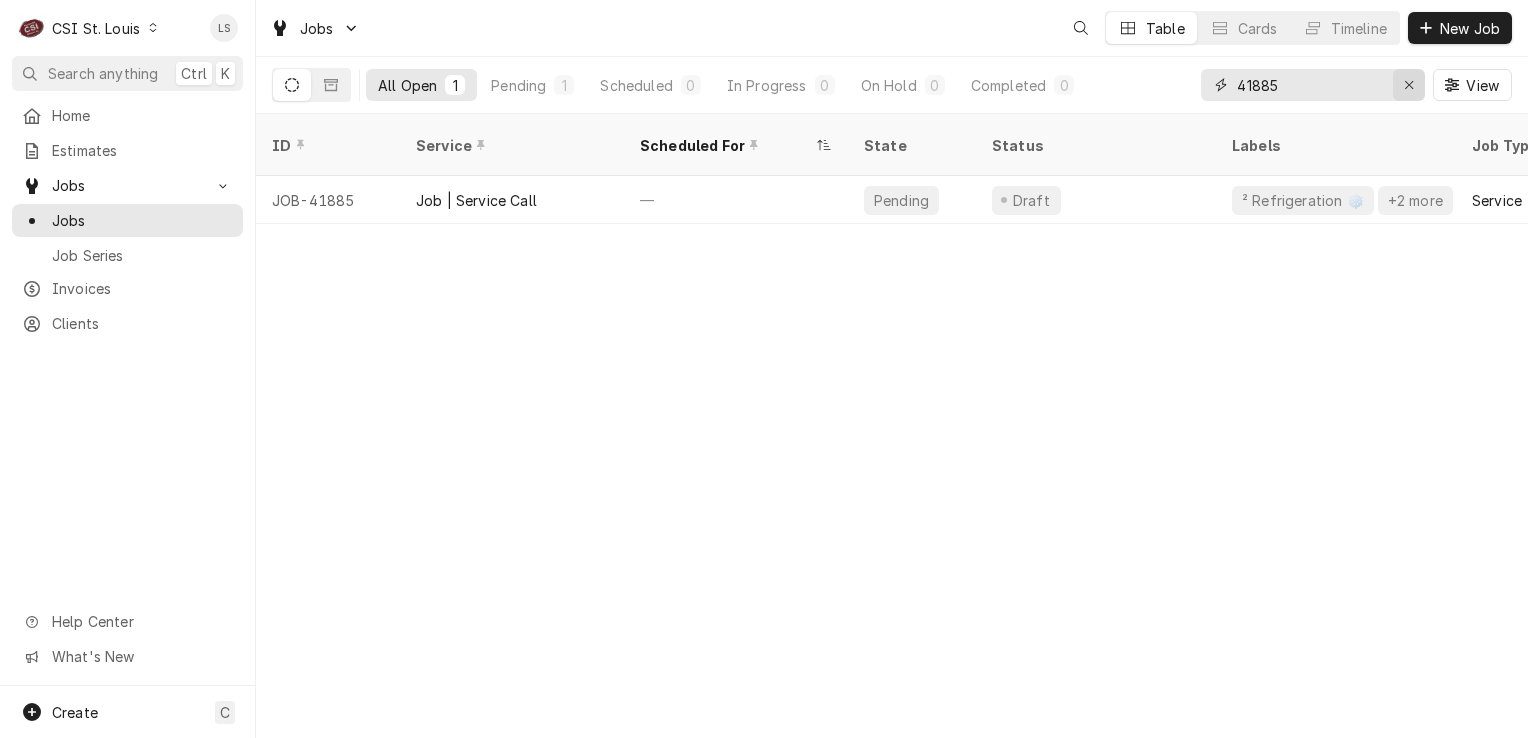 drag, startPoint x: 1420, startPoint y: 90, endPoint x: 1361, endPoint y: 90, distance: 59 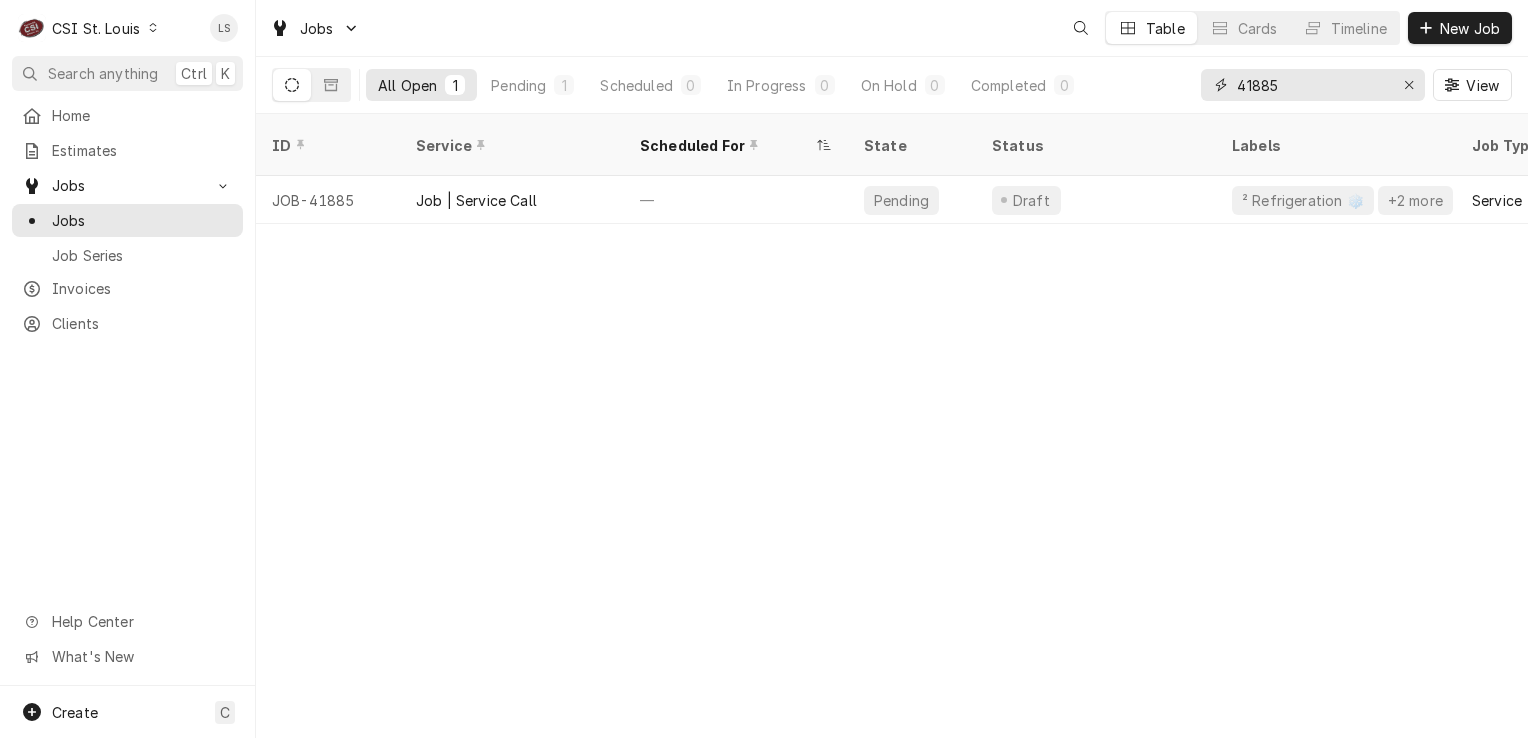 click at bounding box center (1409, 85) 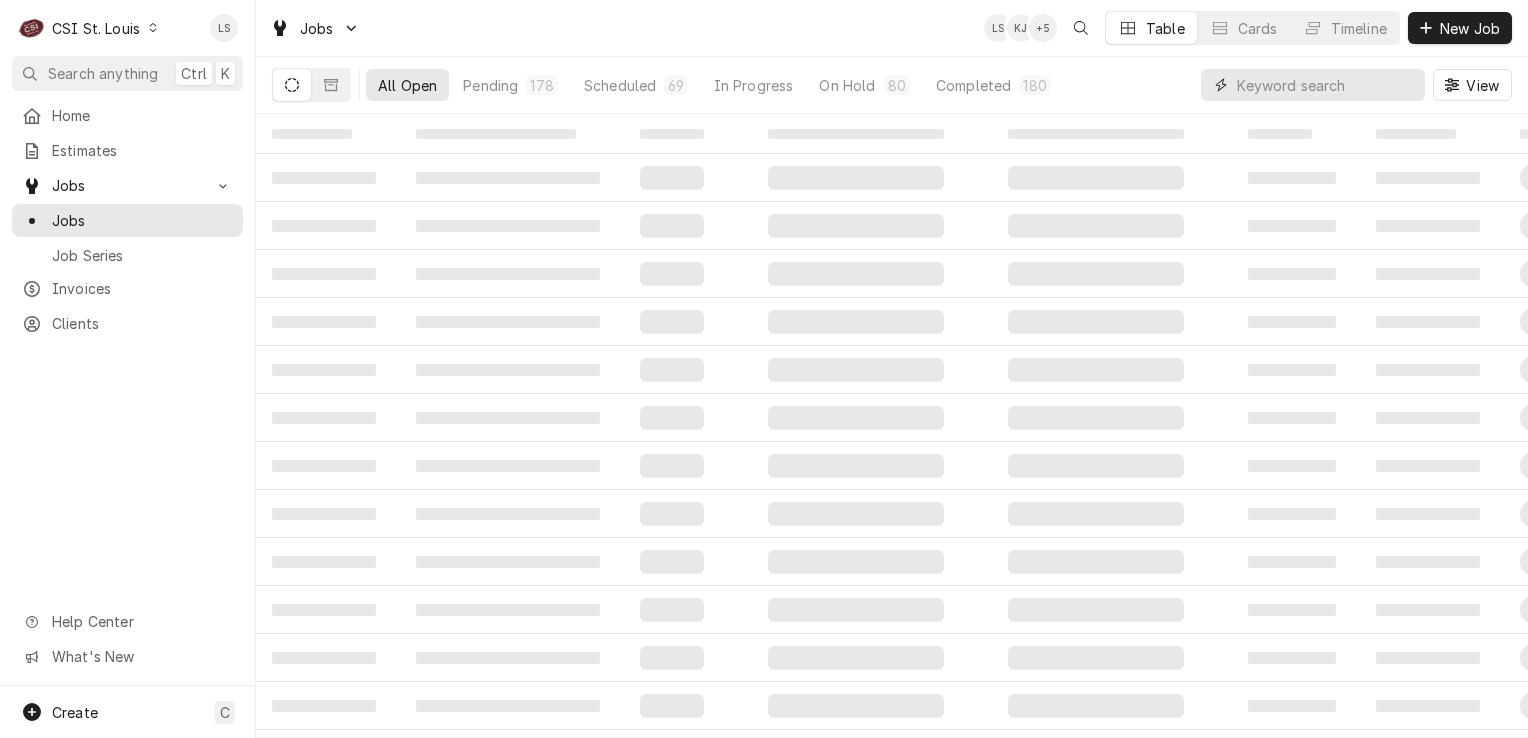 paste on "41041" 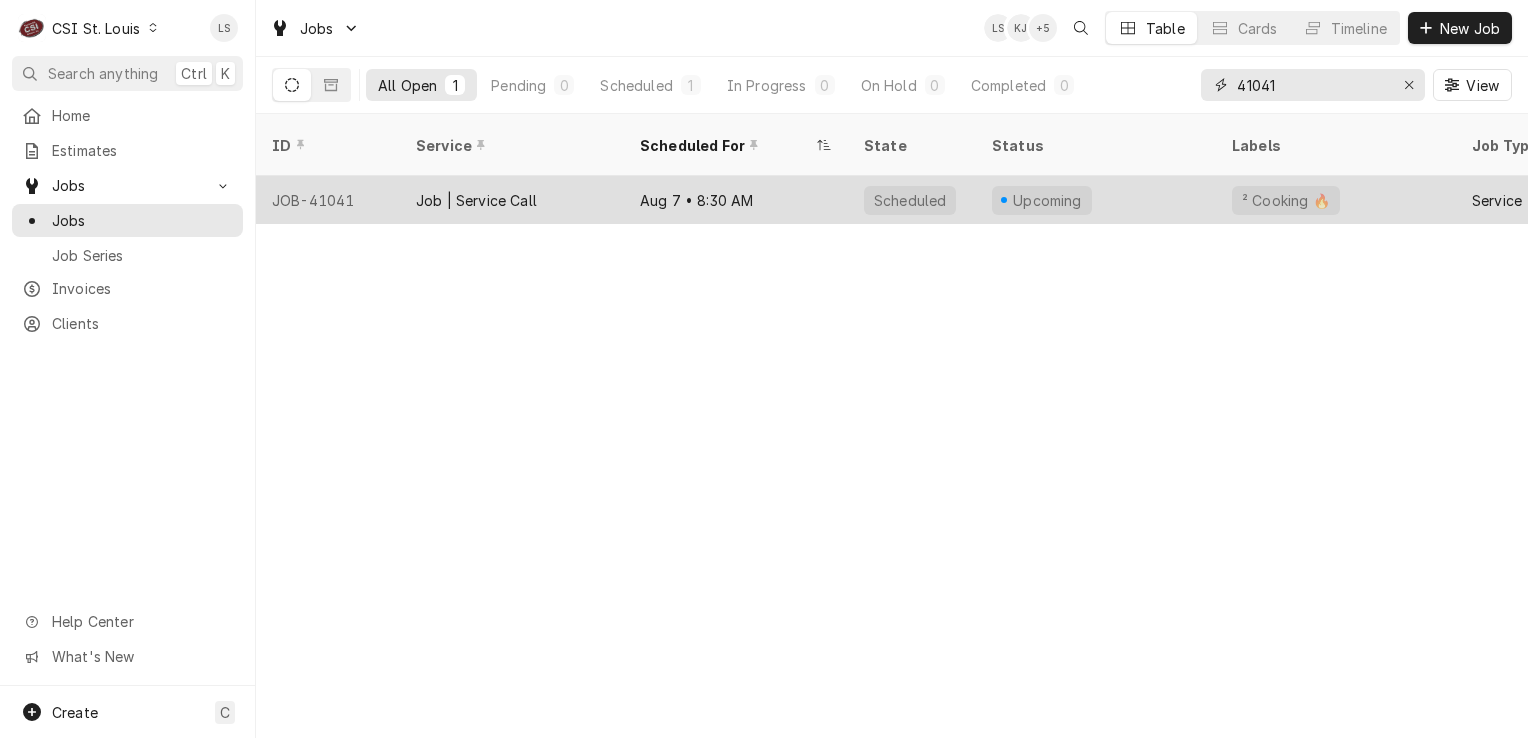 type on "41041" 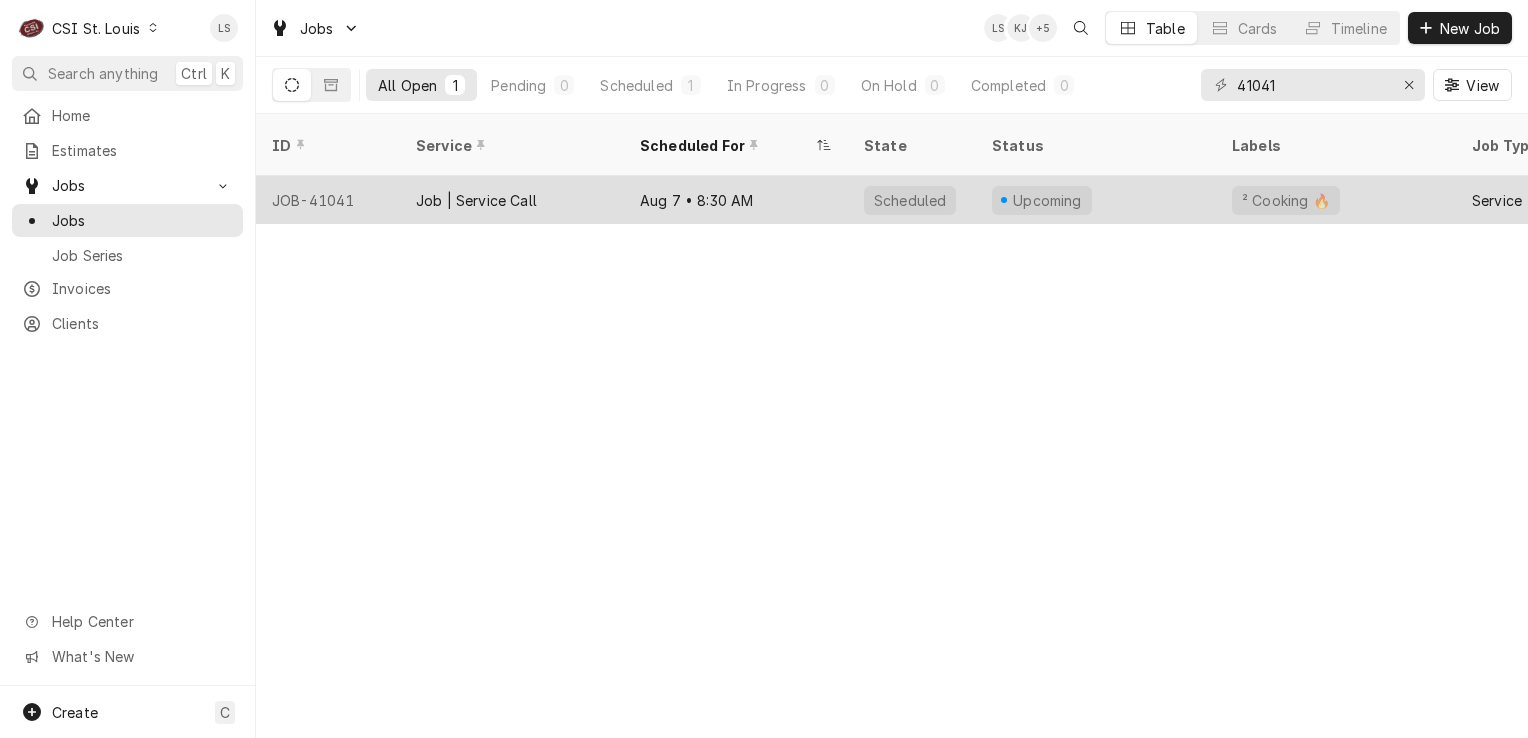 click on "JOB-41041" at bounding box center (328, 200) 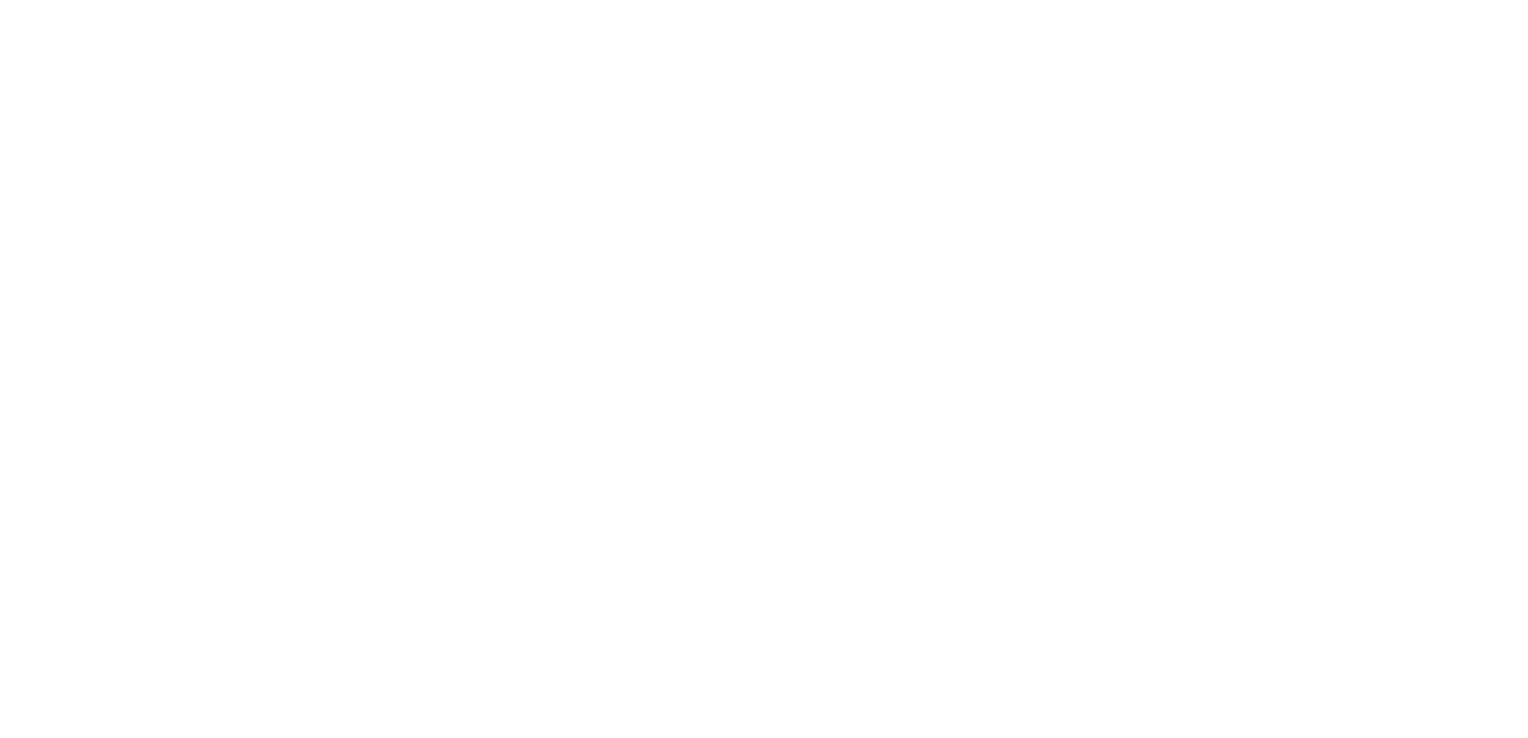 scroll, scrollTop: 0, scrollLeft: 0, axis: both 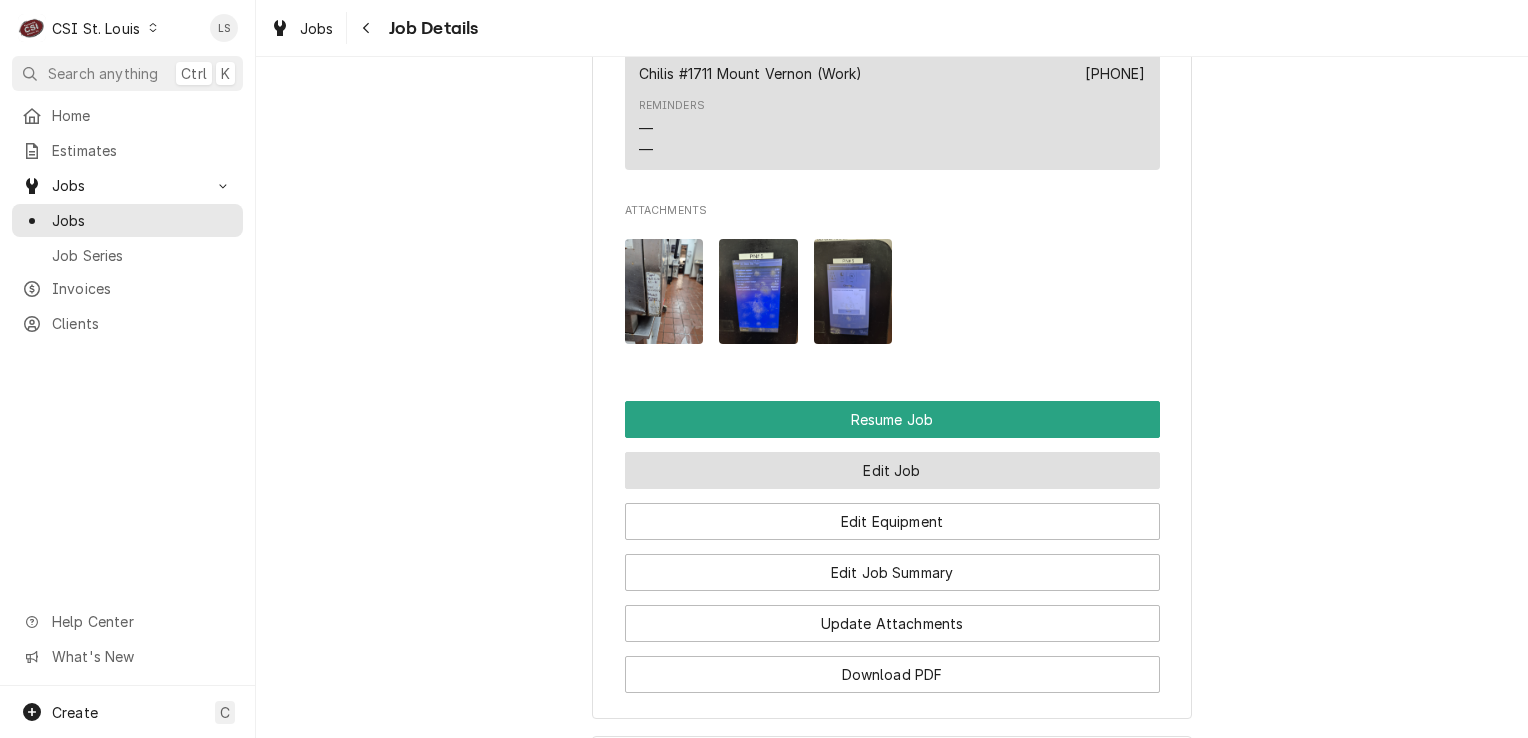click on "Edit Job" at bounding box center (892, 470) 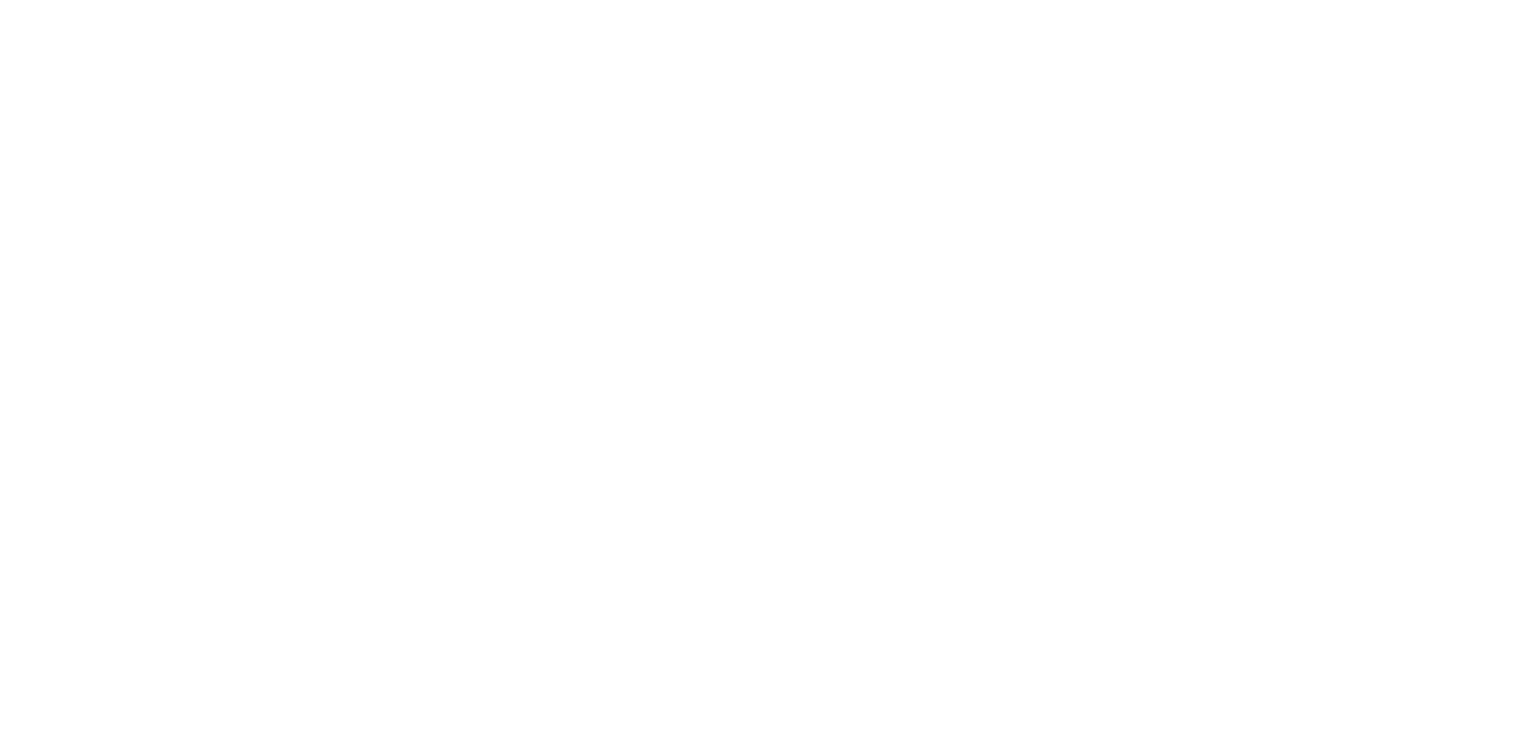 scroll, scrollTop: 0, scrollLeft: 0, axis: both 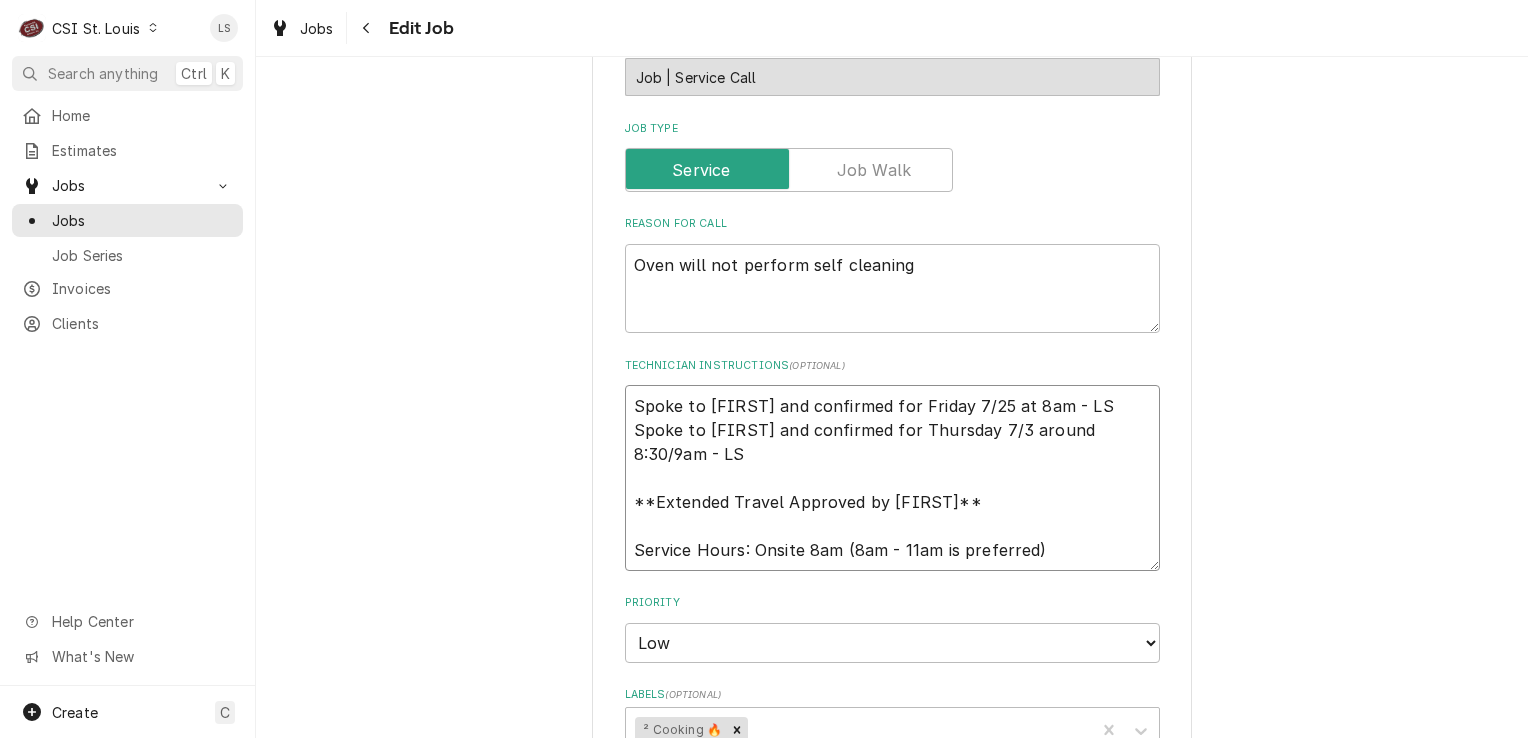 click on "Spoke to Dennis and confirmed for Friday 7/25 at 8am - LS
Spoke to Dennis and confirmed for Thursday 7/3 around 8:30/9am - LS
**Extended Travel Approved by Donte**
Service Hours: Onsite 8am (8am - 11am is preferred)" at bounding box center [892, 478] 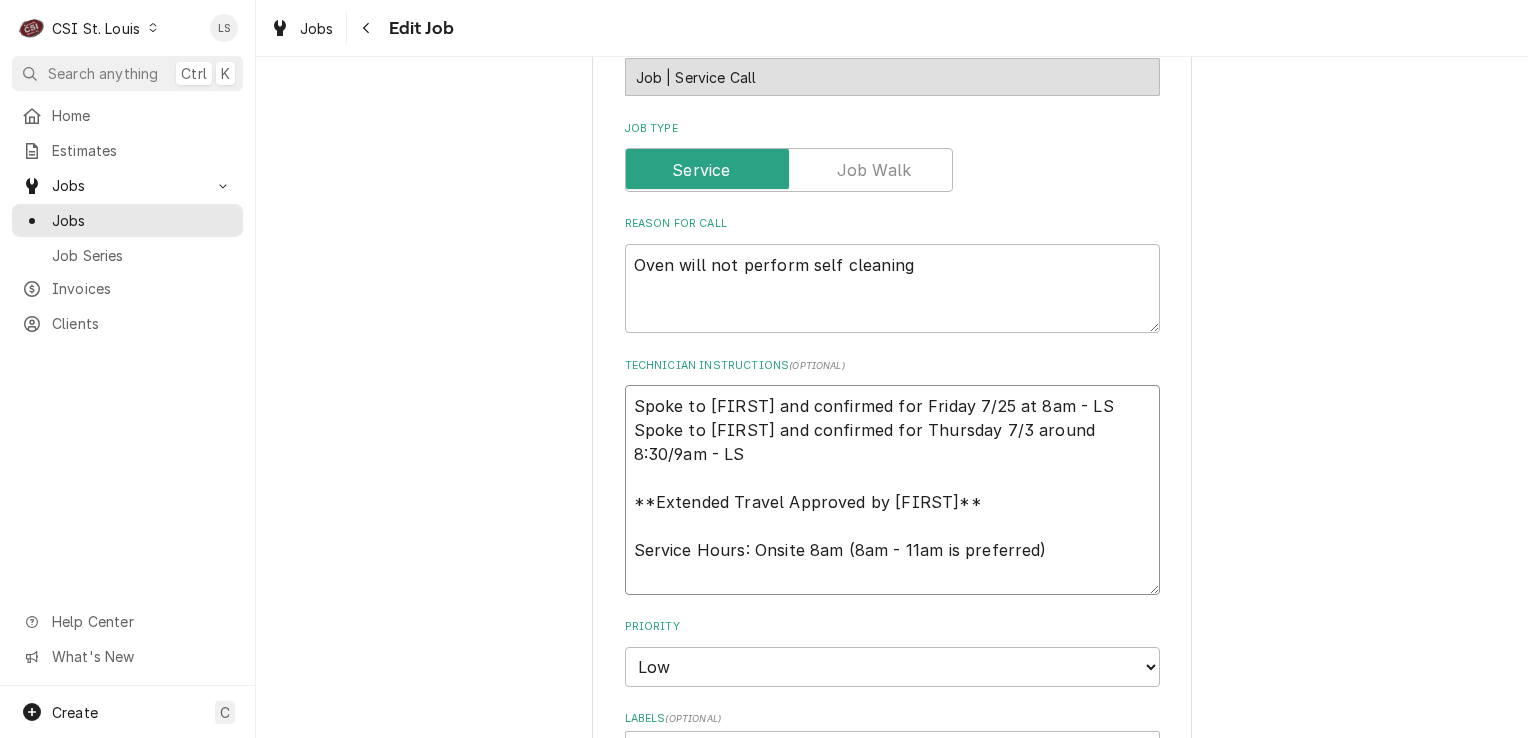 type on "x" 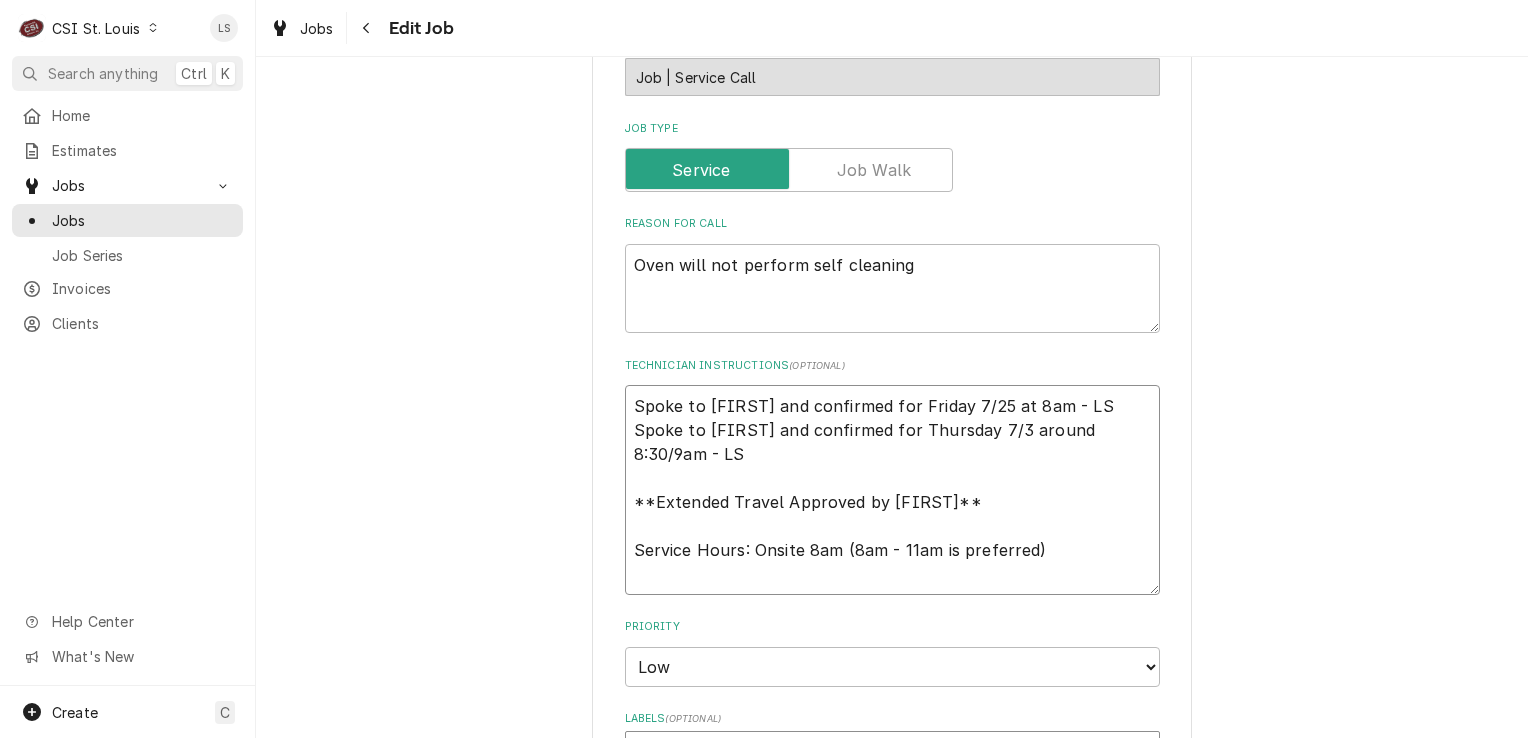 type on "Spoke to Dennis and confirmed for Friday 7/25 at 8am - LS
Spoke to Dennis and confirmed for Thursday 7/3 around 8:30/9am - LS
**Extended Travel Approved by Donte**
Service Hours: Onsite 8am (8am - 11am is preferred)" 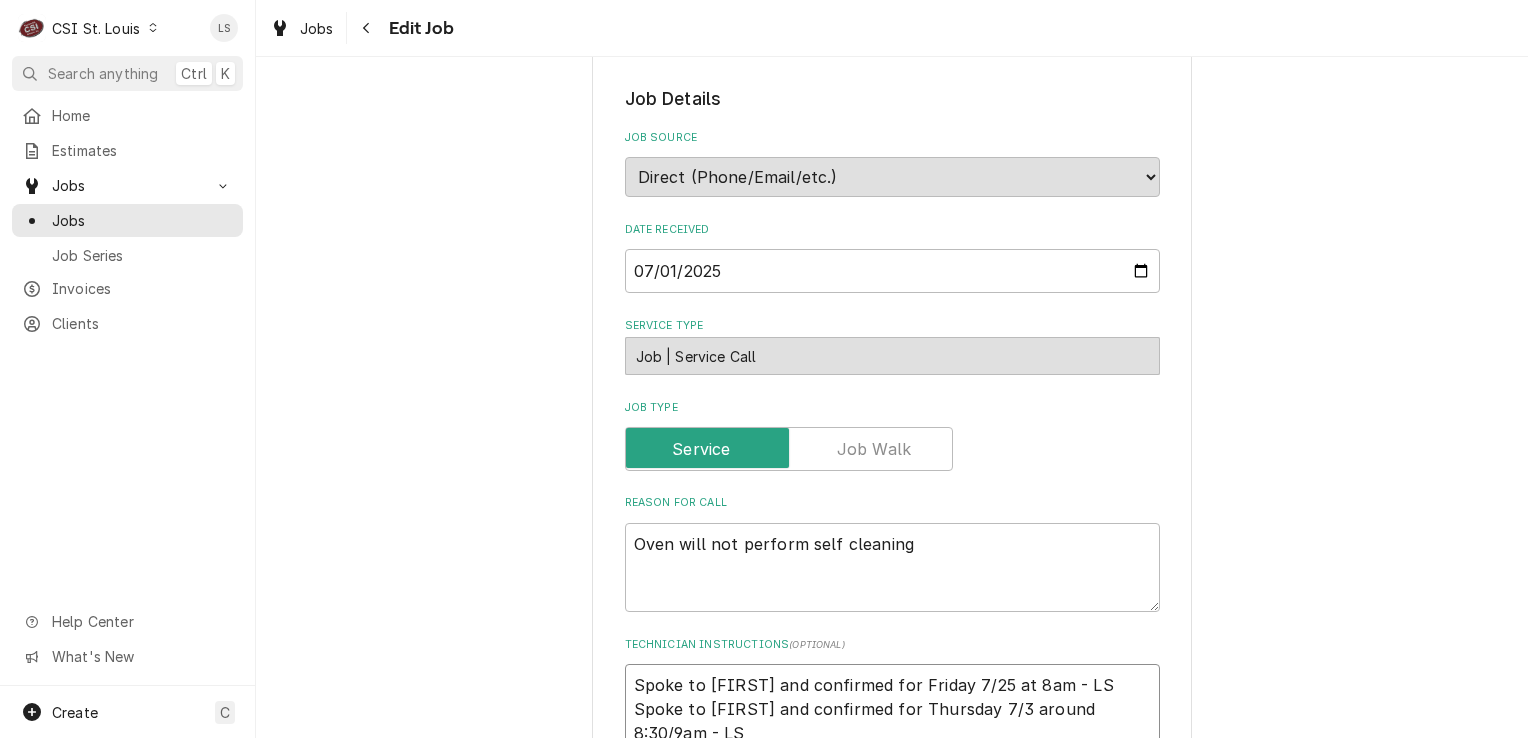 scroll, scrollTop: 600, scrollLeft: 0, axis: vertical 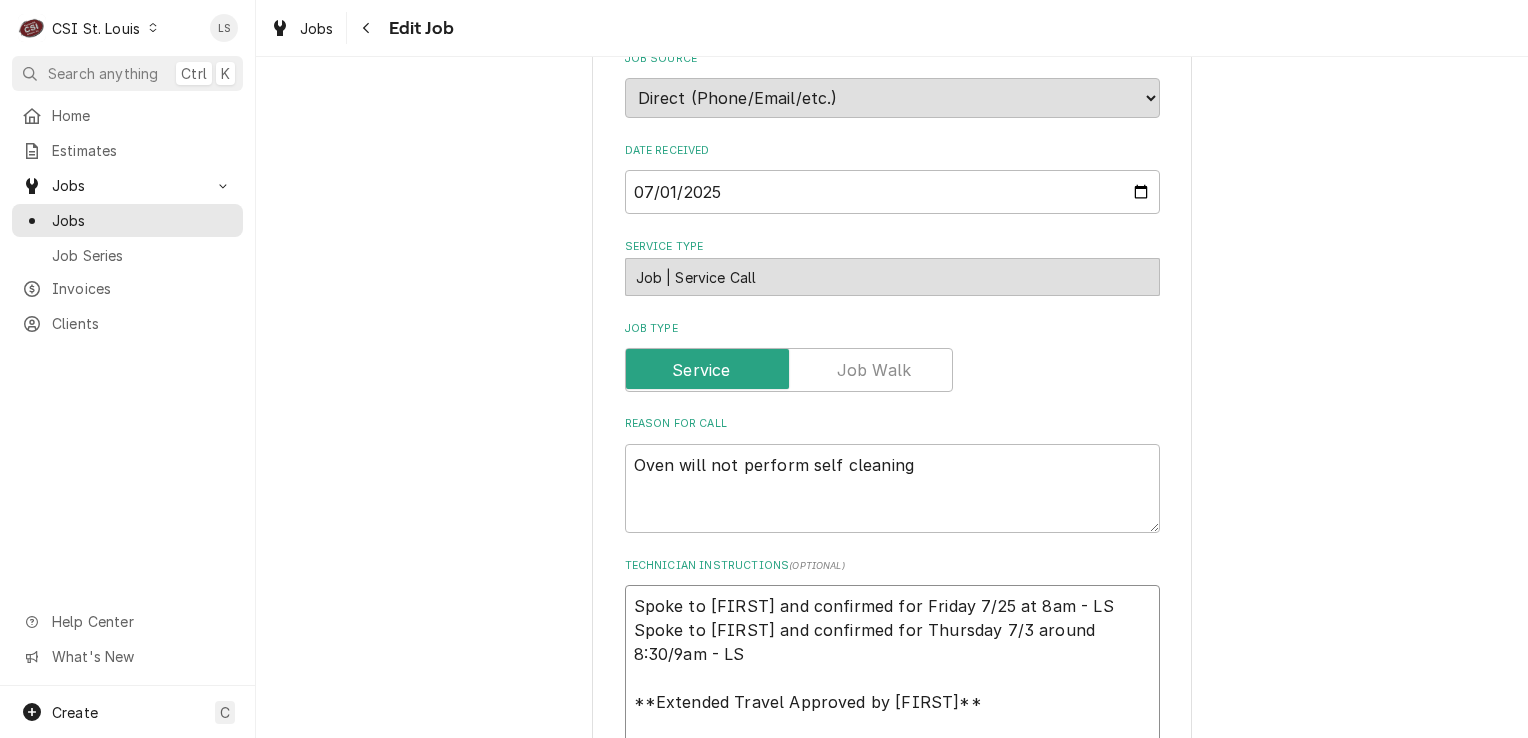type on "x" 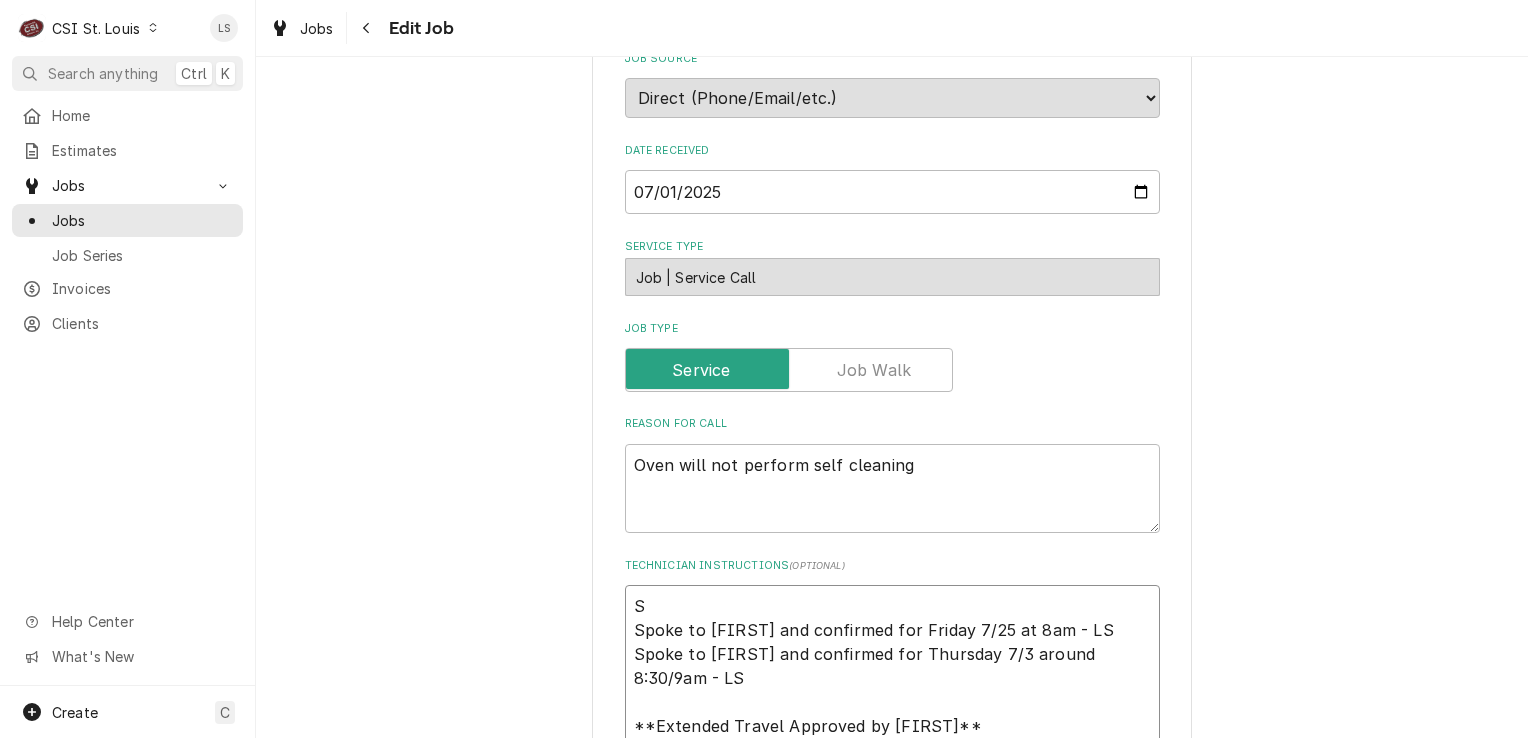 type on "x" 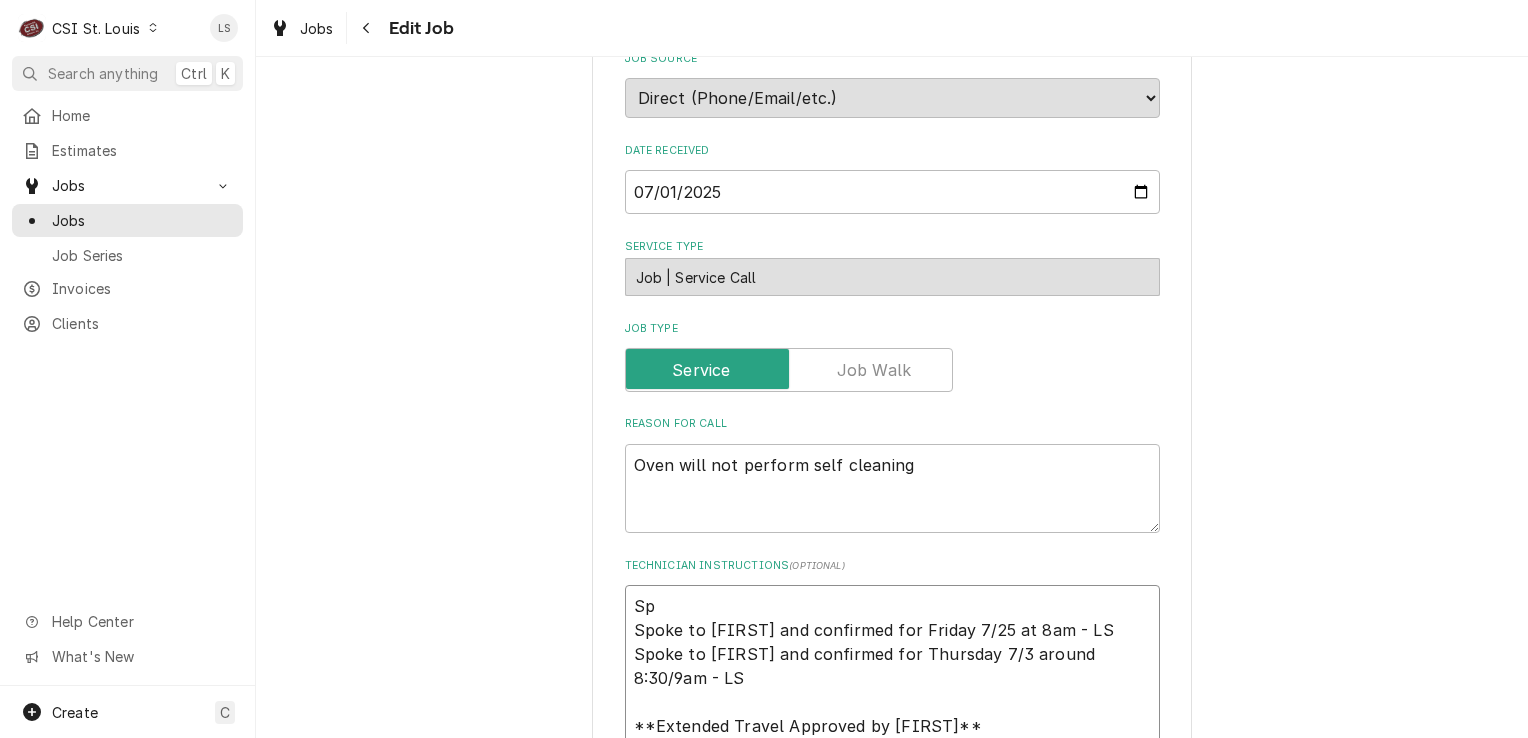 type on "x" 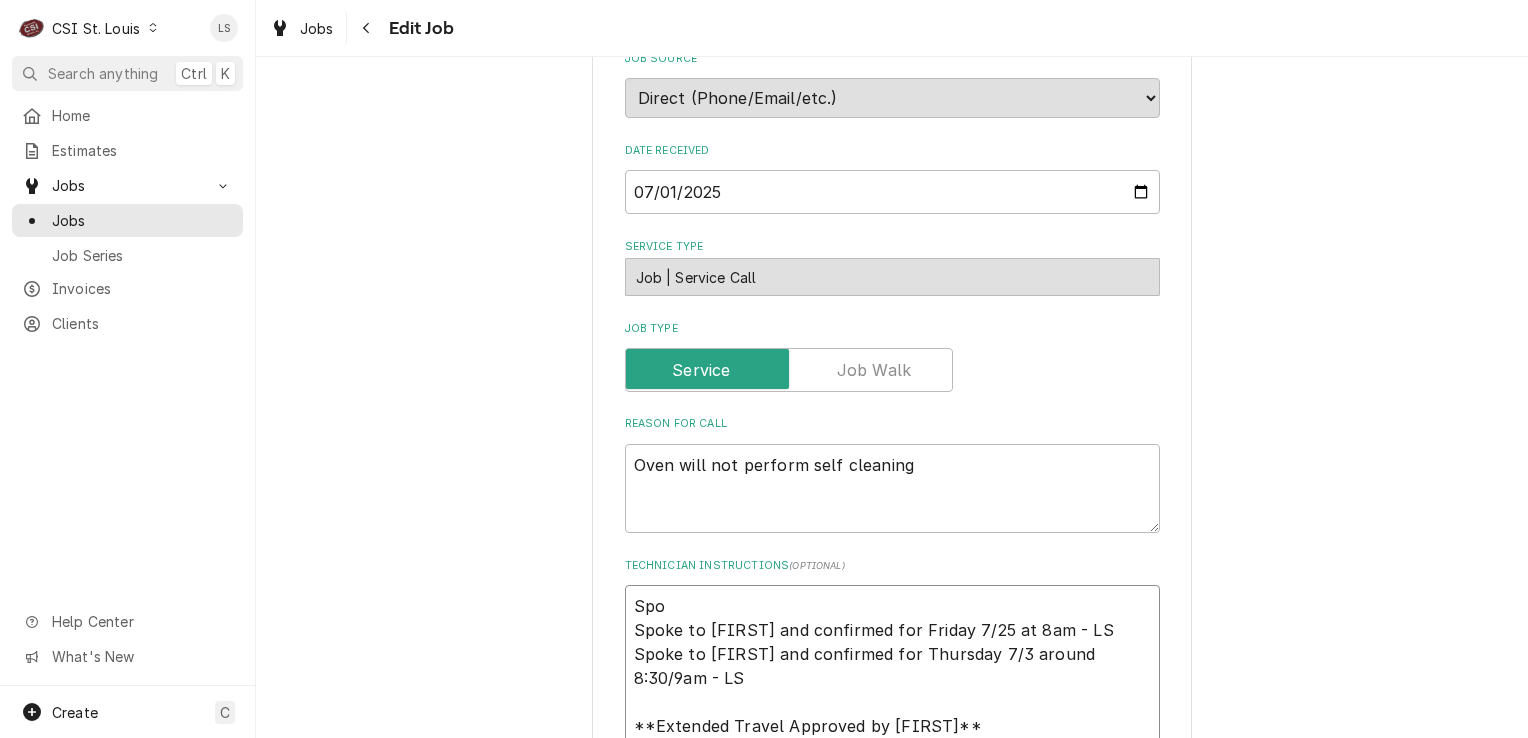 type on "x" 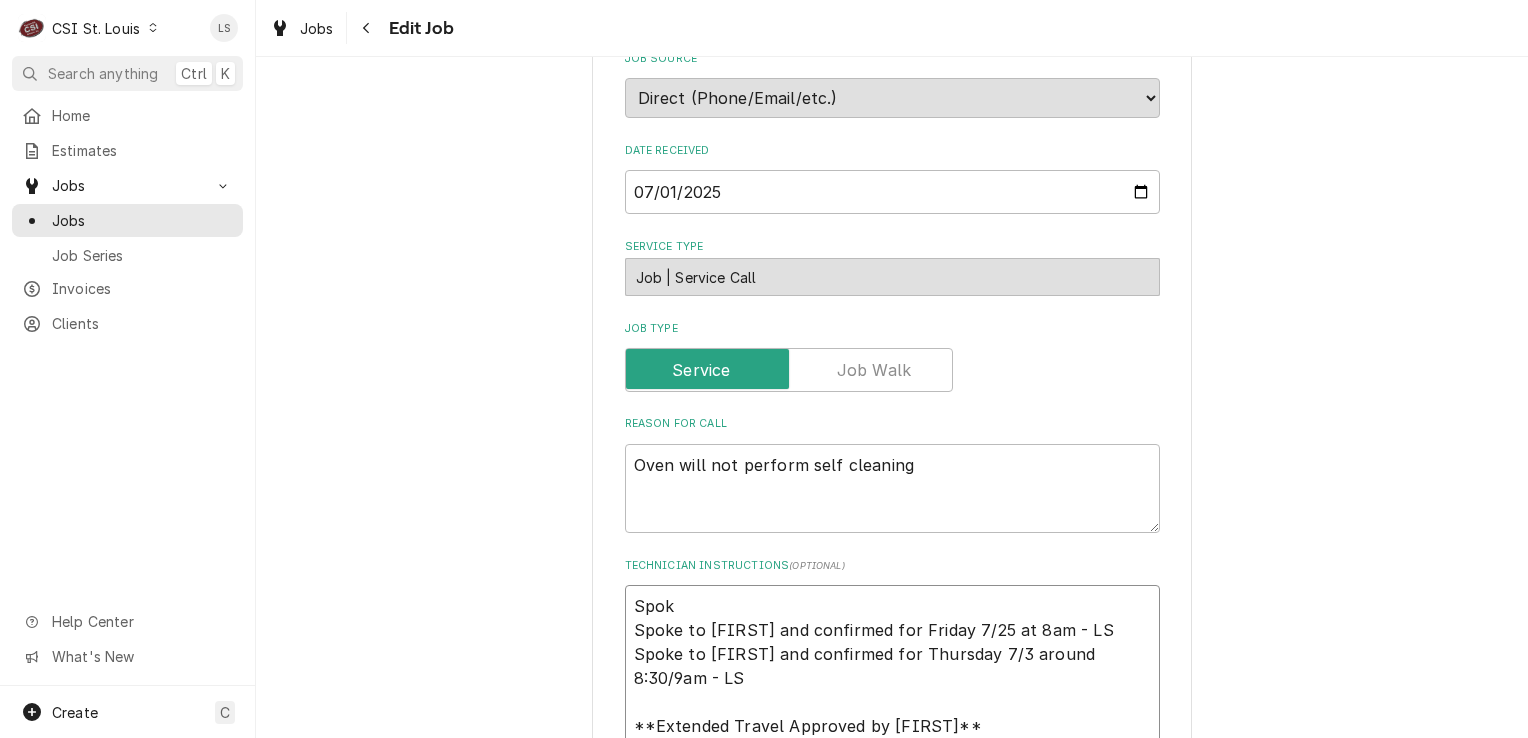 type on "x" 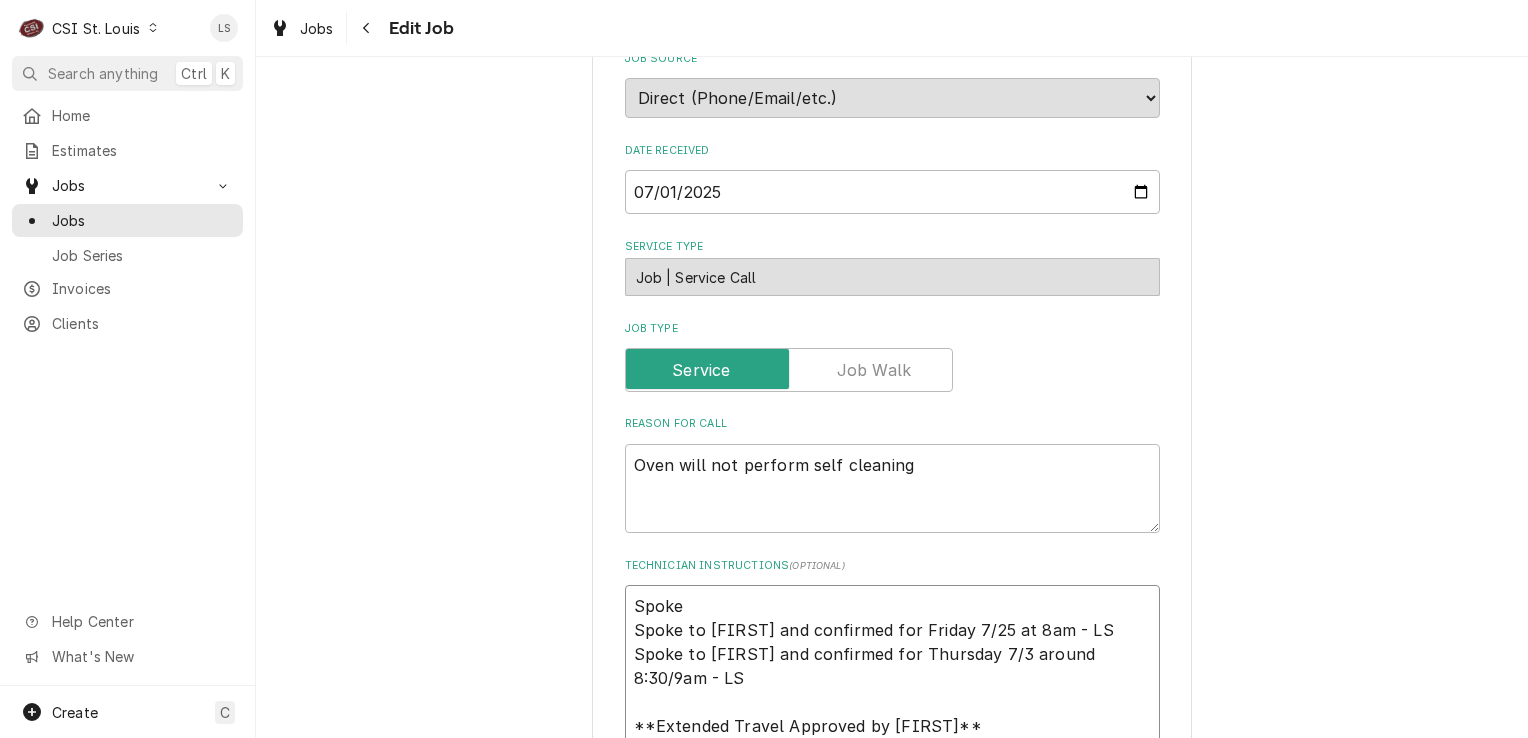 type on "x" 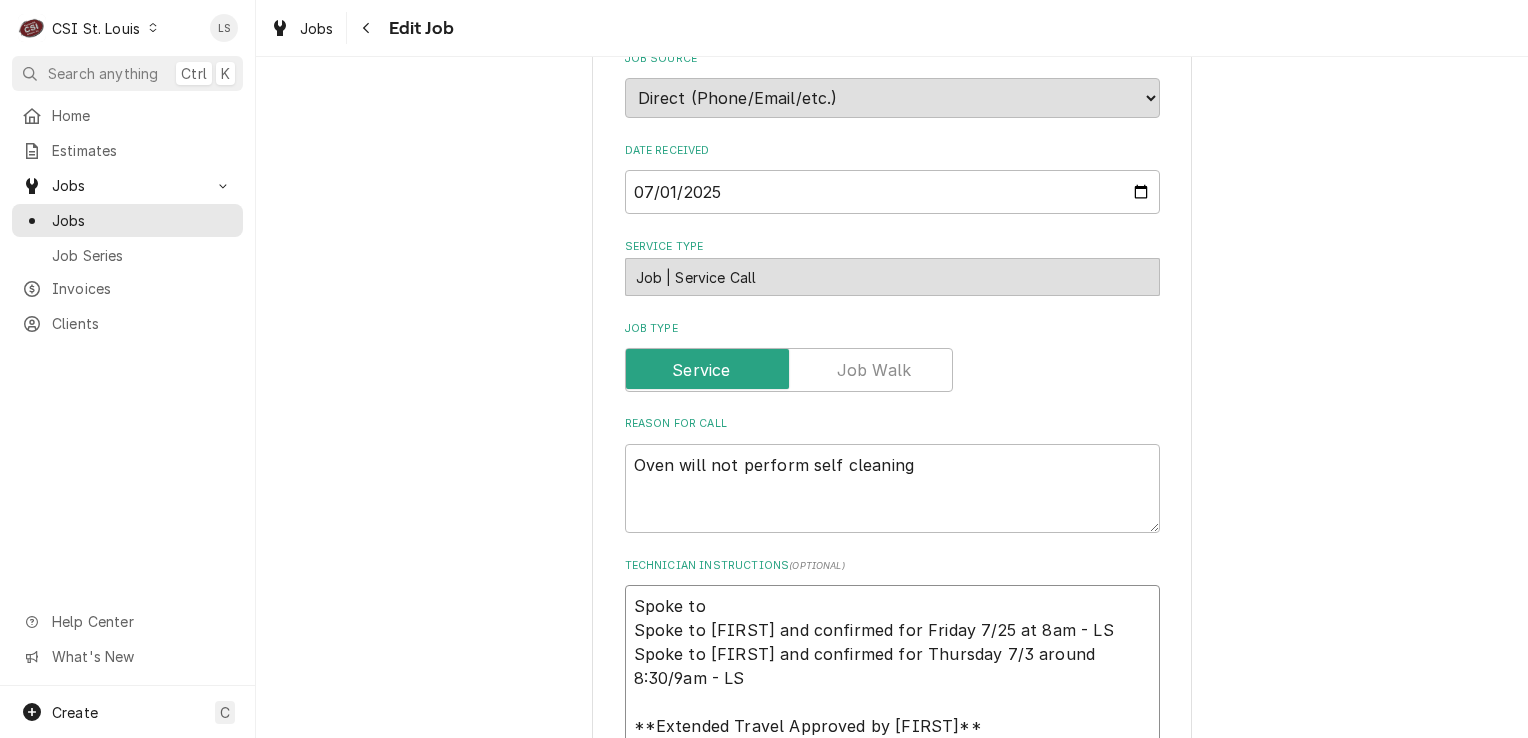 type on "x" 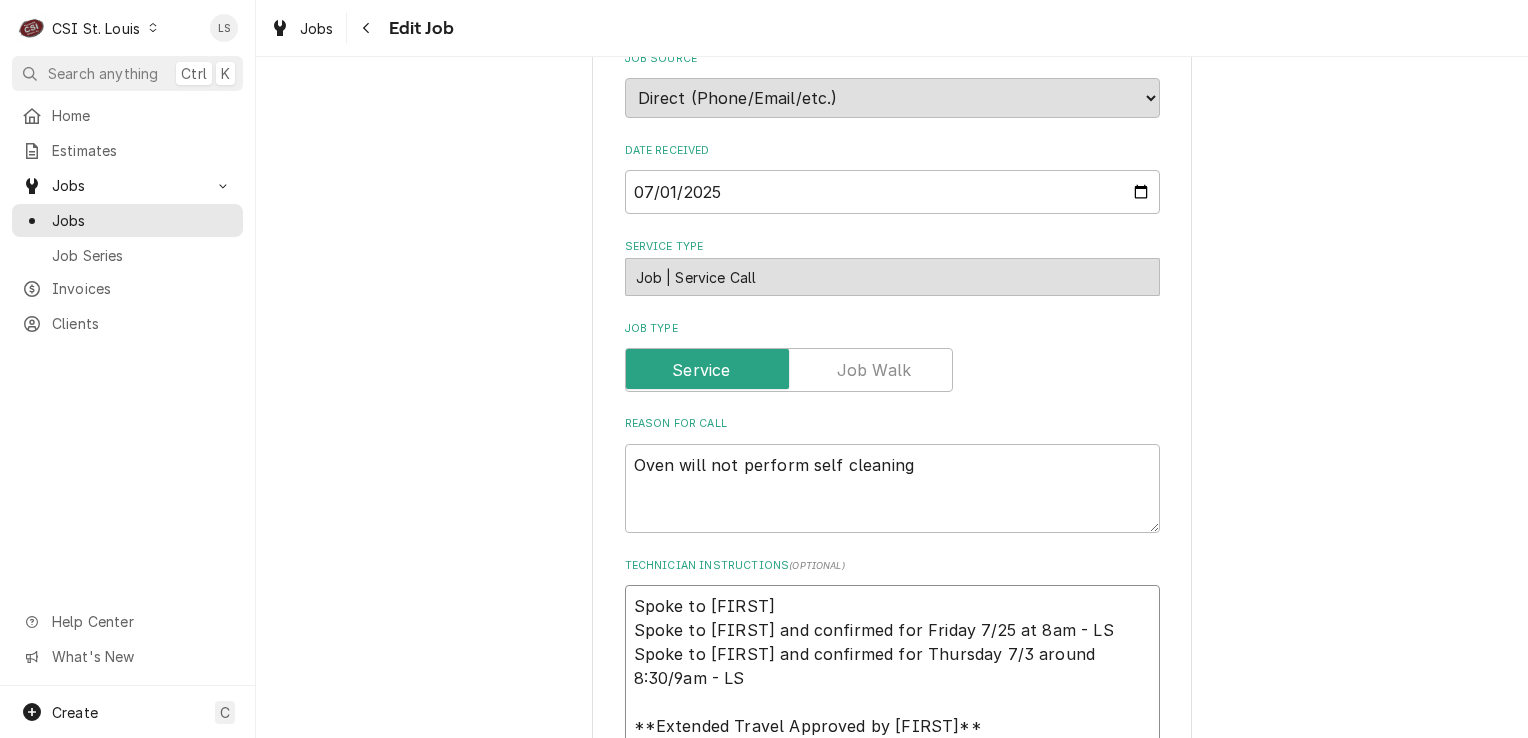 type on "x" 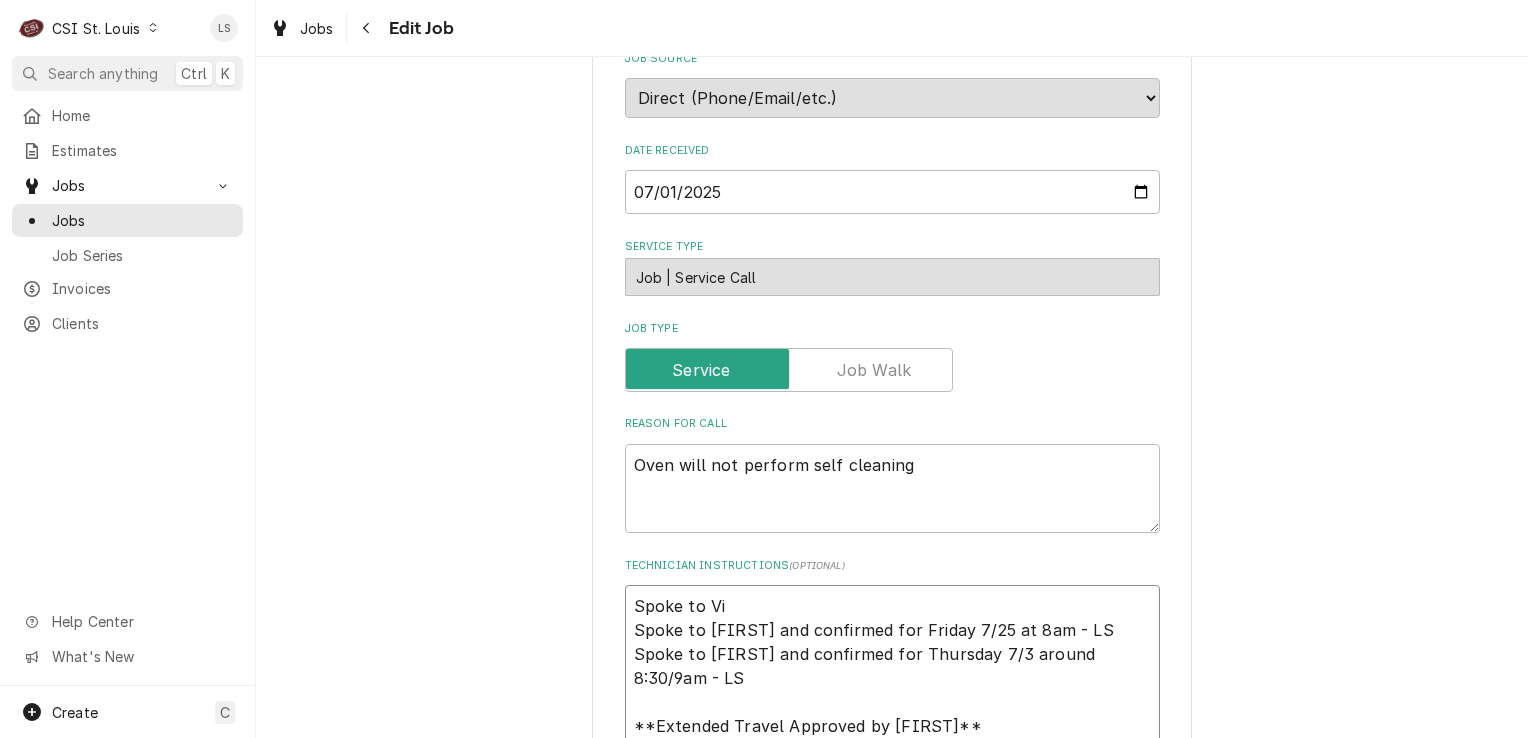 type on "x" 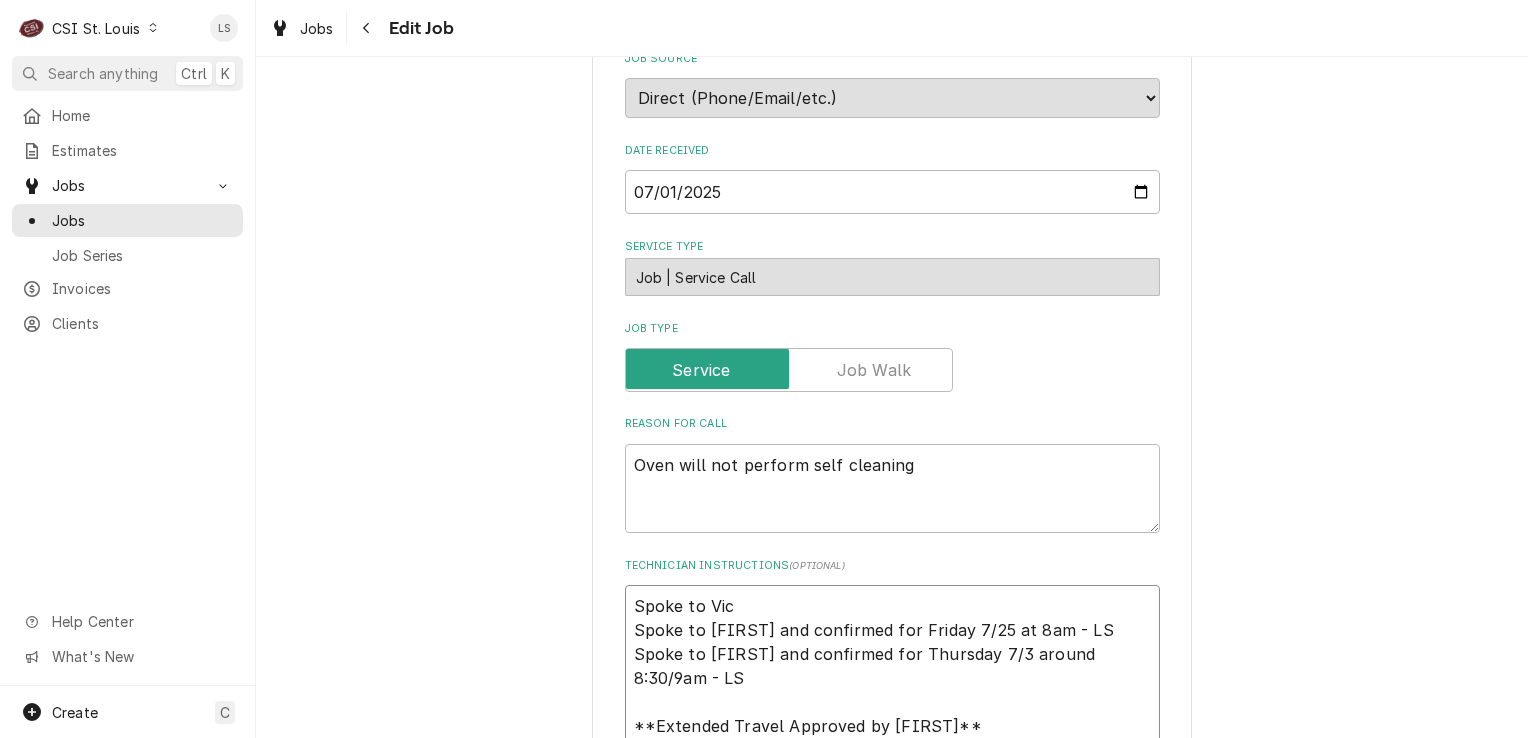 type on "x" 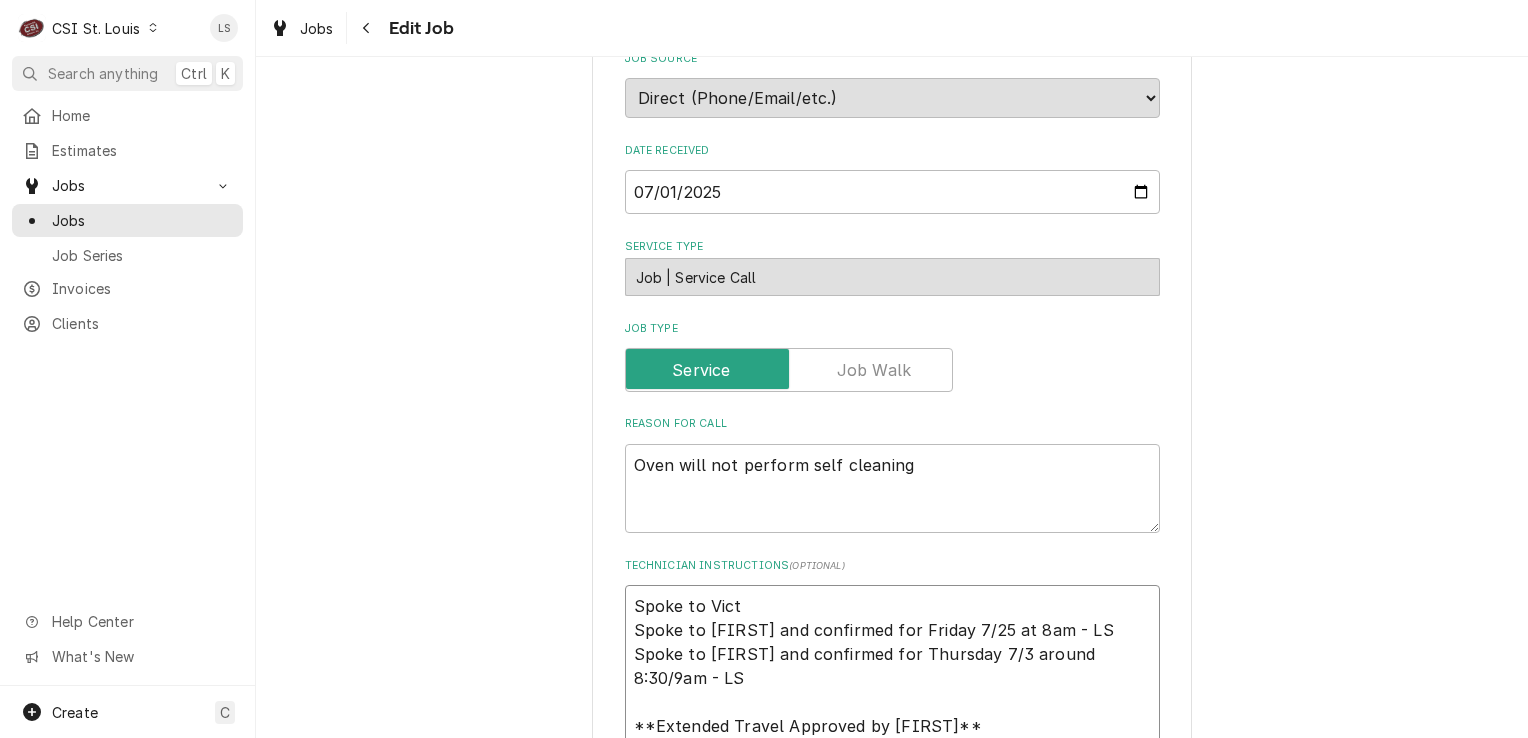 type on "x" 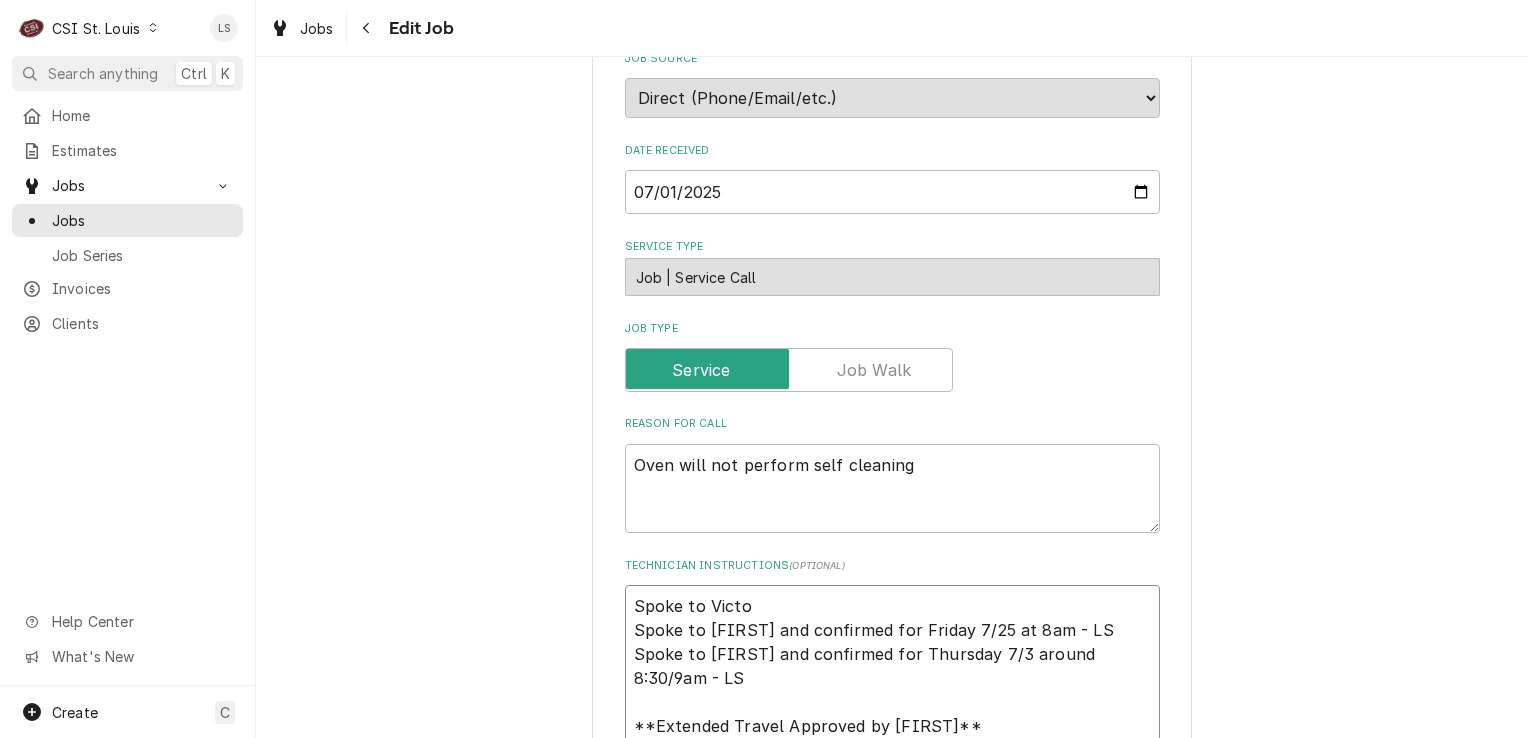 type on "x" 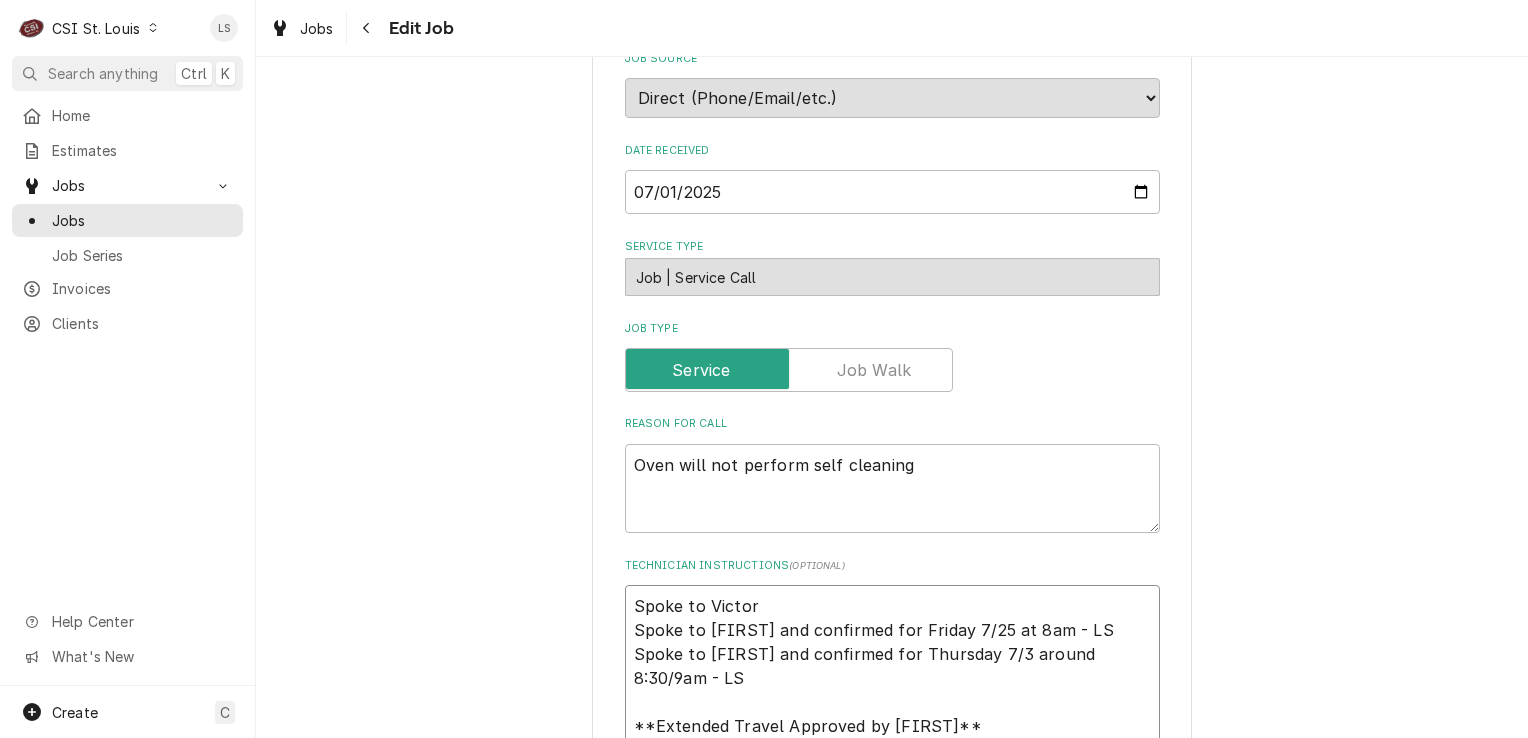 type on "x" 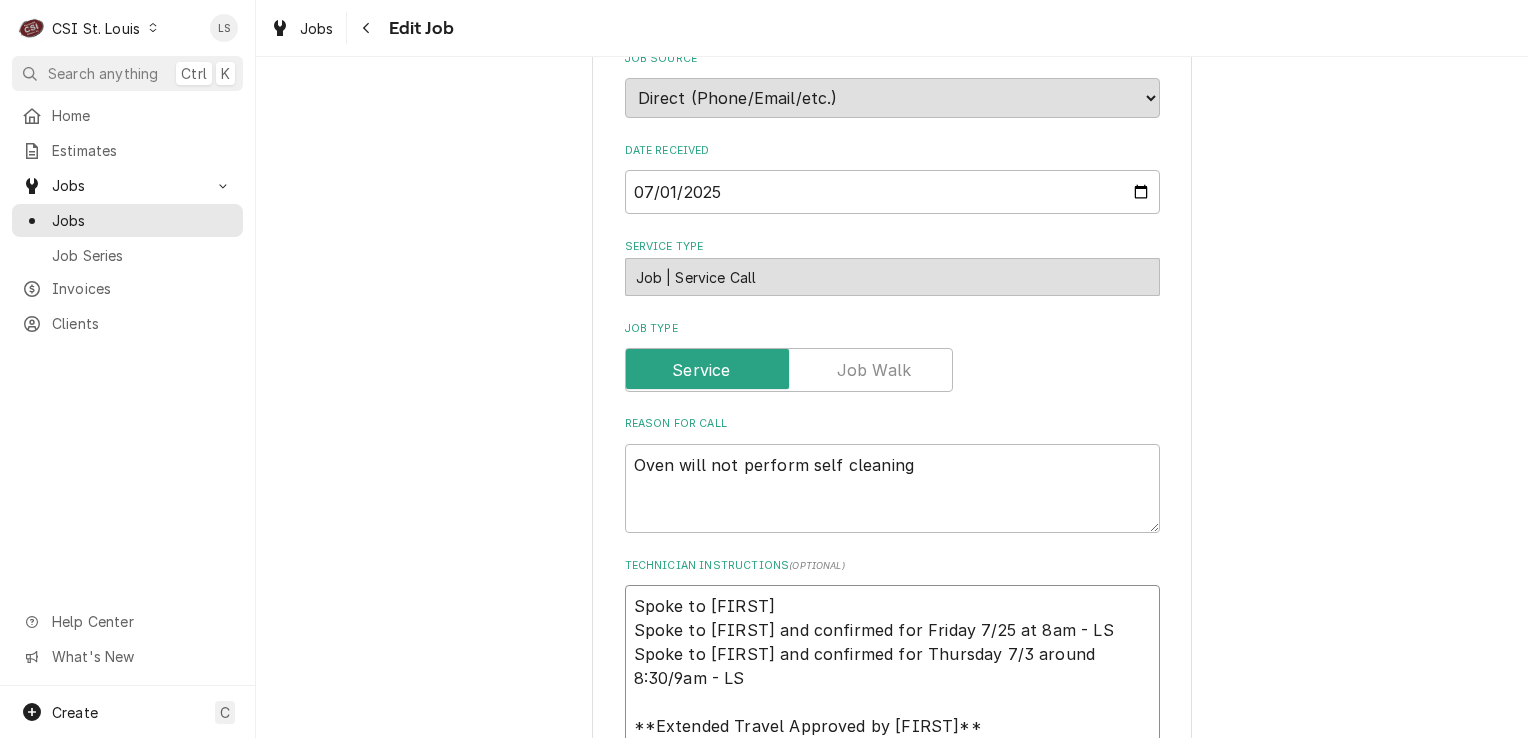 type on "x" 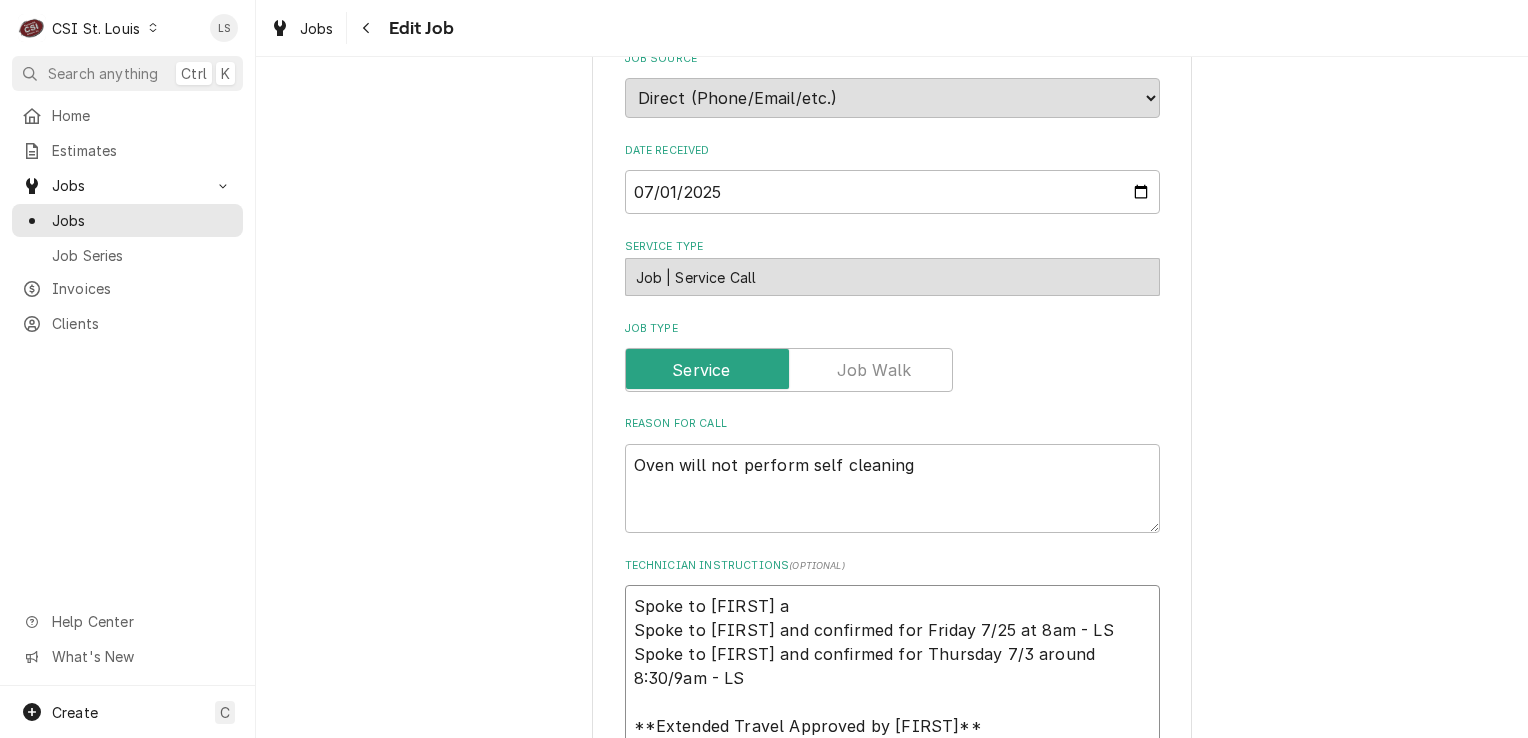 type on "x" 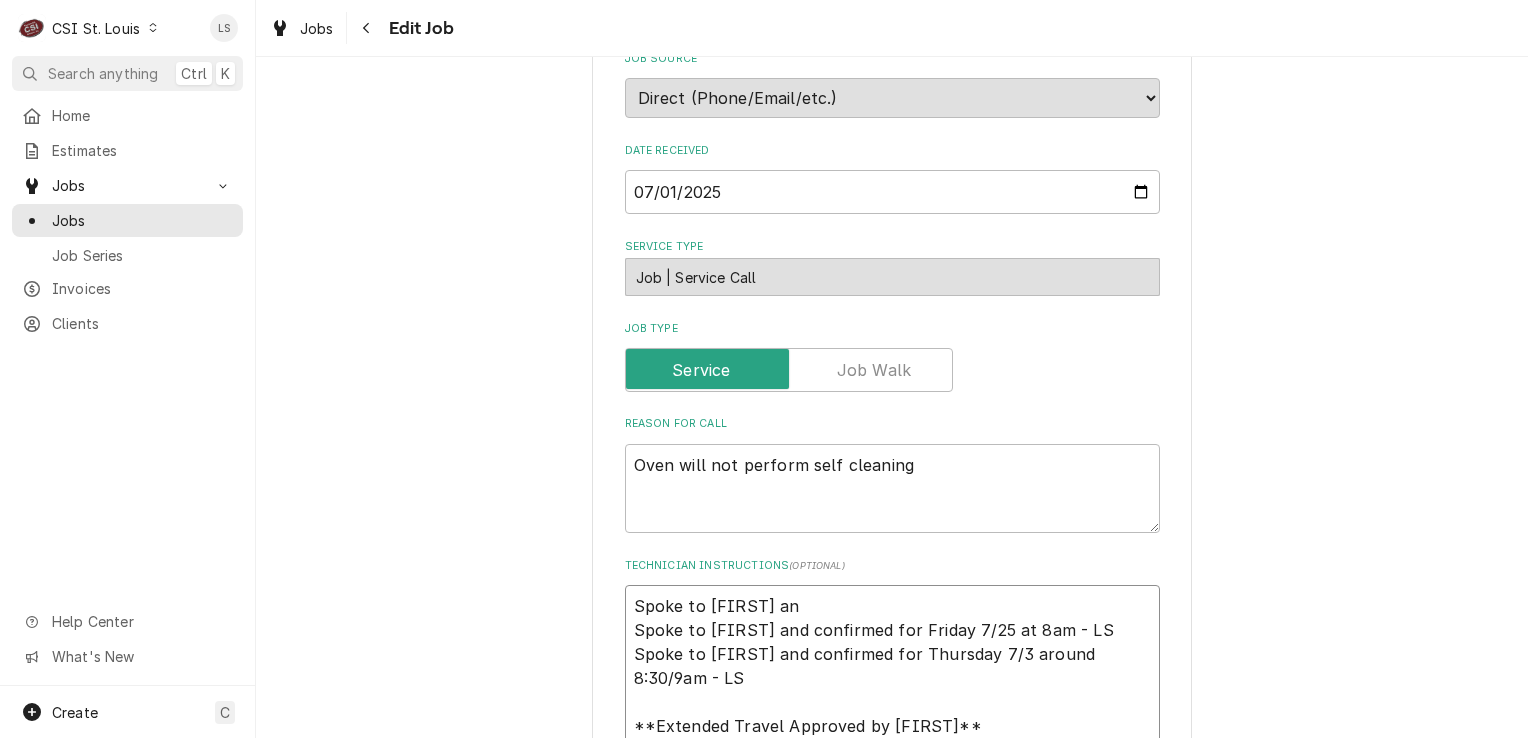 type on "x" 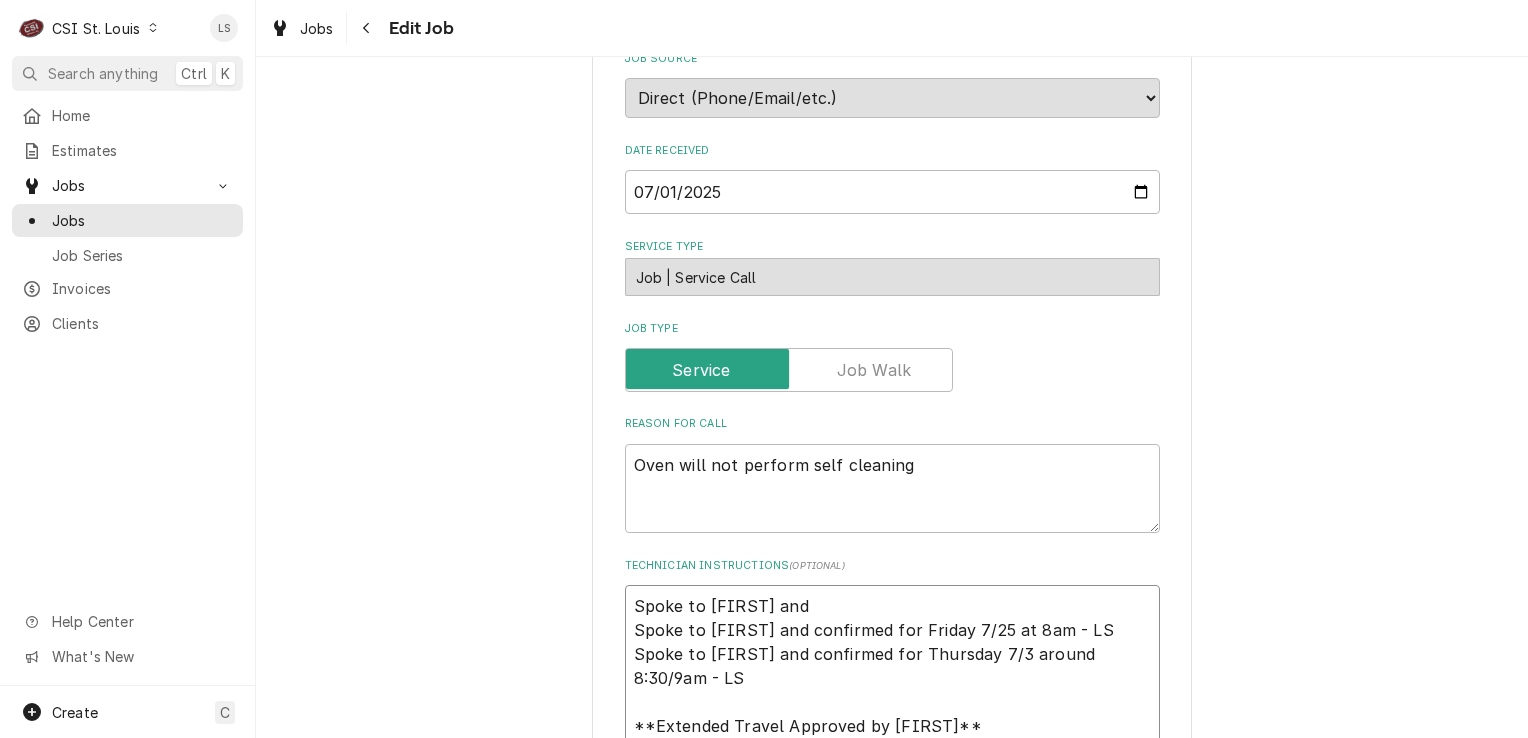 type on "x" 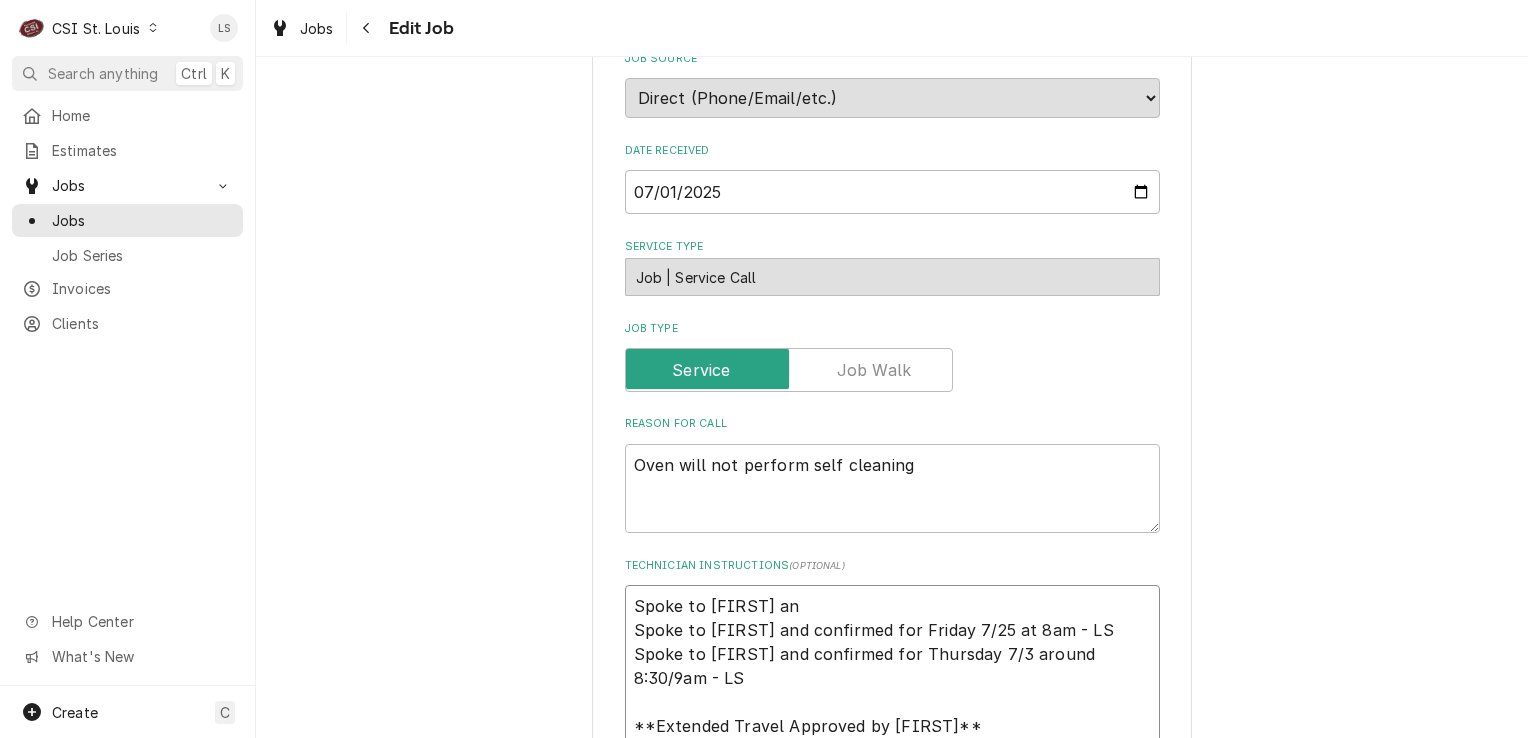 type on "x" 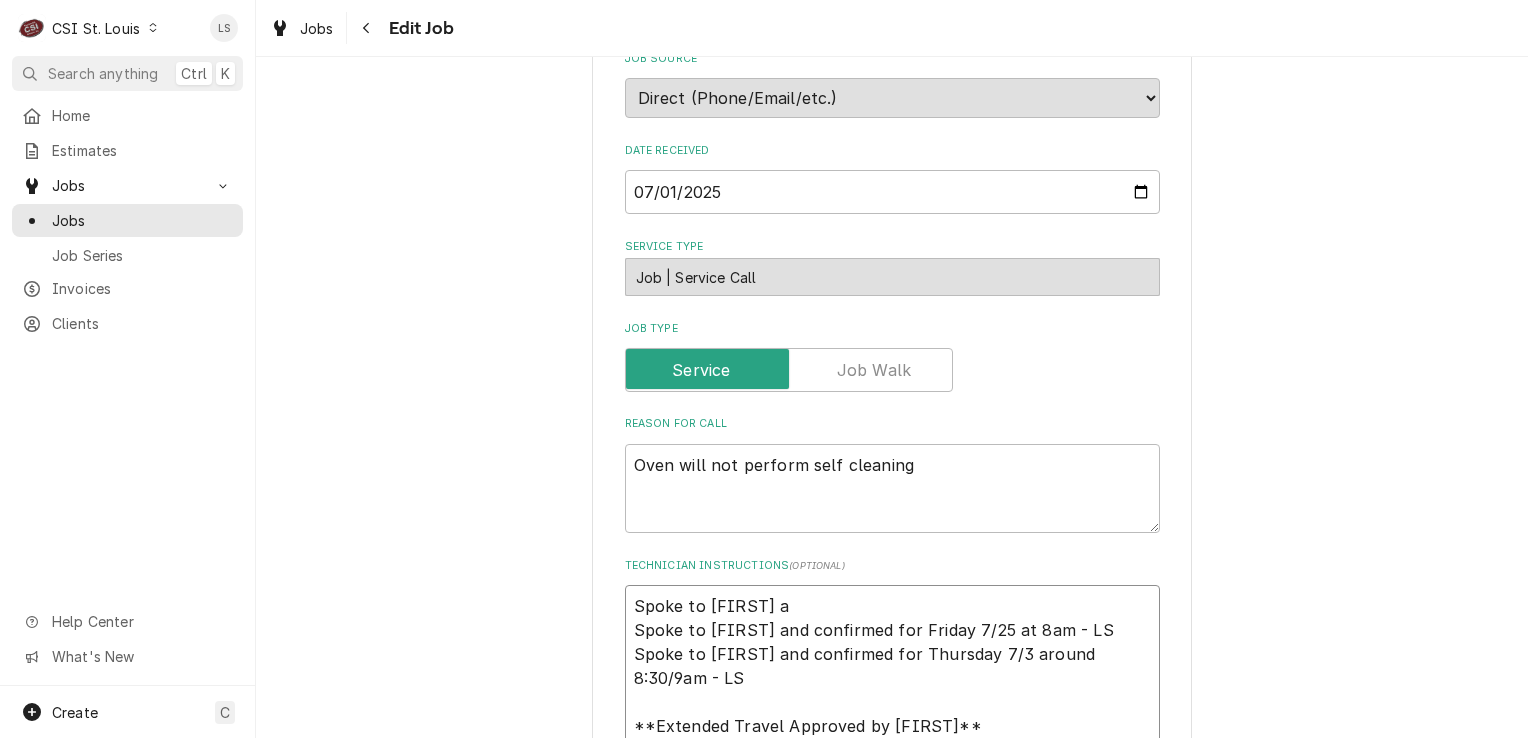type on "x" 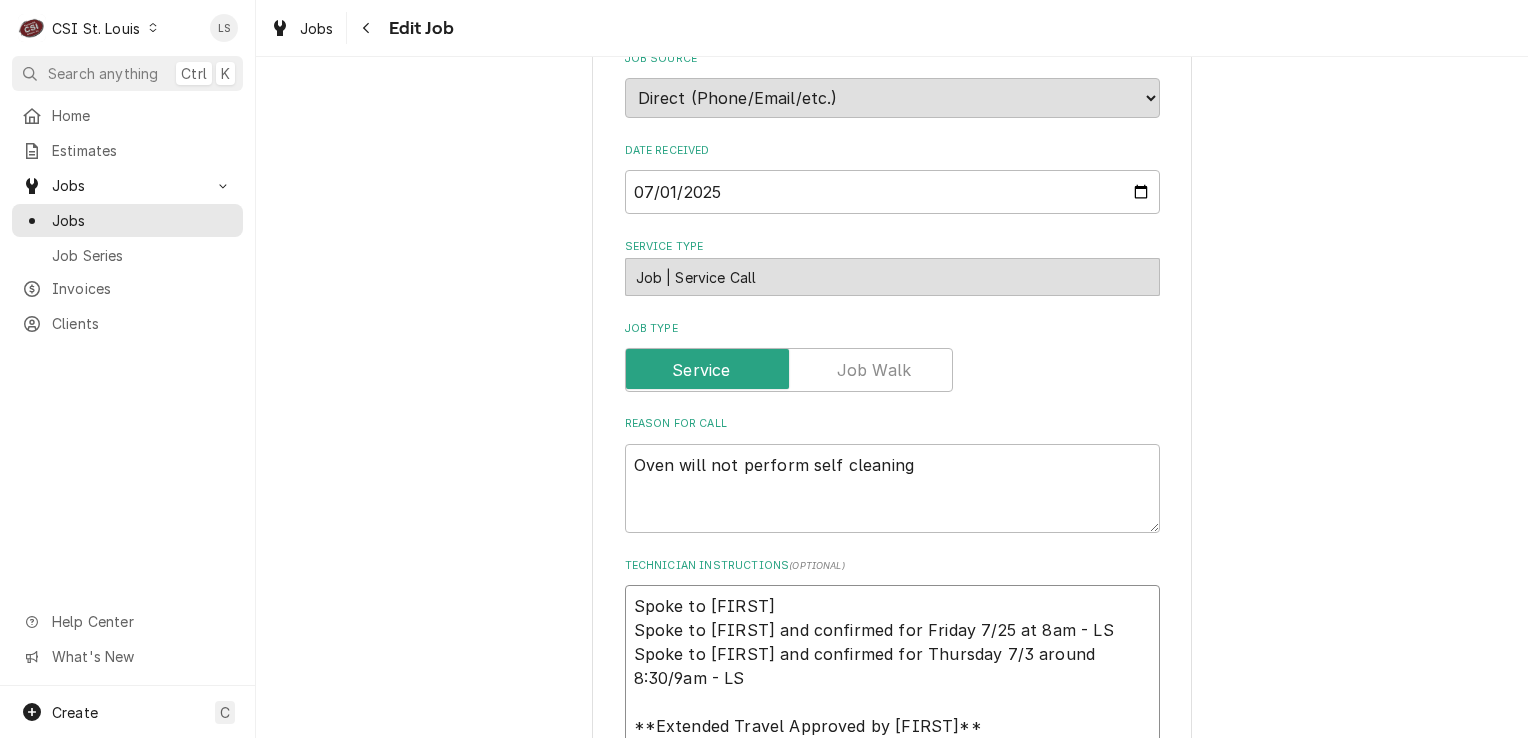 type on "x" 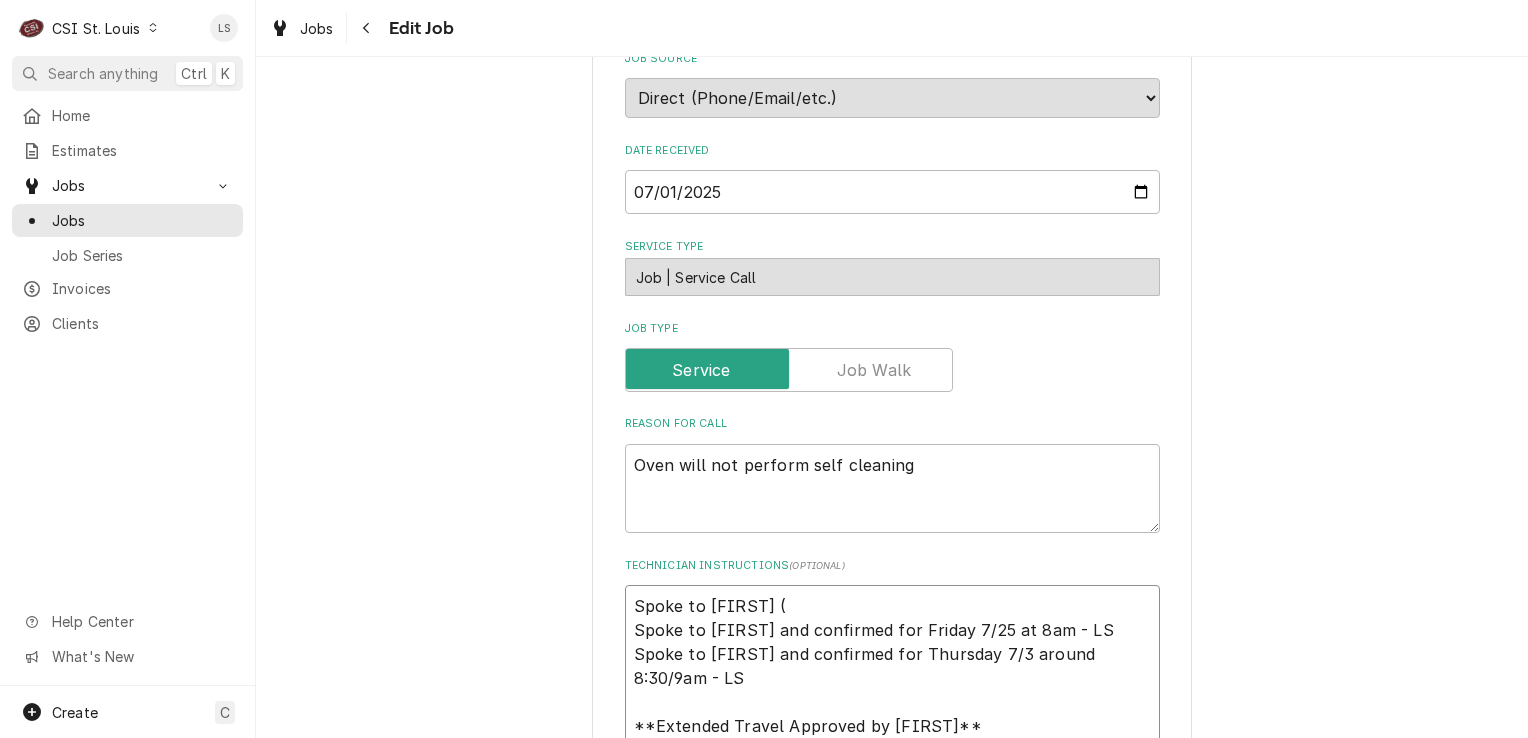 type on "x" 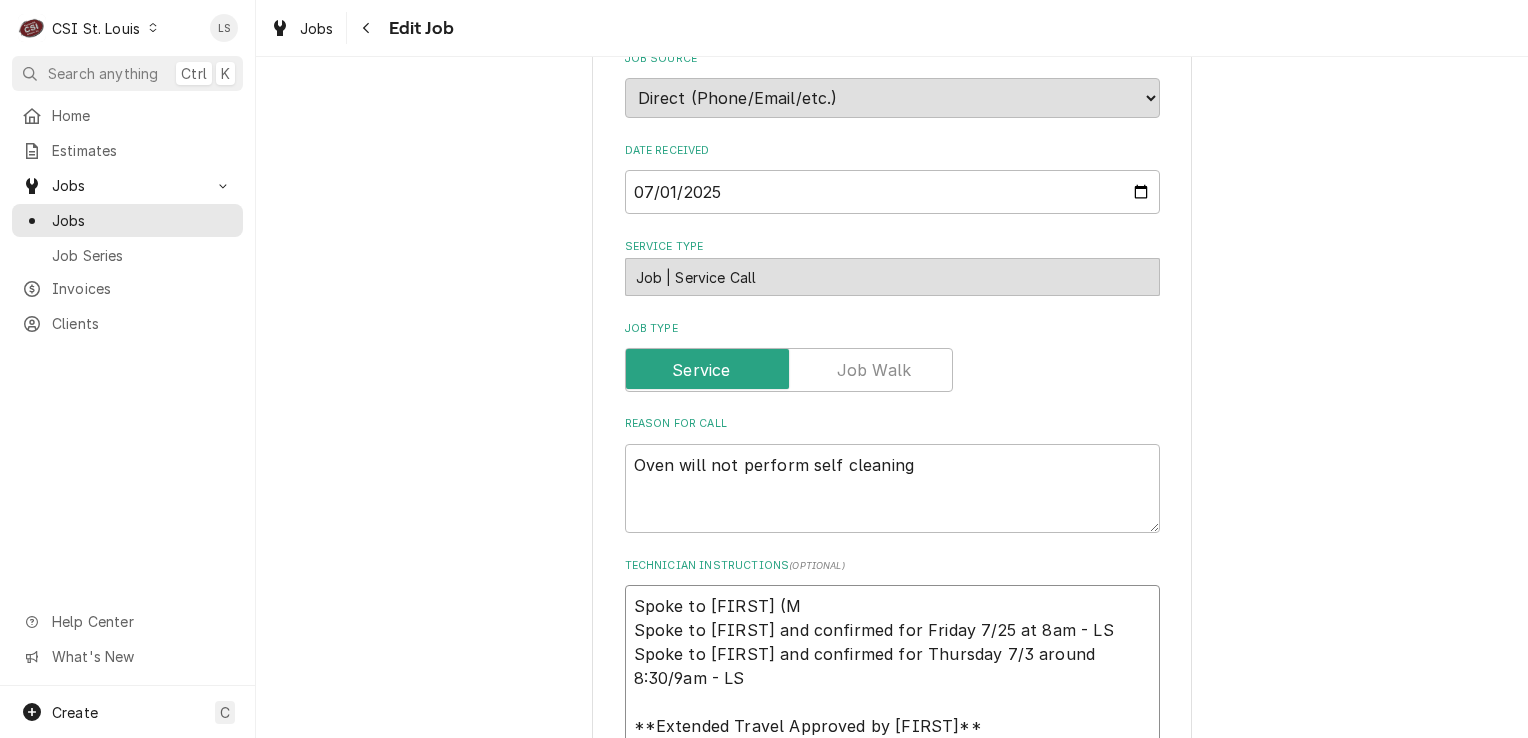 type on "x" 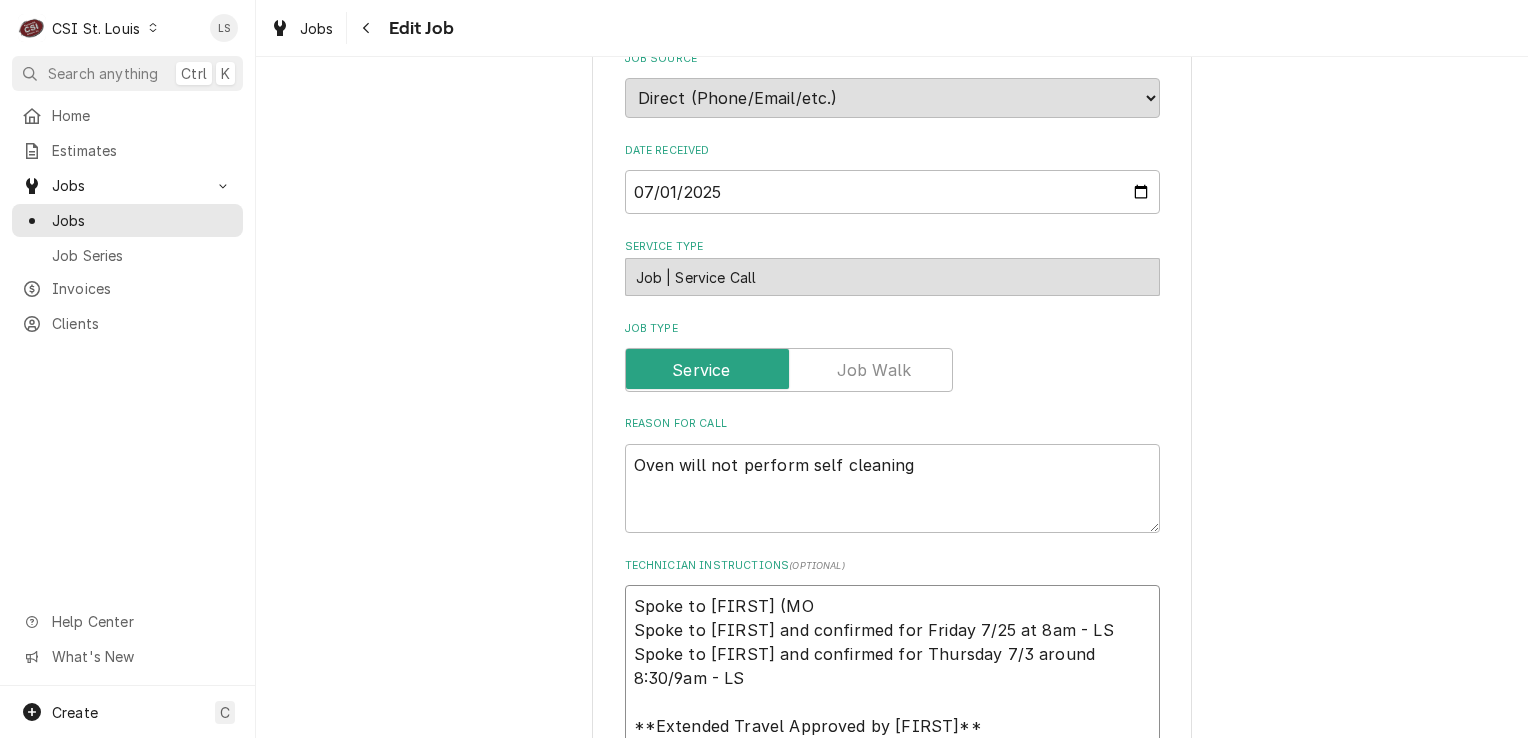 type on "x" 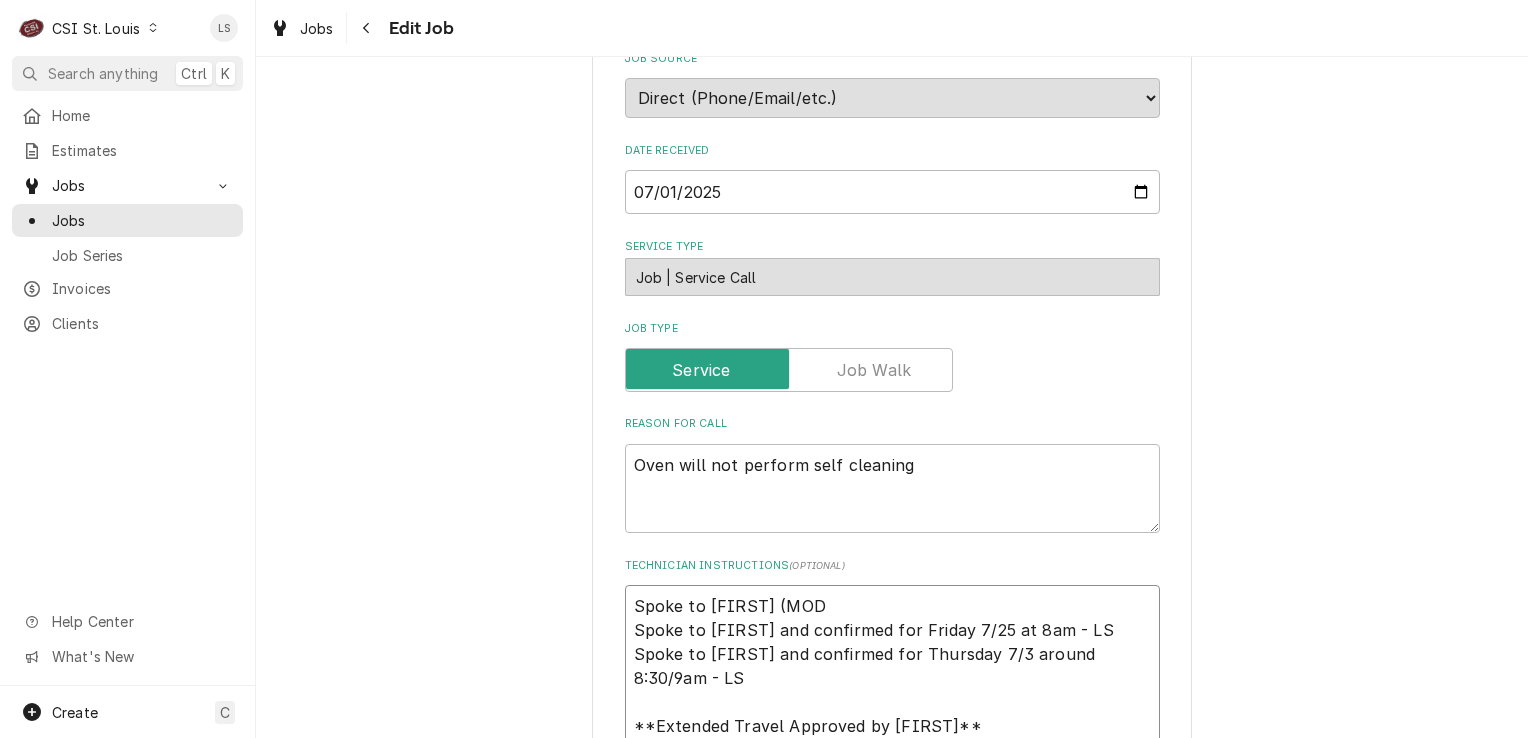 type on "x" 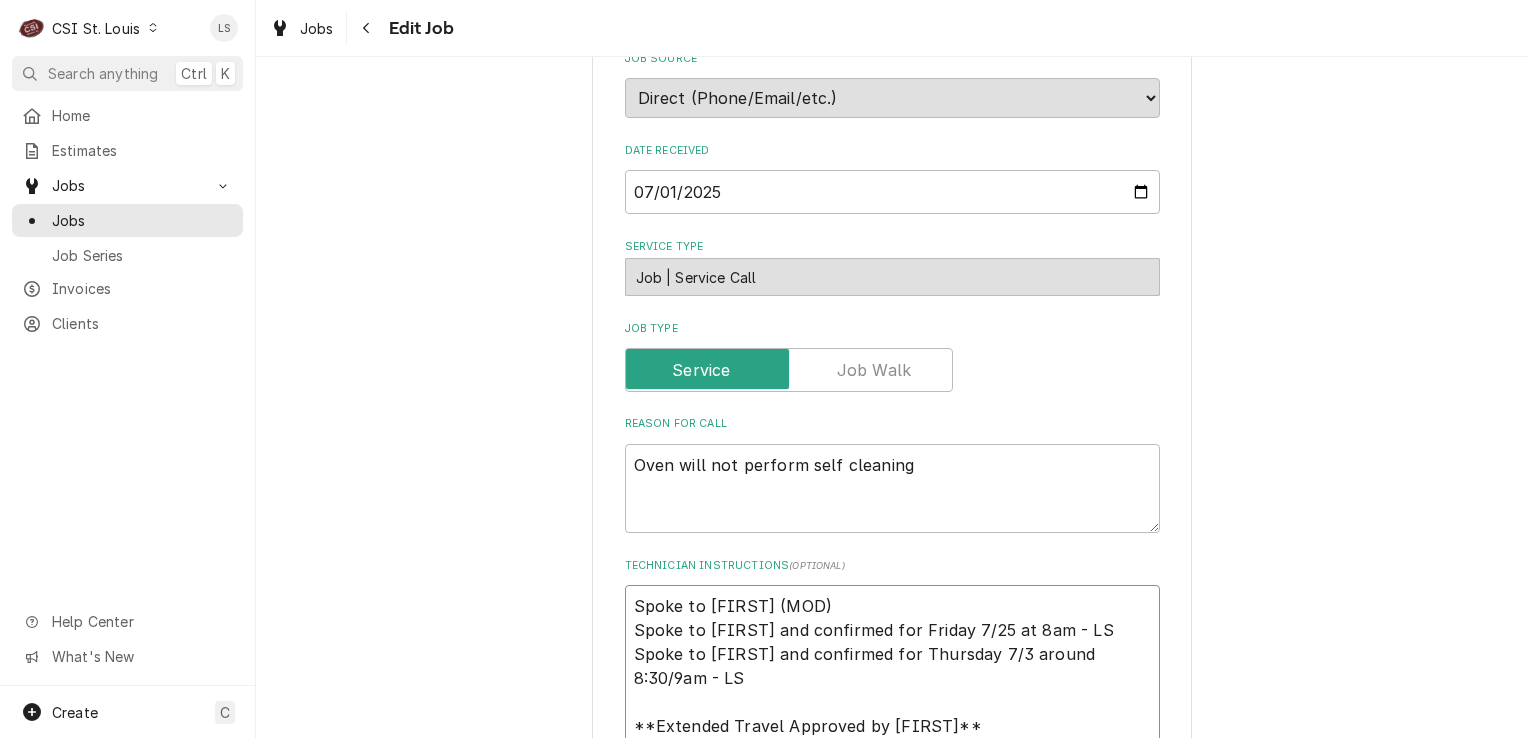 type on "x" 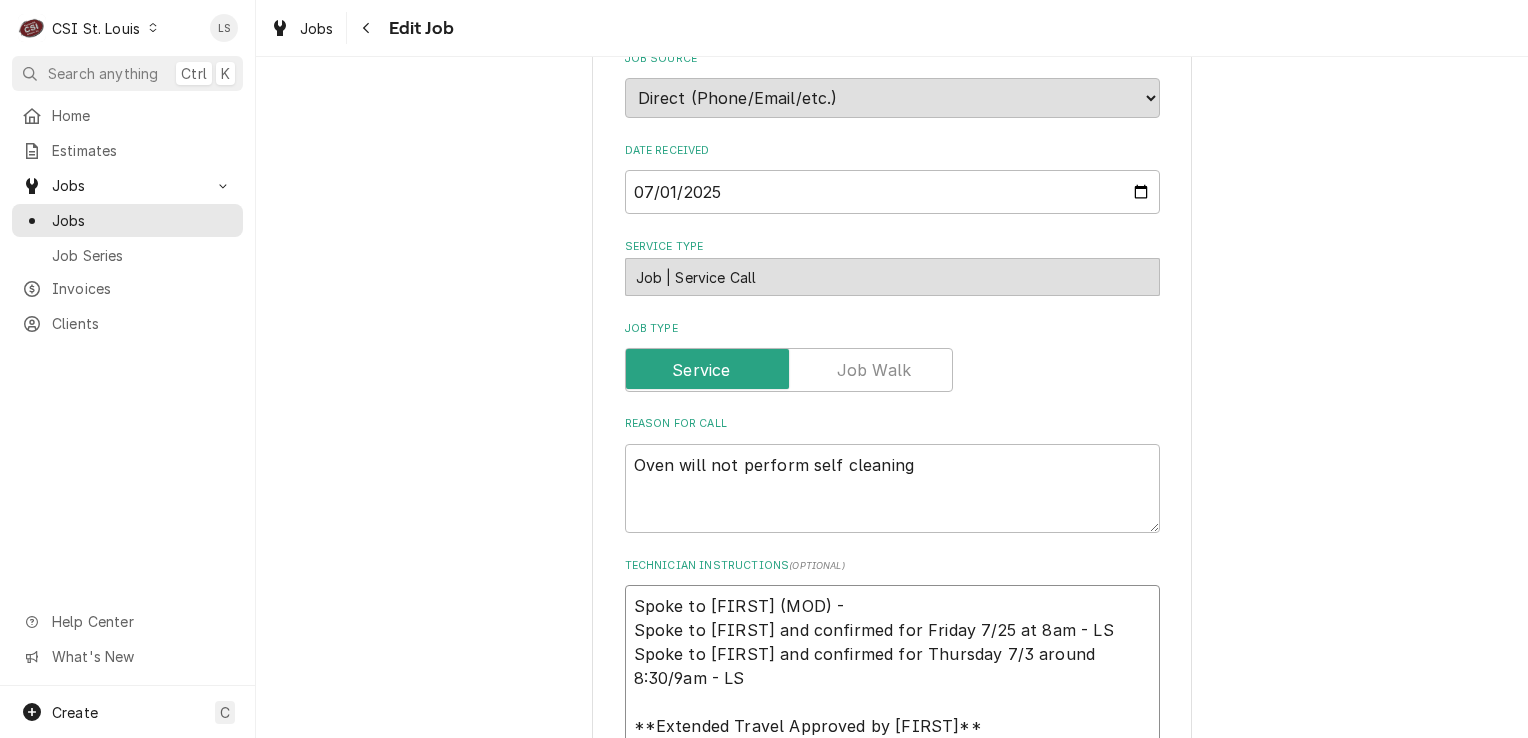type on "x" 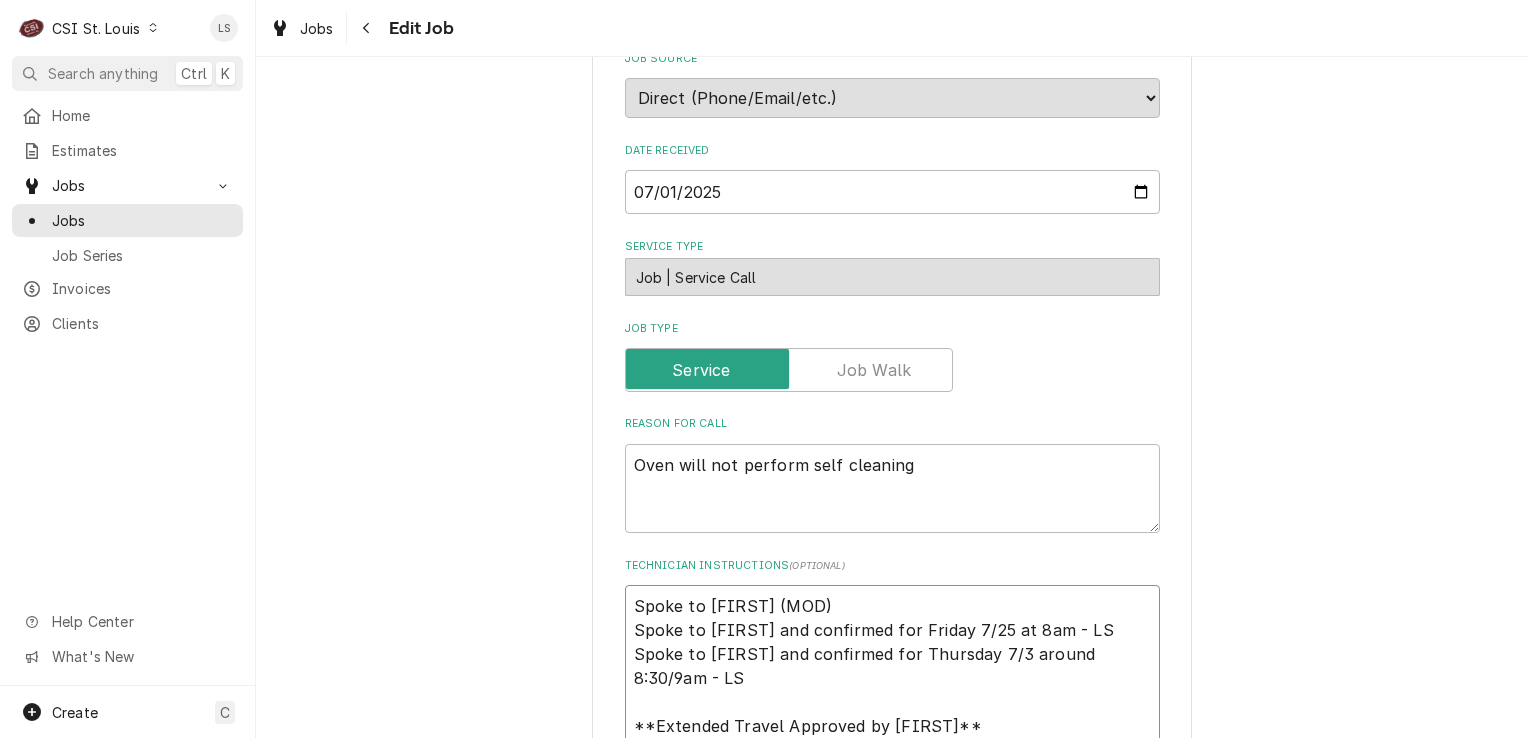 type on "x" 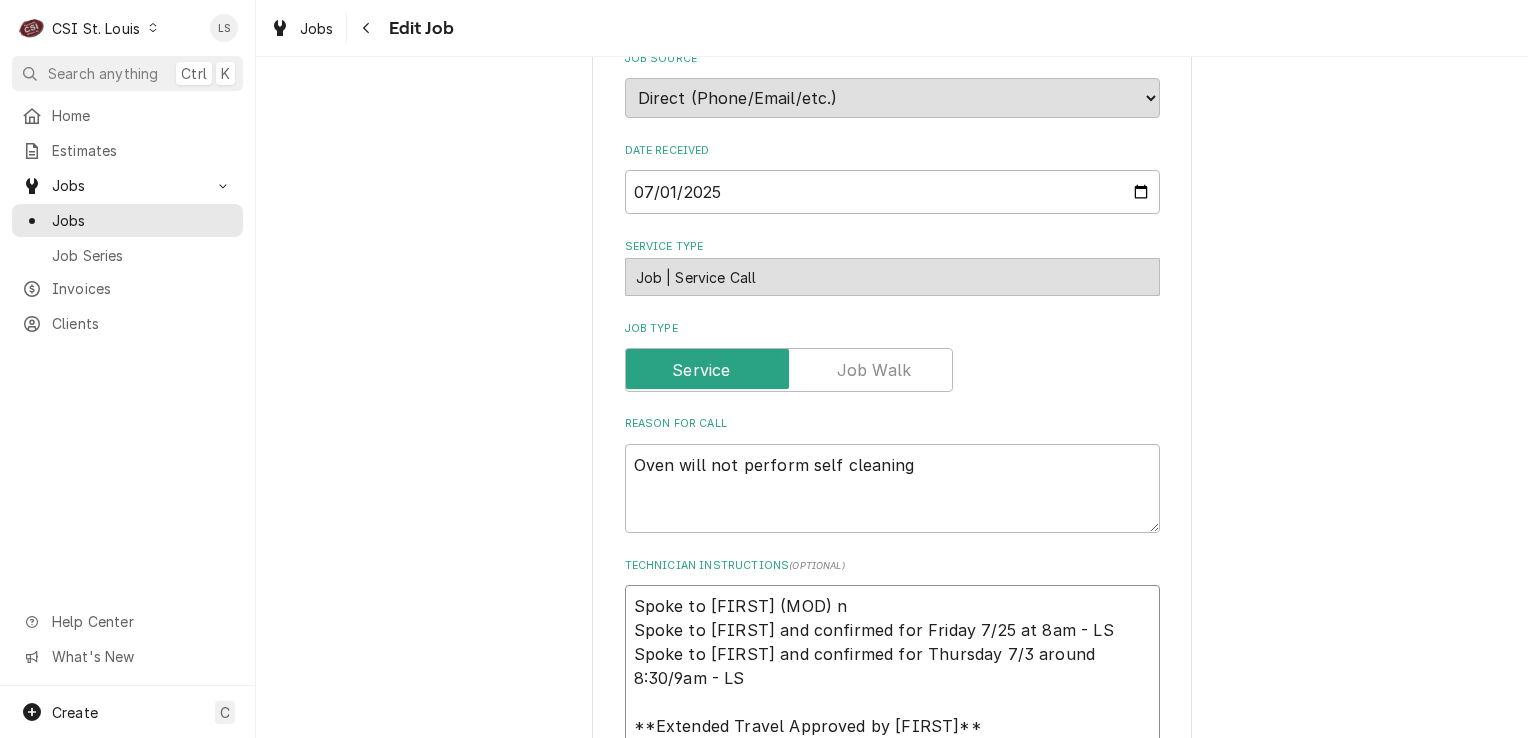 type on "x" 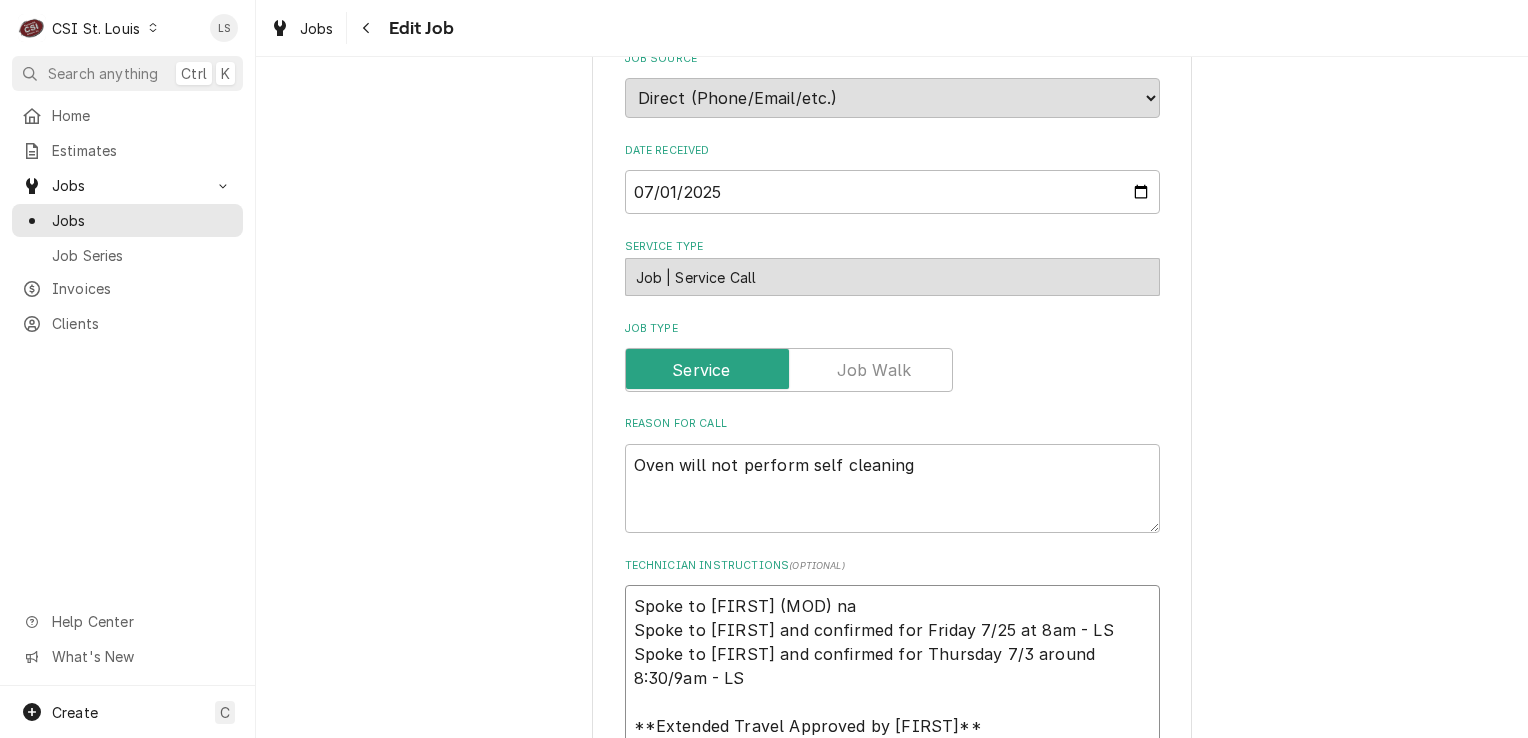 type on "x" 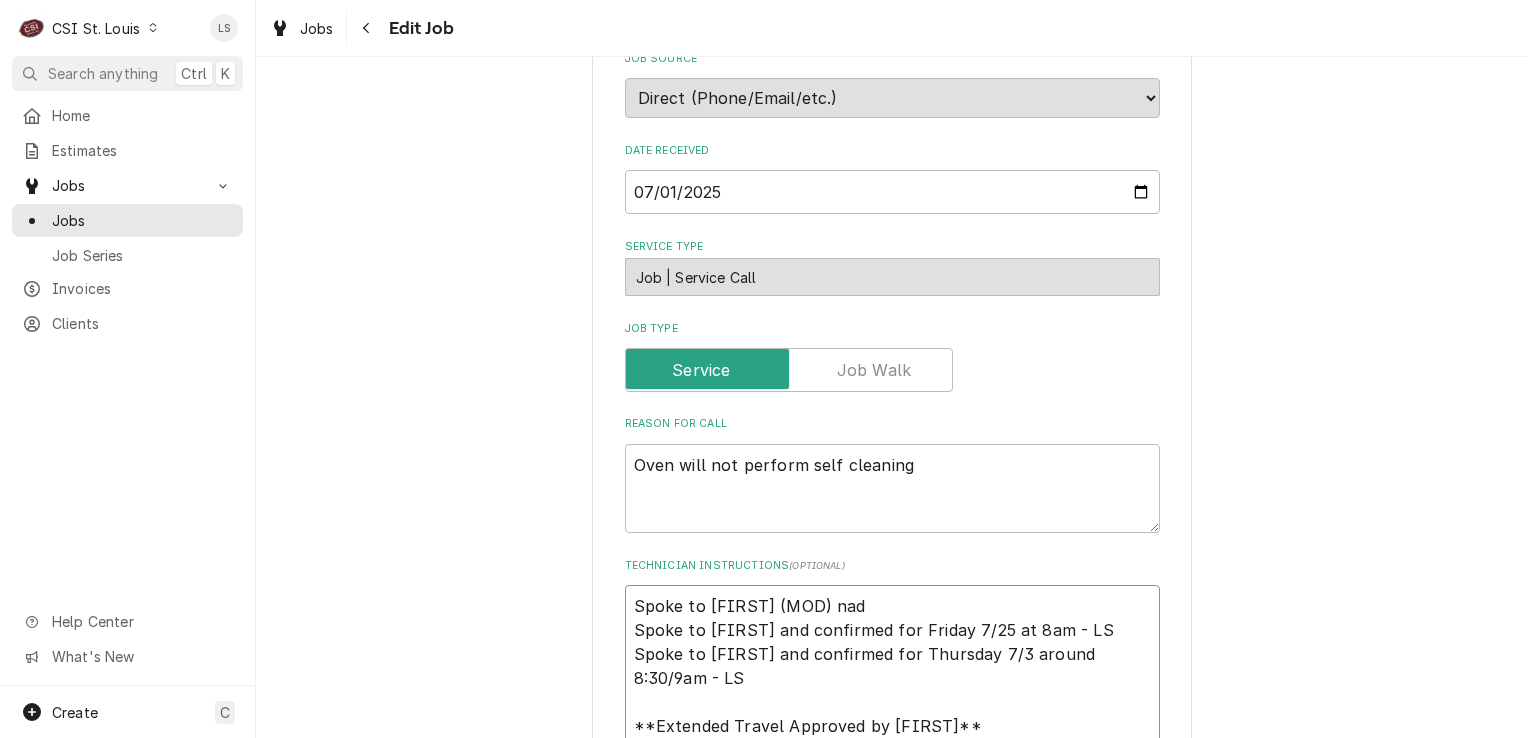 type on "x" 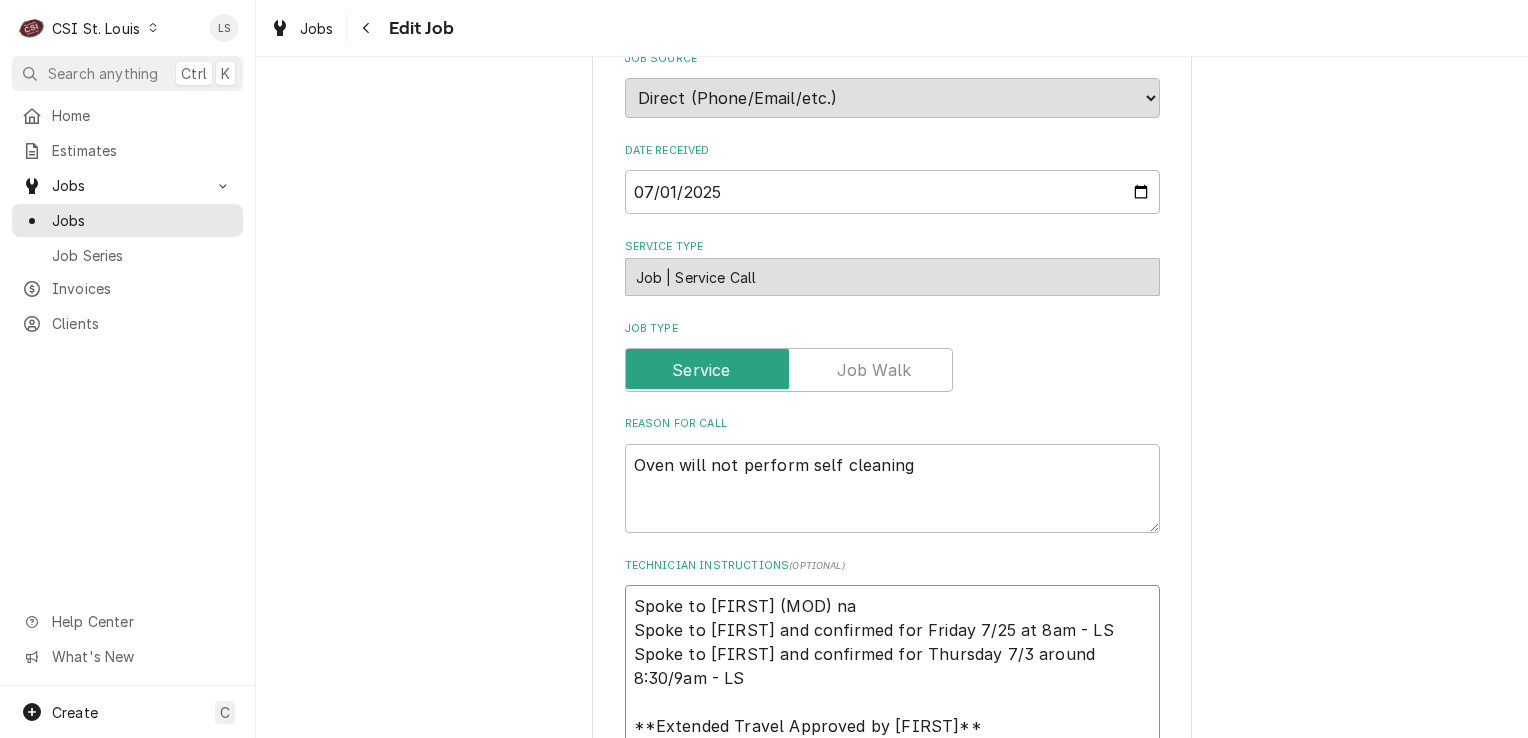 type on "x" 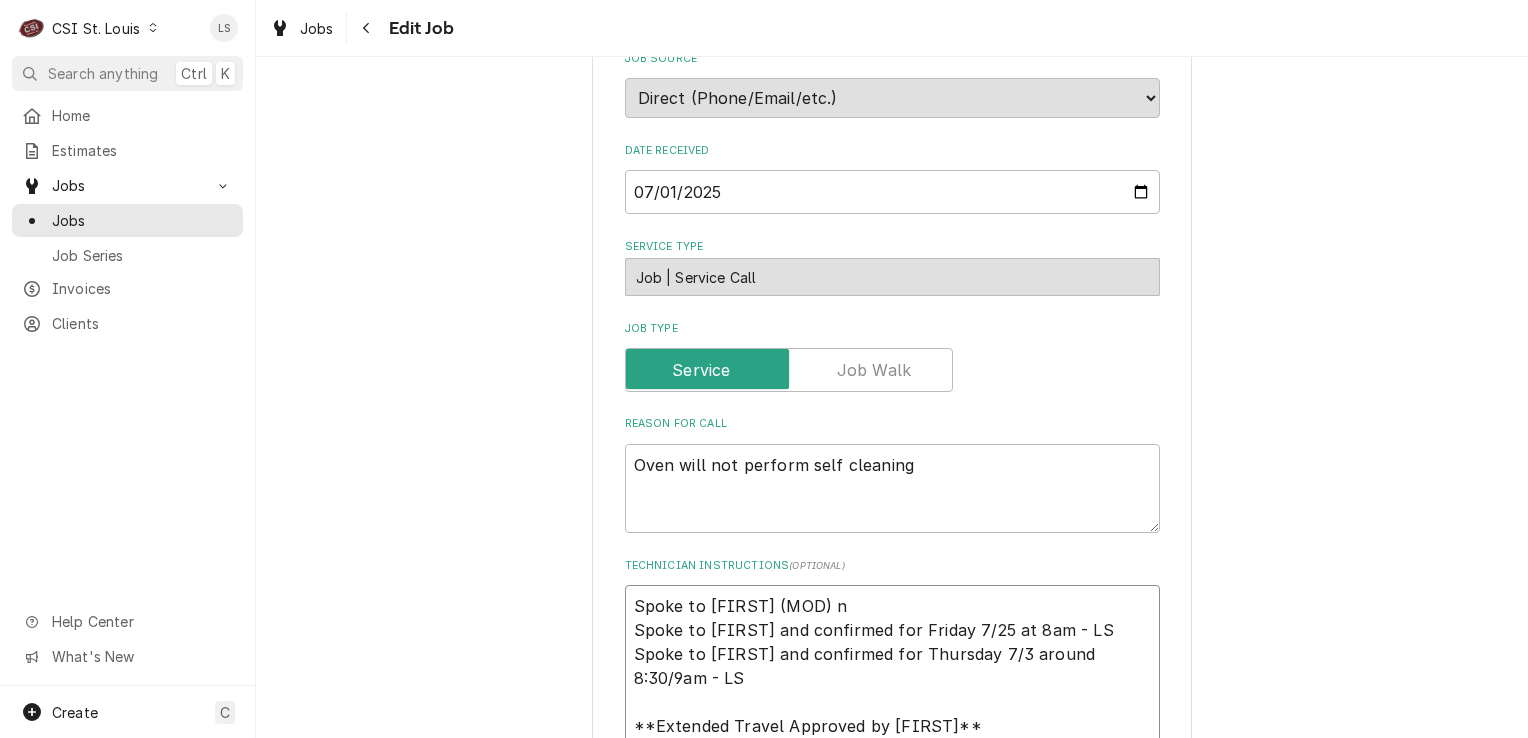 type on "x" 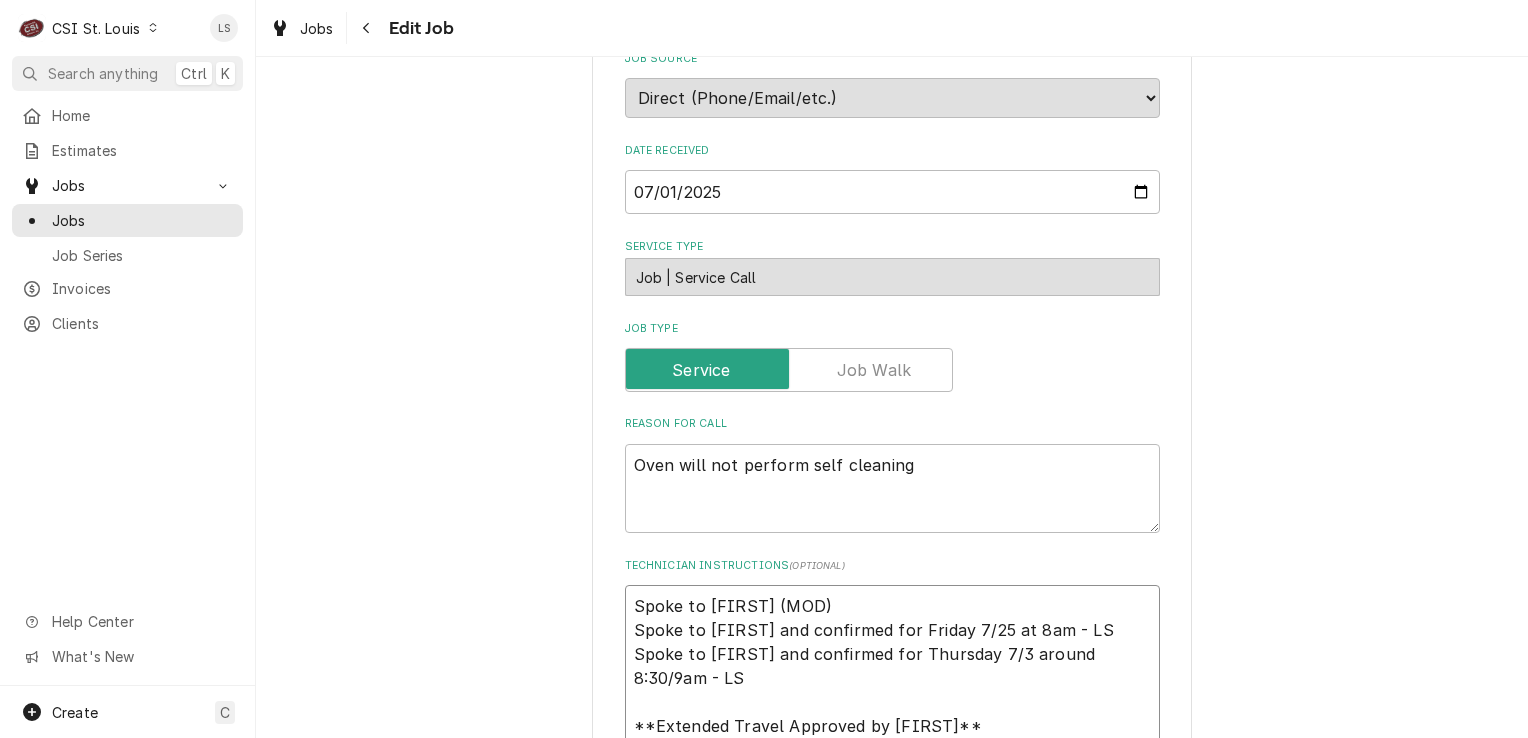 type on "x" 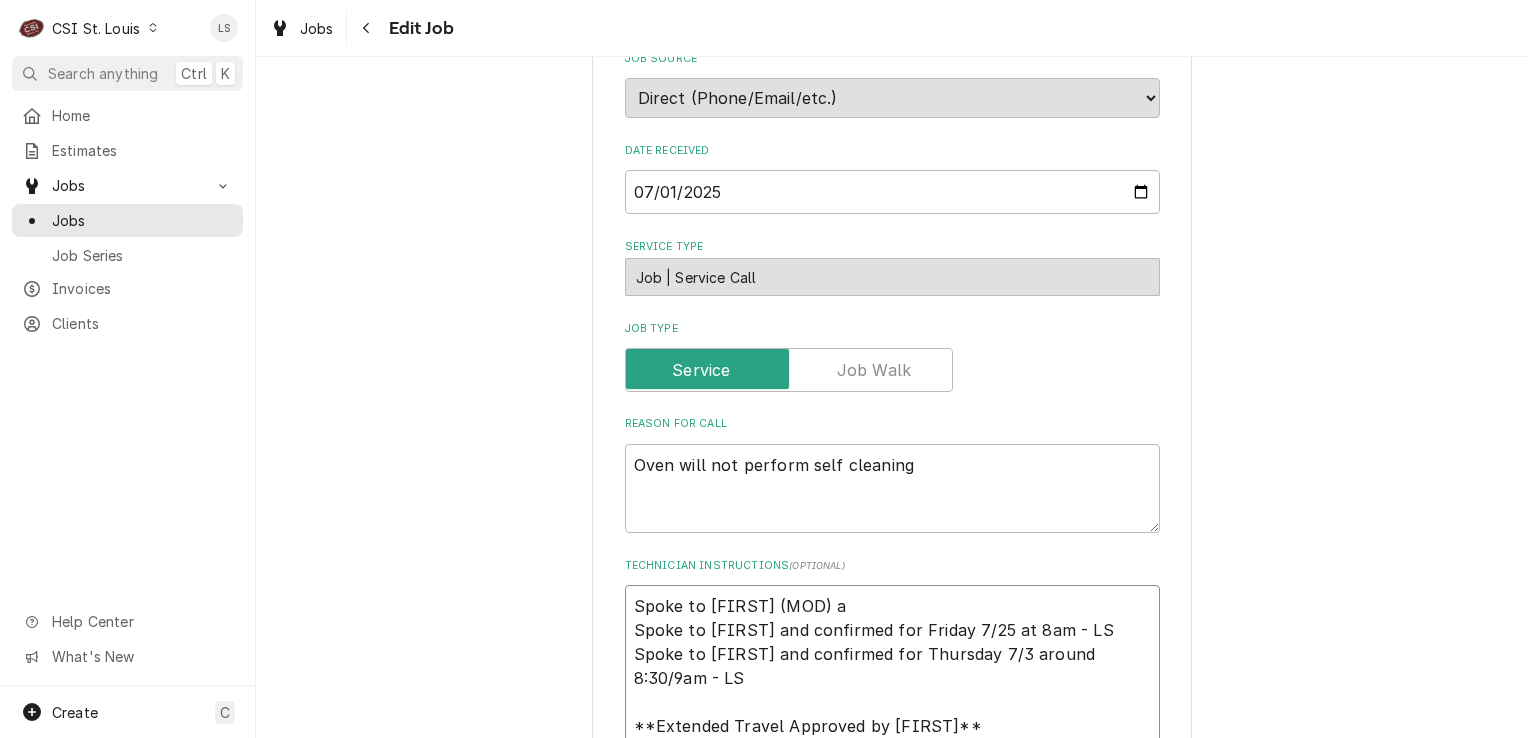 type on "x" 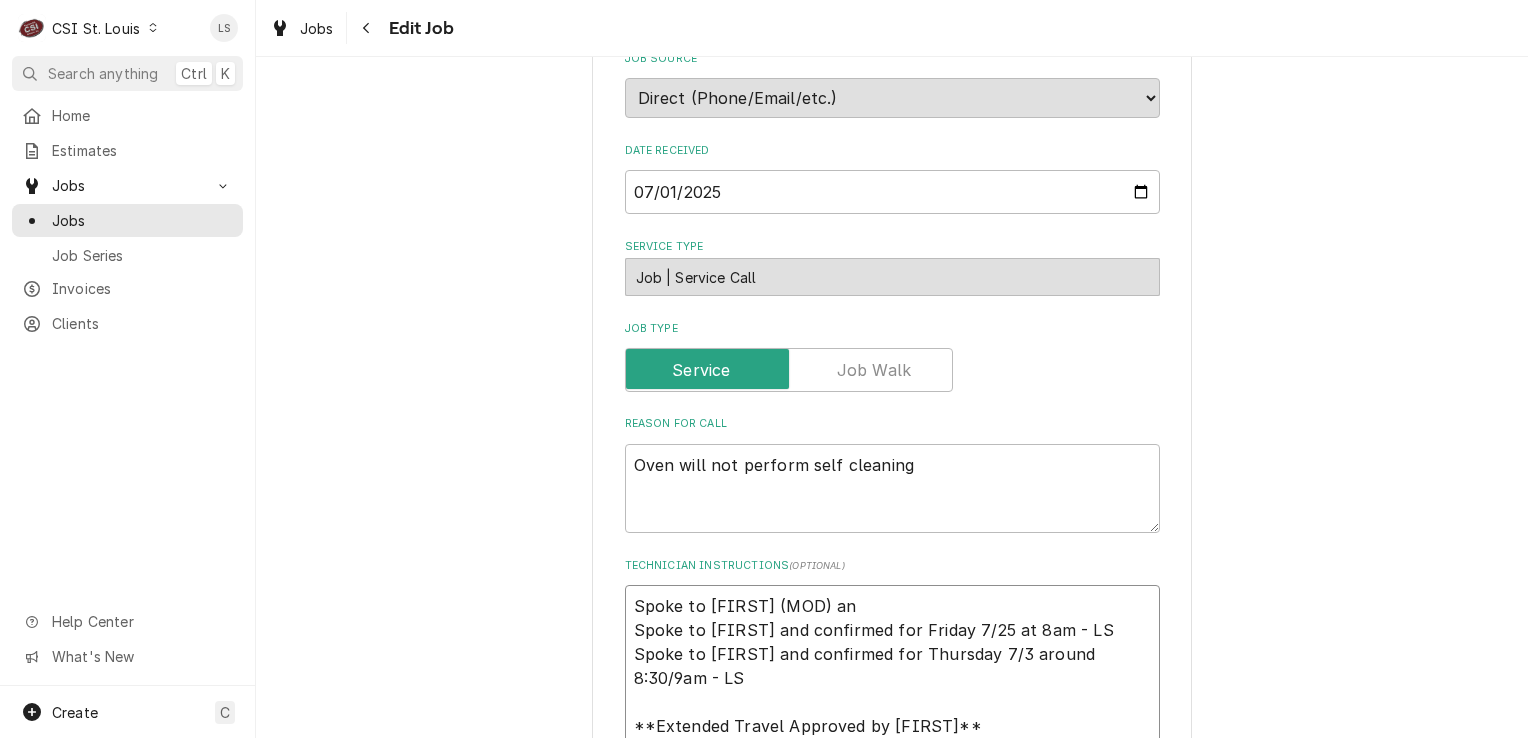 type on "Spoke to Victoria (MOD) and
Spoke to Dennis and confirmed for Friday 7/25 at 8am - LS
Spoke to Dennis and confirmed for Thursday 7/3 around 8:30/9am - LS
**Extended Travel Approved by Donte**
Service Hours: Onsite 8am (8am - 11am is preferred)" 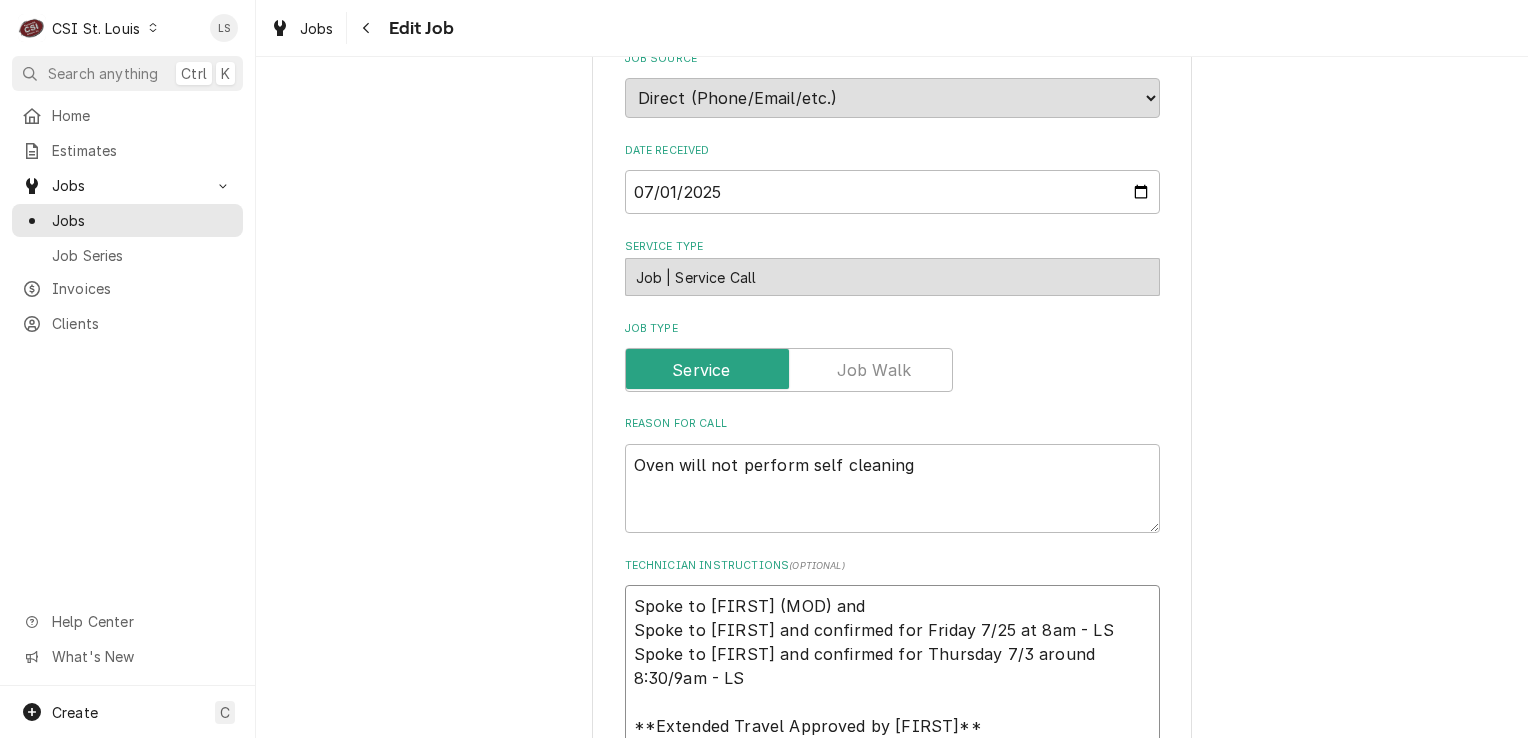 type on "x" 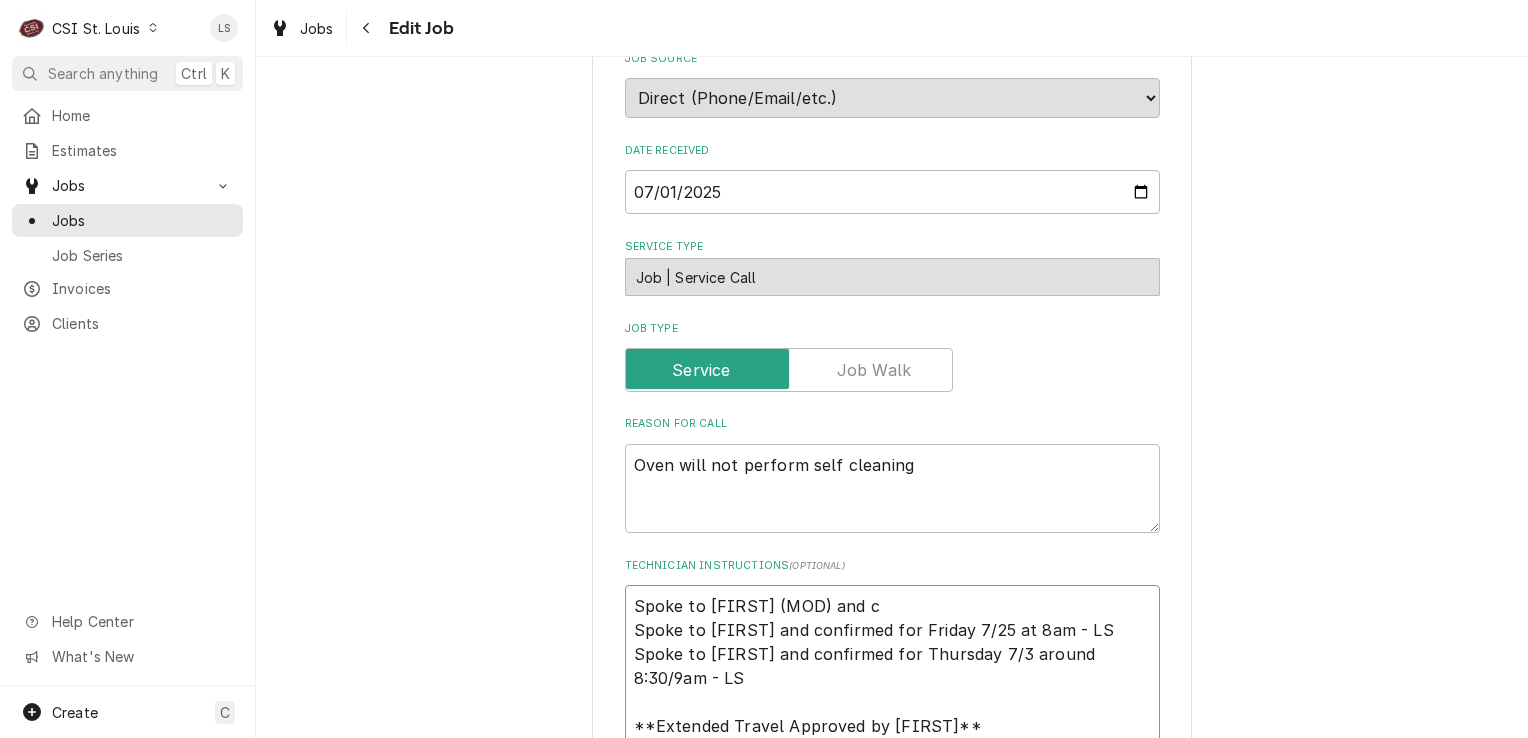type on "x" 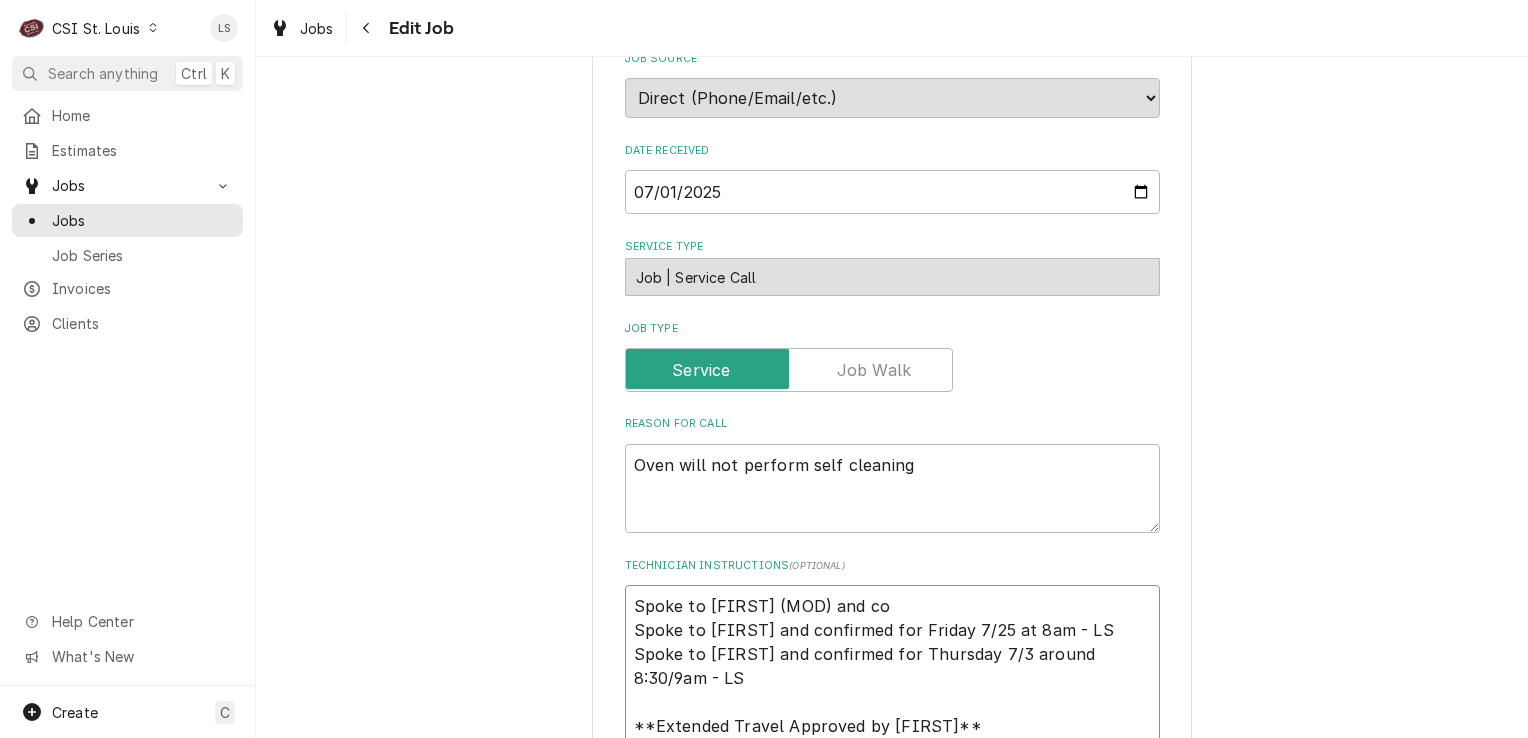 type on "x" 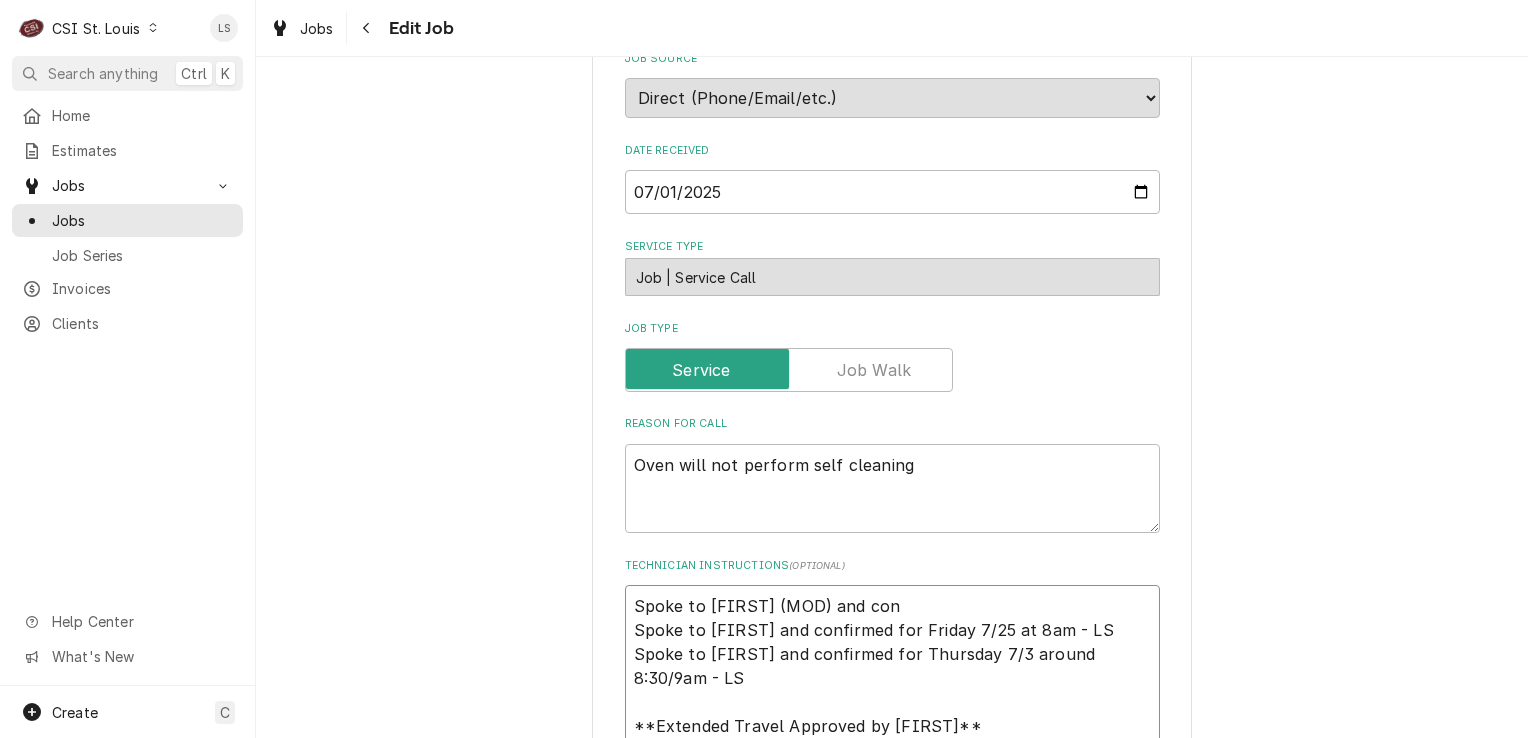 type on "Spoke to Victoria (MOD) and conf
Spoke to Dennis and confirmed for Friday 7/25 at 8am - LS
Spoke to Dennis and confirmed for Thursday 7/3 around 8:30/9am - LS
**Extended Travel Approved by Donte**
Service Hours: Onsite 8am (8am - 11am is preferred)" 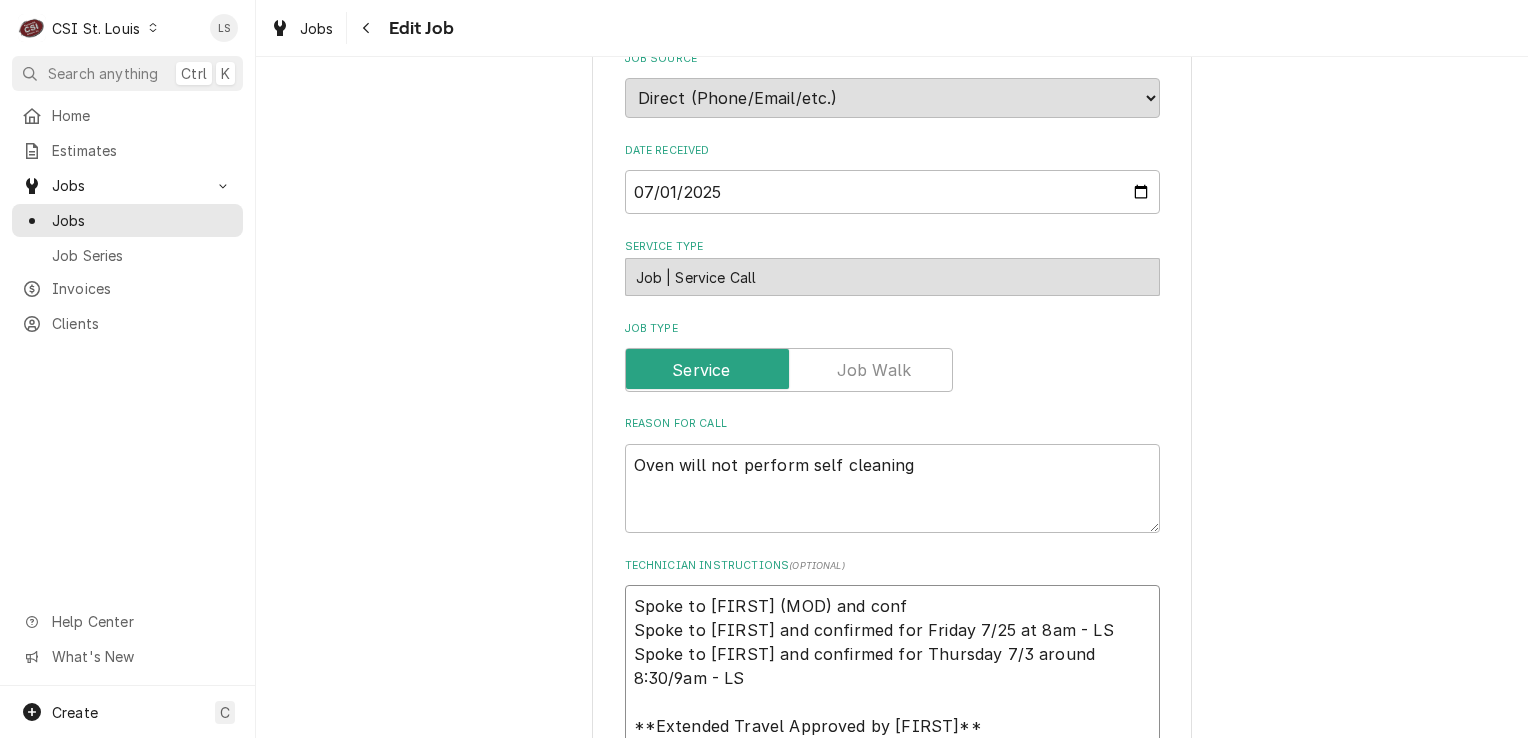 type on "x" 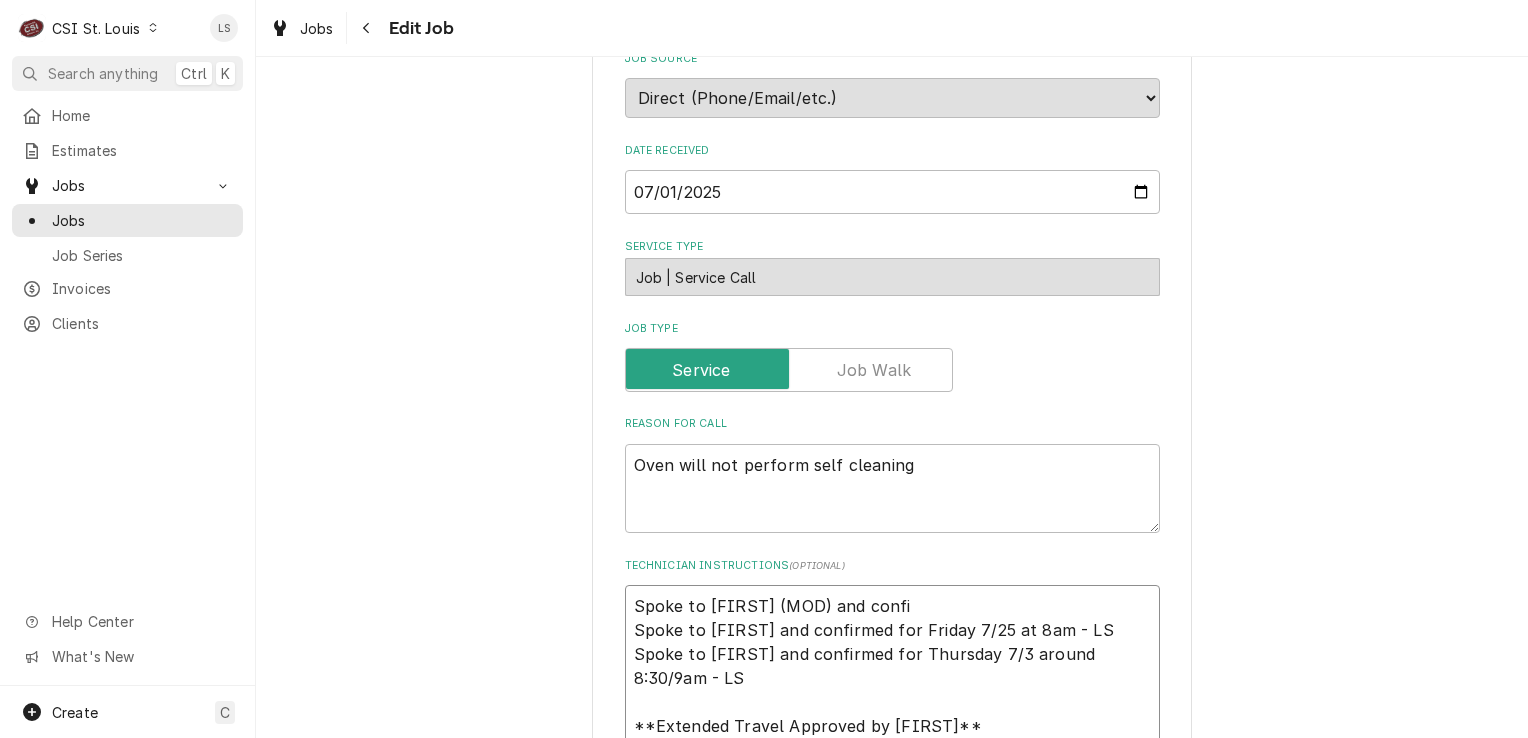 type on "Spoke to Victoria (MOD) and confir
Spoke to Dennis and confirmed for Friday 7/25 at 8am - LS
Spoke to Dennis and confirmed for Thursday 7/3 around 8:30/9am - LS
**Extended Travel Approved by Donte**
Service Hours: Onsite 8am (8am - 11am is preferred)" 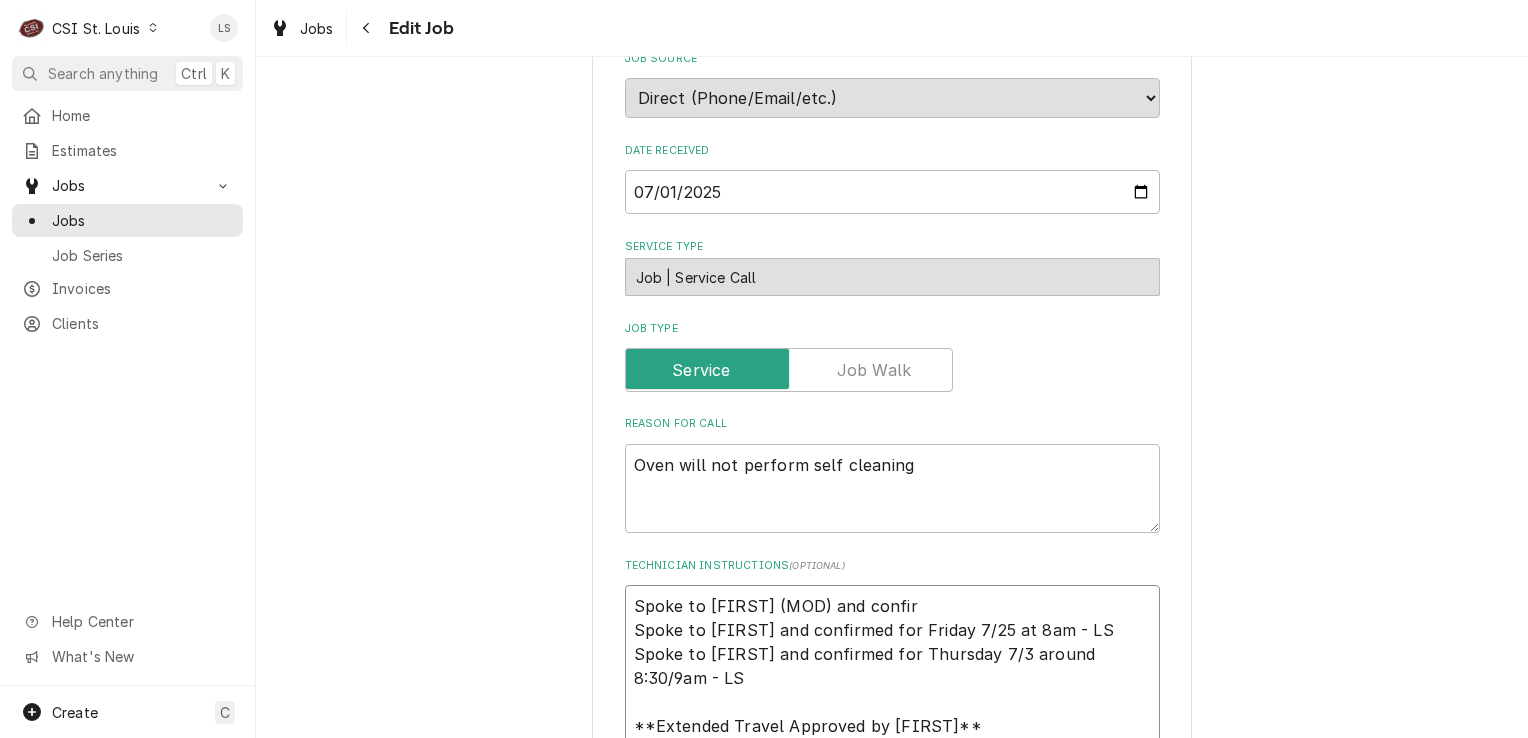 type on "x" 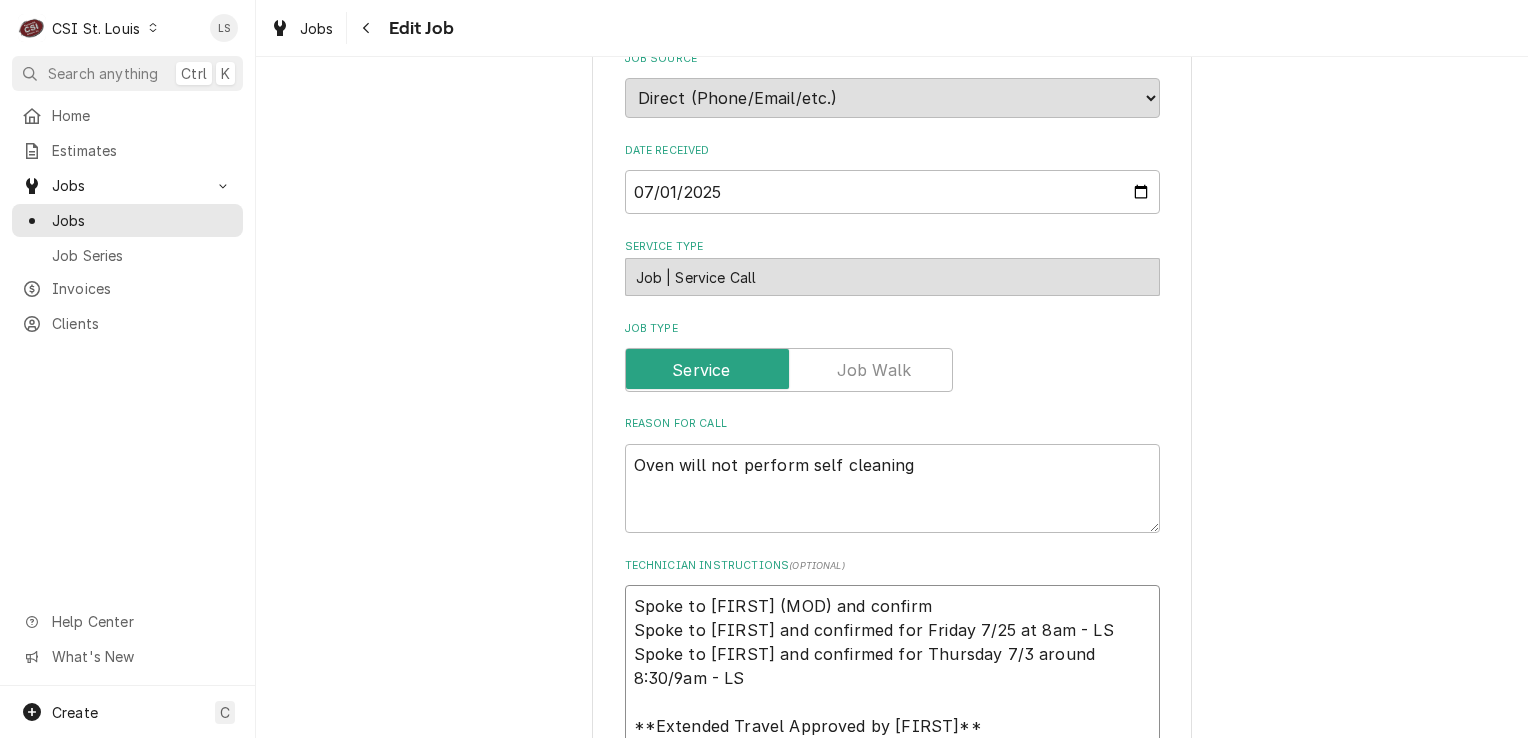 type on "Spoke to Victoria (MOD) and confirme
Spoke to Dennis and confirmed for Friday 7/25 at 8am - LS
Spoke to Dennis and confirmed for Thursday 7/3 around 8:30/9am - LS
**Extended Travel Approved by Donte**
Service Hours: Onsite 8am (8am - 11am is preferred)" 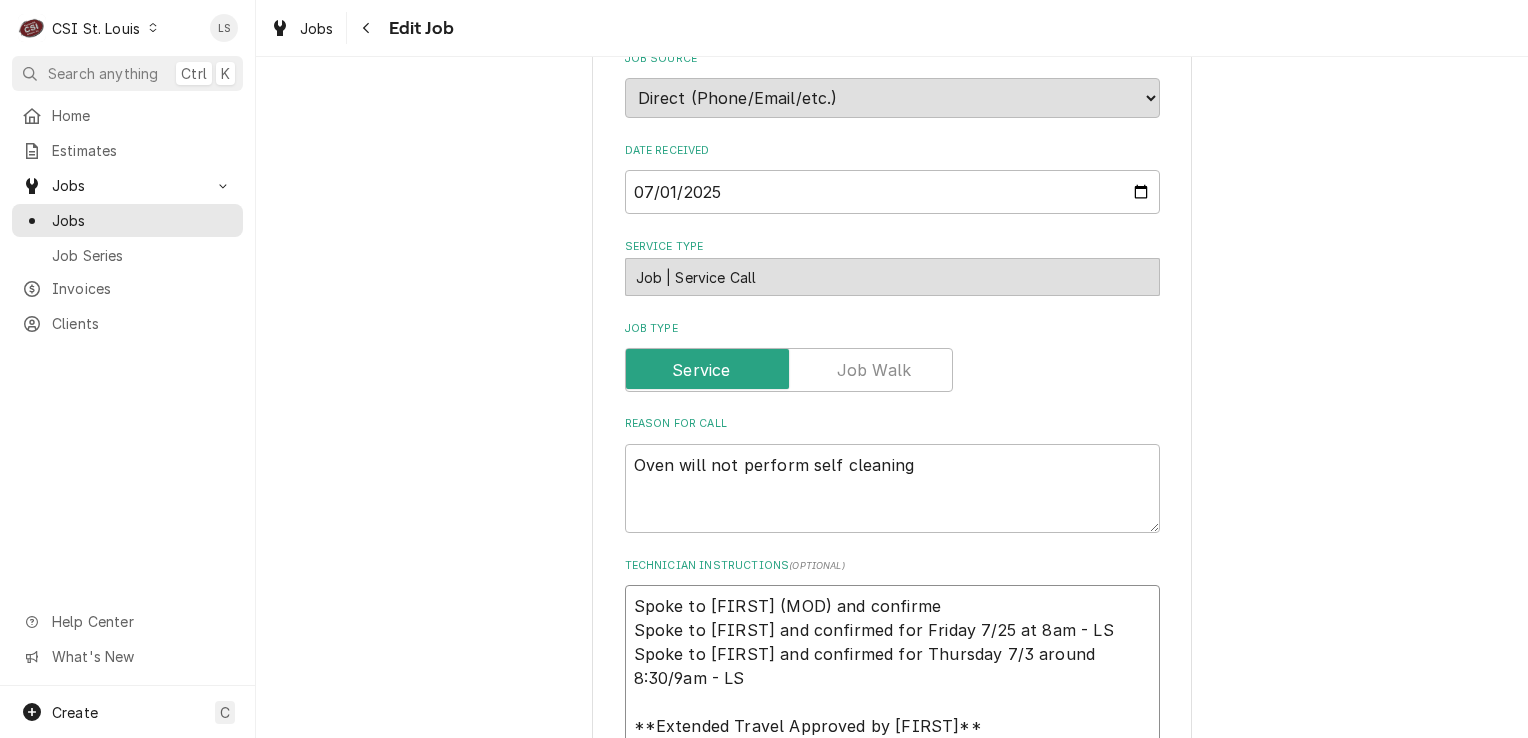 type on "x" 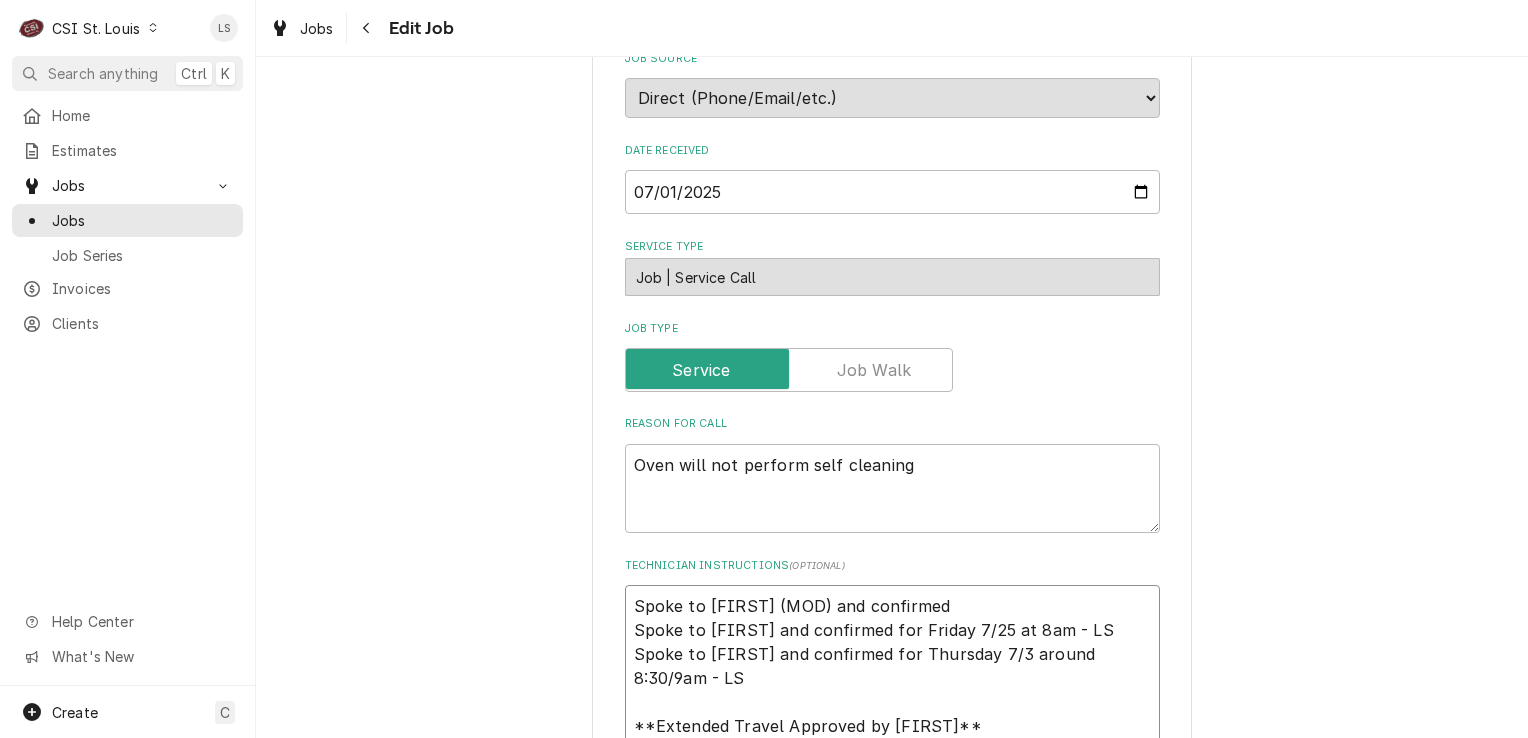 type on "x" 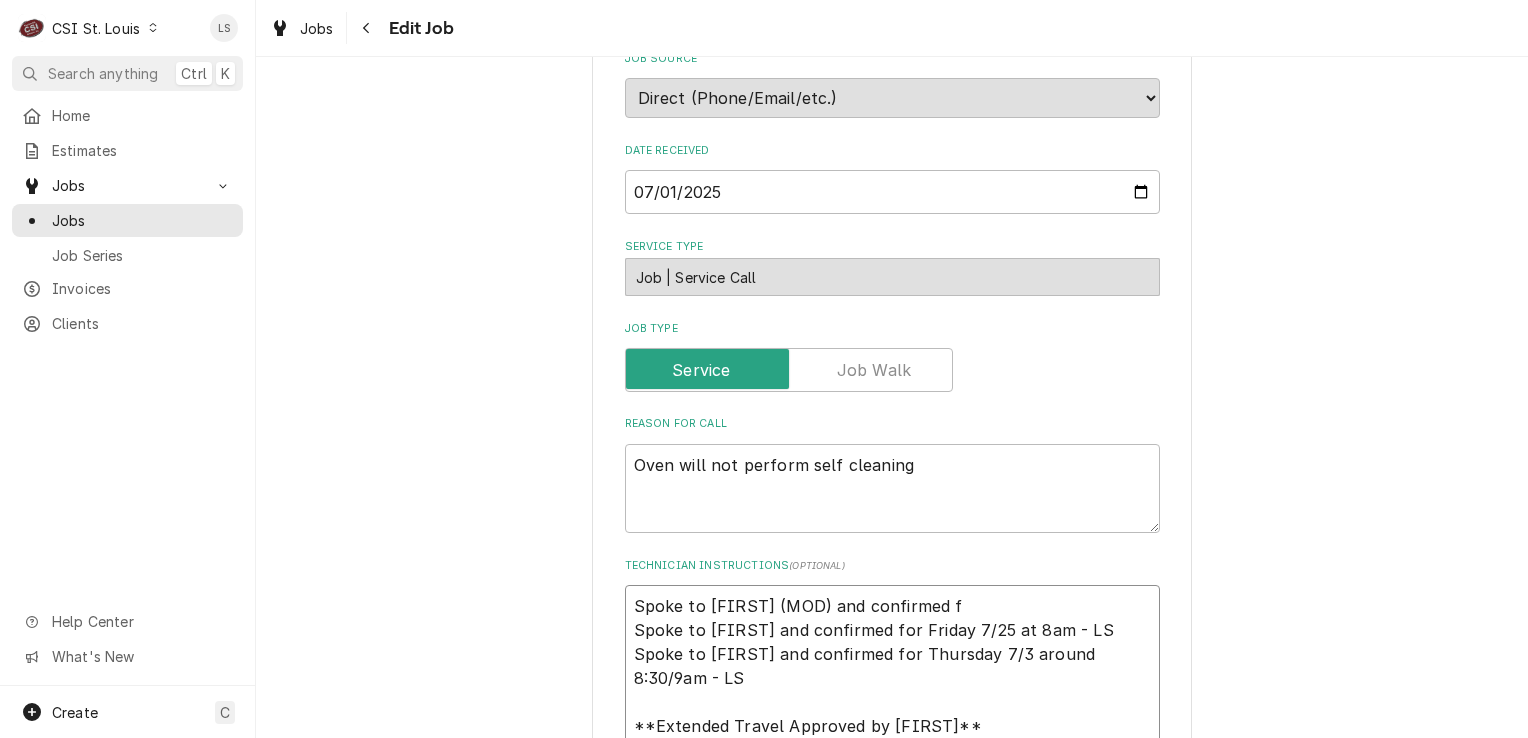 type on "x" 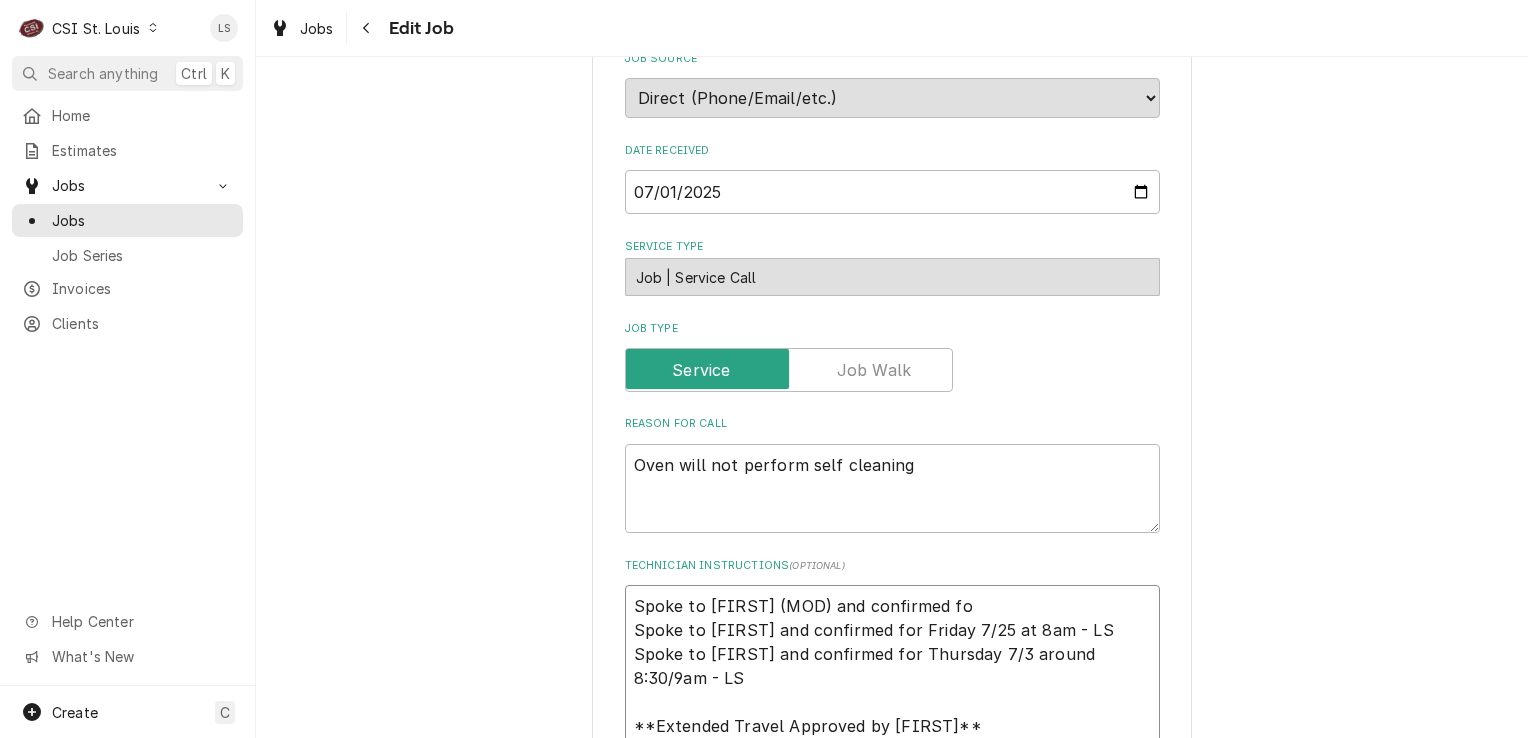 type on "Spoke to Victoria (MOD) and confirmed for
Spoke to Dennis and confirmed for Friday 7/25 at 8am - LS
Spoke to Dennis and confirmed for Thursday 7/3 around 8:30/9am - LS
**Extended Travel Approved by Donte**
Service Hours: Onsite 8am (8am - 11am is preferred)" 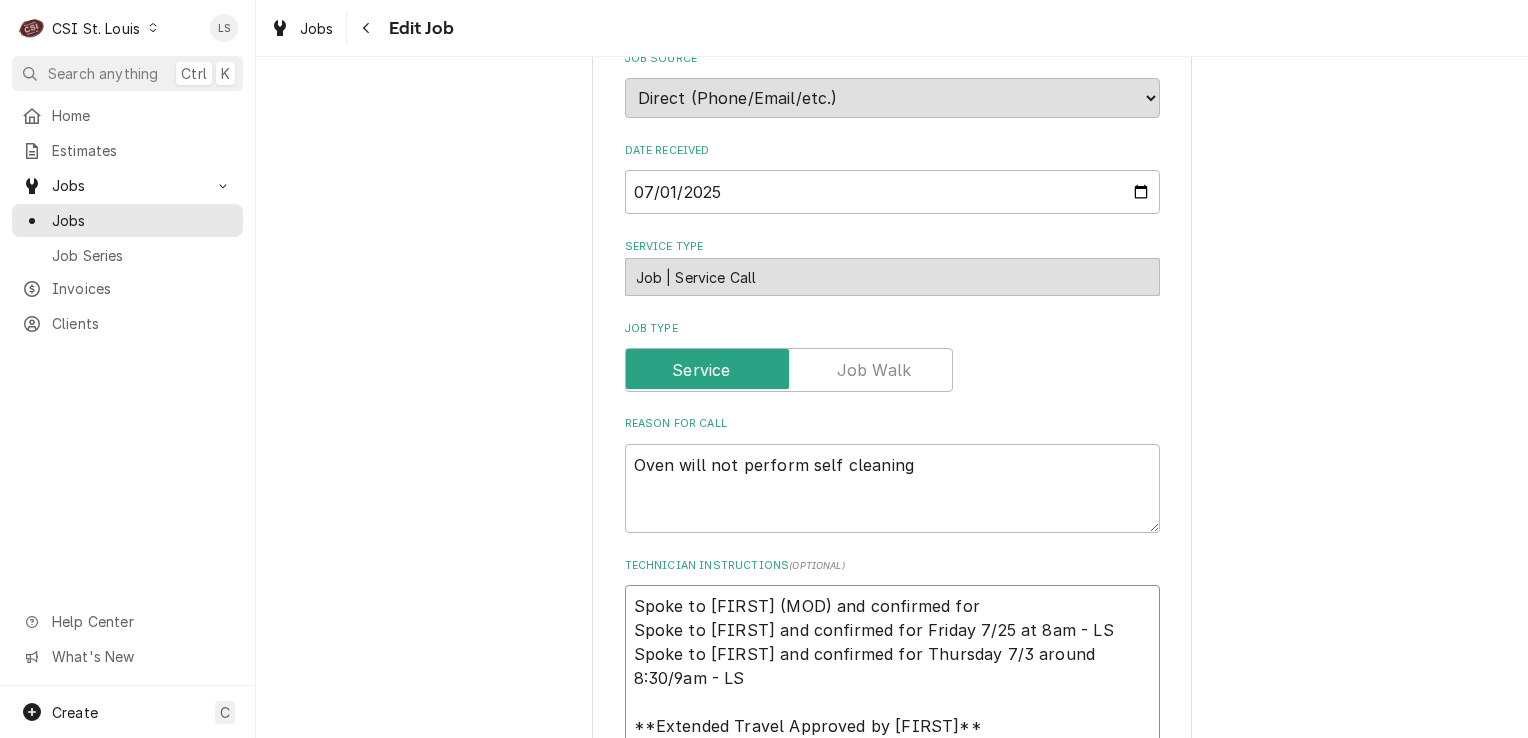 type on "x" 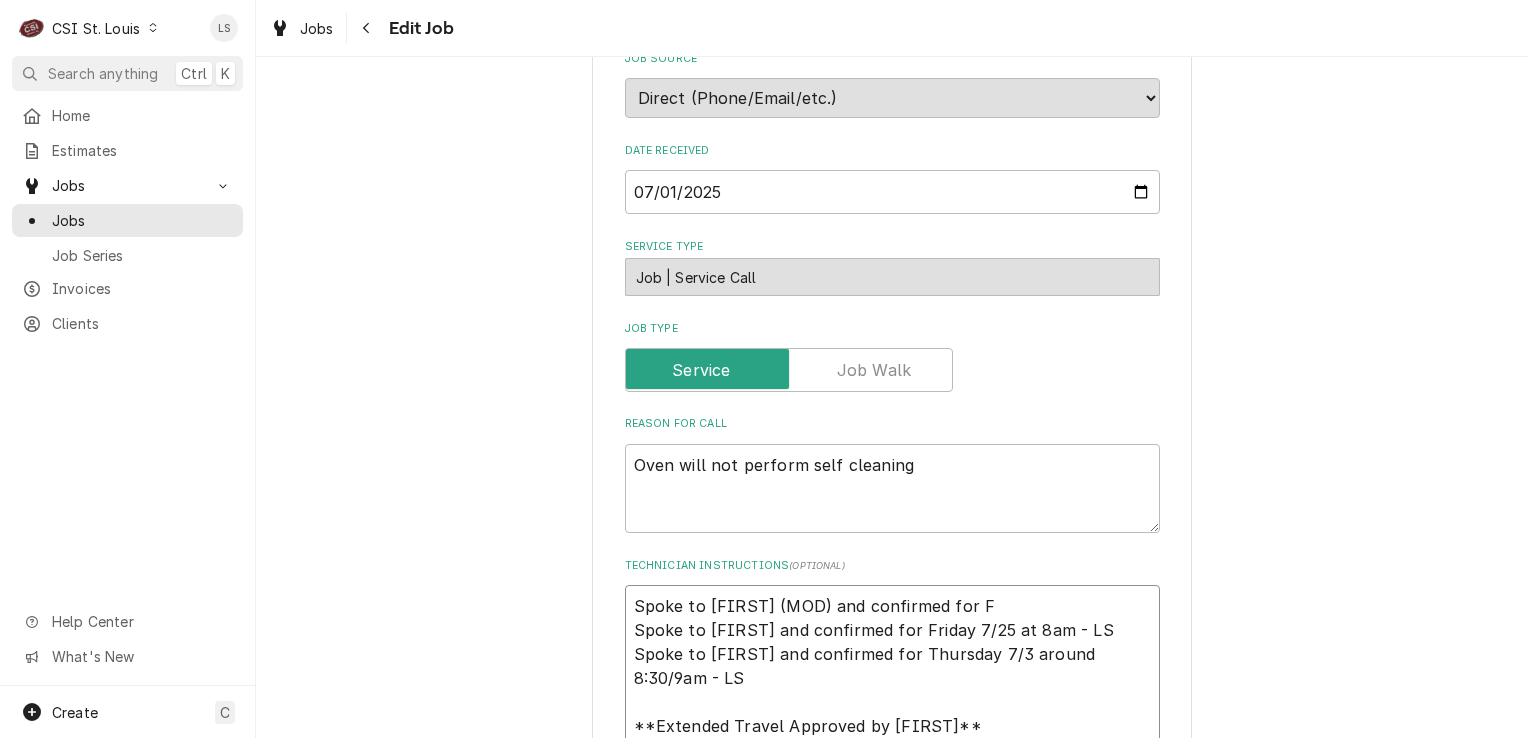 type on "x" 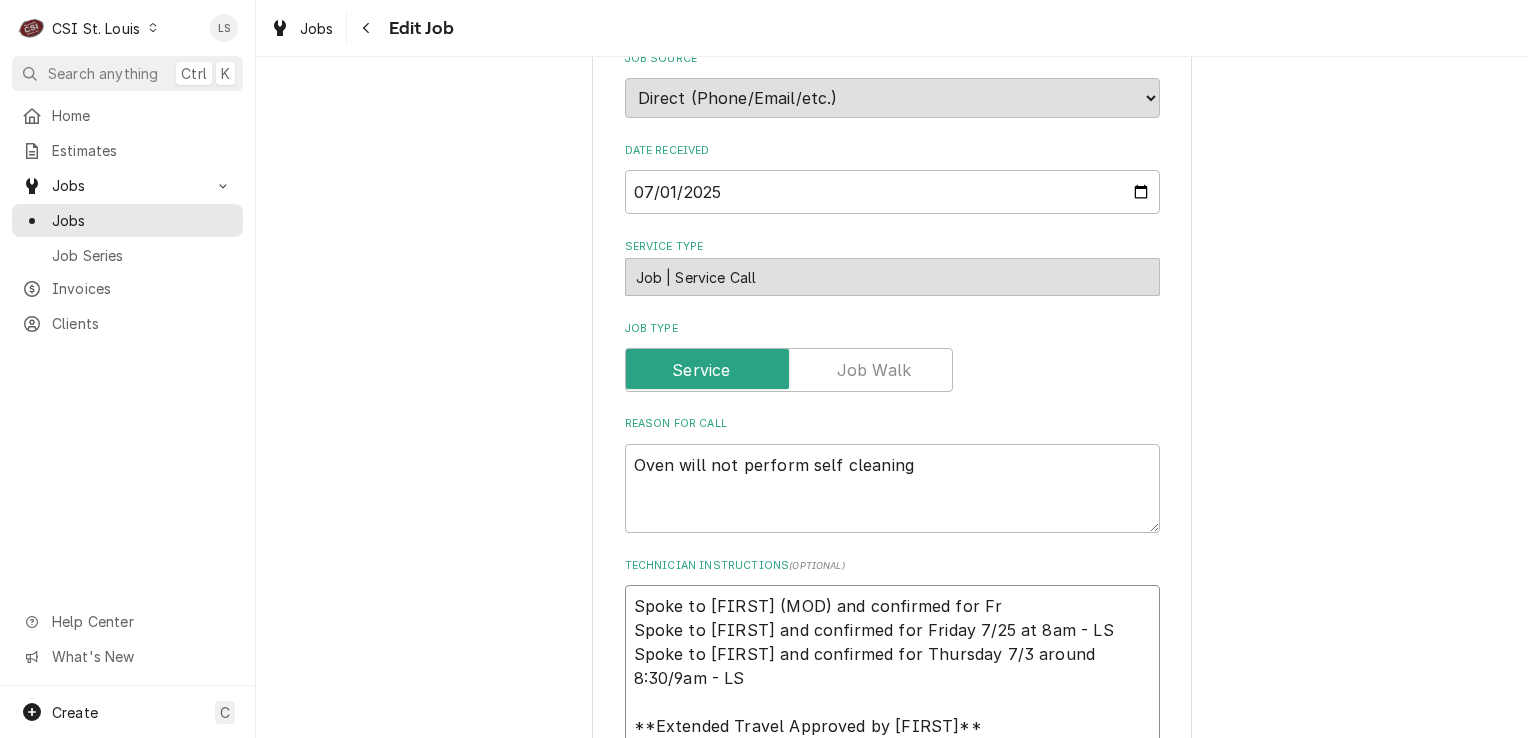type on "x" 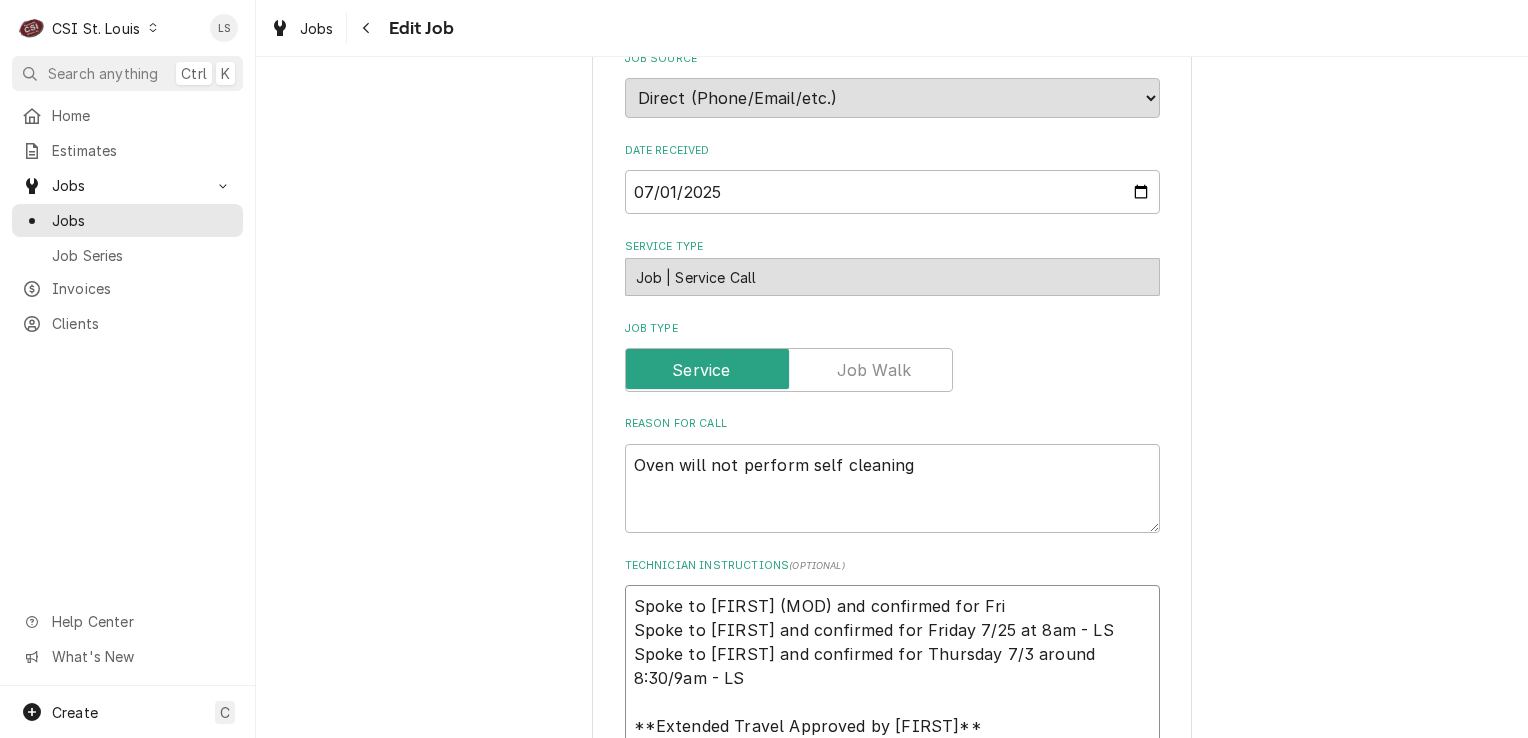 type on "x" 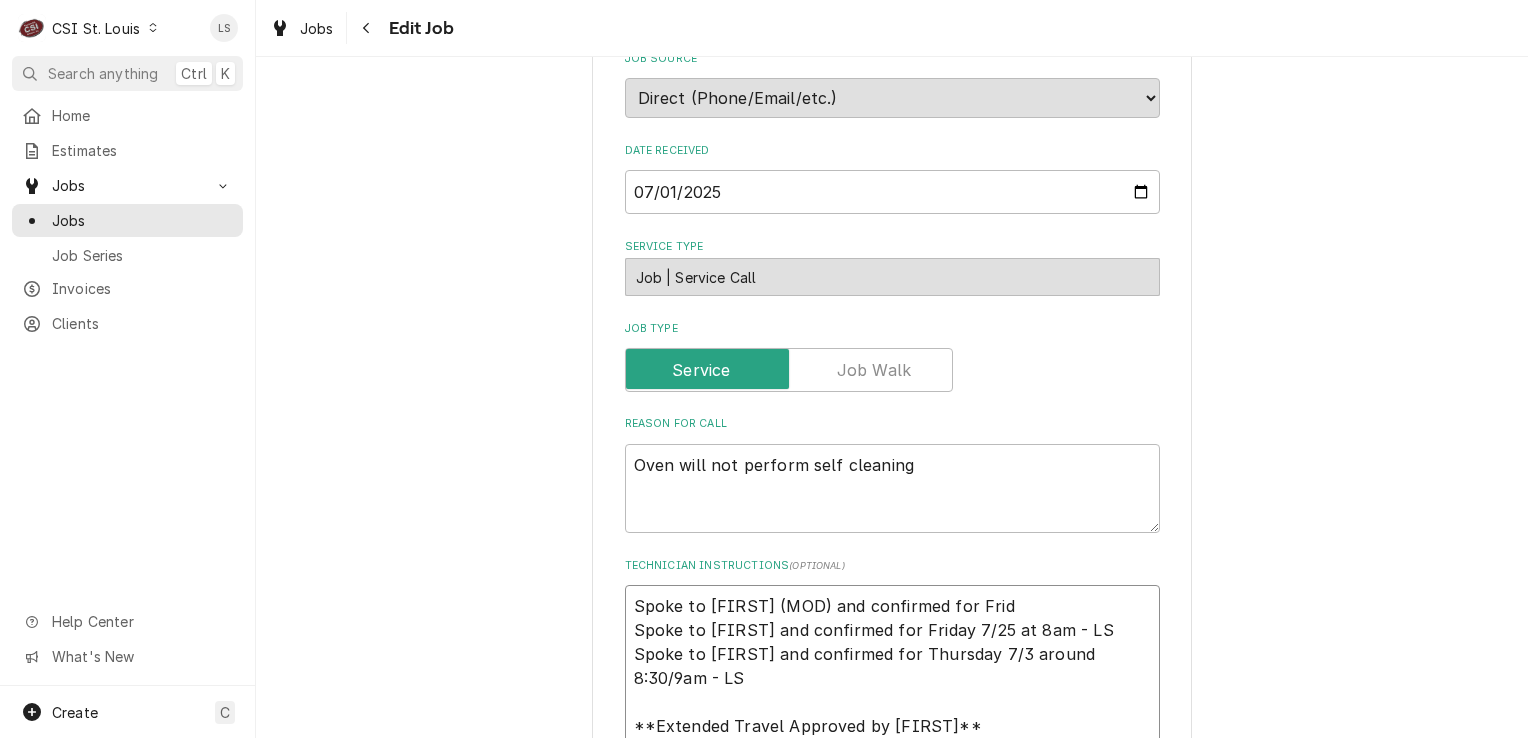 type on "x" 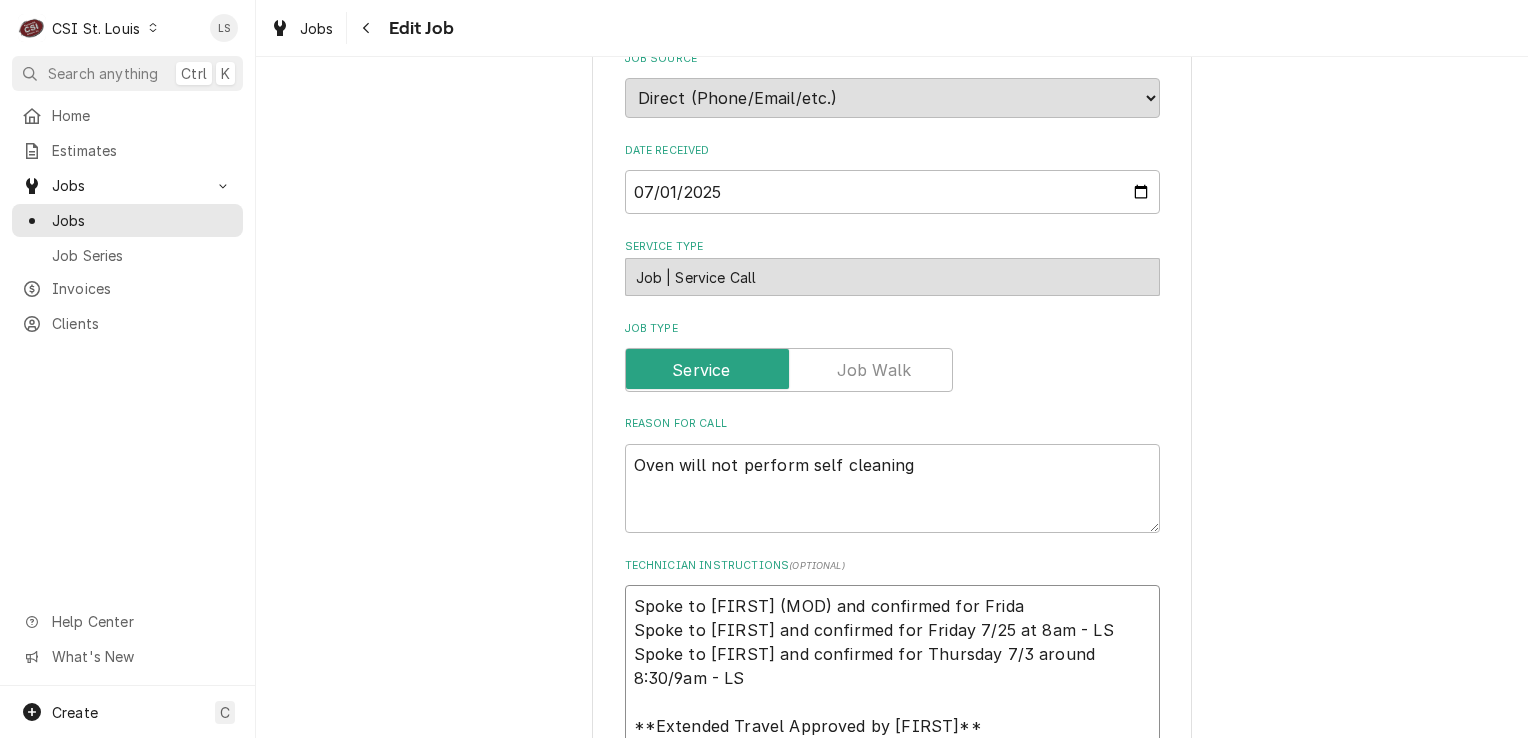 type on "x" 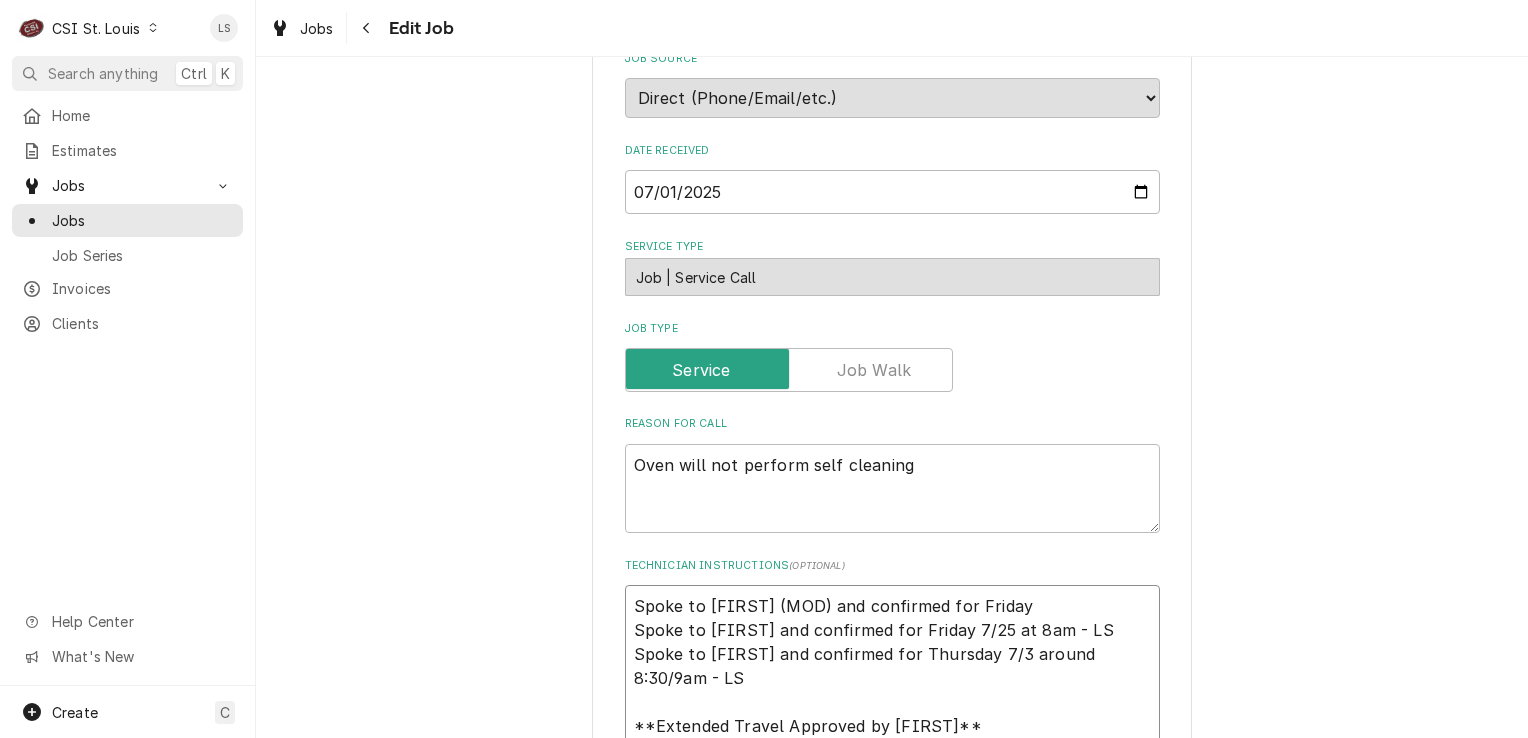 type on "x" 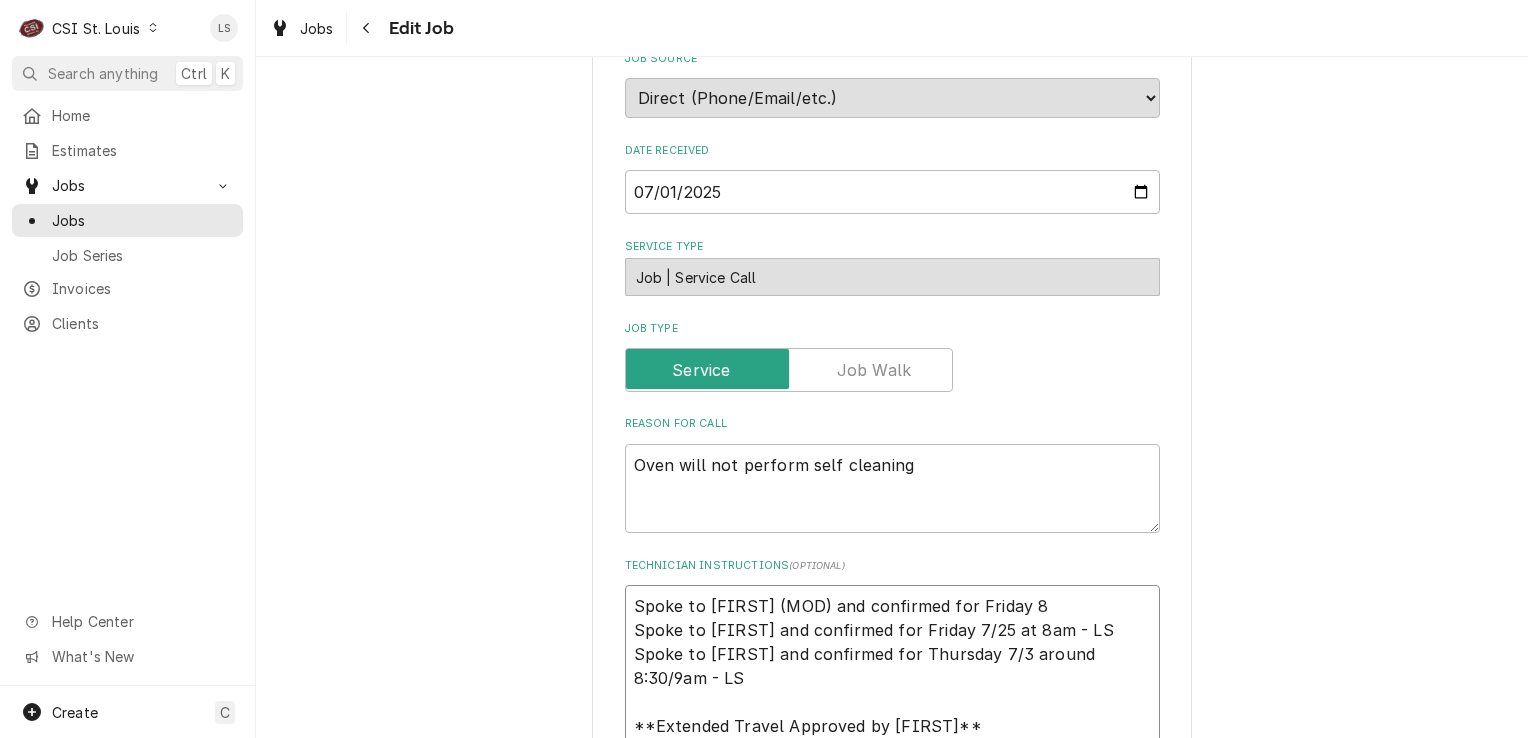 type on "x" 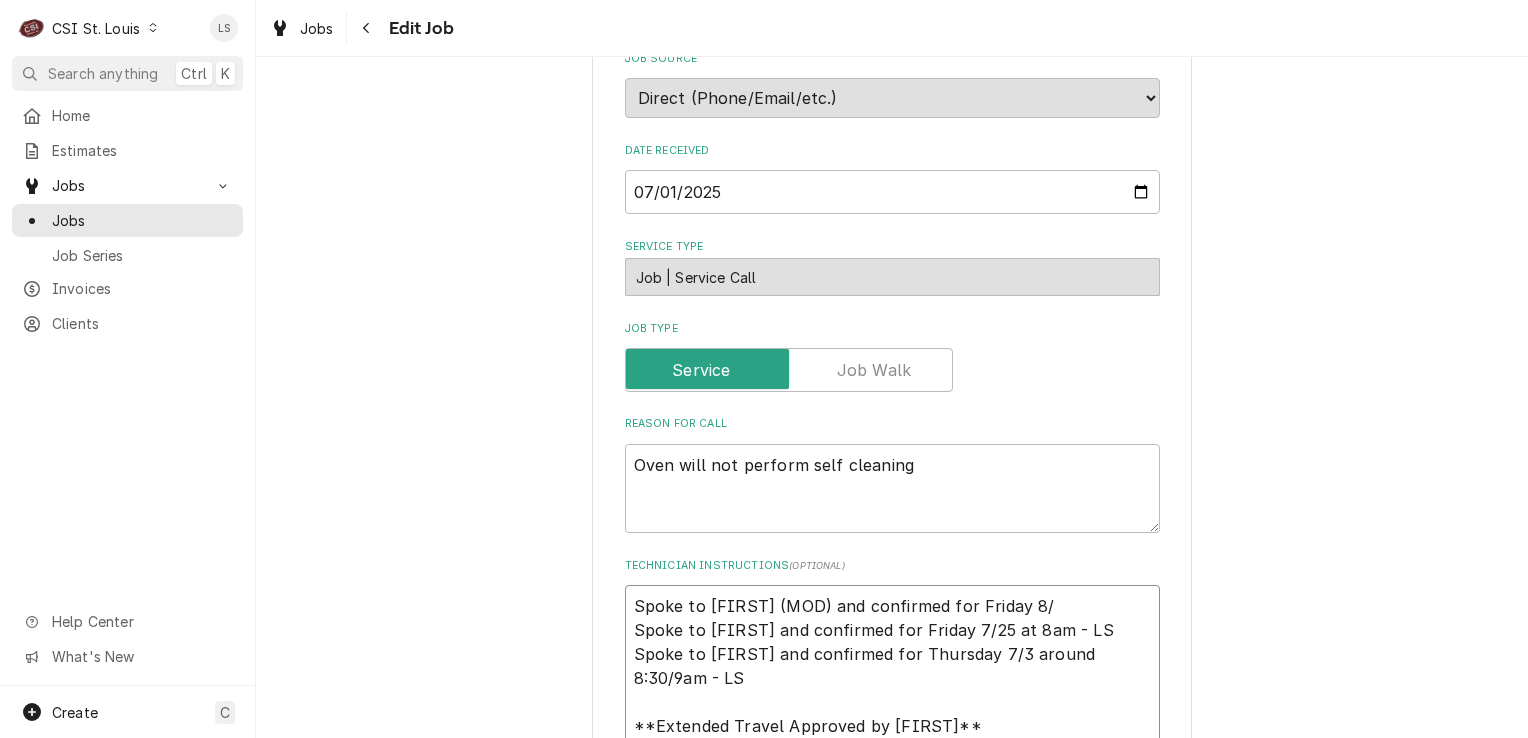 type on "x" 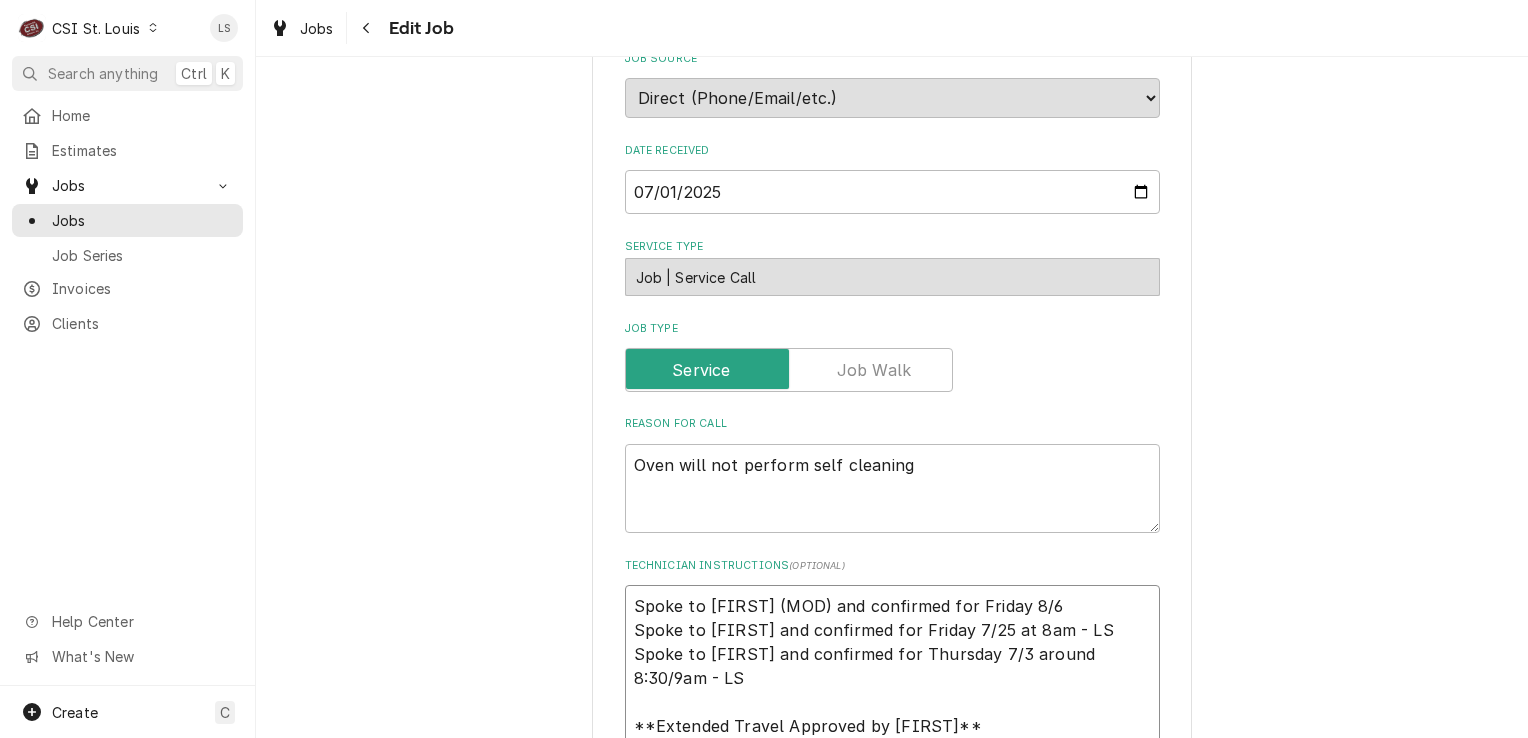 type on "x" 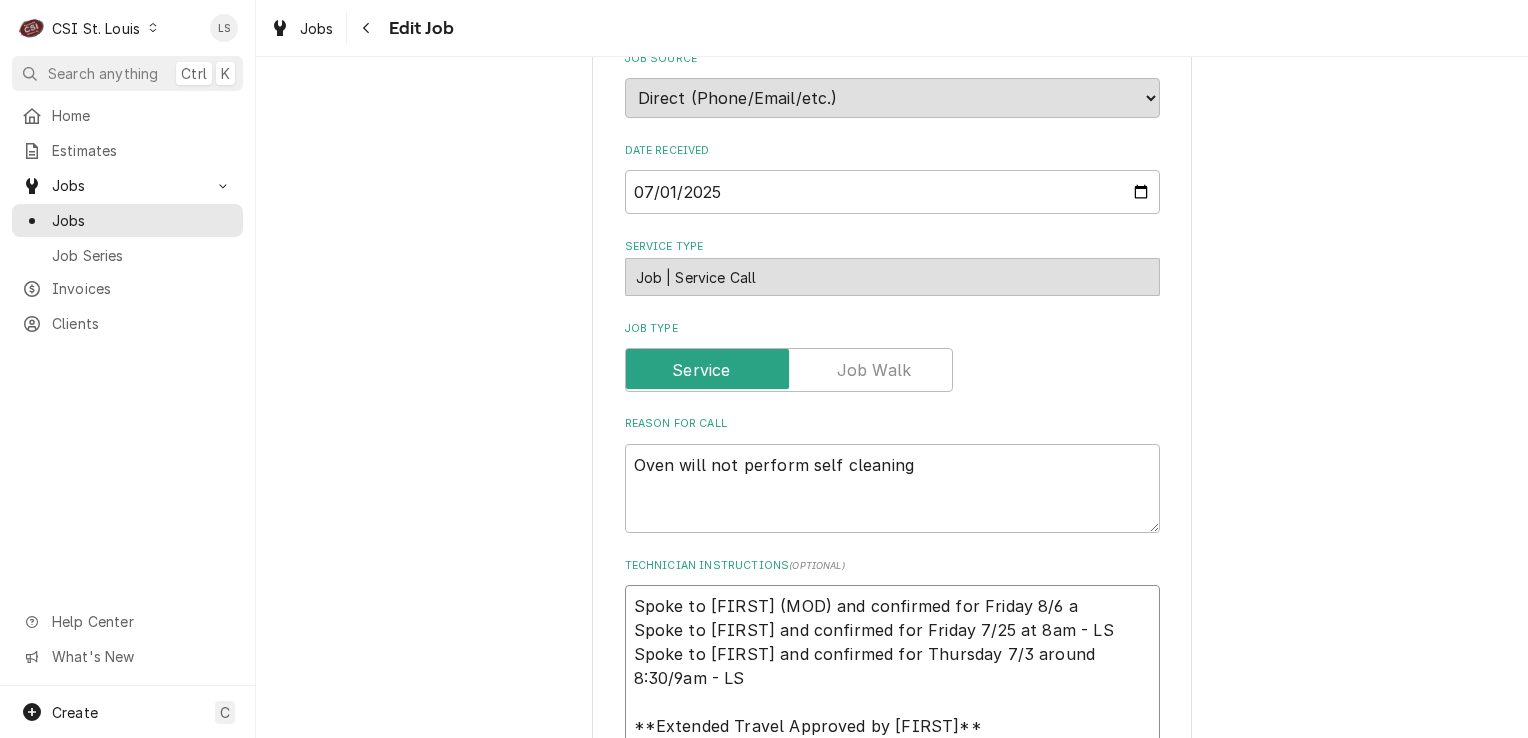 type on "x" 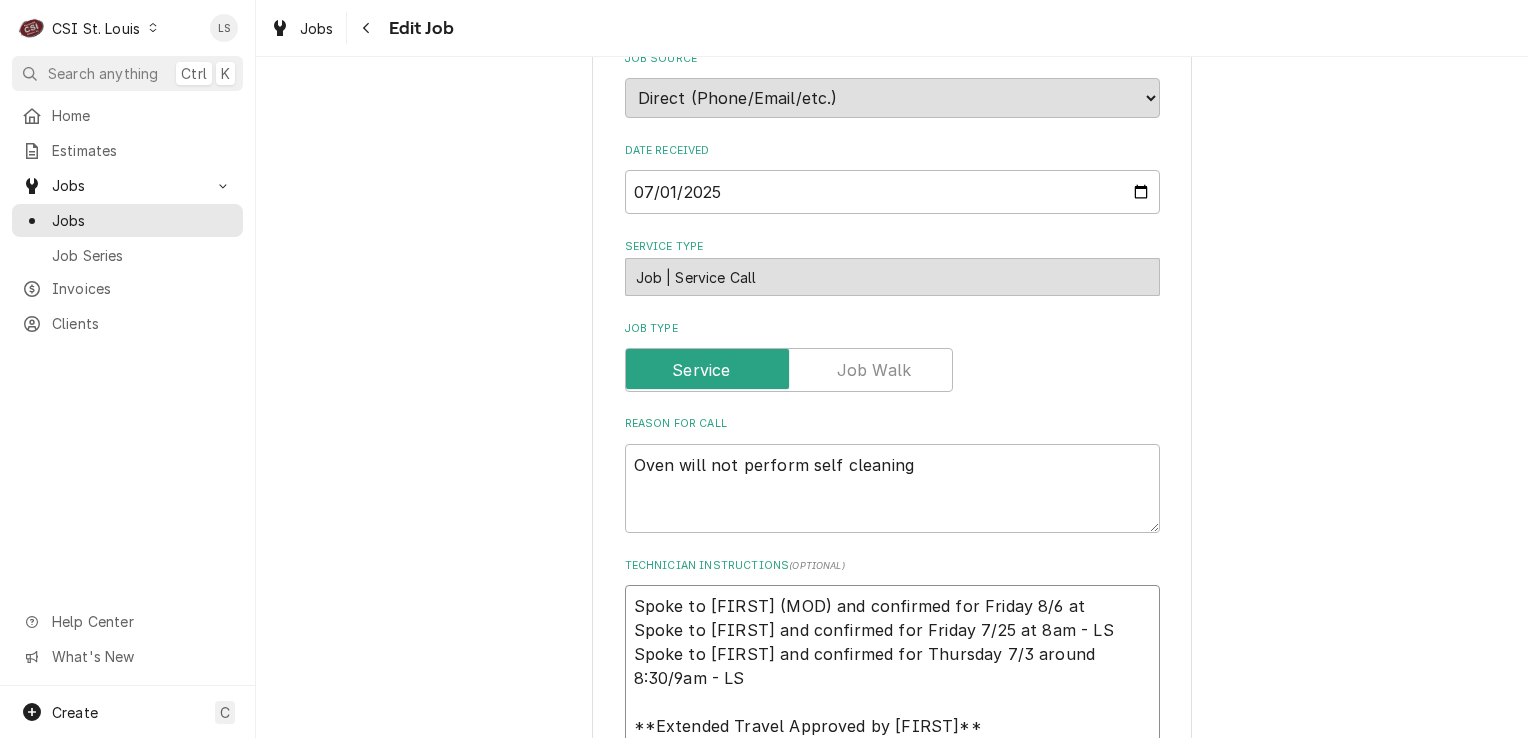 type on "x" 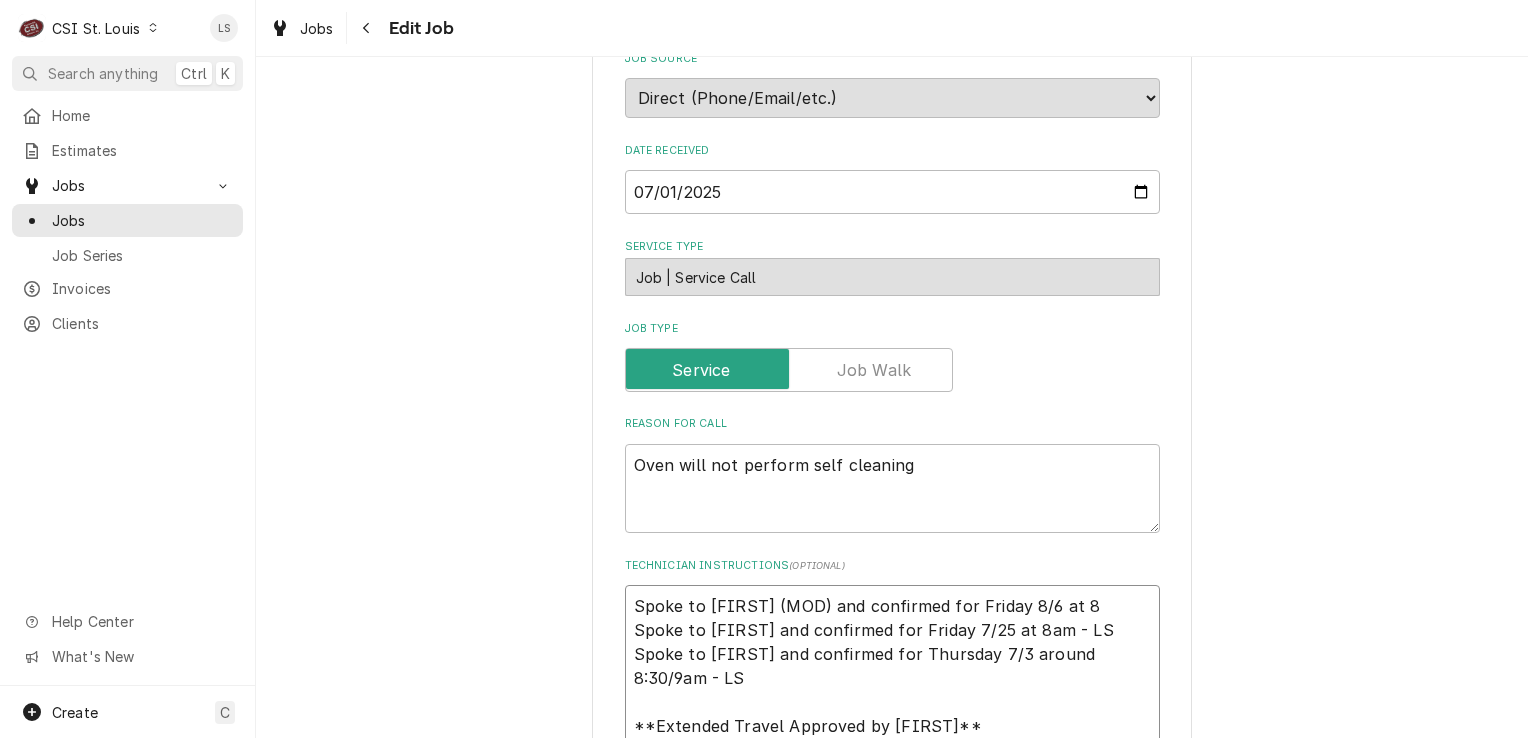 type on "x" 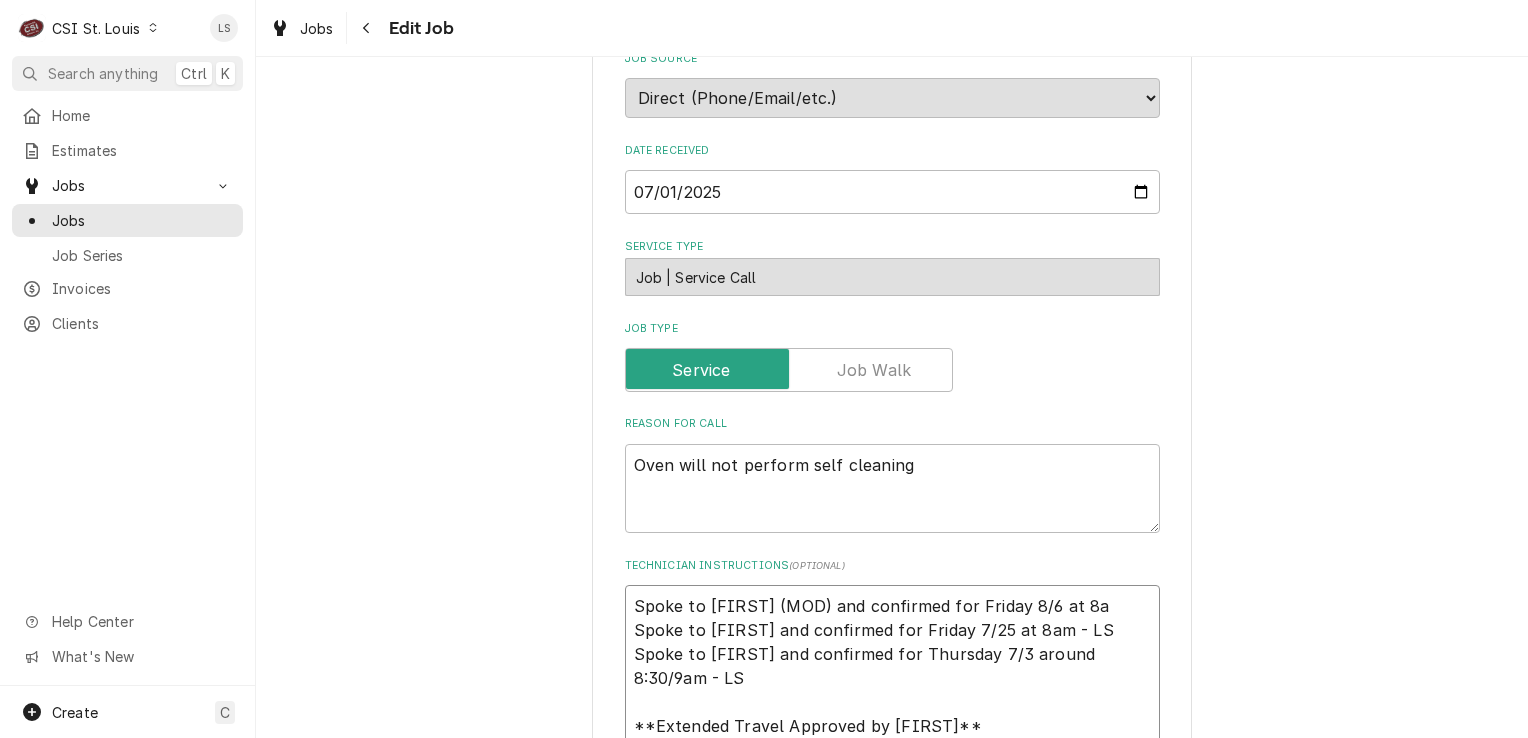 type on "x" 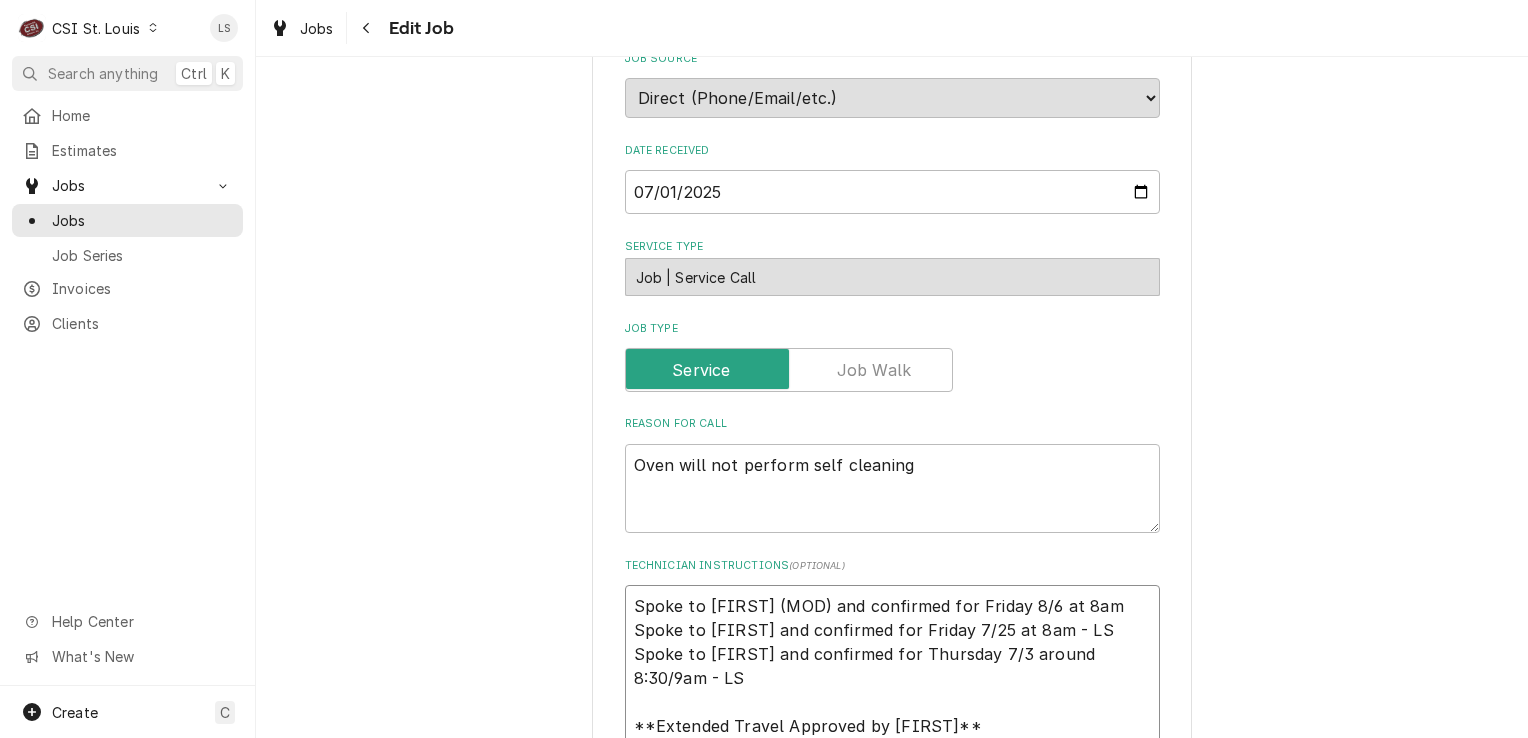 type on "x" 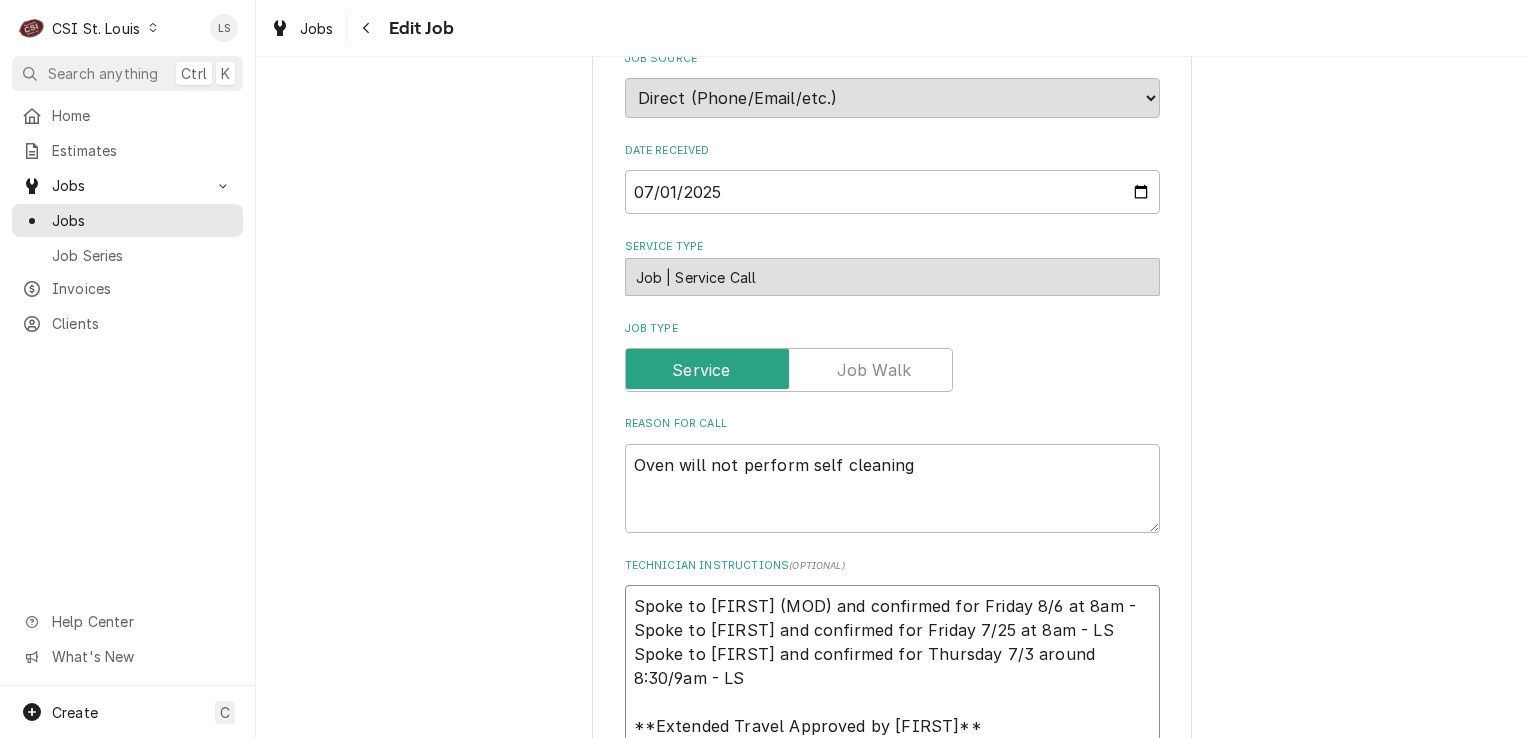 type on "x" 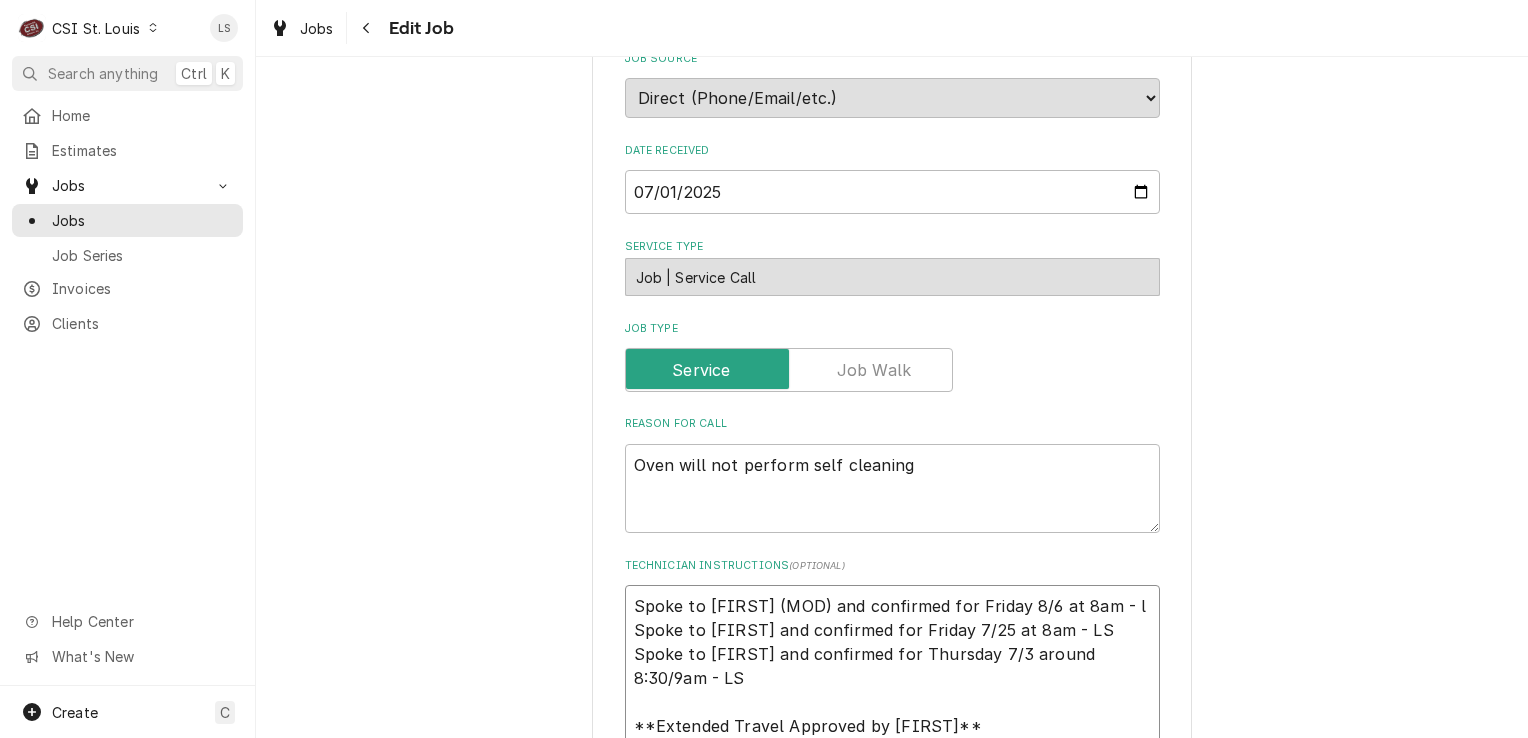 type on "x" 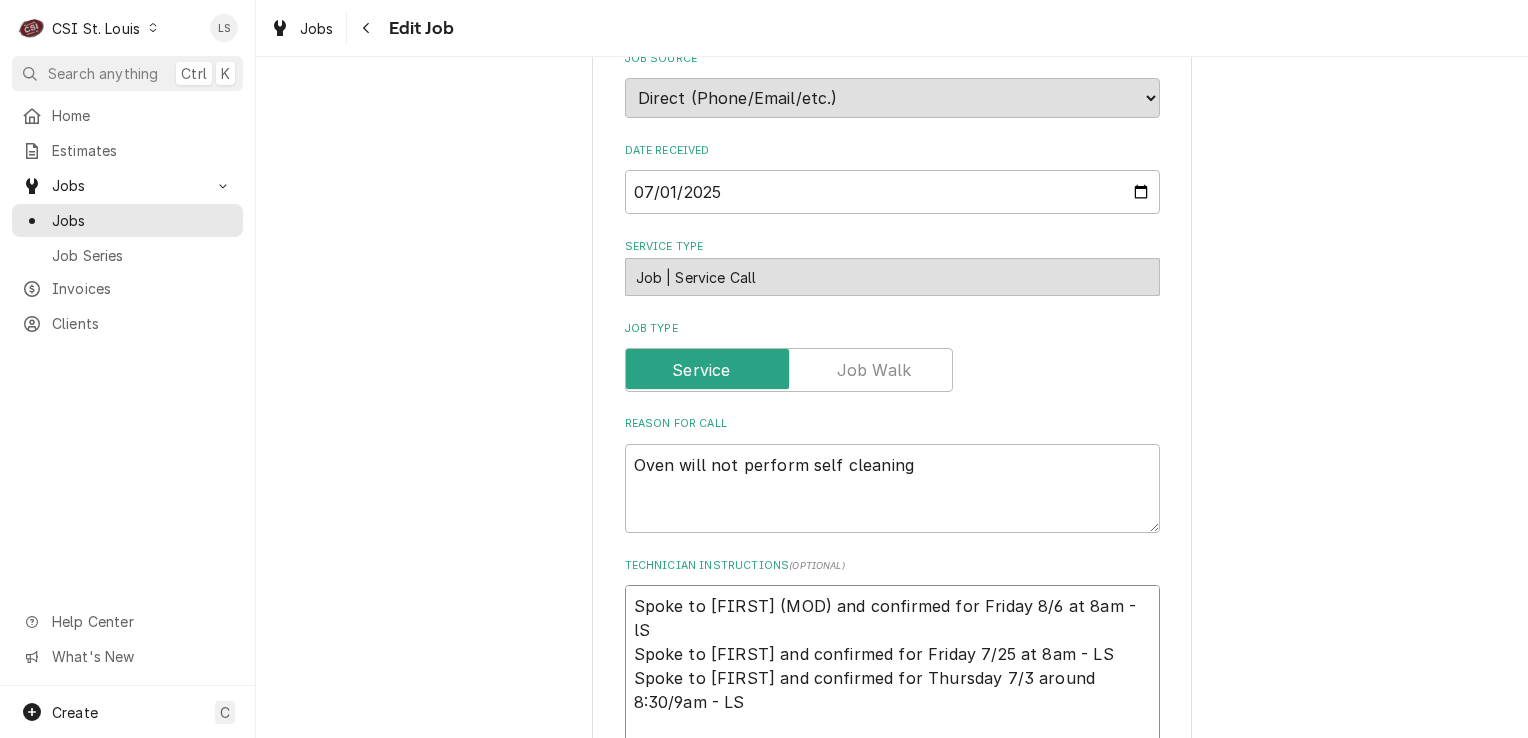 type on "x" 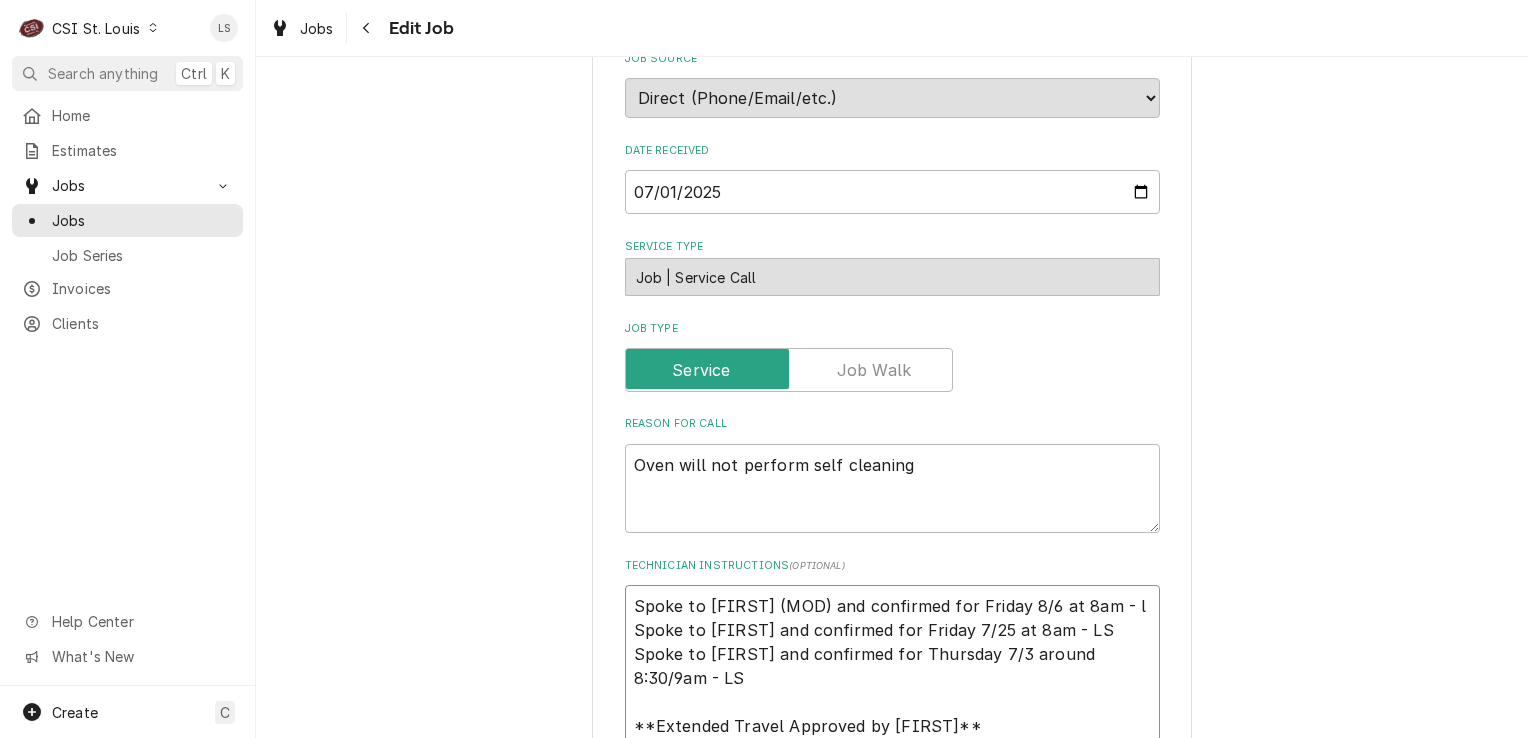 type on "x" 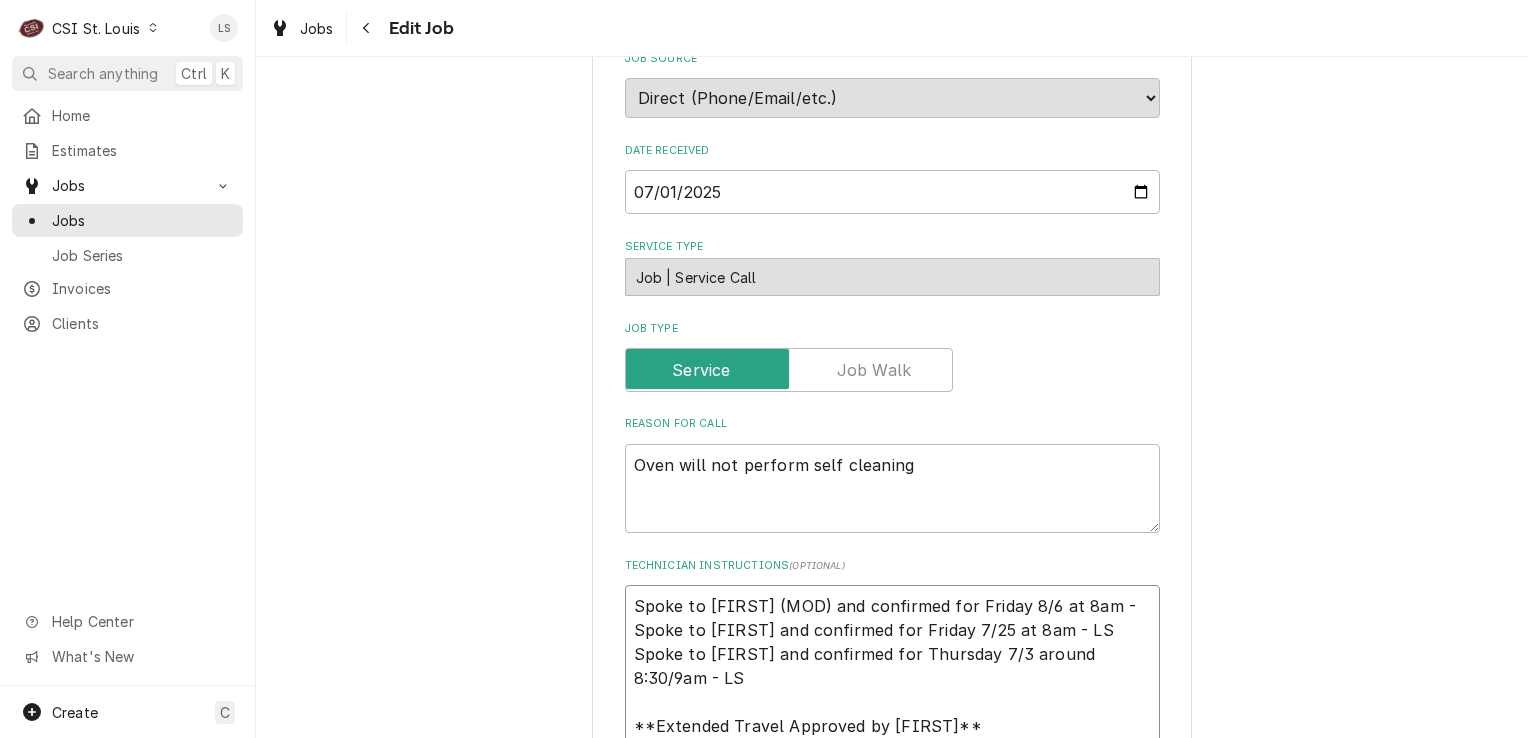 type on "x" 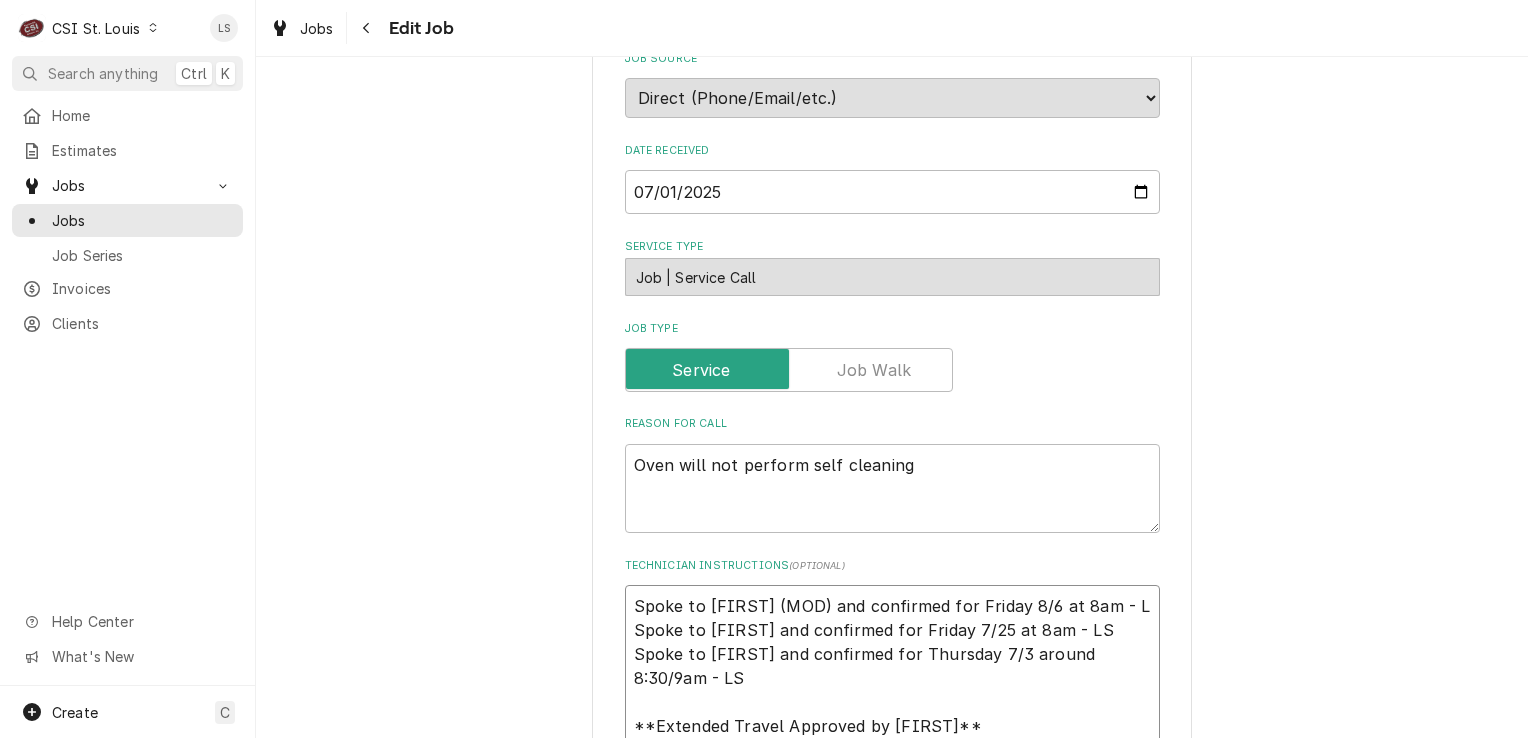 type on "x" 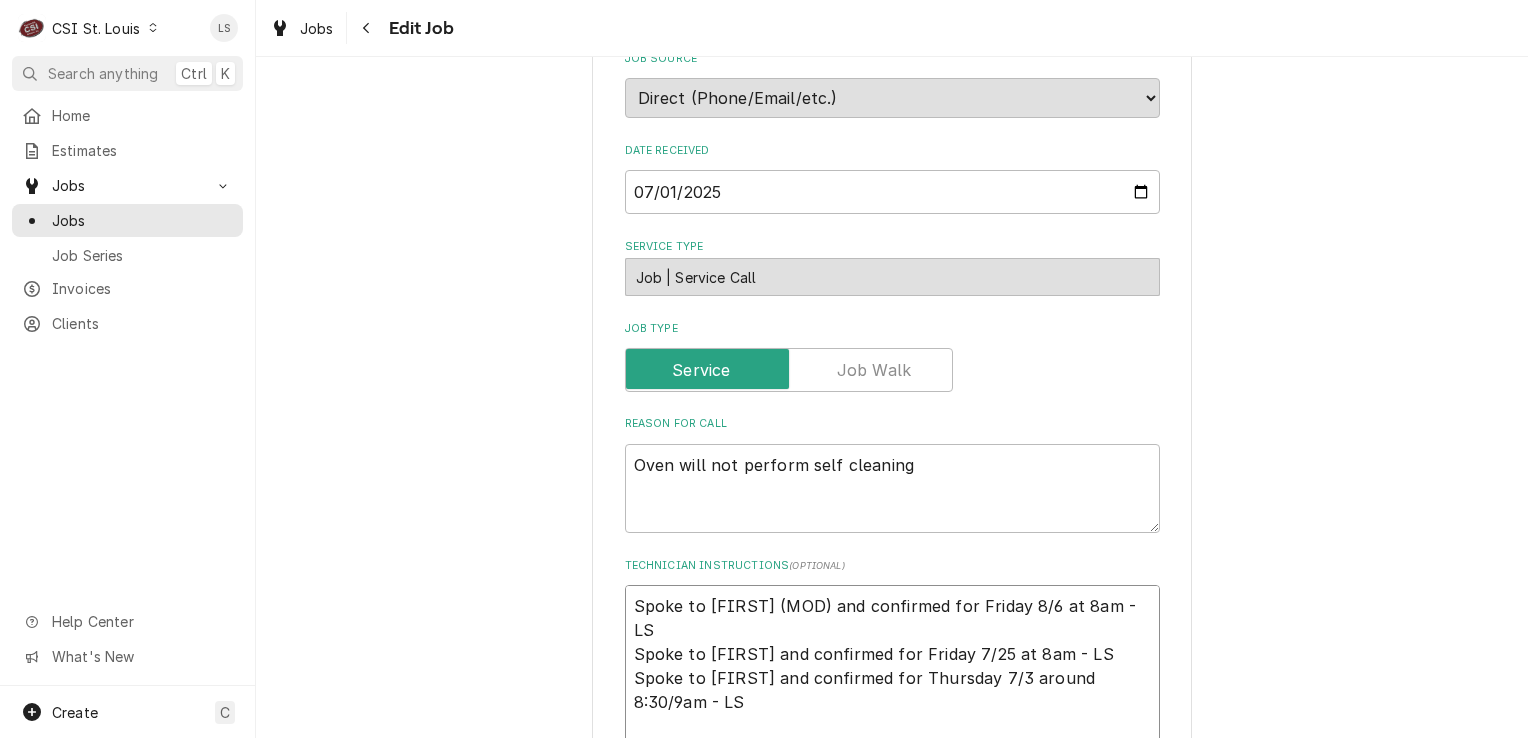 type on "x" 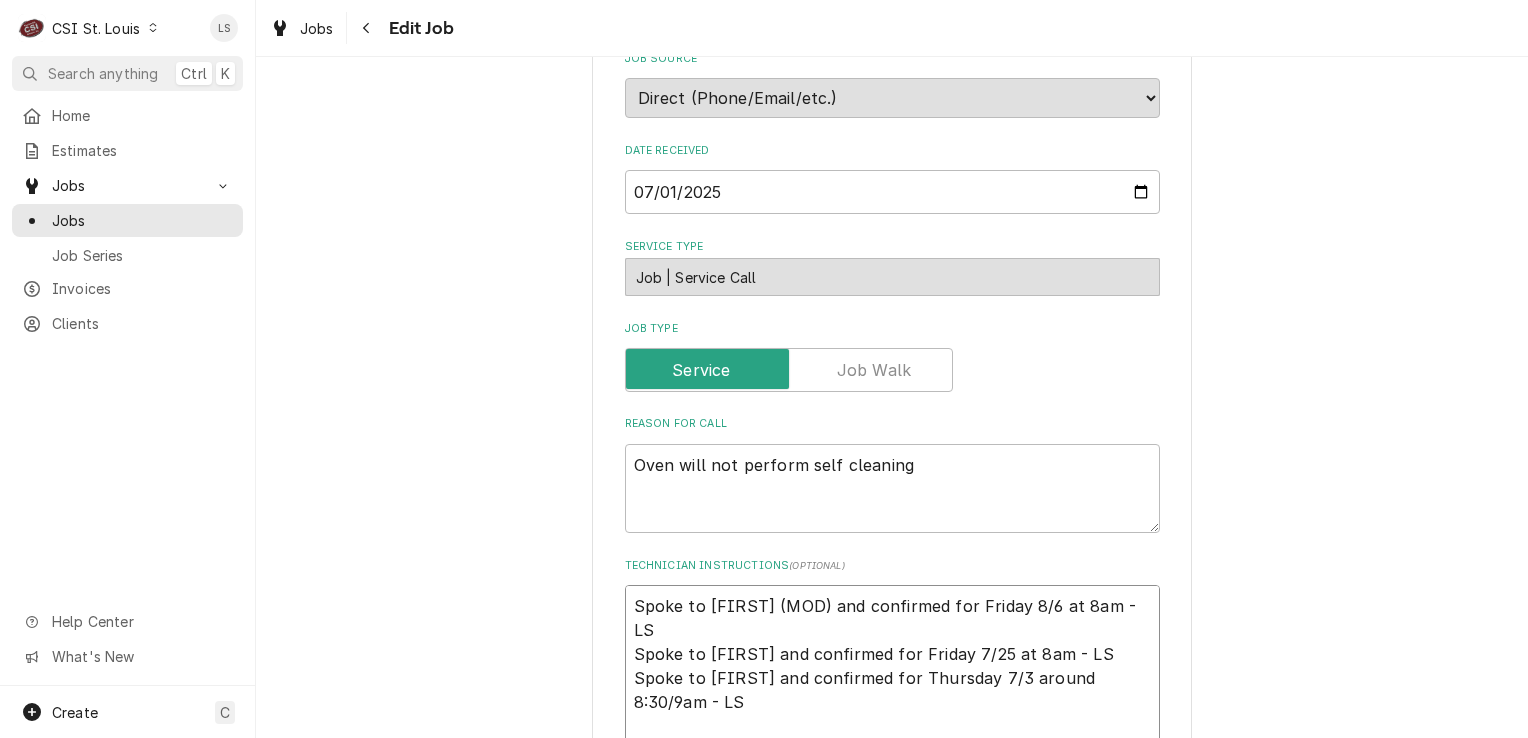 type on "x" 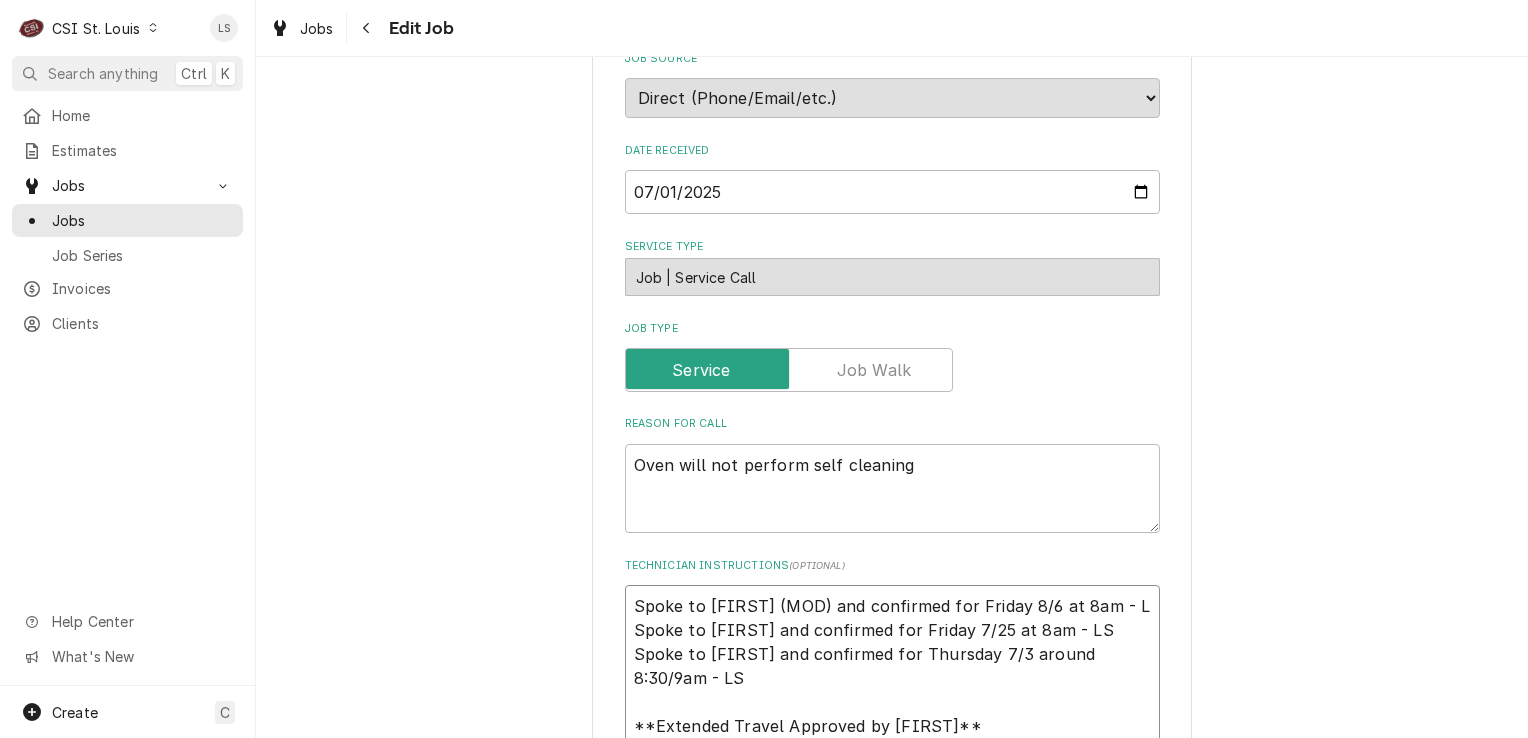 type on "x" 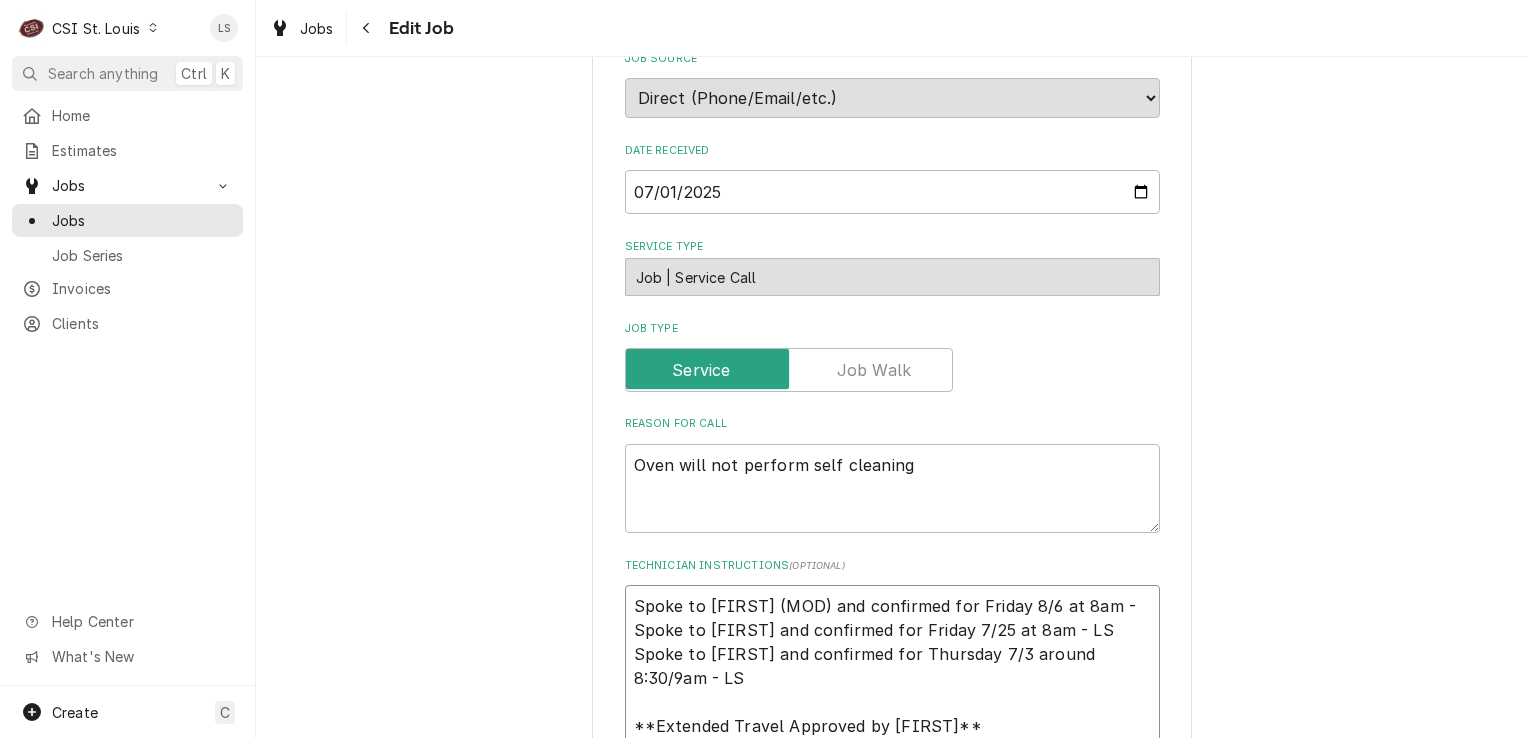 type on "x" 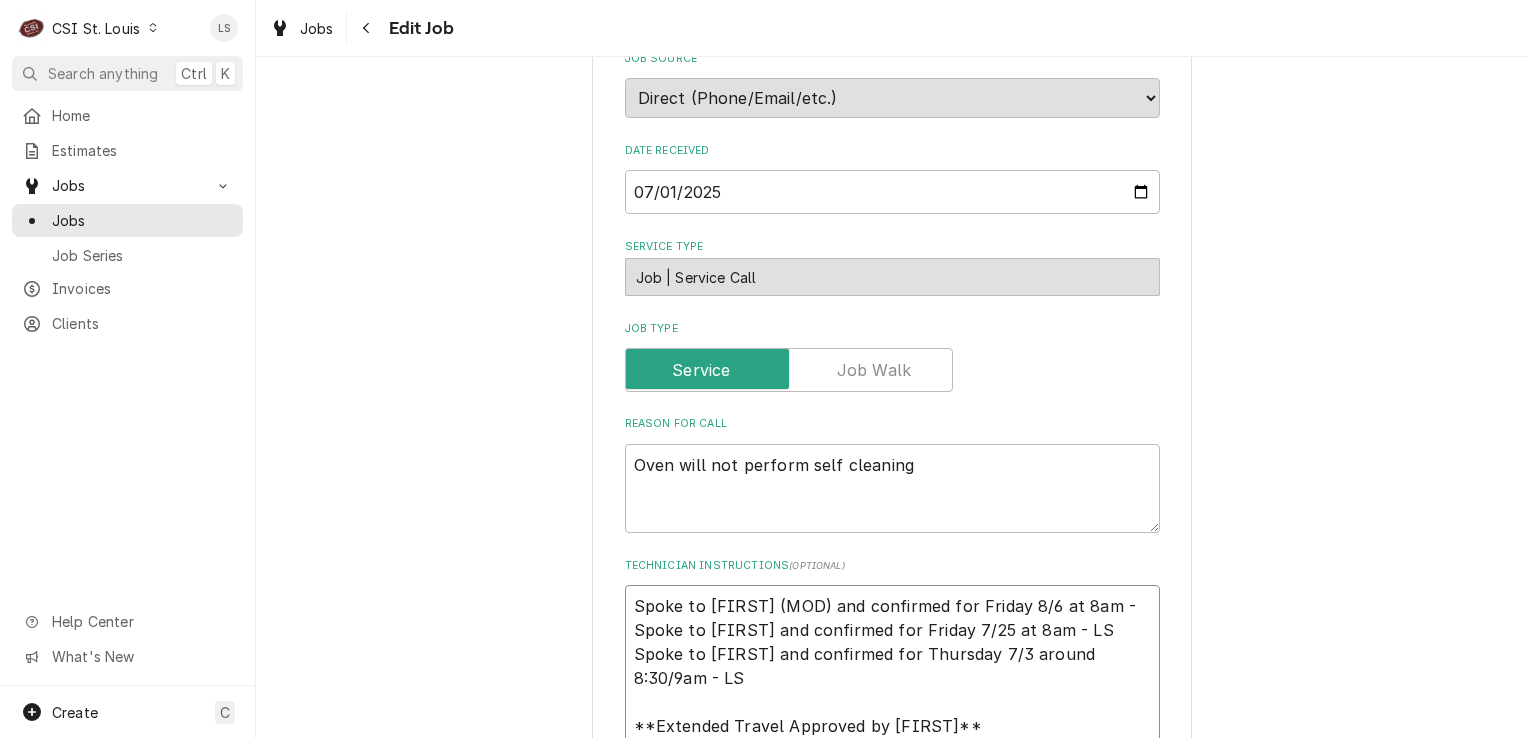 type on "x" 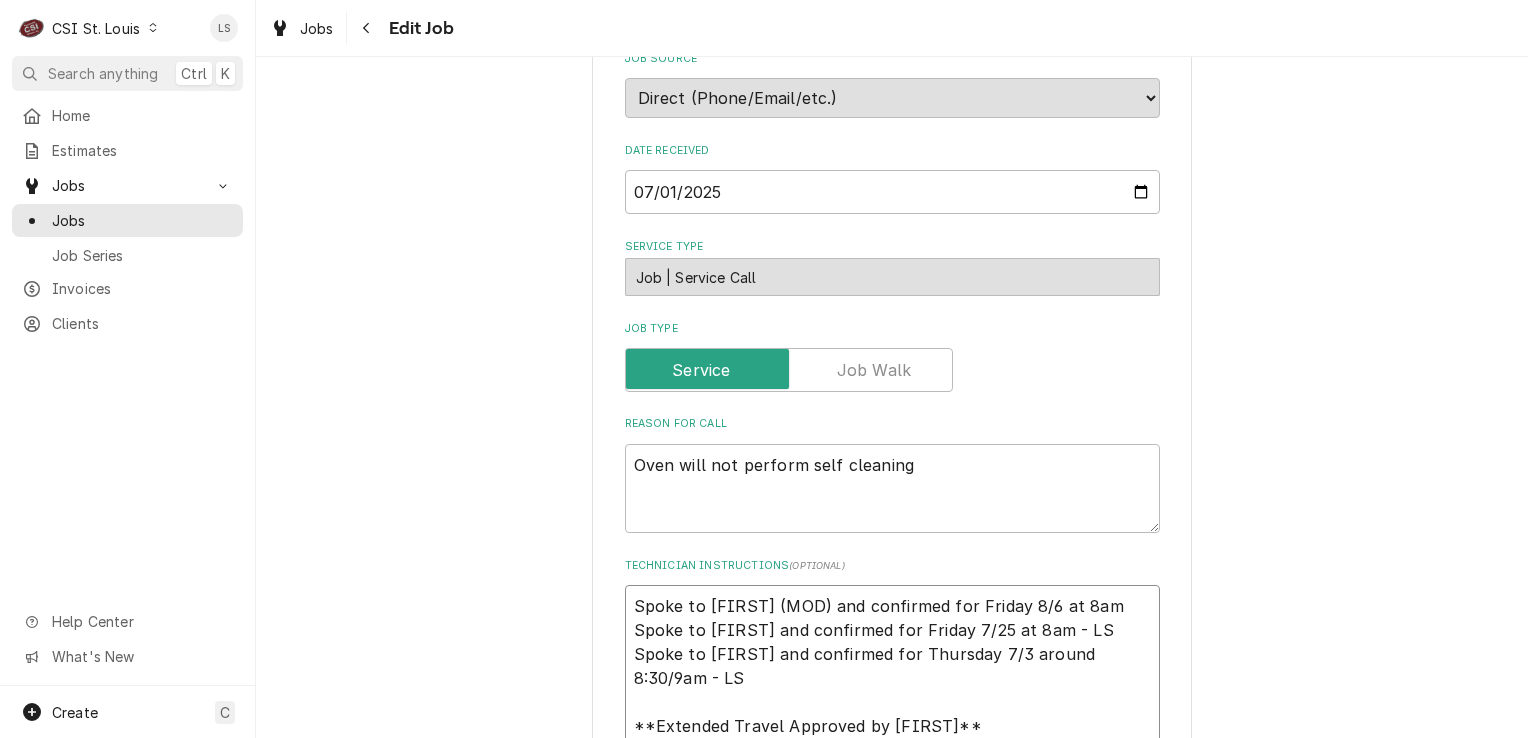 type on "x" 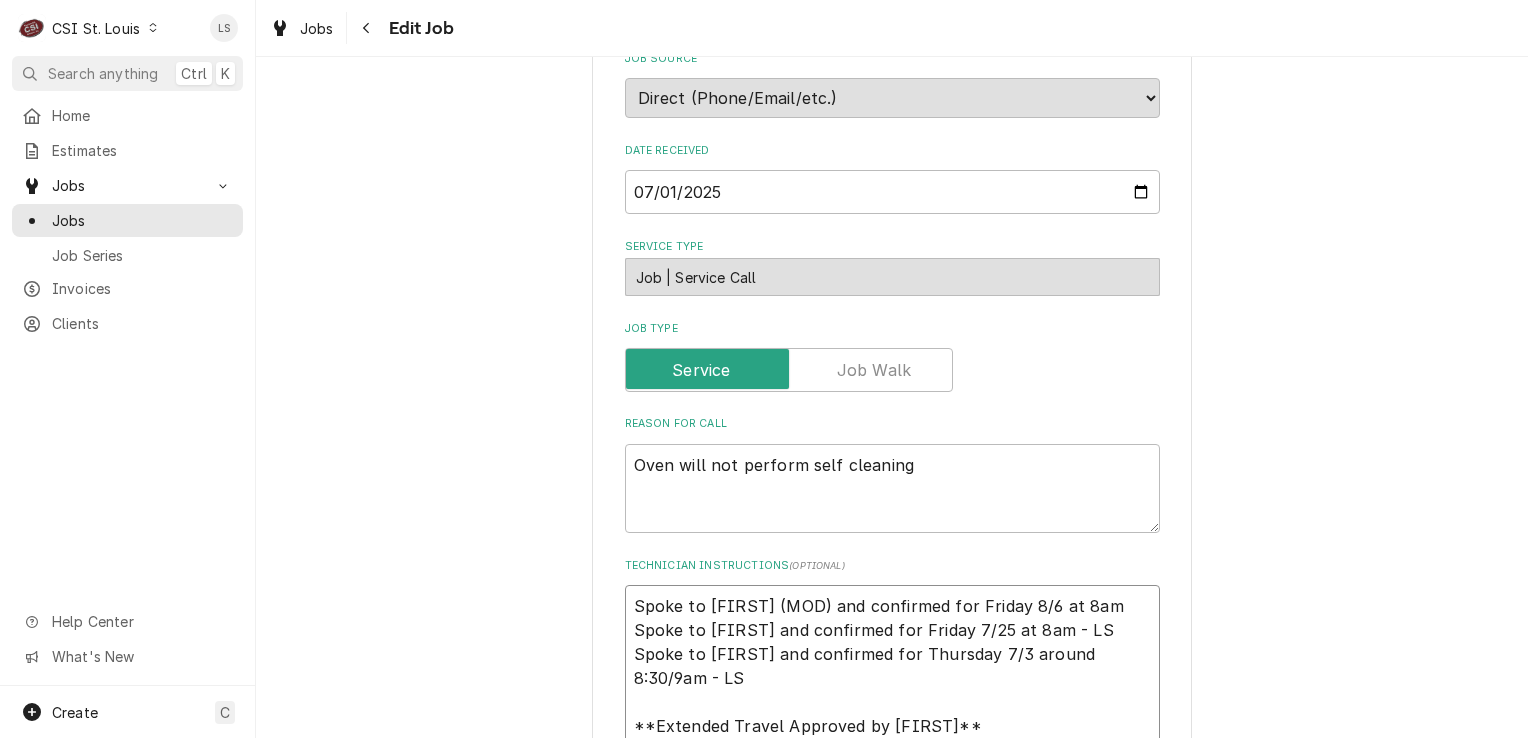 type on "x" 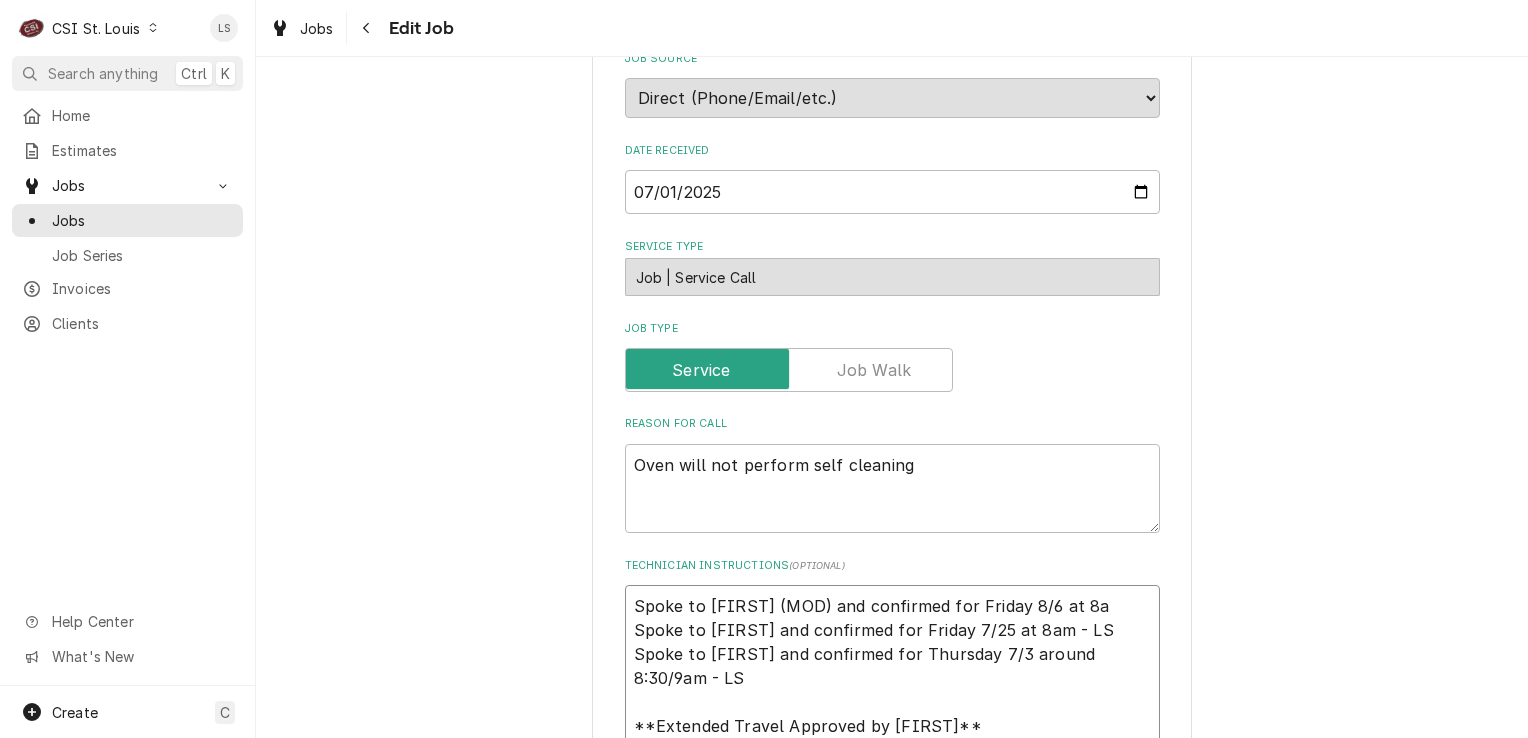 type on "x" 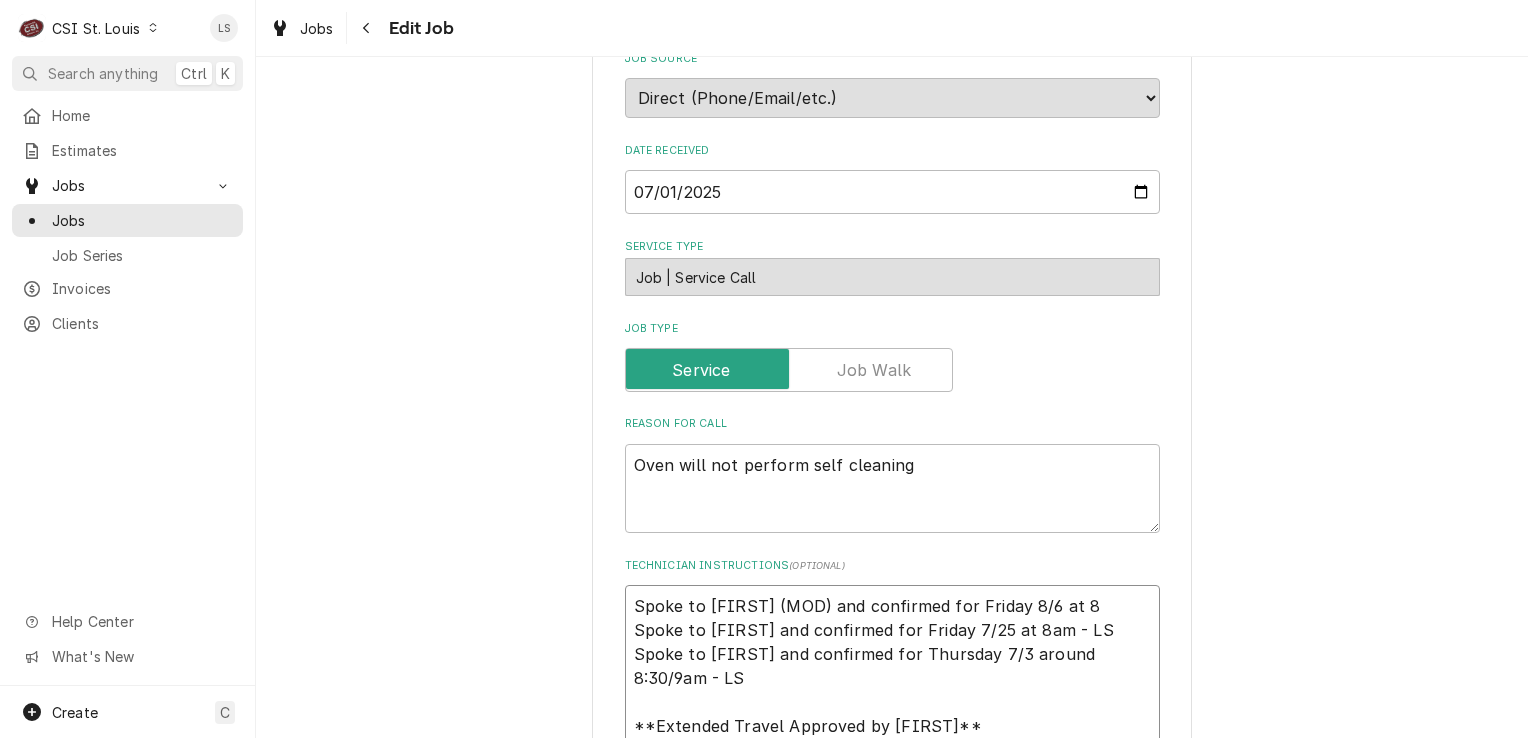 type on "x" 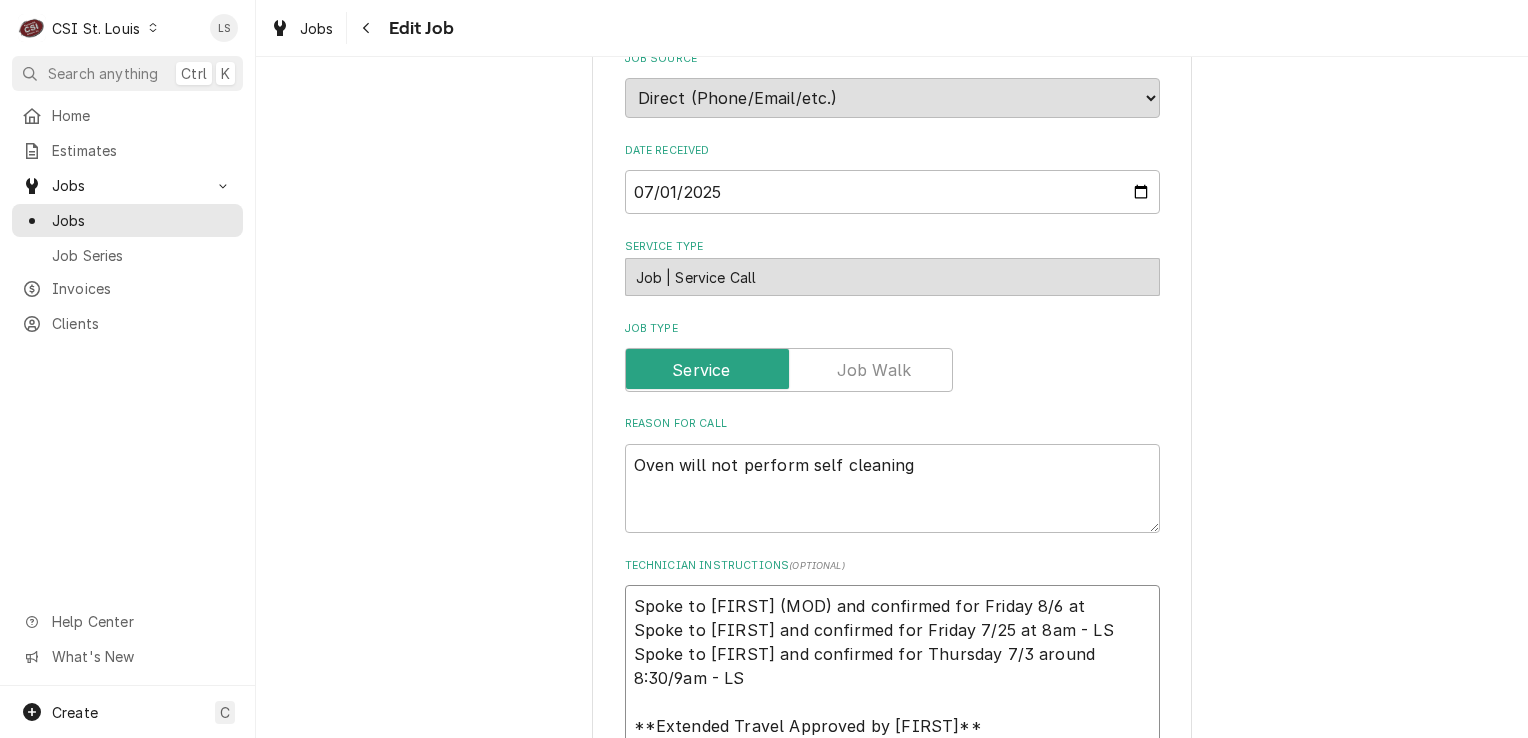 type on "x" 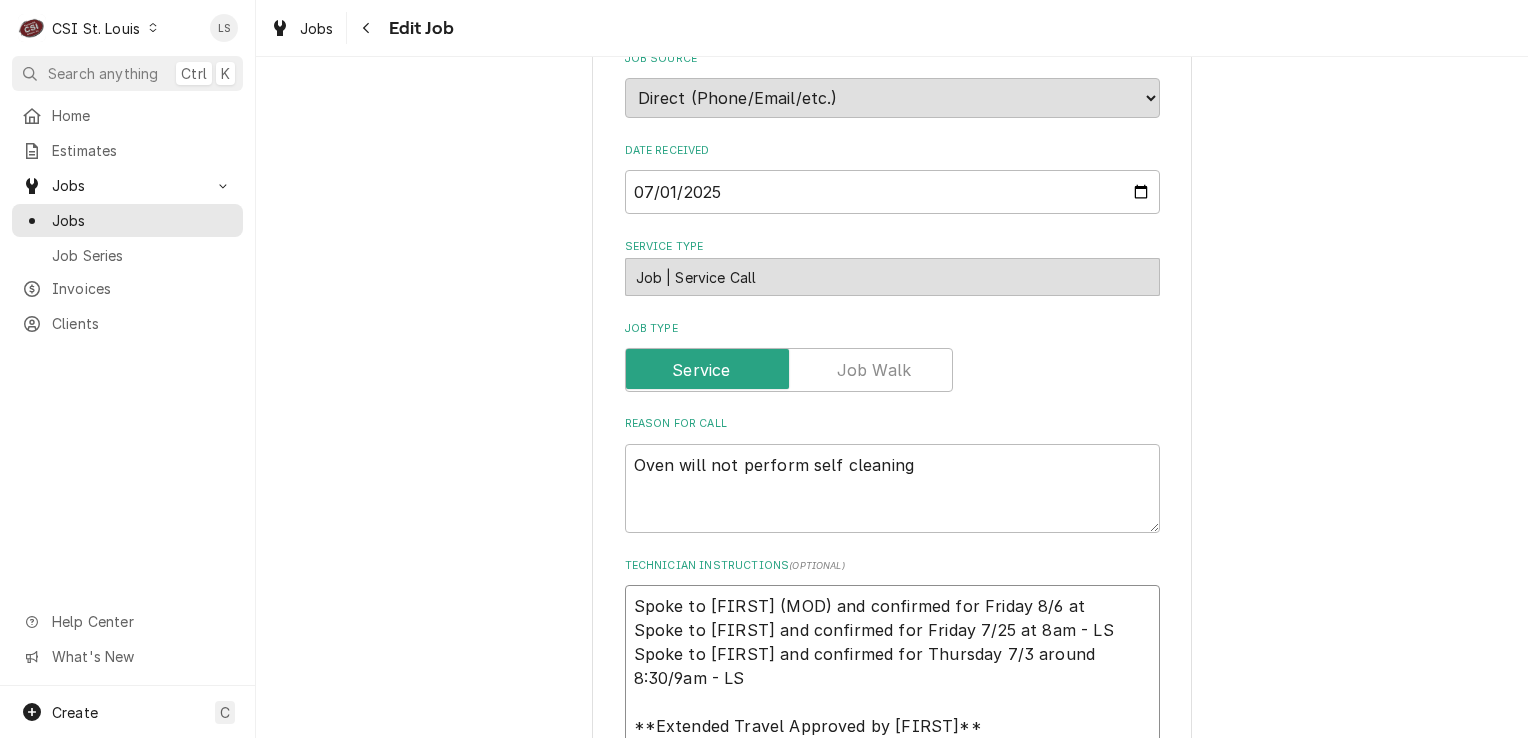 type on "x" 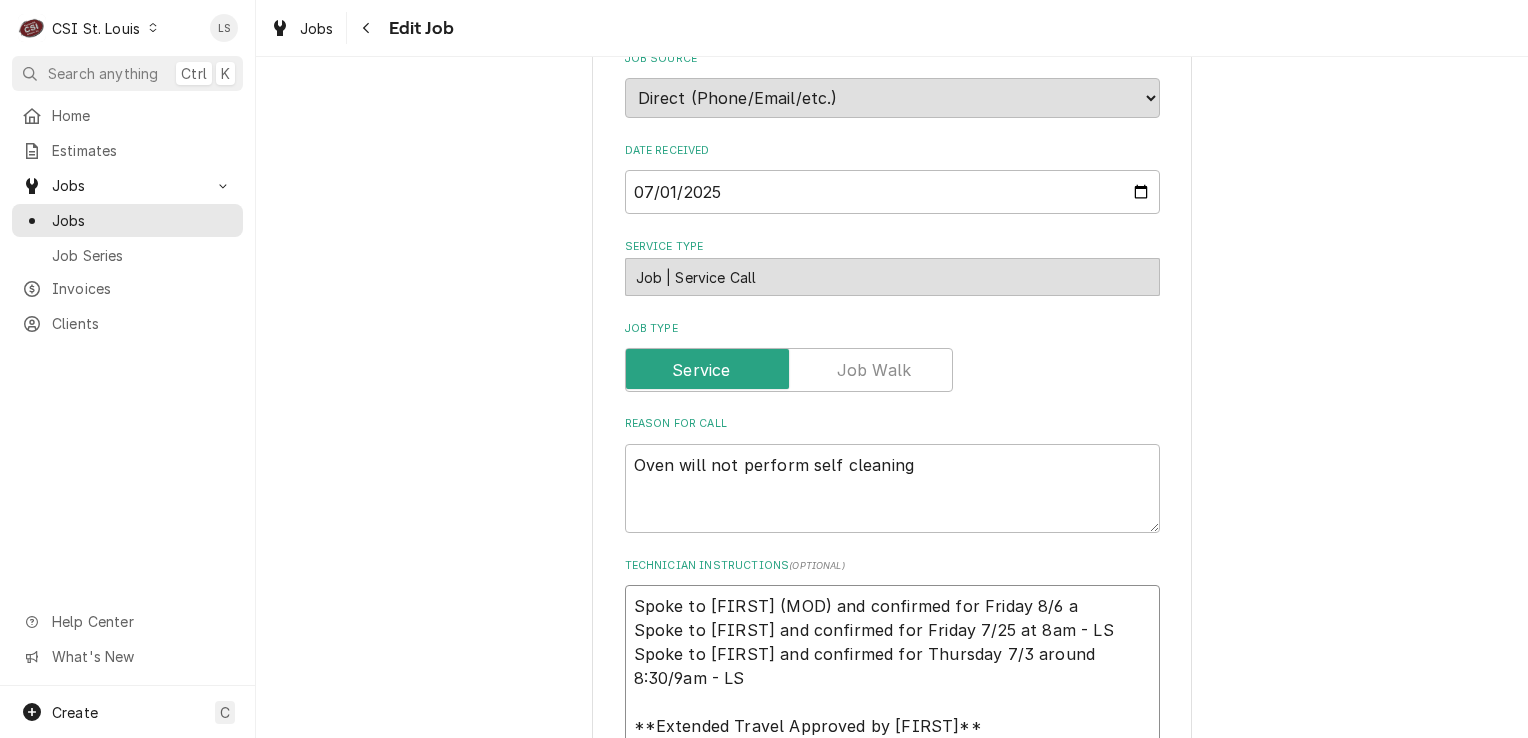 type on "x" 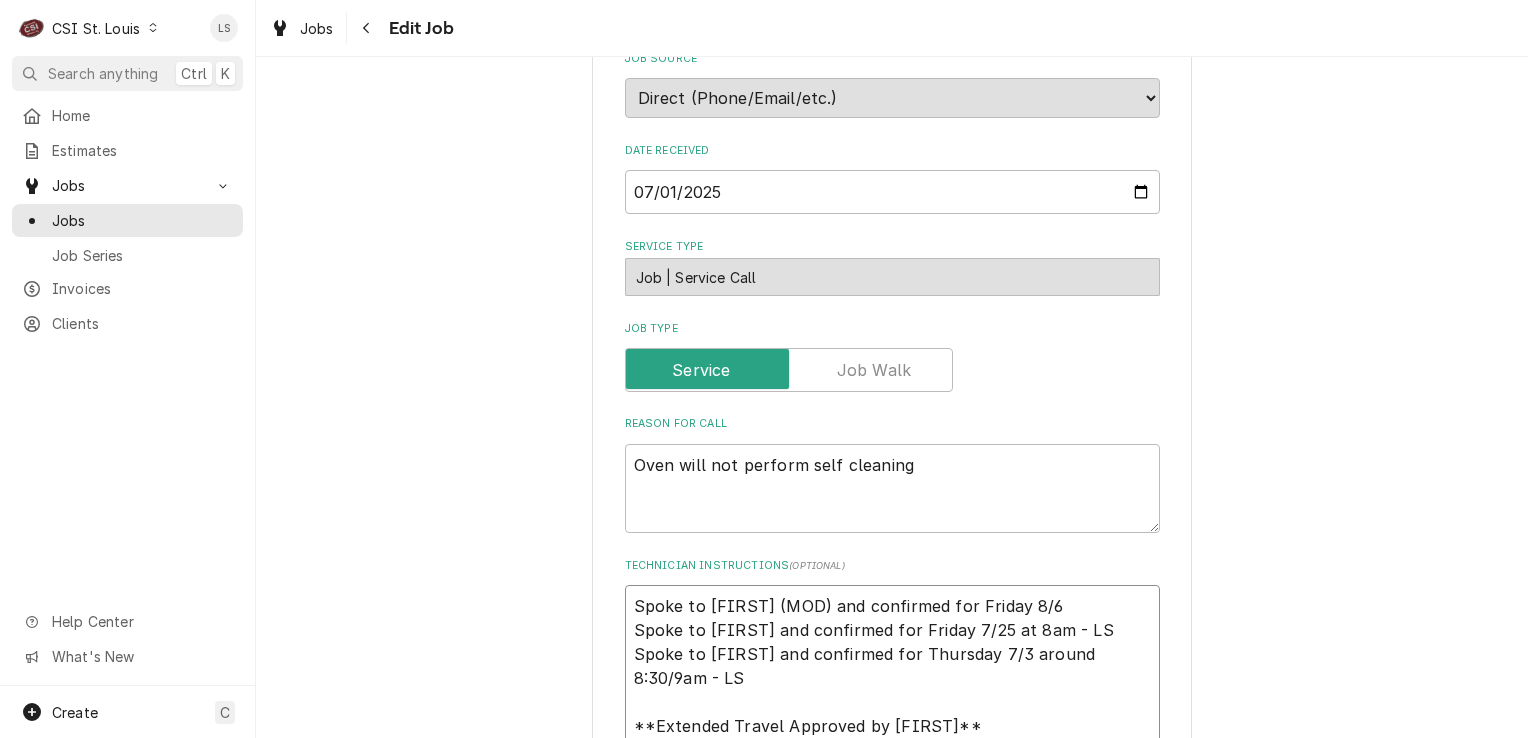 type on "x" 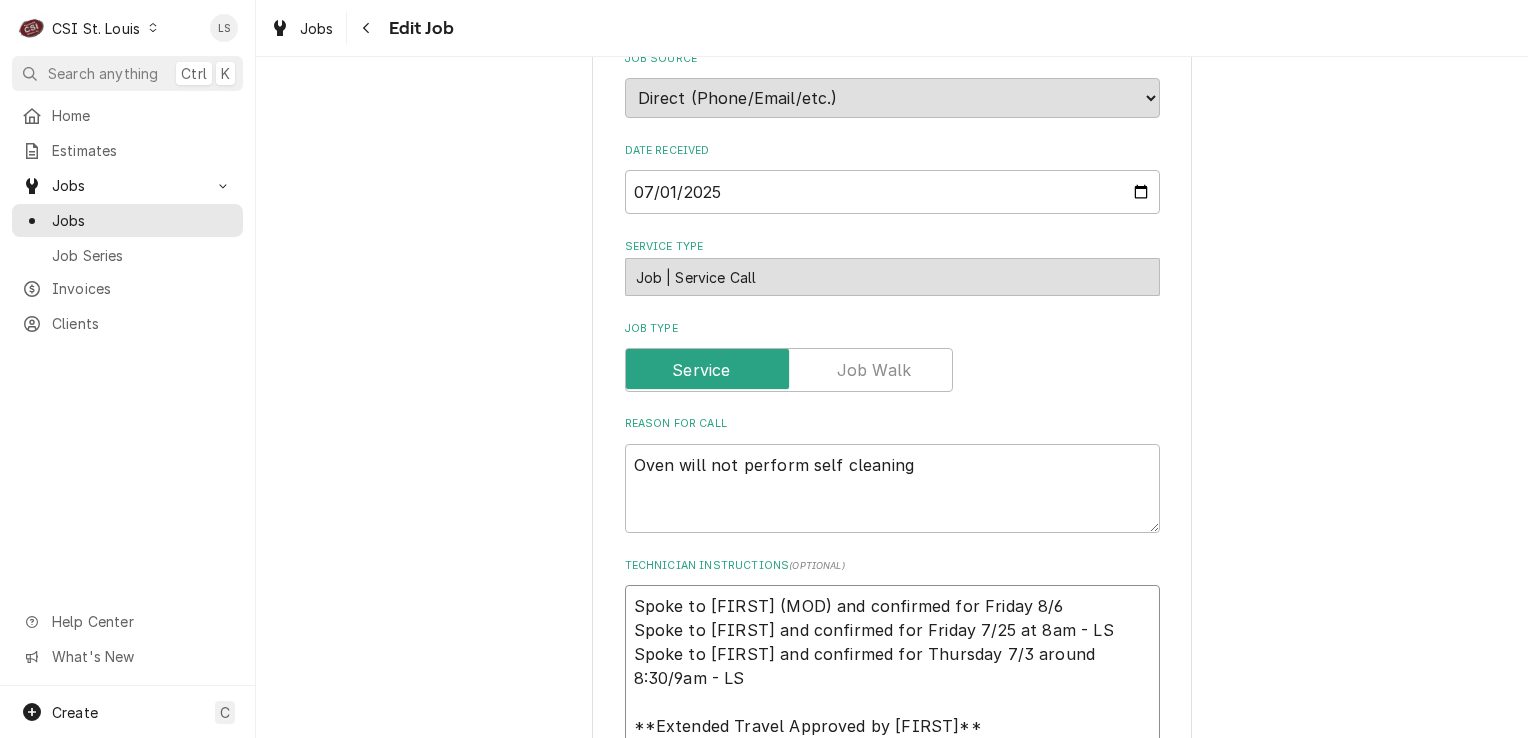 type on "x" 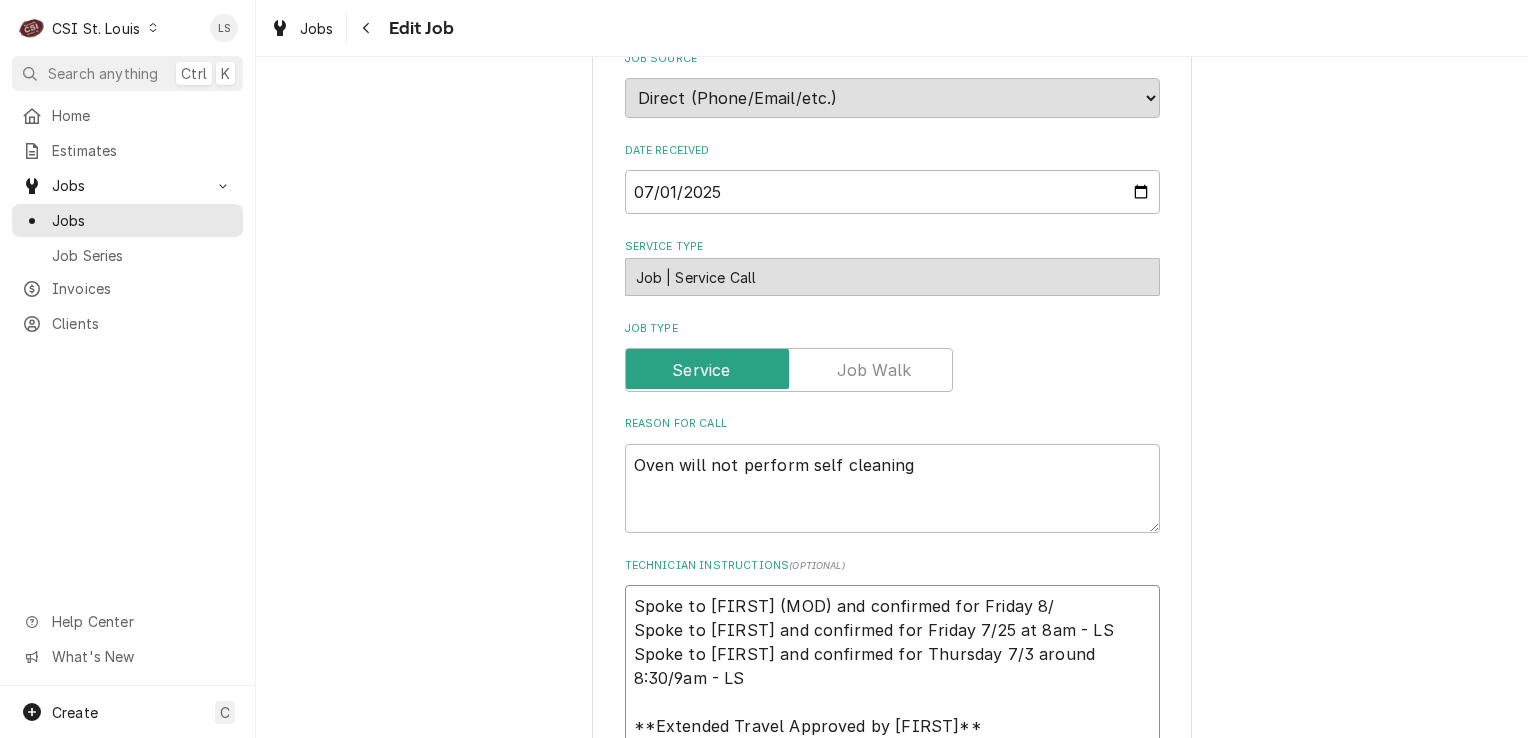 type 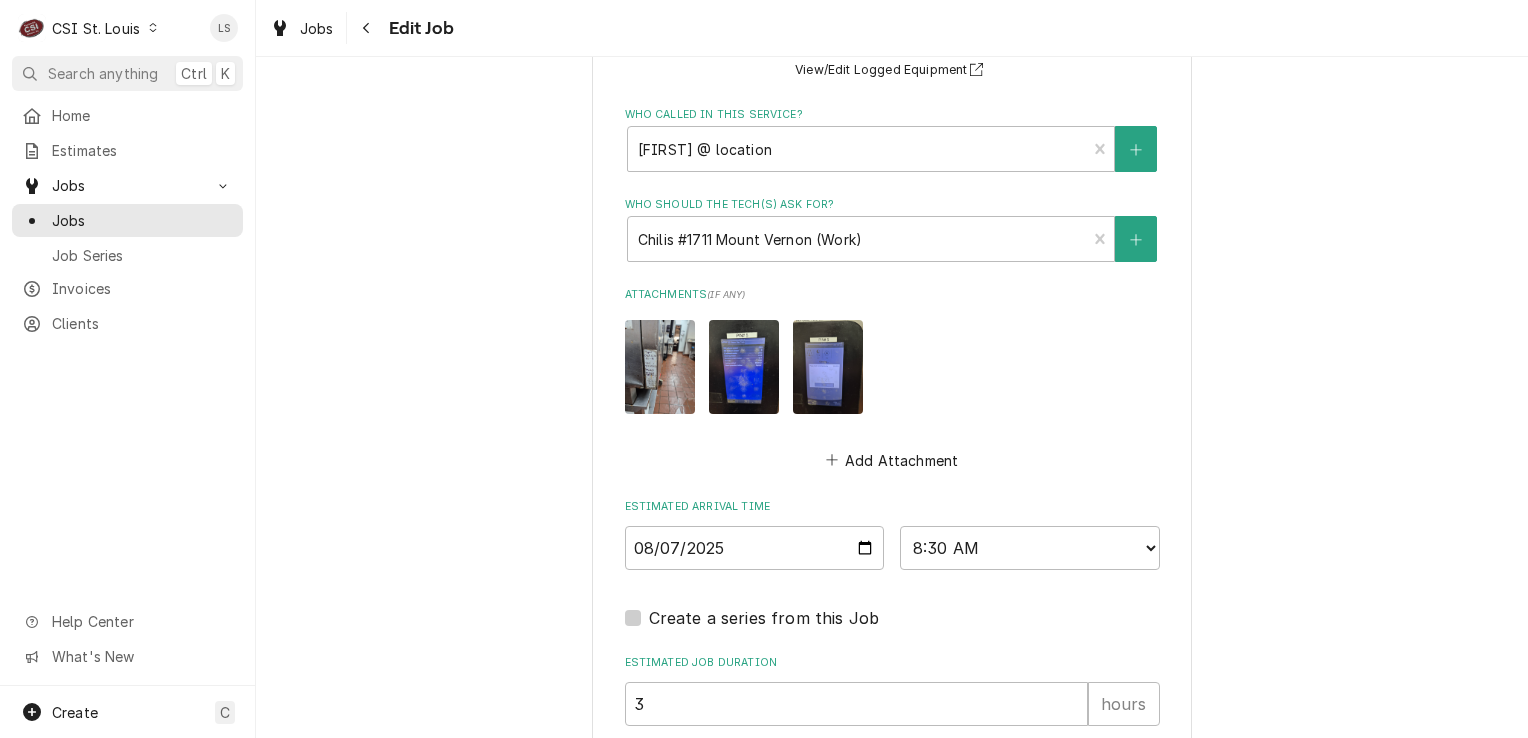 scroll, scrollTop: 1935, scrollLeft: 0, axis: vertical 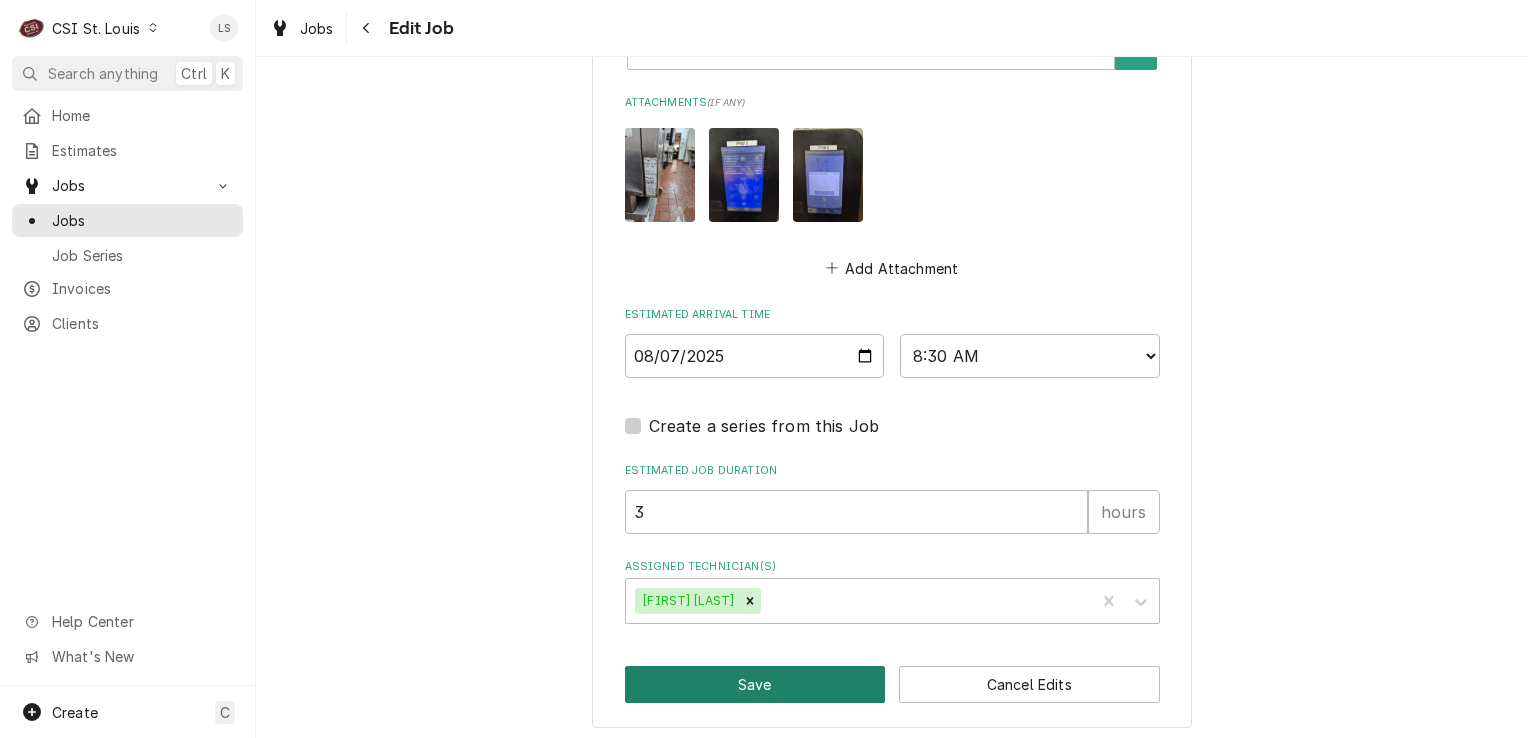 click on "Save" at bounding box center (755, 684) 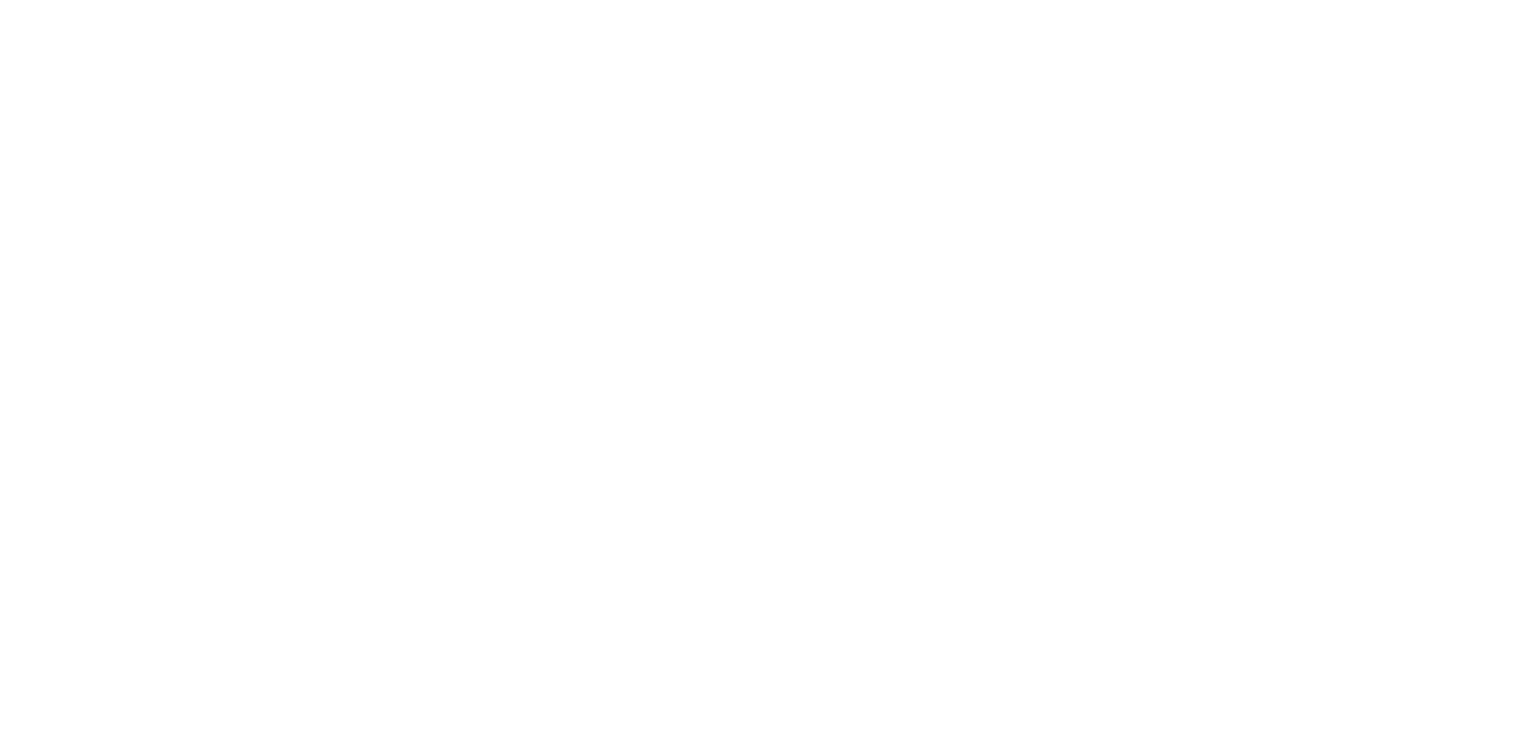 scroll, scrollTop: 0, scrollLeft: 0, axis: both 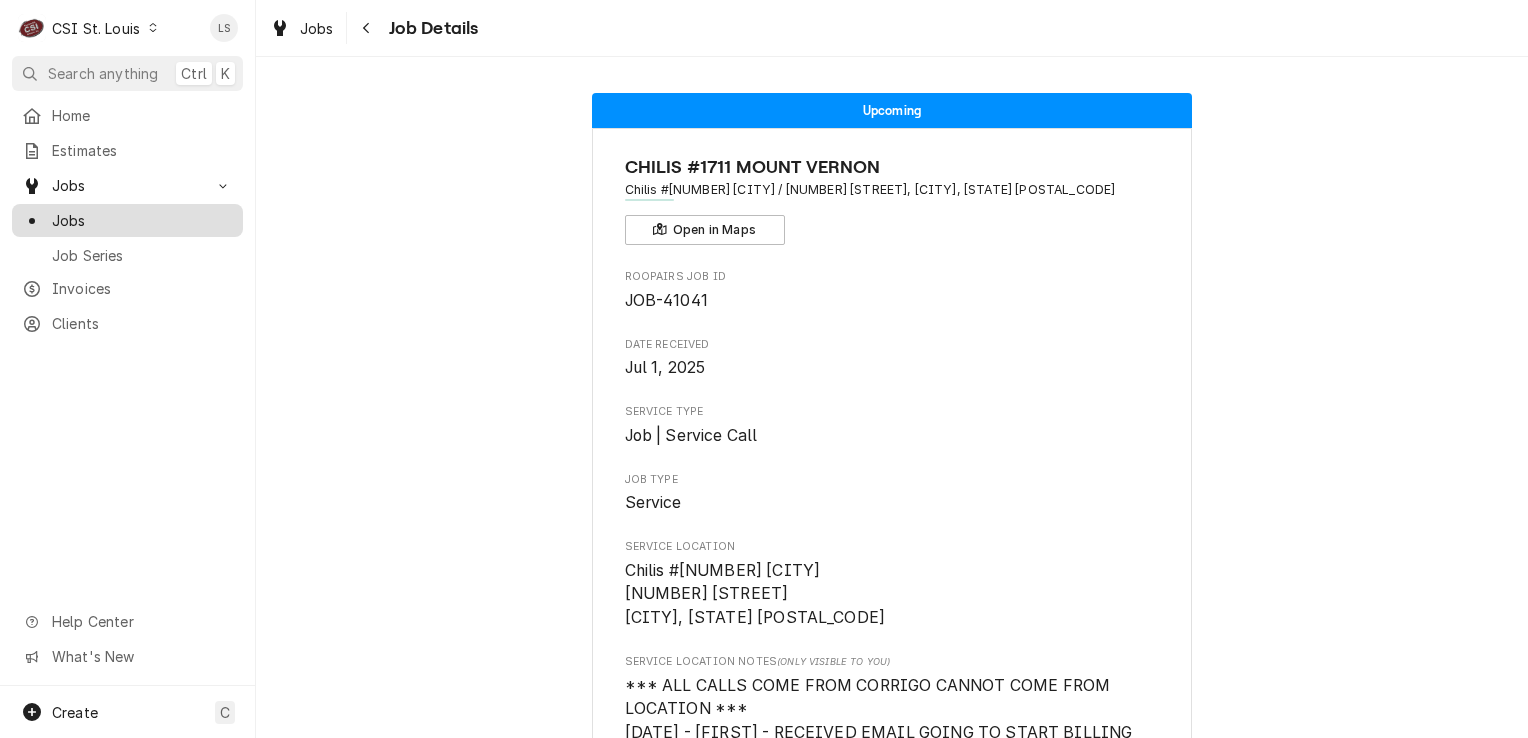 click on "Jobs" at bounding box center (142, 220) 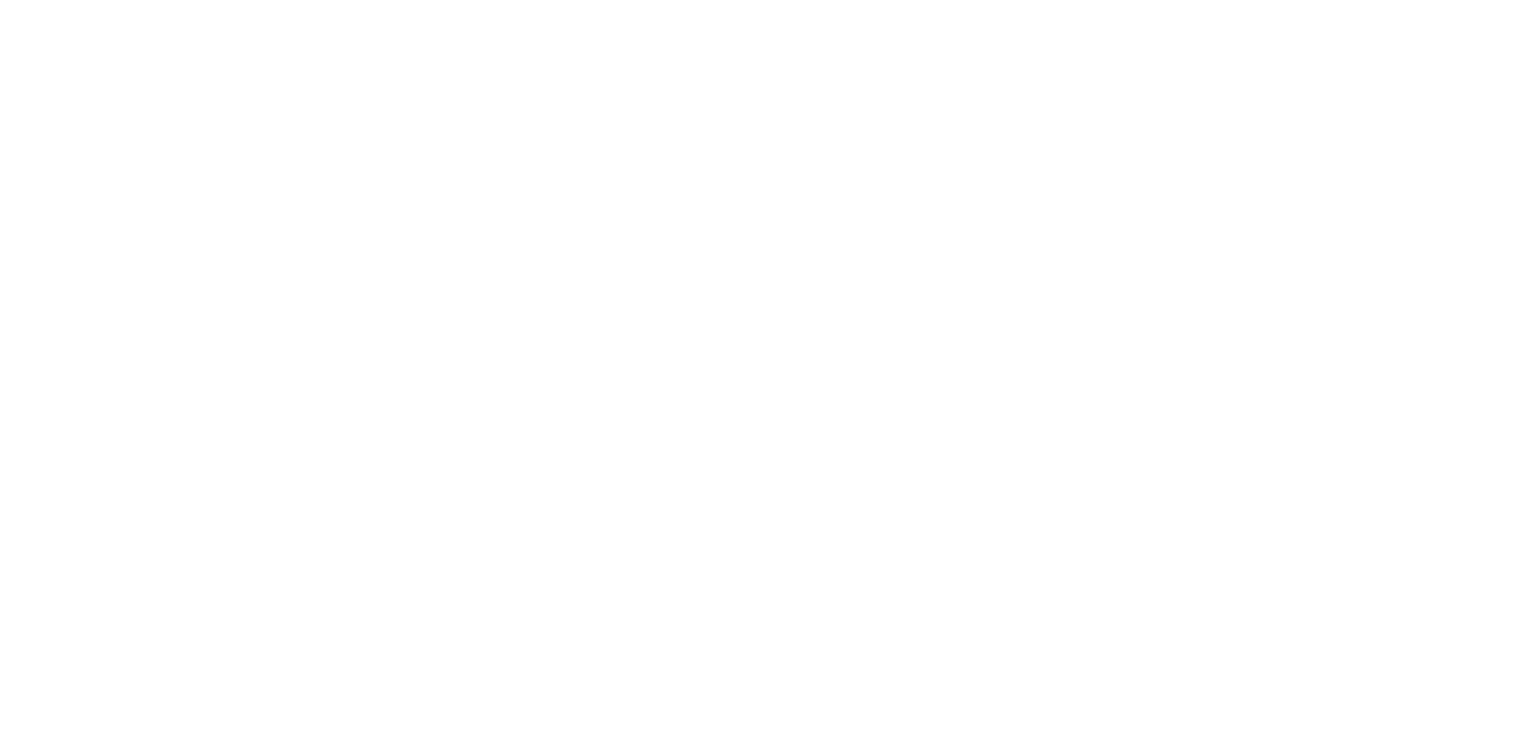 scroll, scrollTop: 0, scrollLeft: 0, axis: both 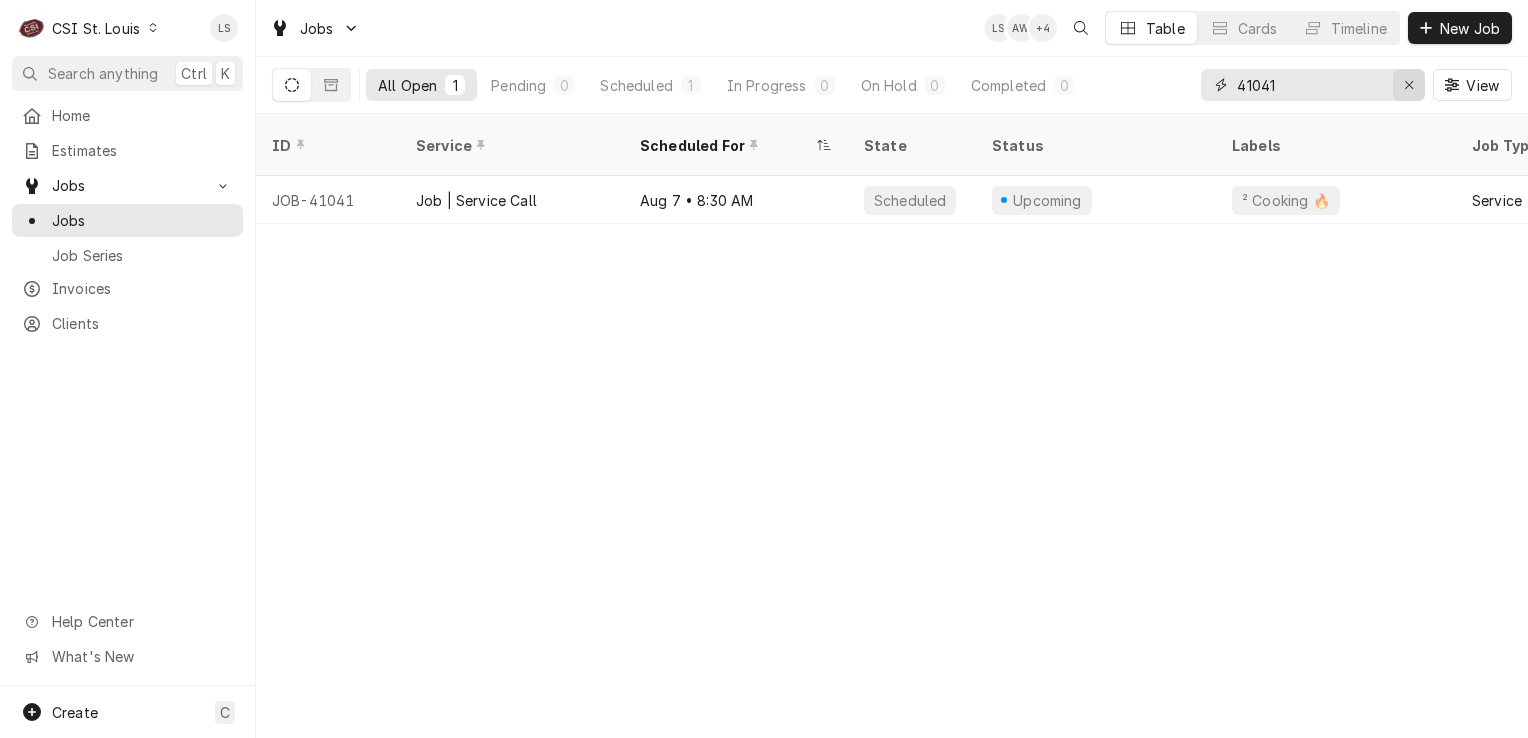 drag, startPoint x: 1410, startPoint y: 79, endPoint x: 1376, endPoint y: 86, distance: 34.713108 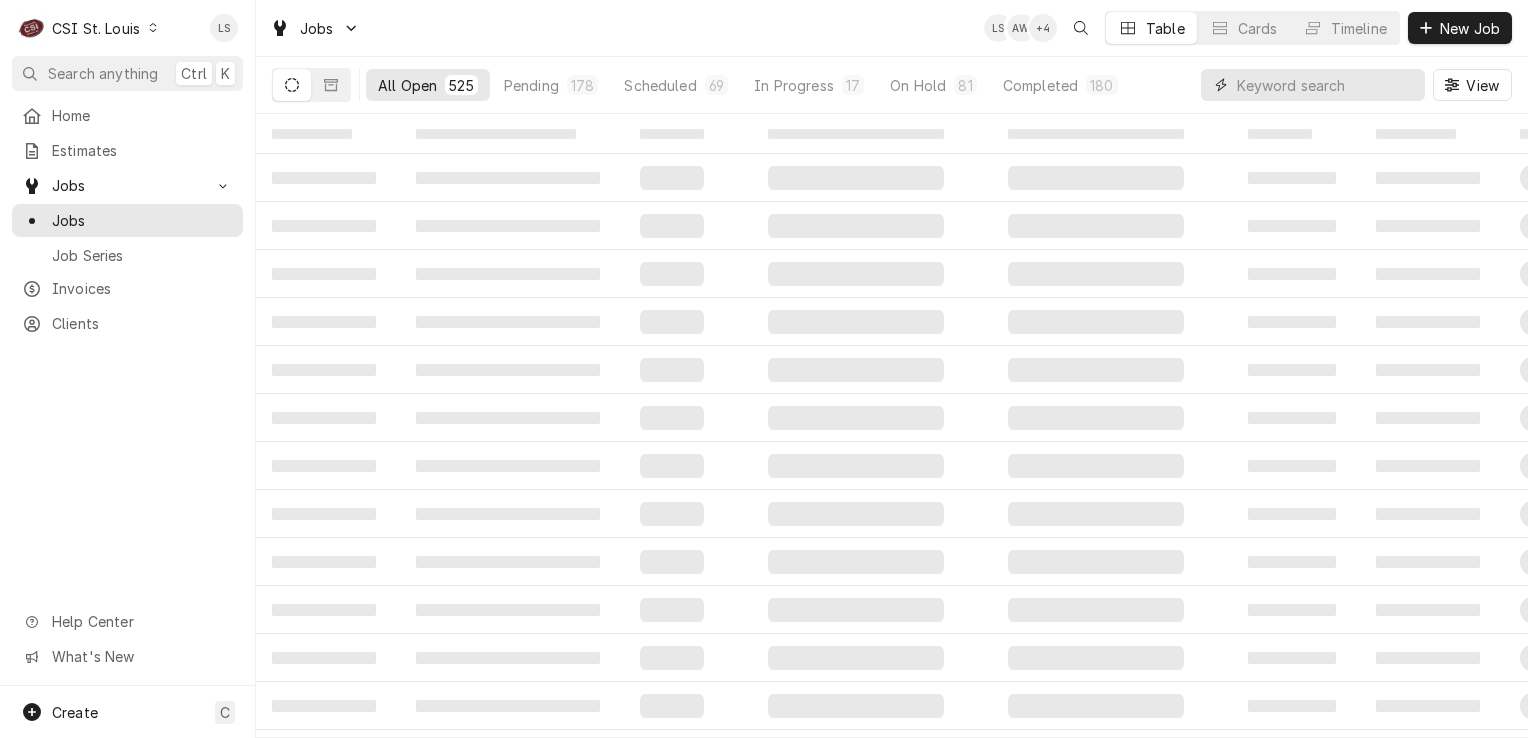 paste on "41797" 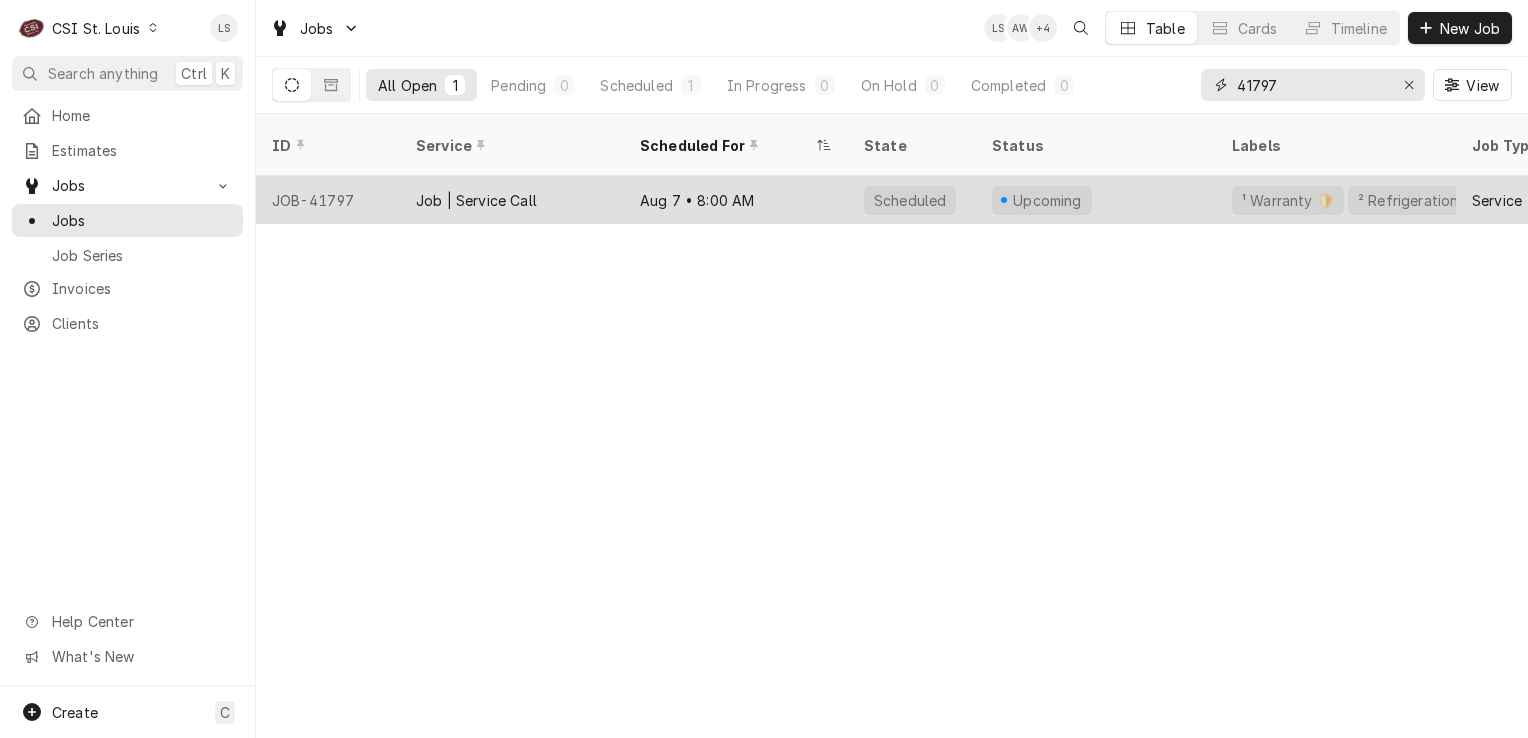 type on "41797" 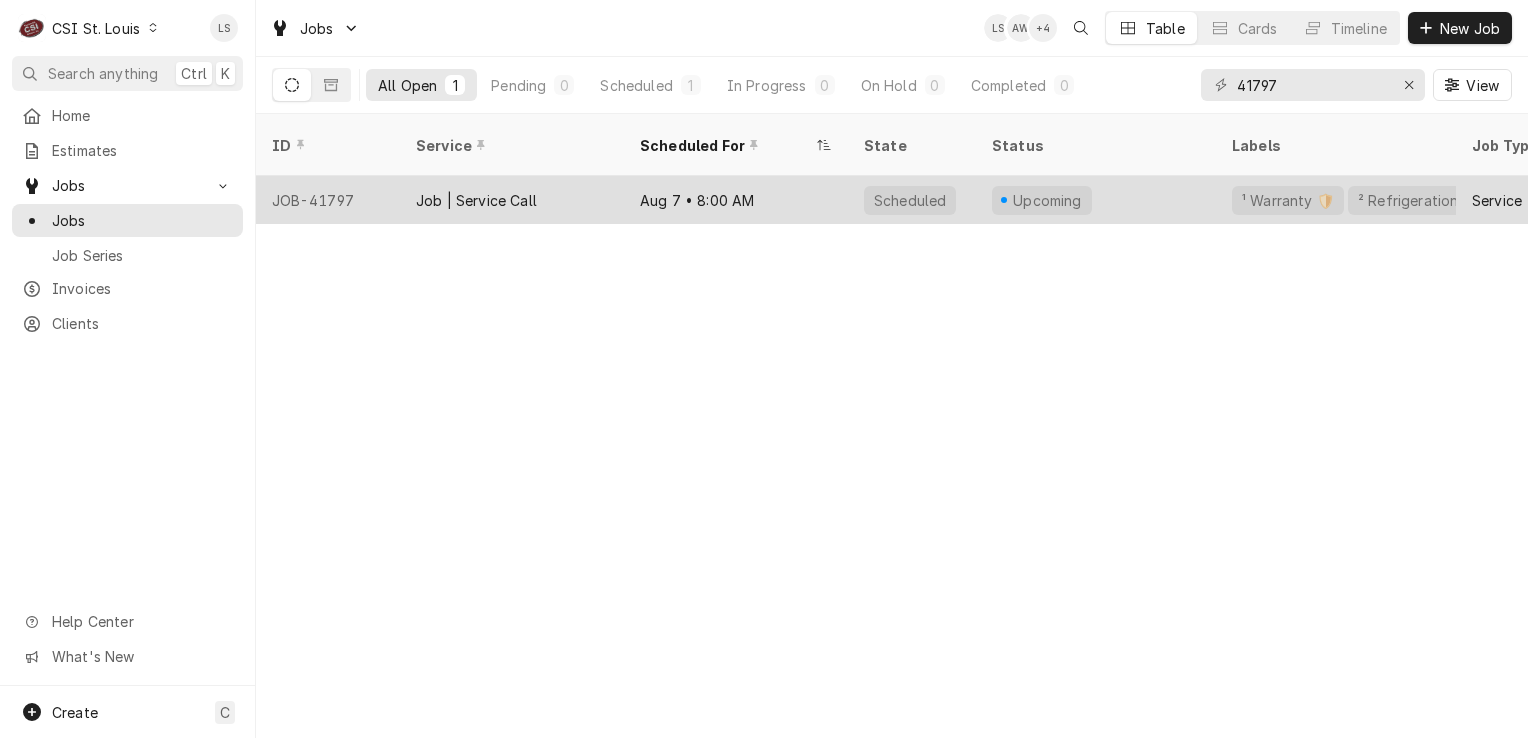 click on "JOB-41797" at bounding box center [328, 200] 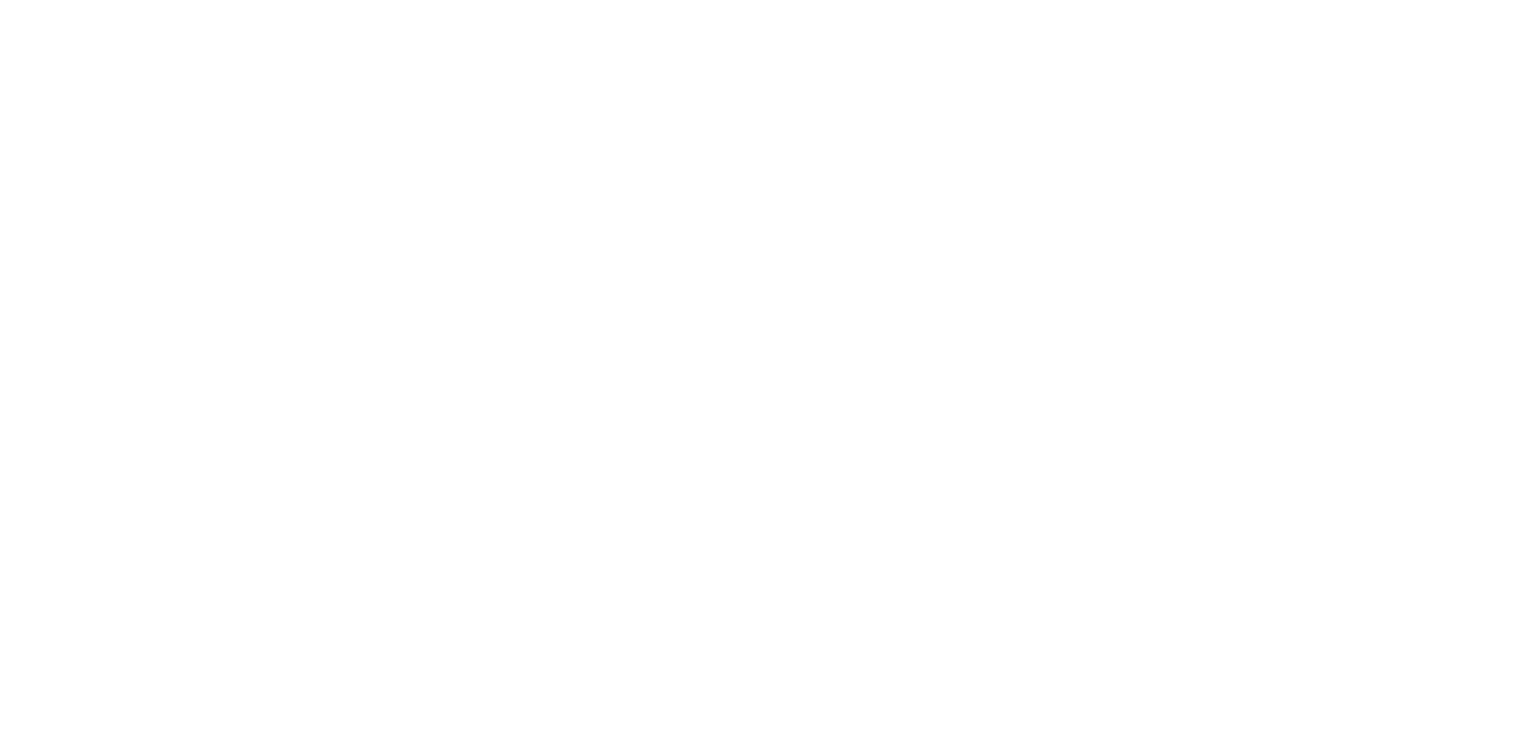 scroll, scrollTop: 0, scrollLeft: 0, axis: both 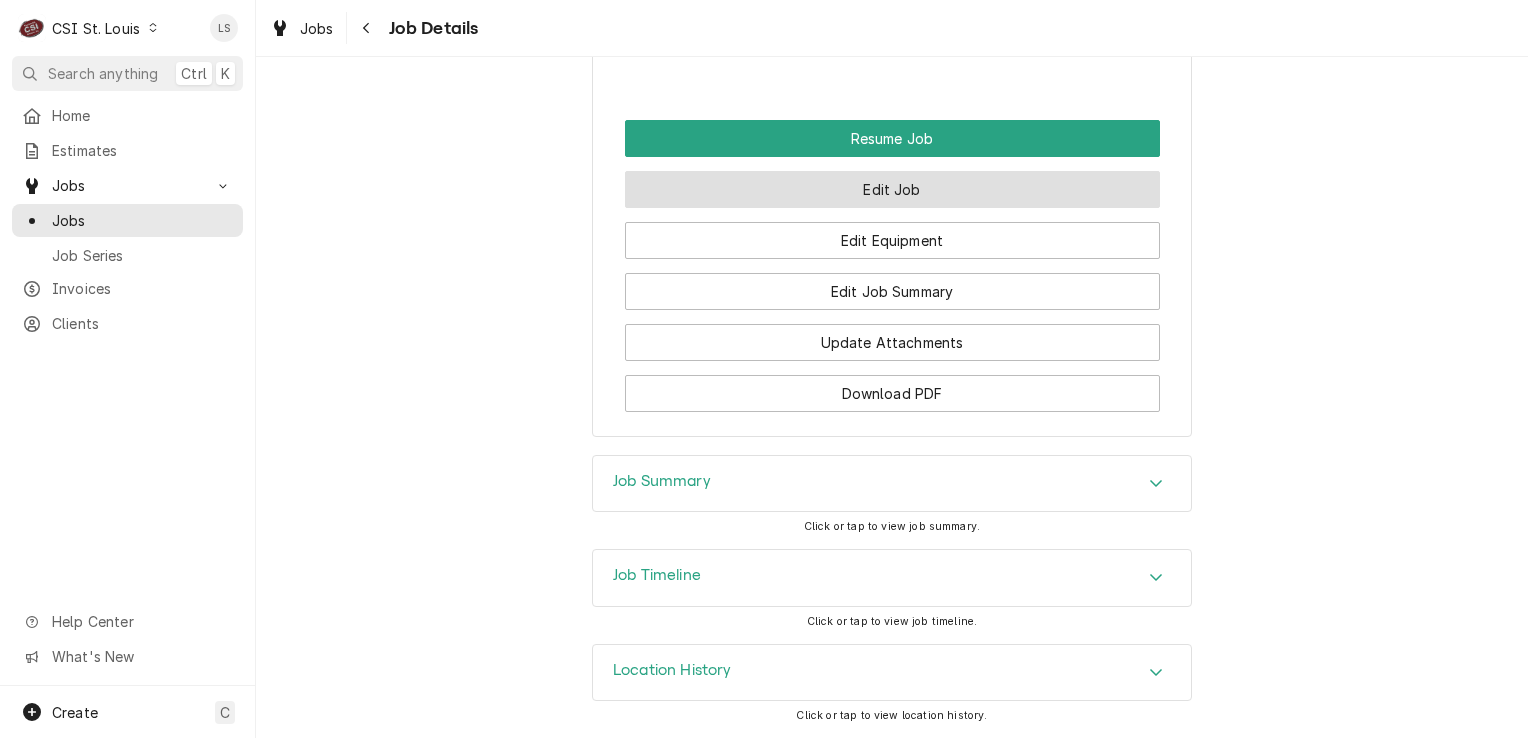 click on "Edit Job" at bounding box center (892, 189) 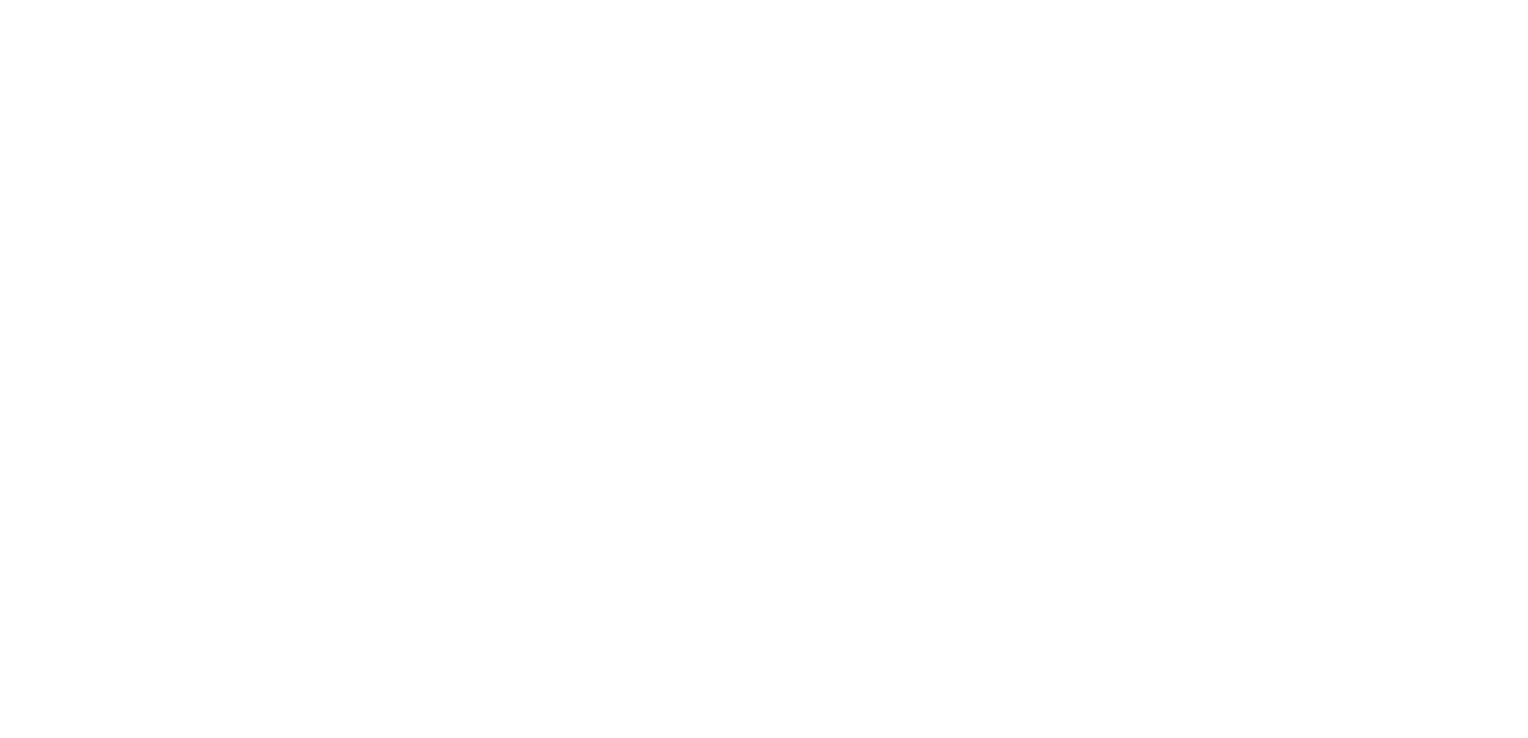 scroll, scrollTop: 0, scrollLeft: 0, axis: both 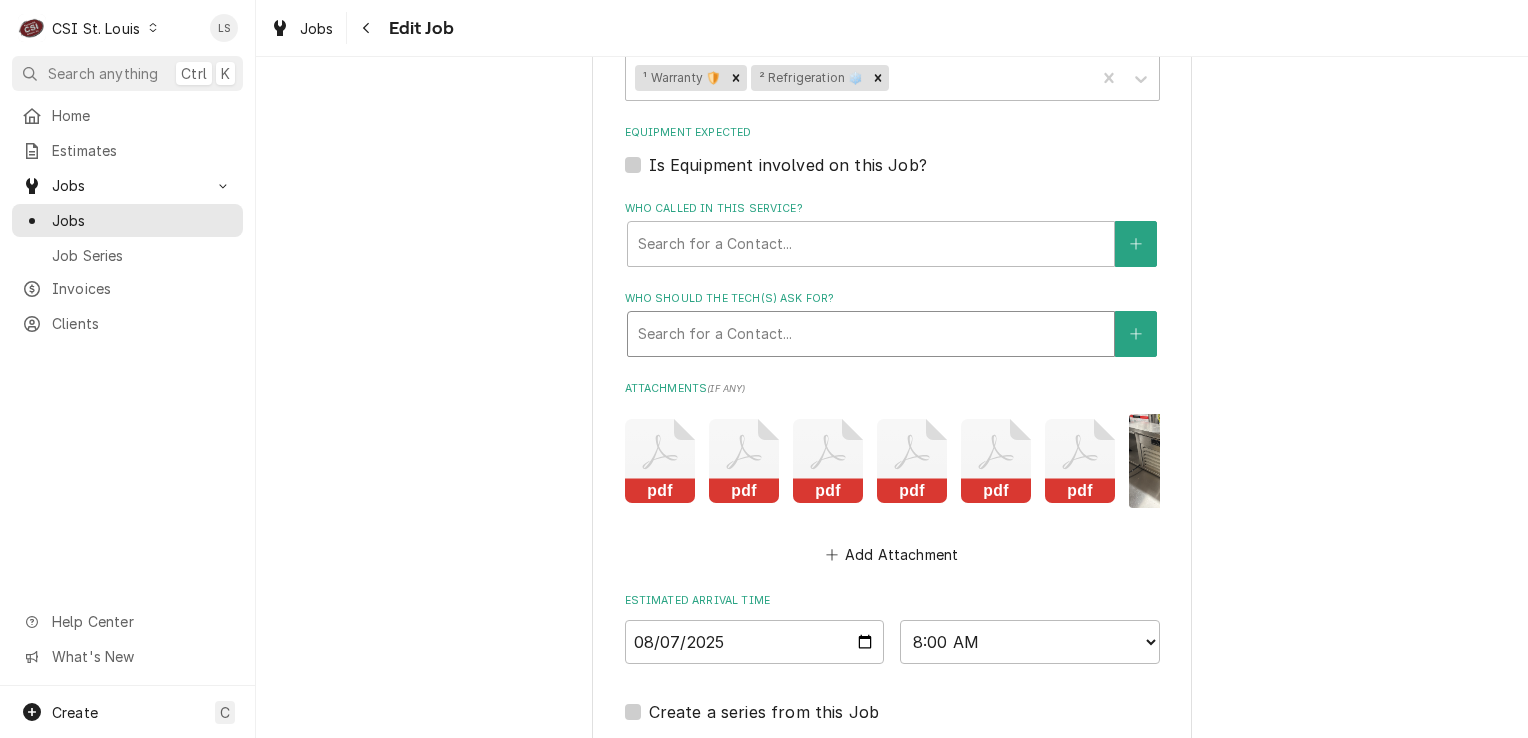 type on "x" 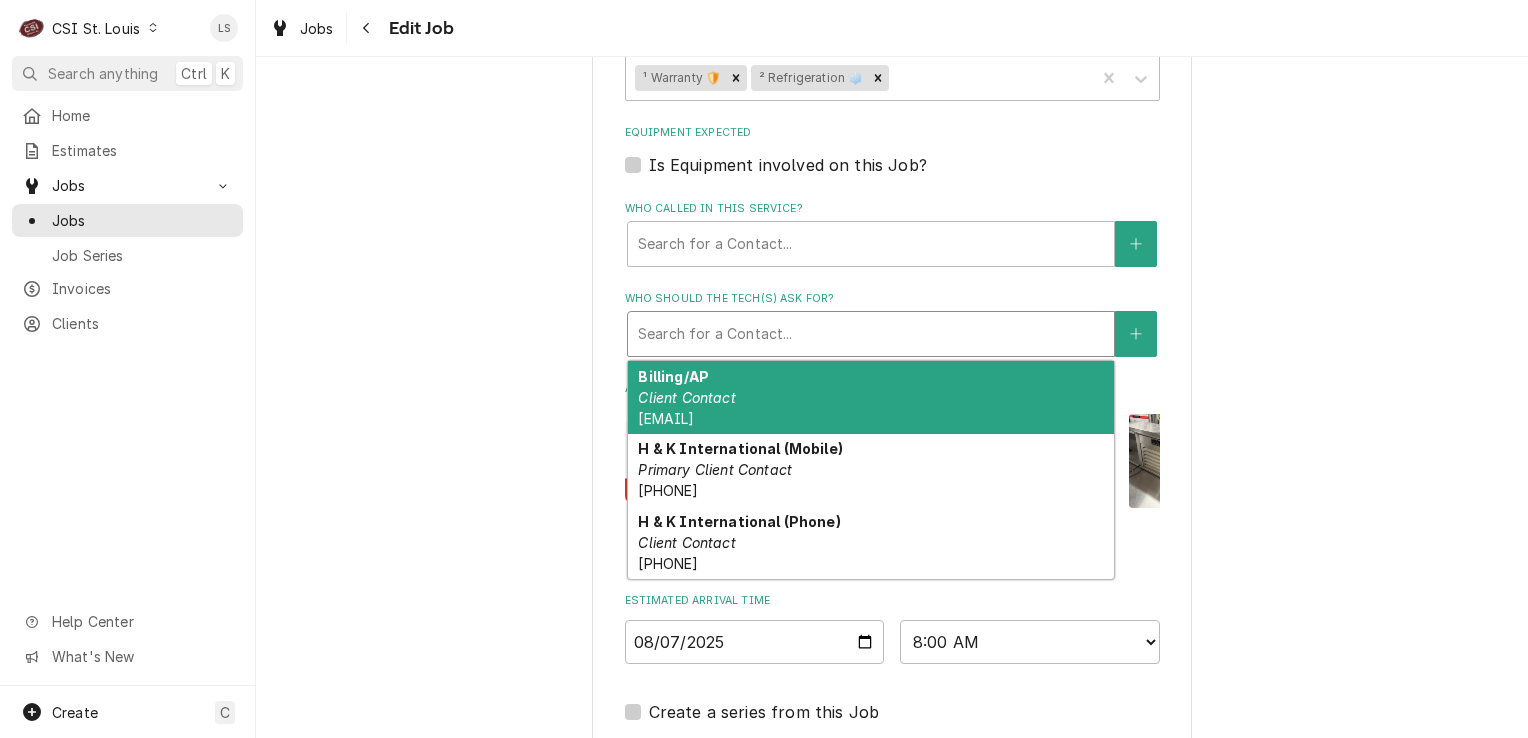 click on "Service Location MCDONALDS / 8 Chat Rd, Leadington, [STATE] [POSTAL_CODE] Job Details Job Source Direct (Phone/Email/etc.) Service Channel Corrigo Ecotrak Other Job Source Name H & K email H & K email ID WA16655 Date Received 2025-08-01 Service Type Job | Service Call ¹ Service Type 🛠️ Job Type Reason For Call Model - HCMF30C-01P
Serial - 8148781004
Unit is not cooling. showed 70 on display. Stopped working 1 day ago, new store, just installed
2 weeks ago. Tried different outlet and still did not cool down. Technician Instructions  ( optional ) Priority No Priority Urgent High Medium Low Labels  ( optional ) ¹ Warranty 🛡️ ² Refrigeration ❄️ Equipment Expected Is Equipment involved on this Job? Who called in this service? Search for a Contact... Who should the tech(s) ask for? 3 results available. Search for a Contact... Billing/AP Client Contact [EMAIL] H & K International (Mobile) Primary Client Contact  (" at bounding box center [892, -245] 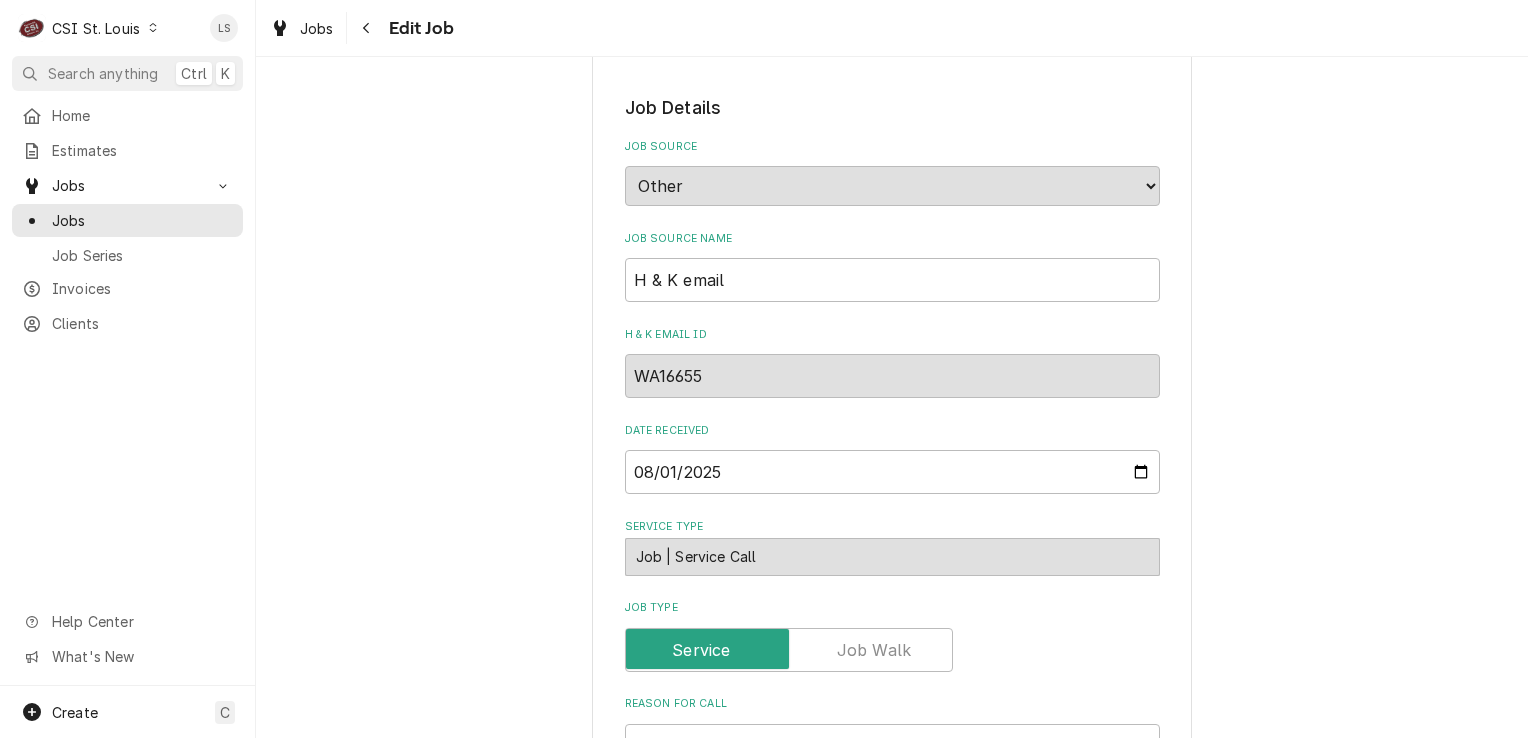 scroll, scrollTop: 0, scrollLeft: 0, axis: both 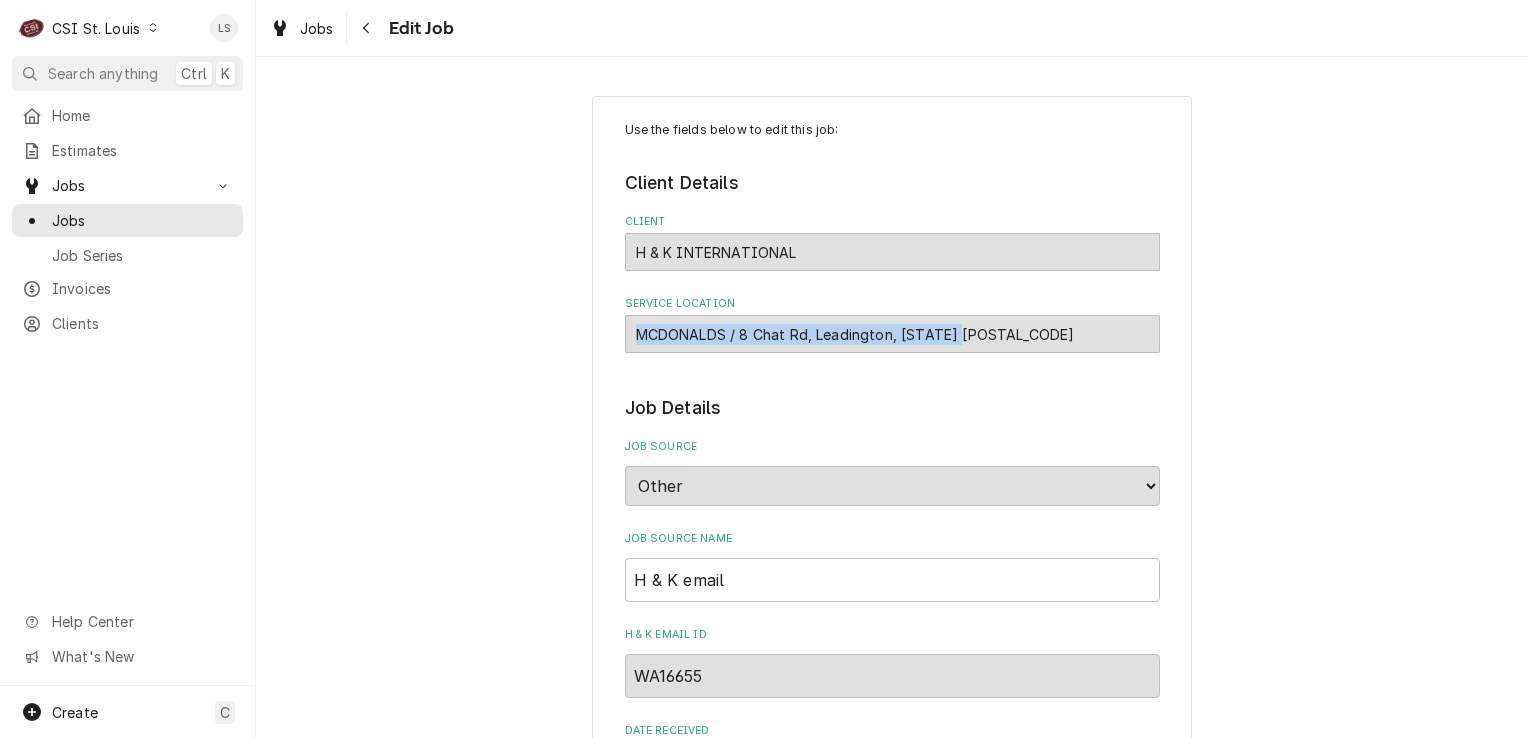 drag, startPoint x: 965, startPoint y: 332, endPoint x: 631, endPoint y: 334, distance: 334.00598 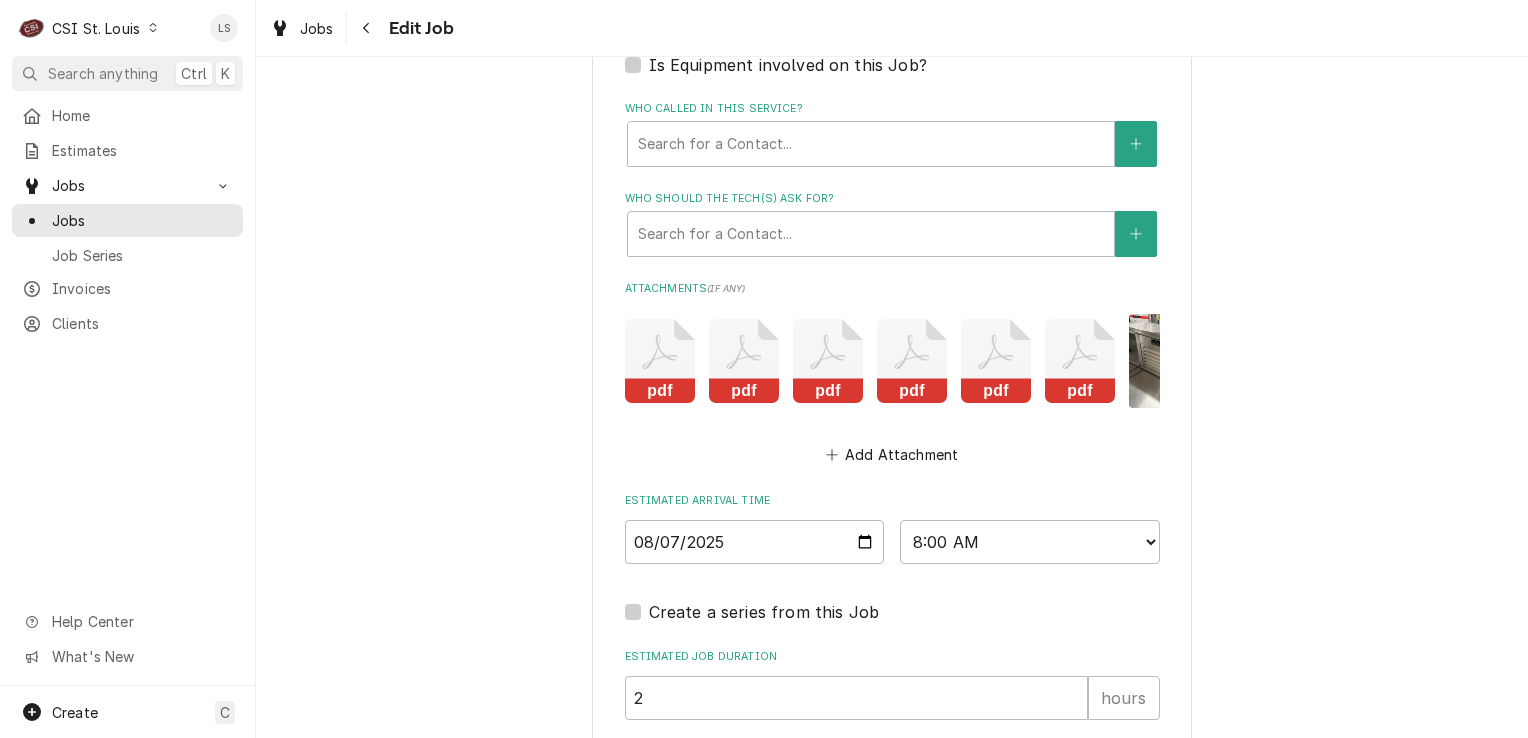 scroll, scrollTop: 1502, scrollLeft: 0, axis: vertical 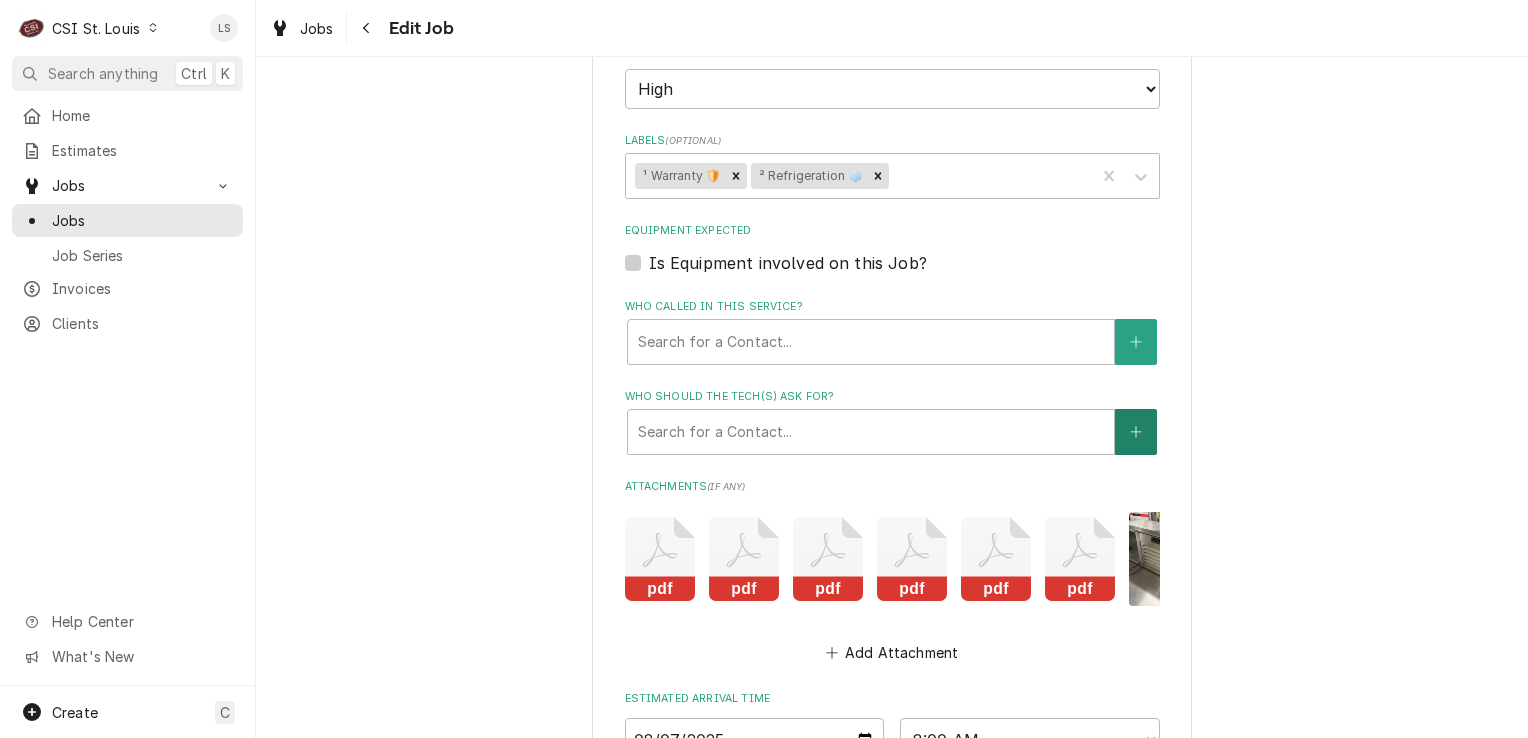 click at bounding box center [1136, 432] 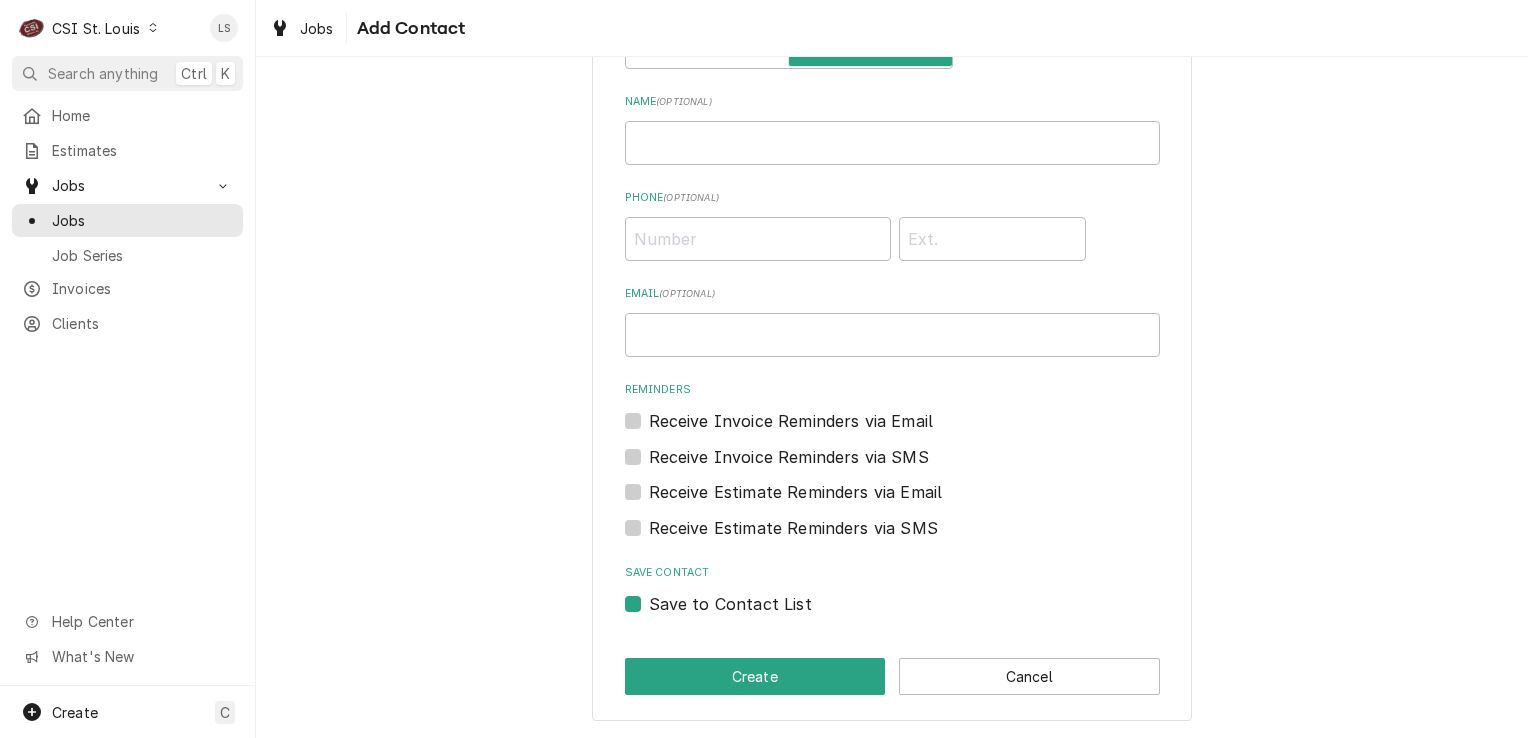 scroll, scrollTop: 0, scrollLeft: 0, axis: both 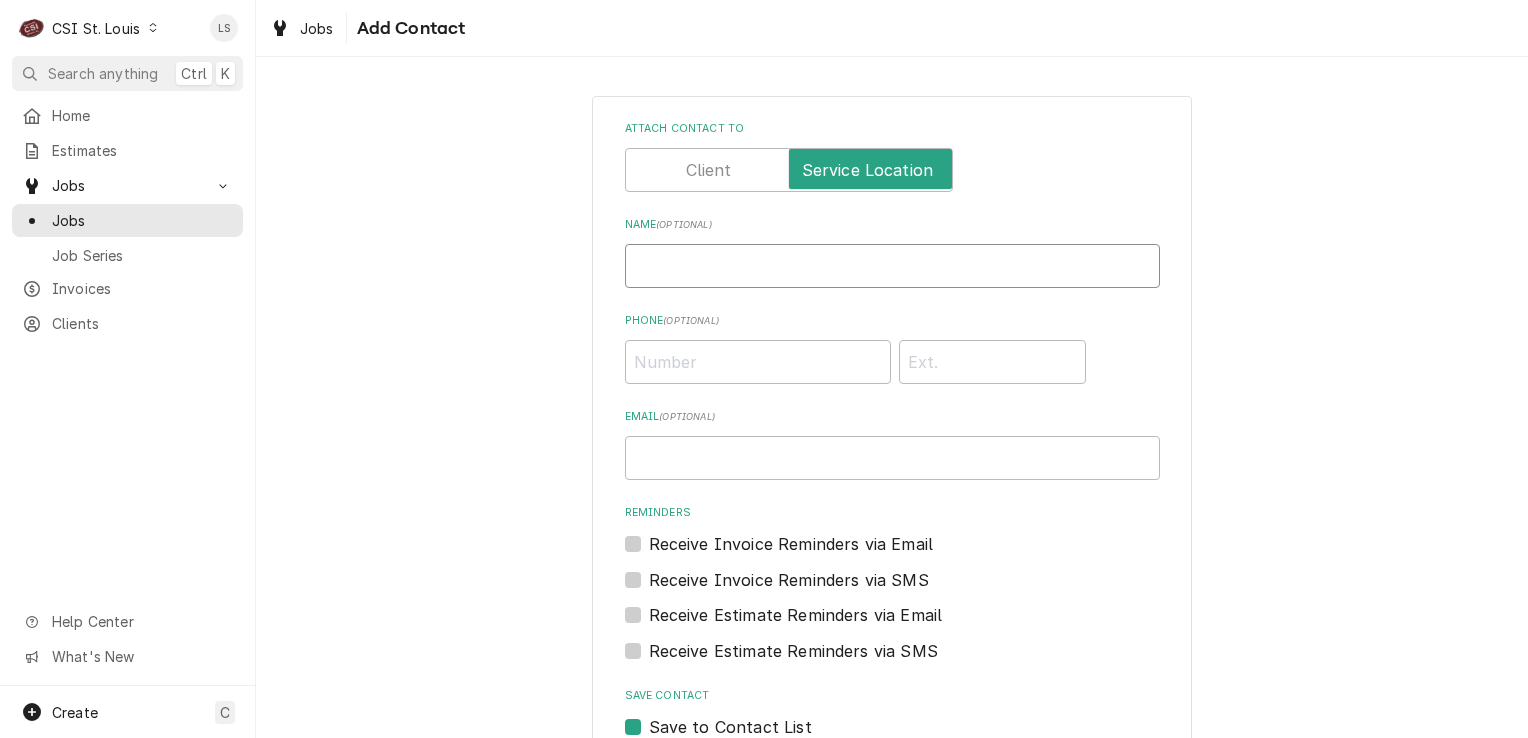 click on "Name  ( optional )" at bounding box center [892, 266] 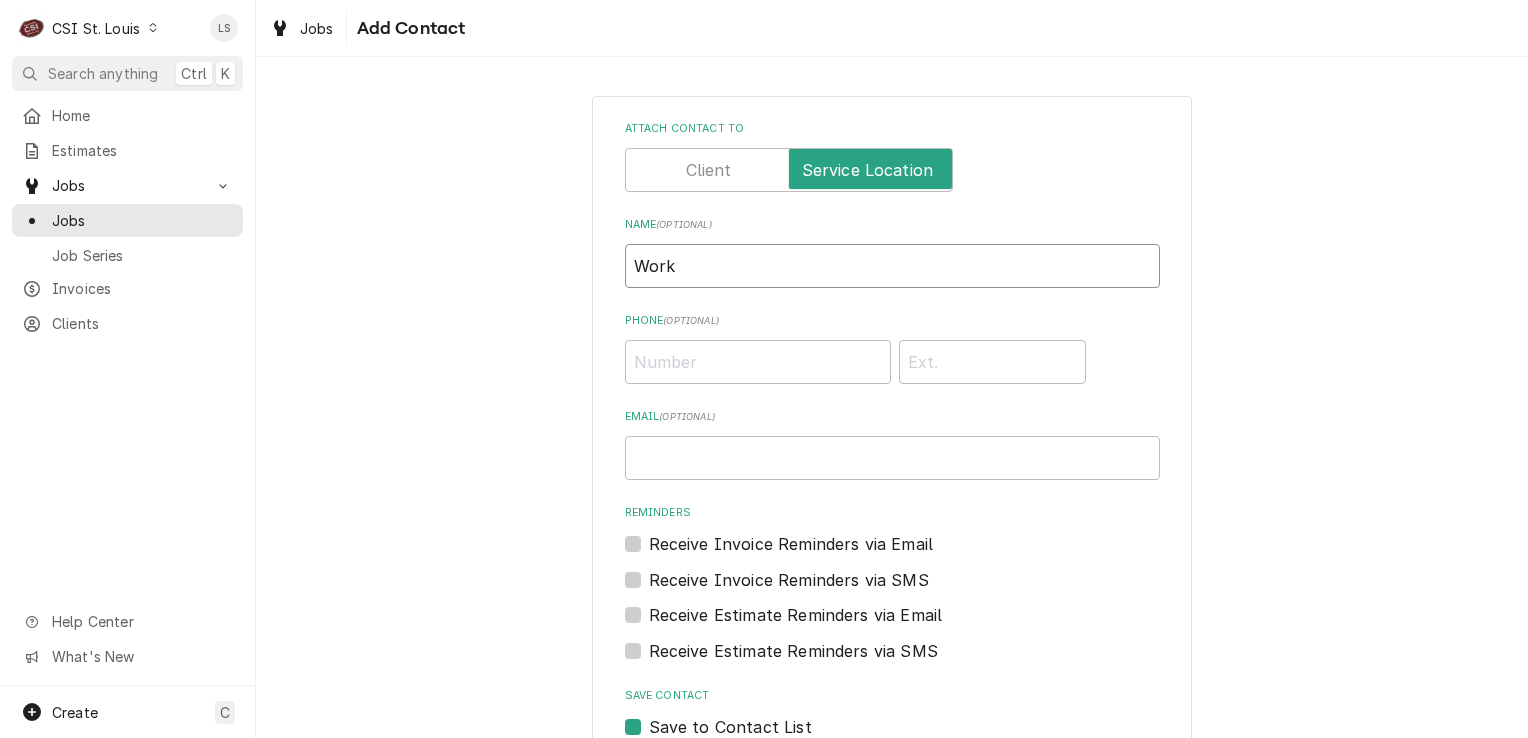 type on "Work" 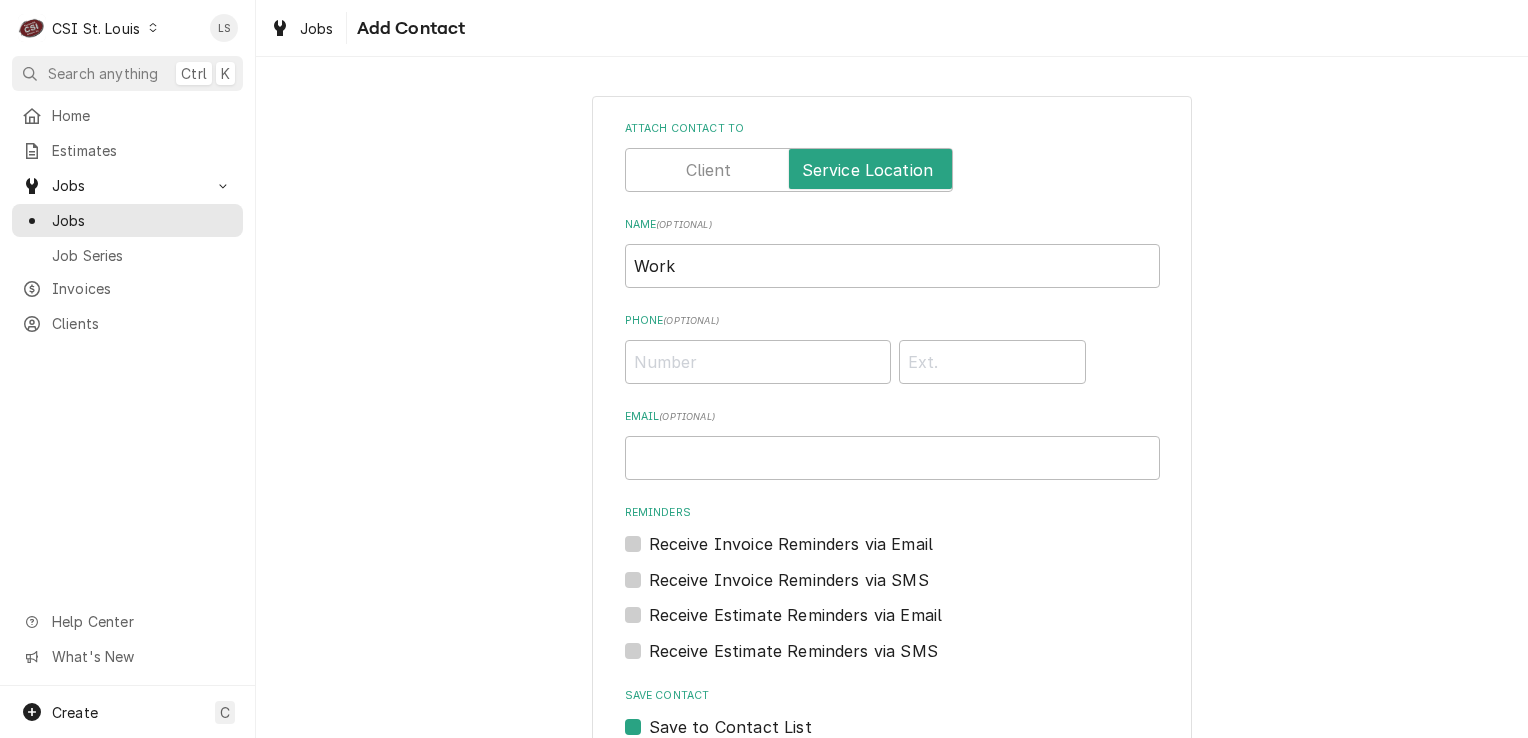 drag, startPoint x: 524, startPoint y: 310, endPoint x: 650, endPoint y: 358, distance: 134.83324 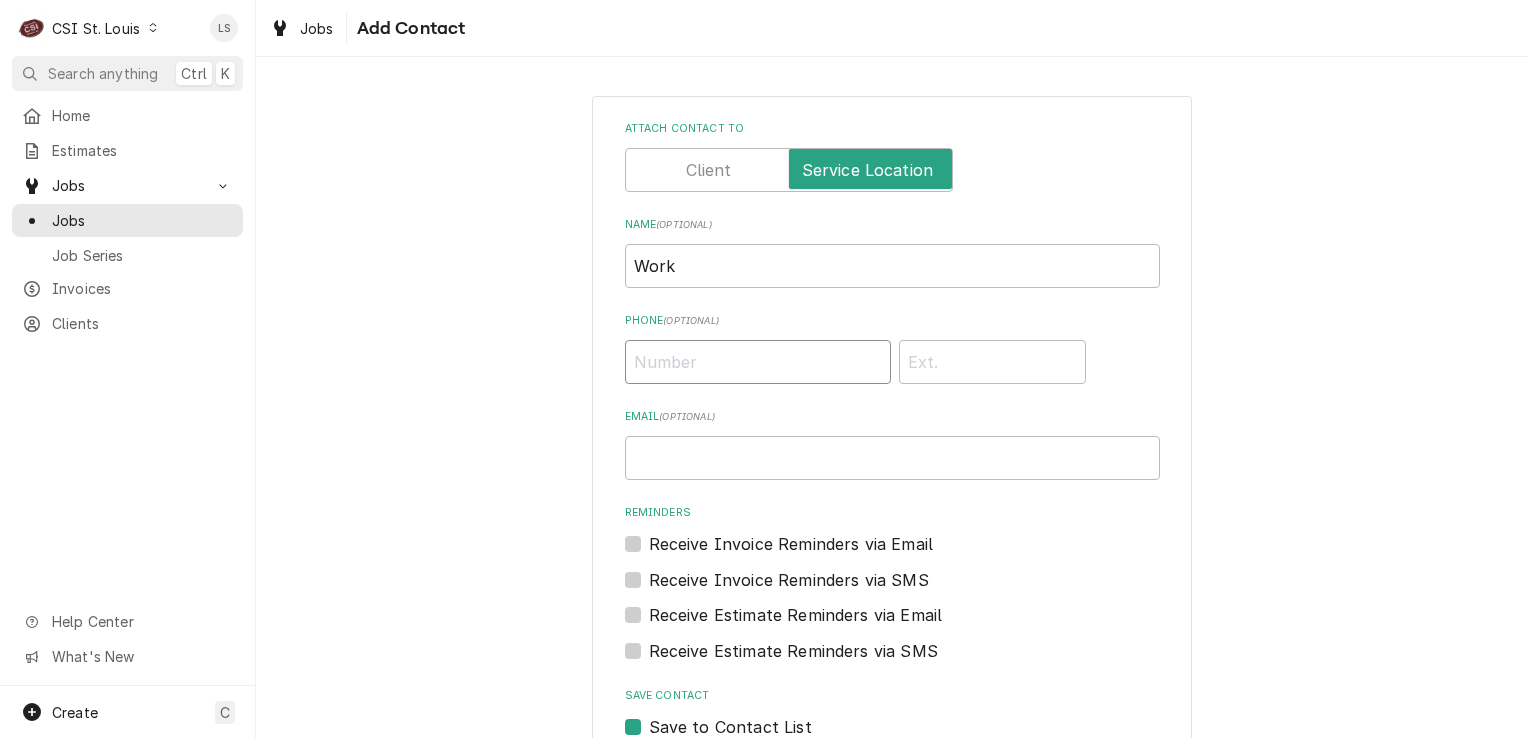 paste on "[PHONE]" 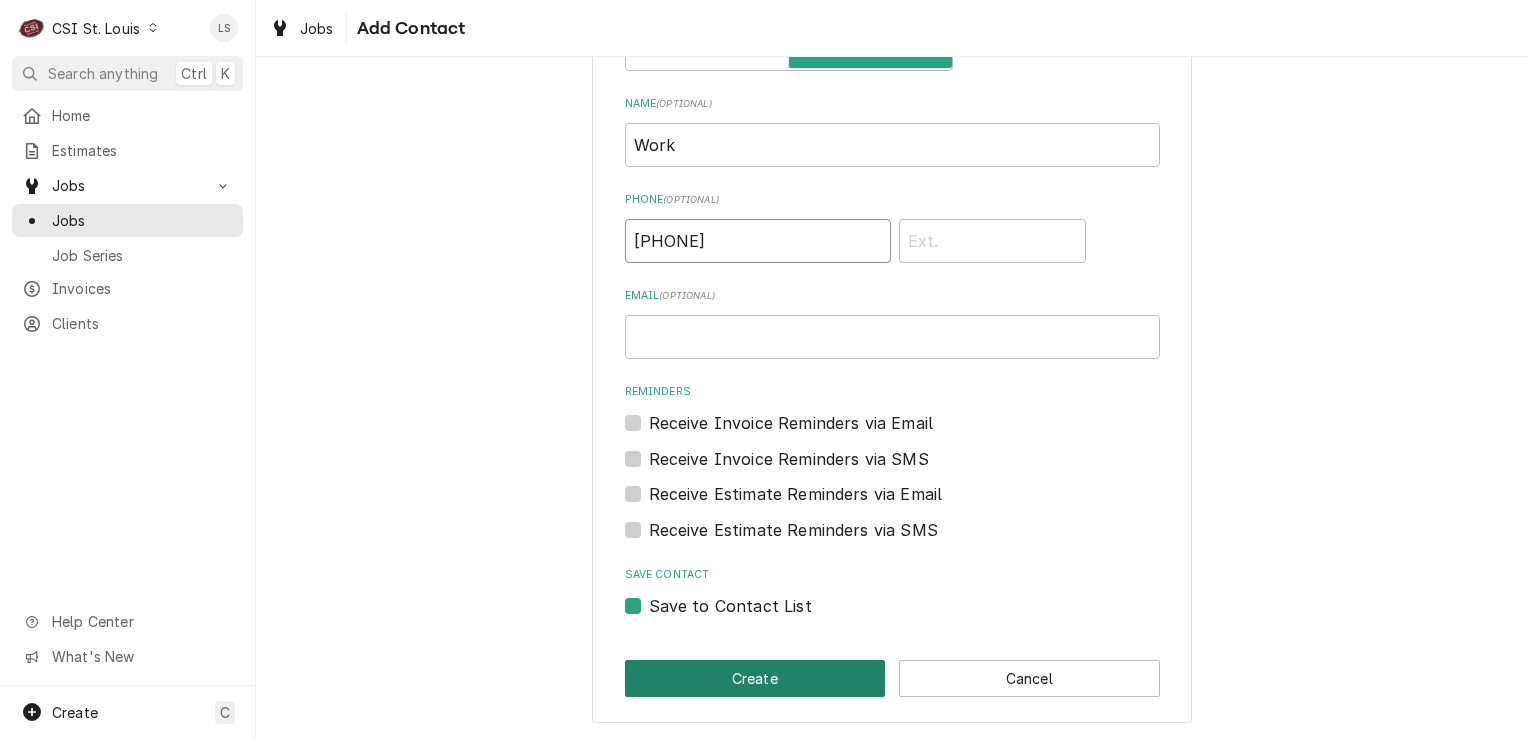type on "[PHONE]" 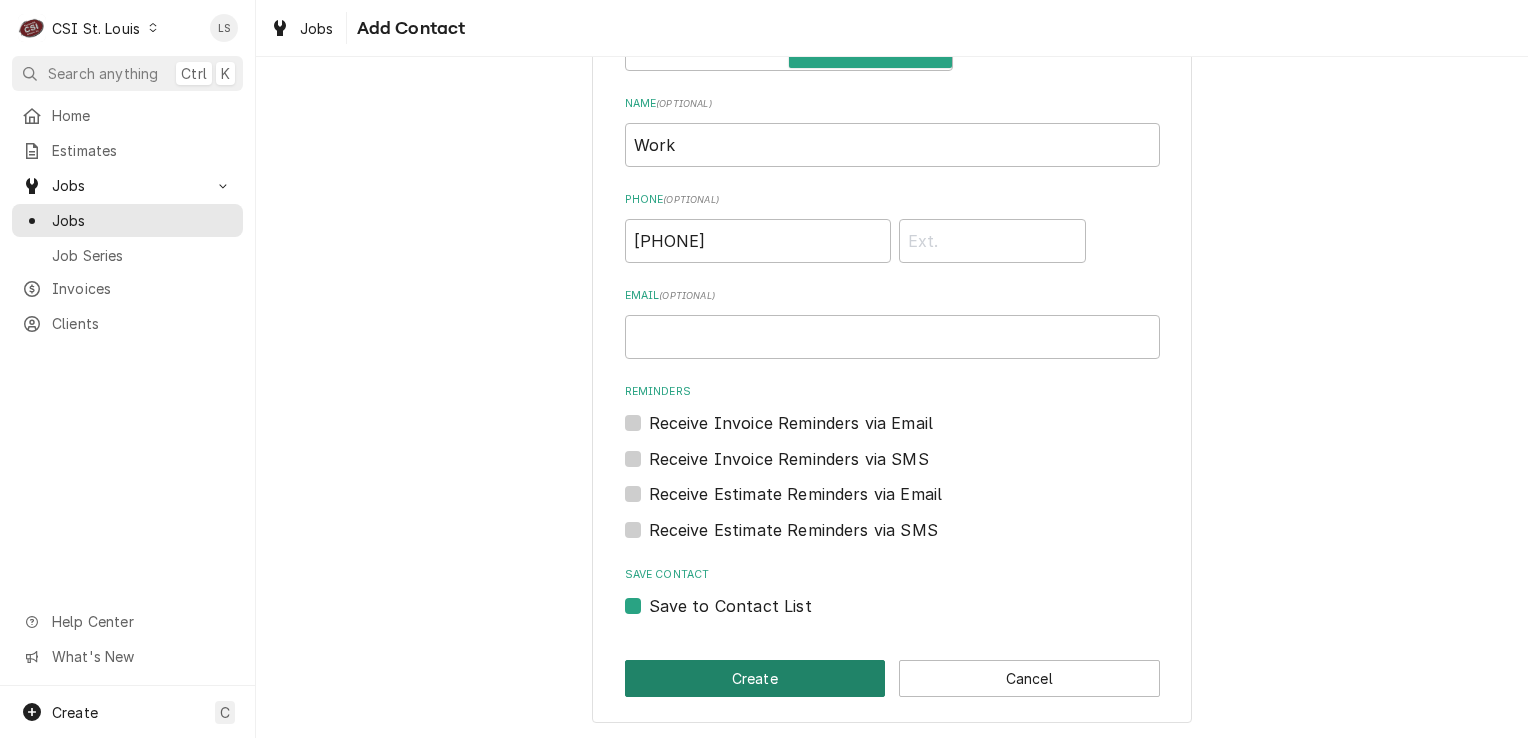 click on "Create" at bounding box center [755, 678] 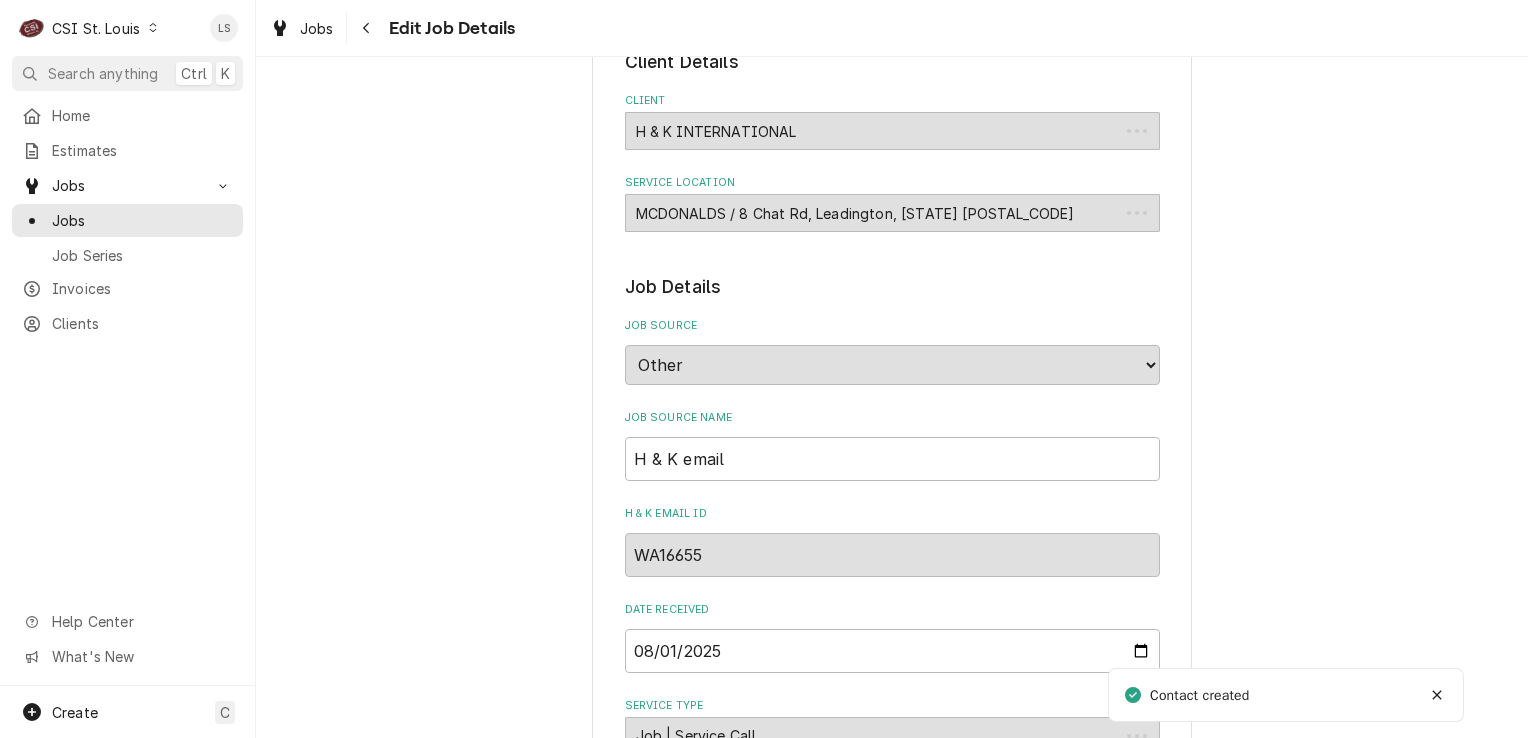 scroll, scrollTop: 1502, scrollLeft: 0, axis: vertical 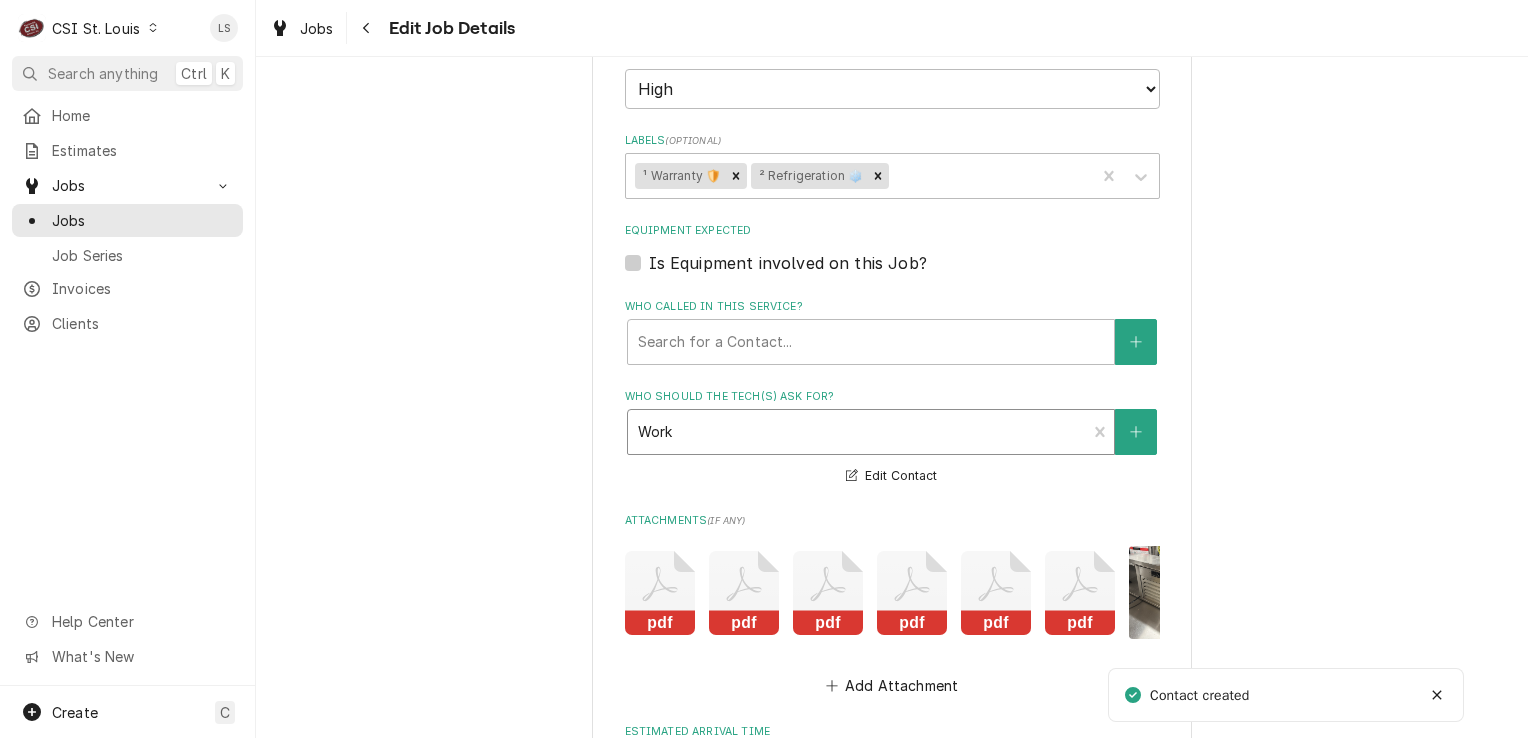 click at bounding box center [857, 432] 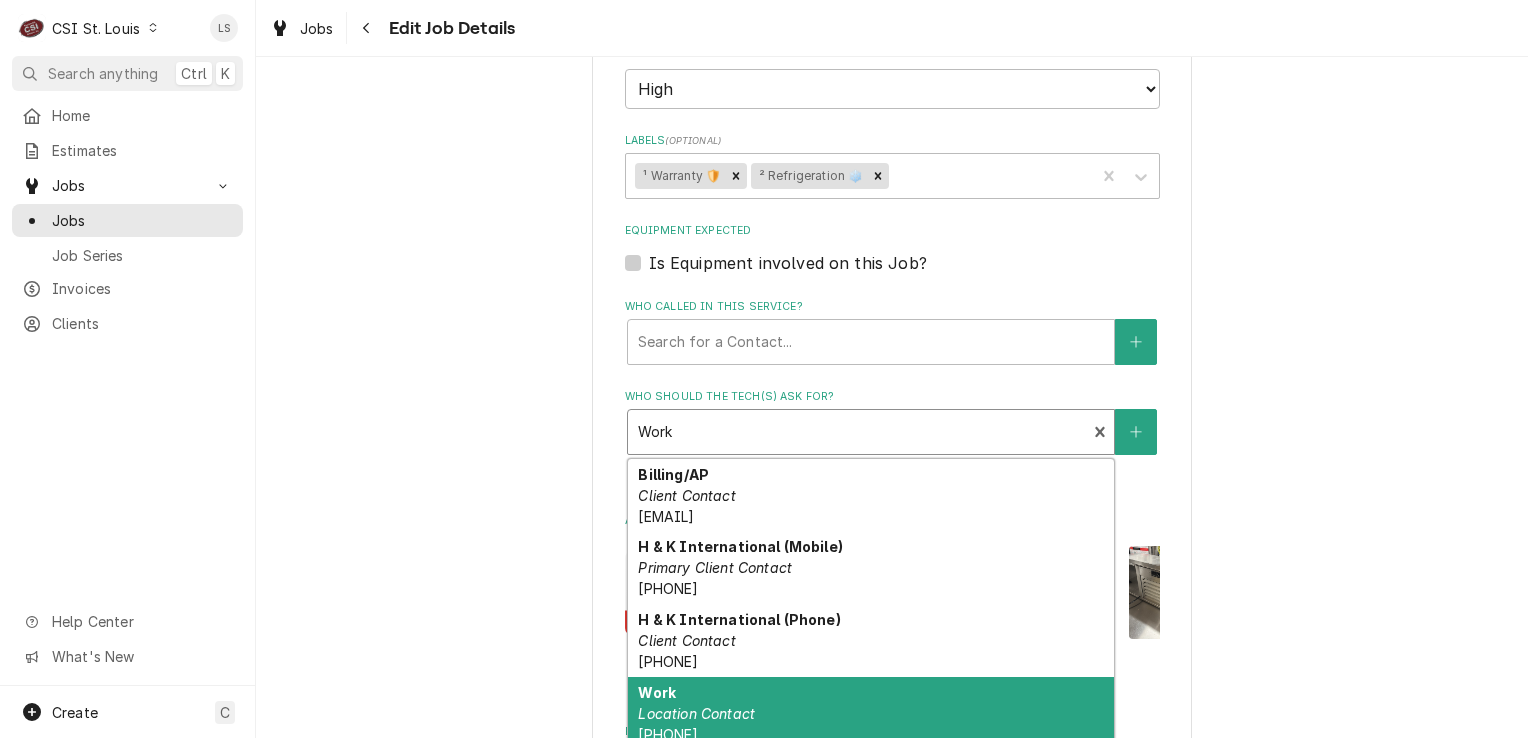 click on "Work Location Contact (816) 295-6362" at bounding box center (871, 713) 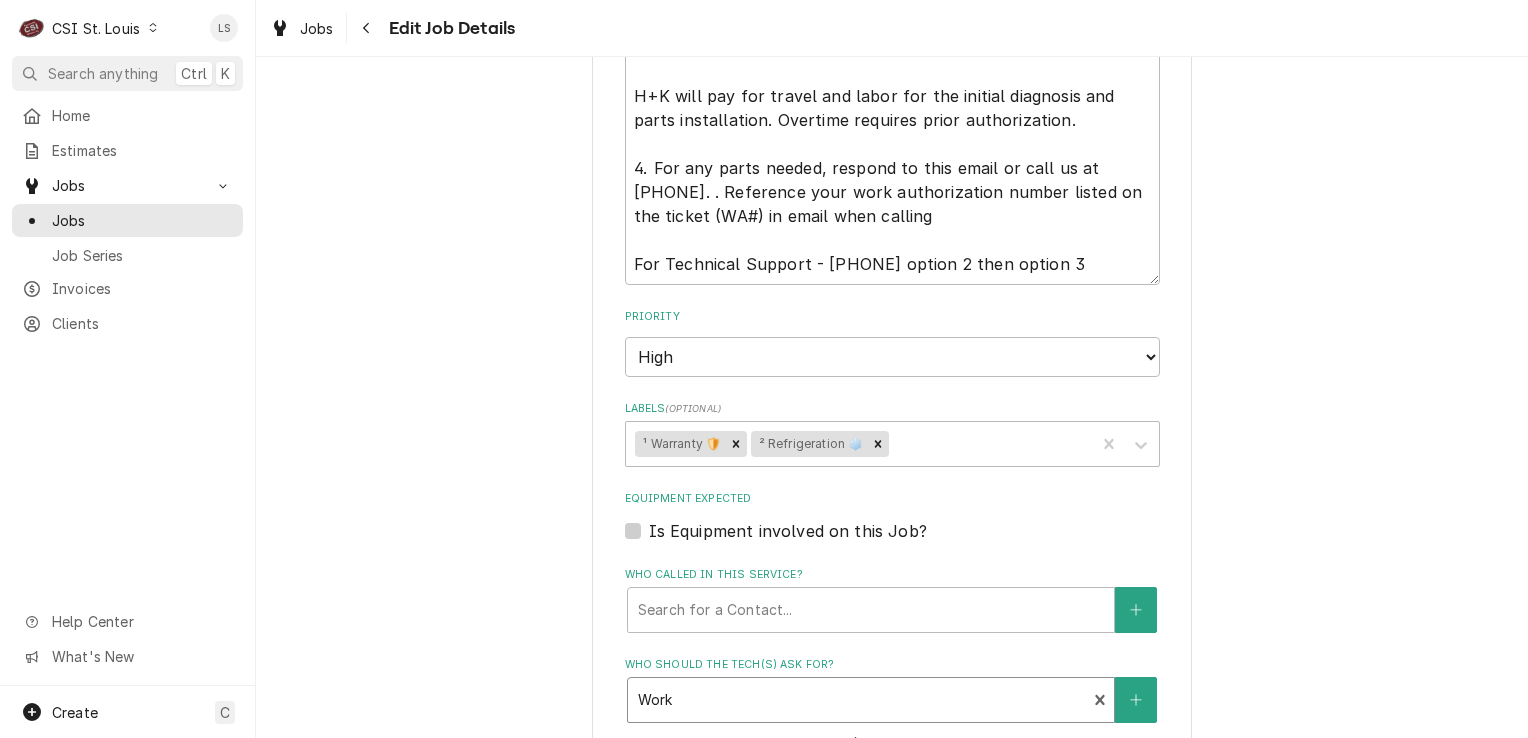 scroll, scrollTop: 1102, scrollLeft: 0, axis: vertical 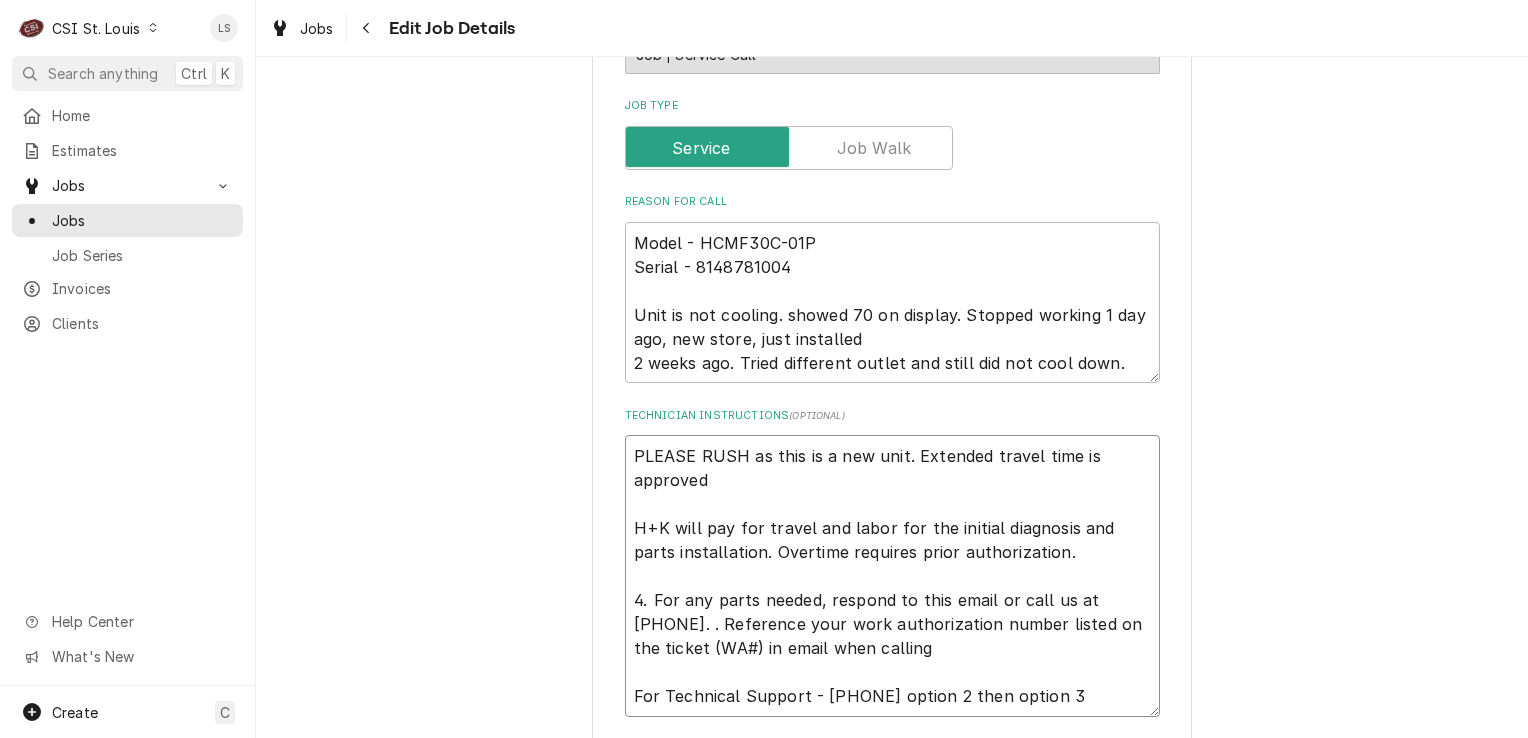 click on "PLEASE RUSH as this is a new unit.  Extended travel time is approved
H+K will pay for travel and labor for the initial diagnosis and parts installation. Overtime requires prior authorization.
4.	For any parts needed, respond to this email or call us at [PHONE]. . Reference your work authorization number listed on the ticket (WA#) in email when calling
For Technical Support - [PHONE]" at bounding box center (892, 576) 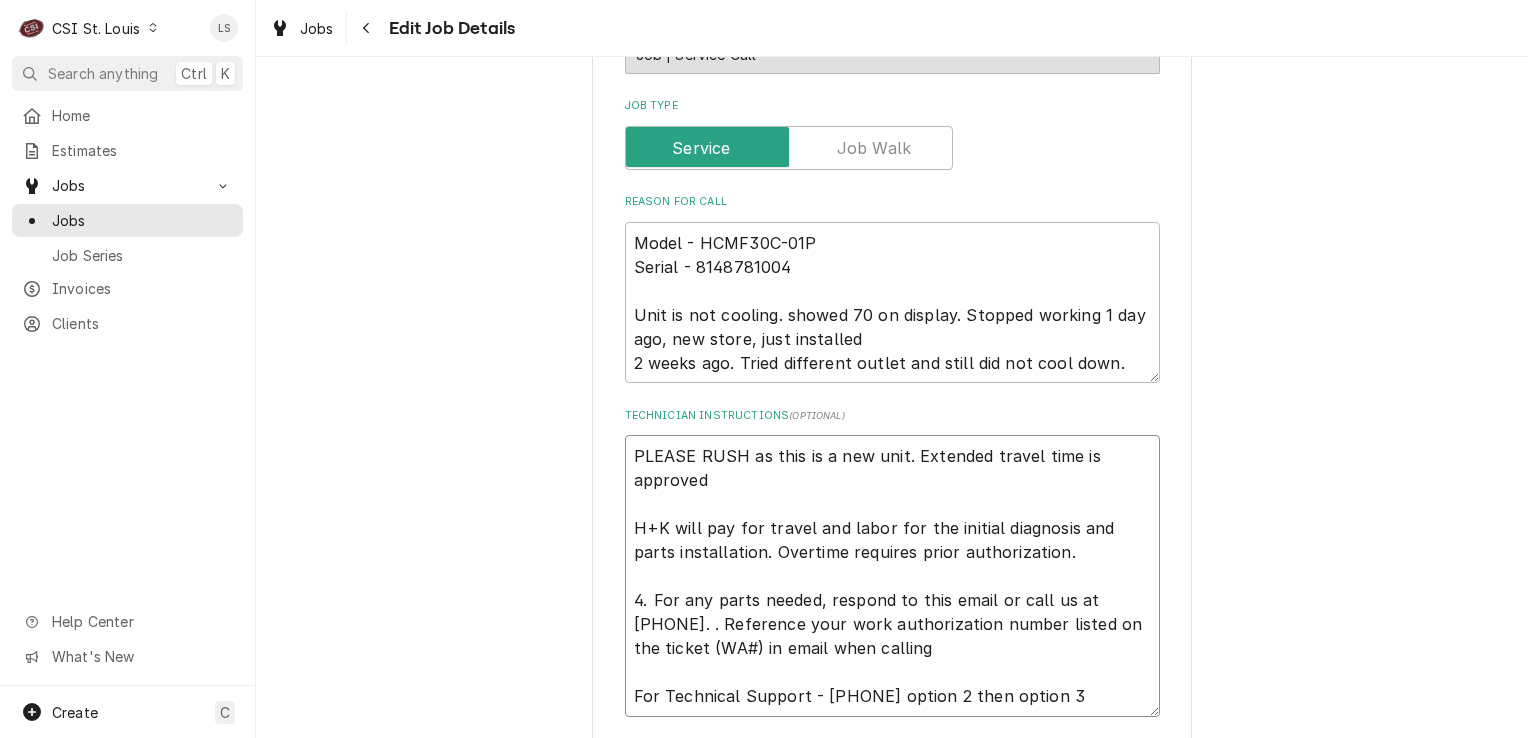 type on "x" 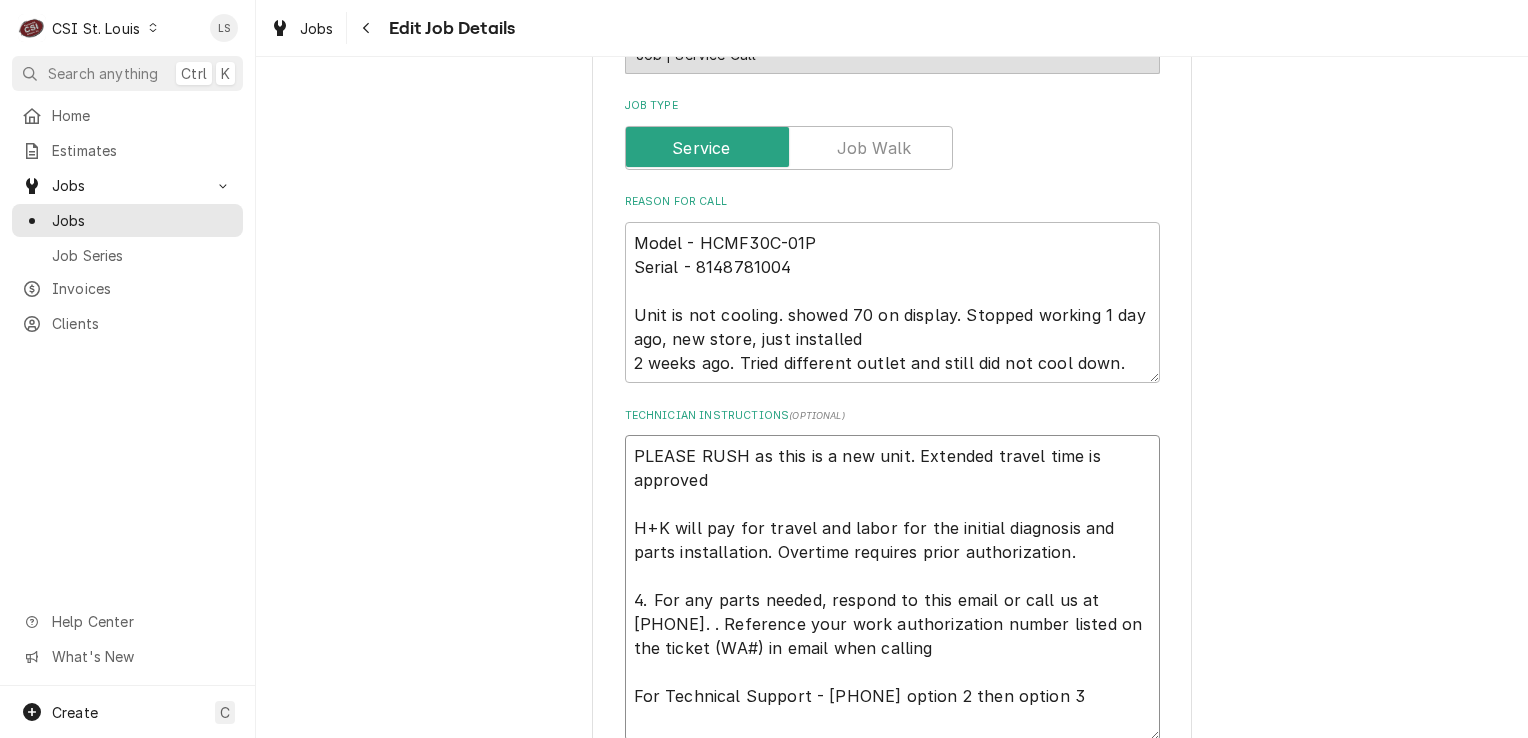 type on "x" 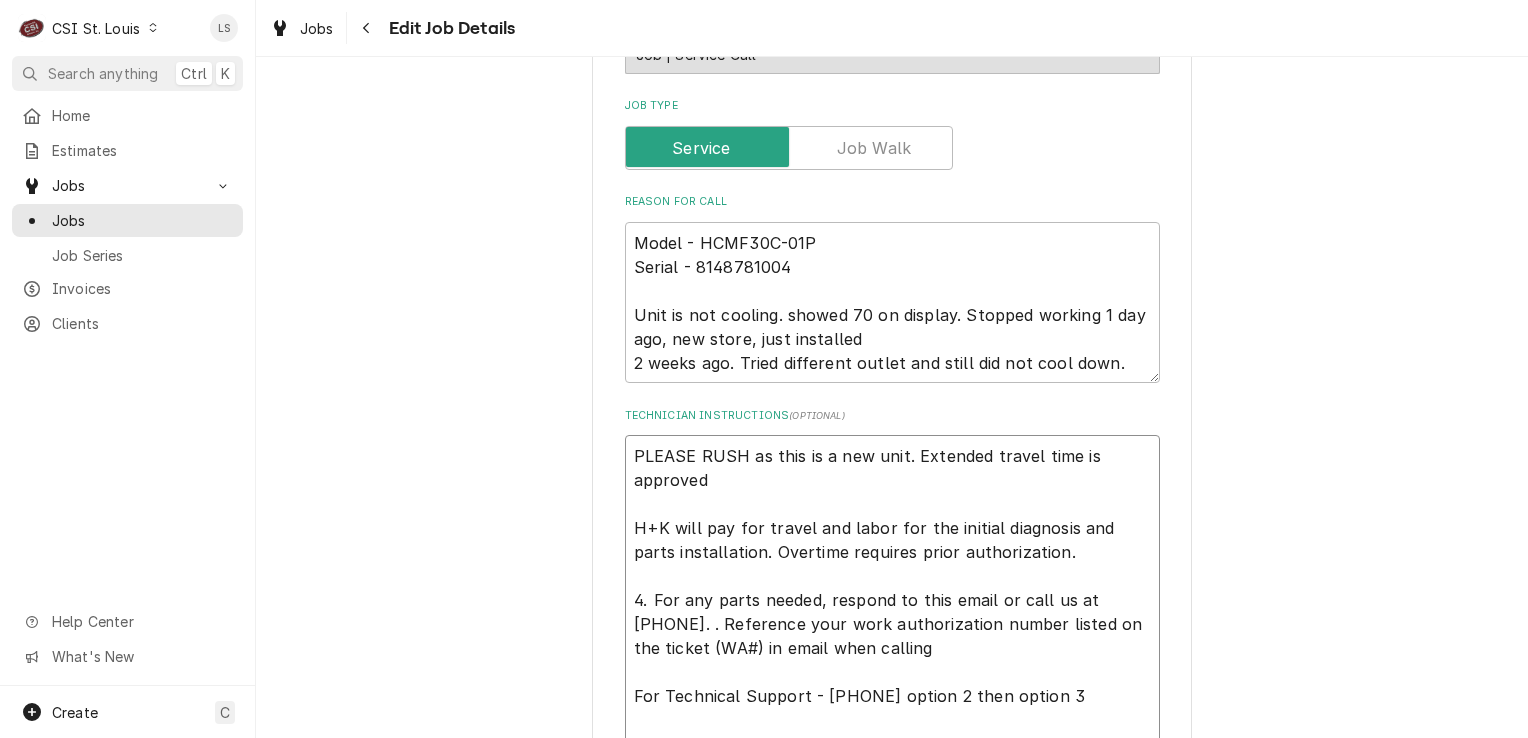 type on "x" 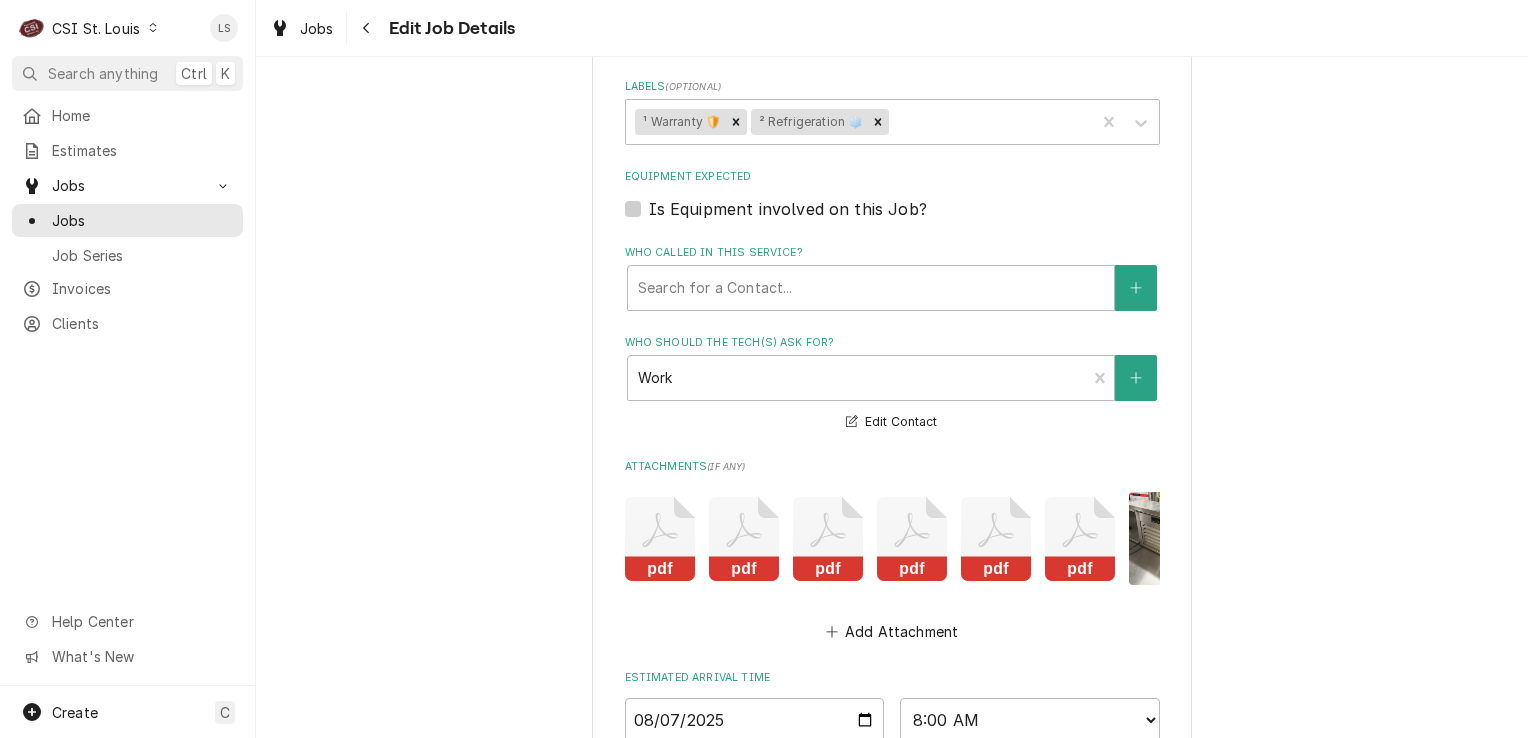 scroll, scrollTop: 1702, scrollLeft: 0, axis: vertical 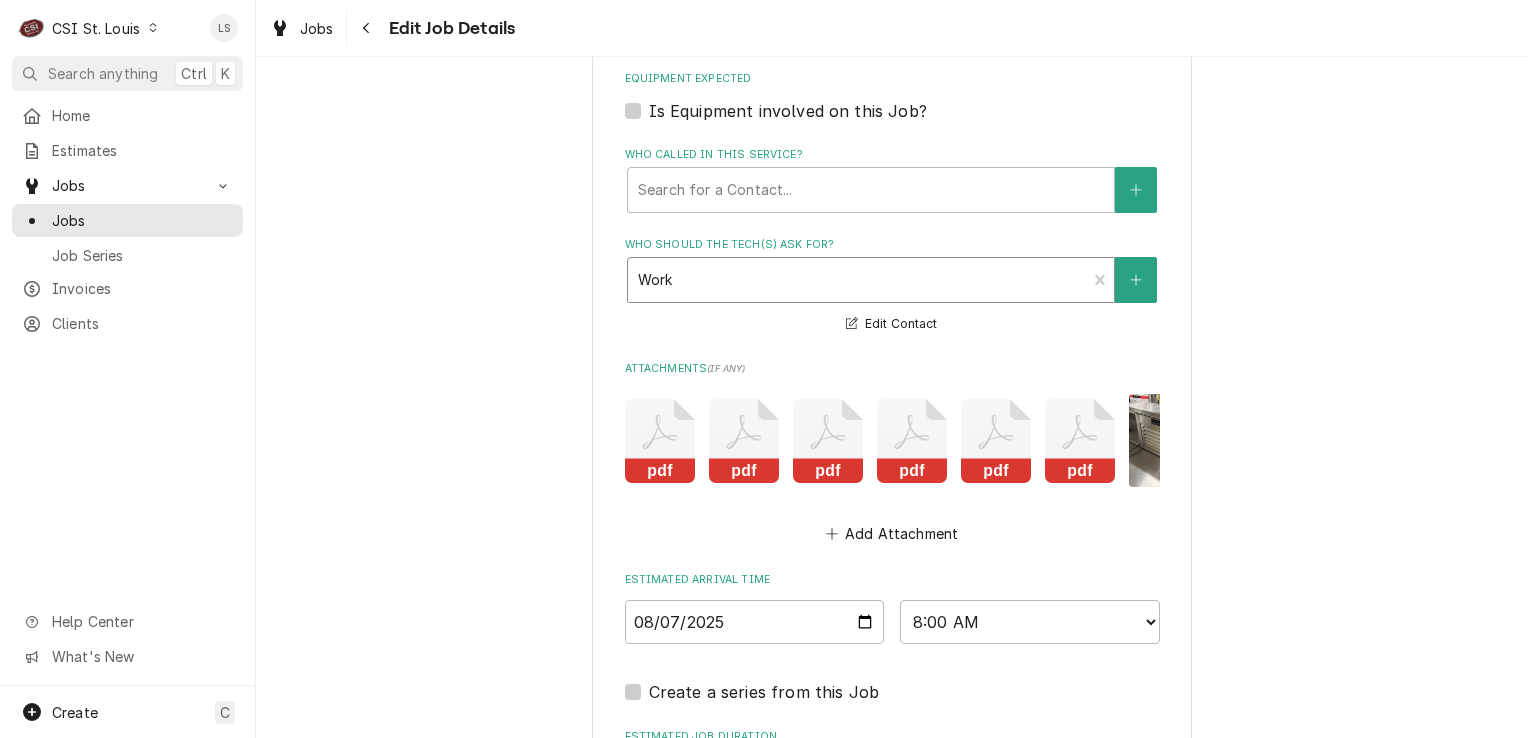type on "PLEASE RUSH as this is a new unit.  Extended travel time is approved
H+K will pay for travel and labor for the initial diagnosis and parts installation. Overtime requires prior authorization.
4.	For any parts needed, respond to this email or call us at 1-214-818-3520. . Reference your work authorization number listed on the ticket (WA#) in email when calling
For Technical Support - 800 - 788 - 2445 option 2 then option 3" 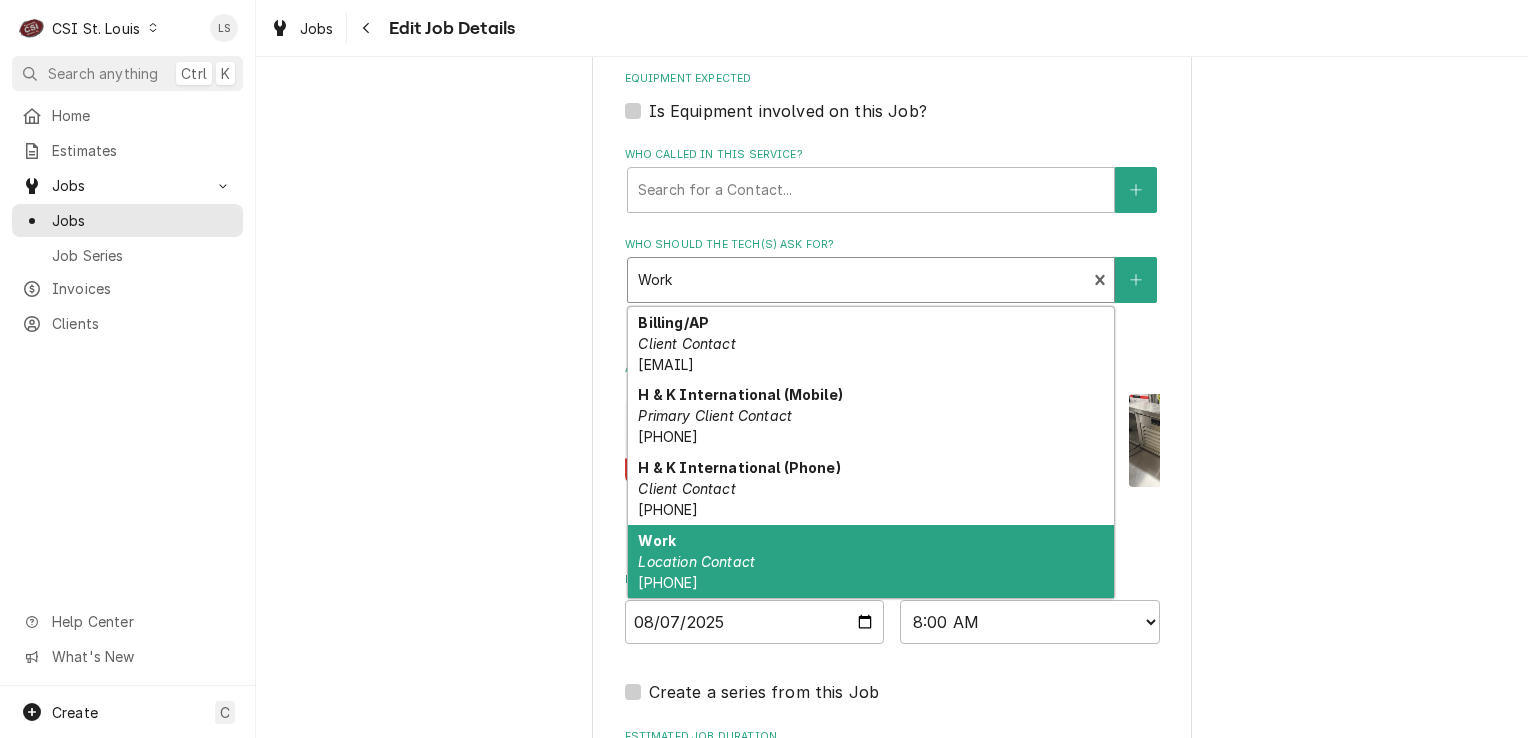 click on "Work Location Contact (816) 295-6362" at bounding box center (871, 561) 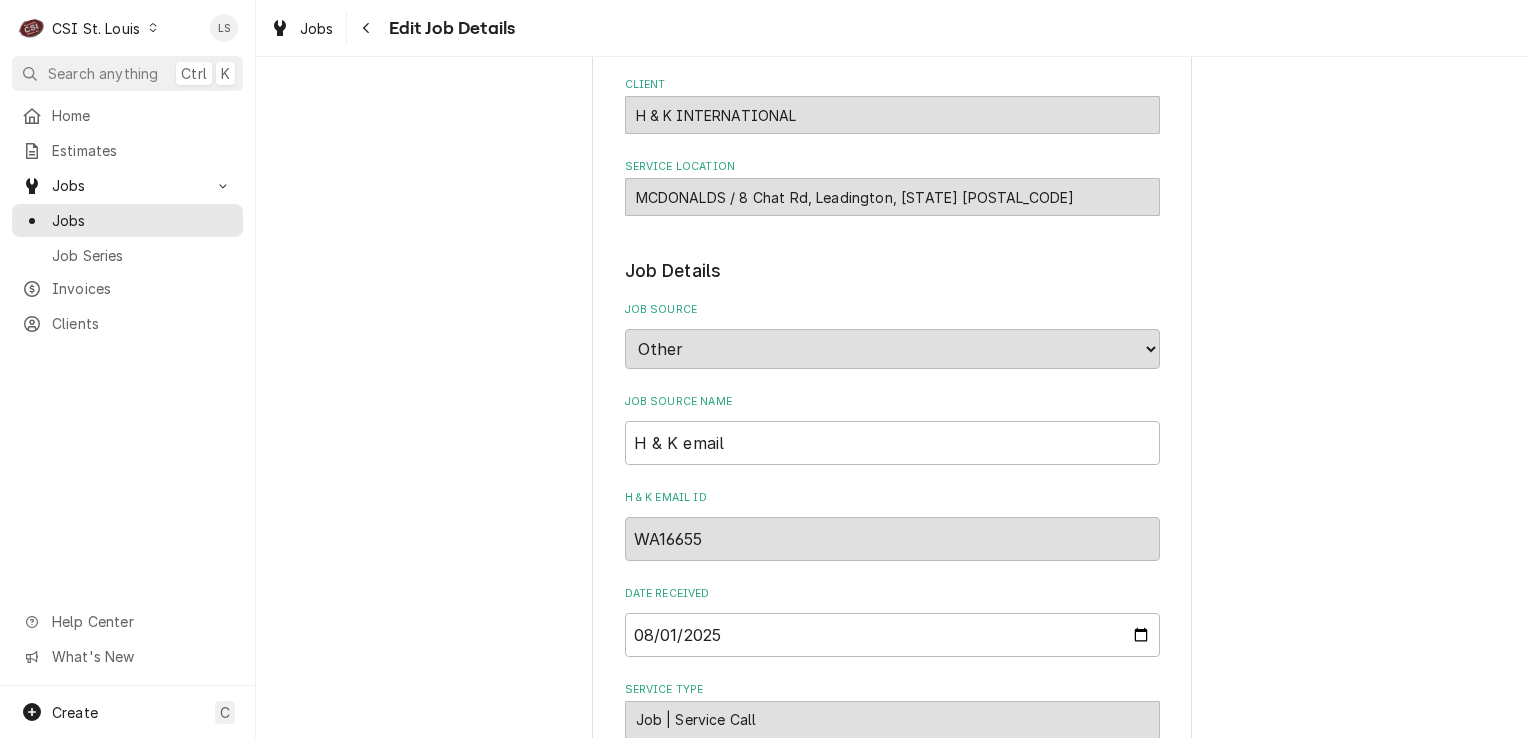 scroll, scrollTop: 102, scrollLeft: 0, axis: vertical 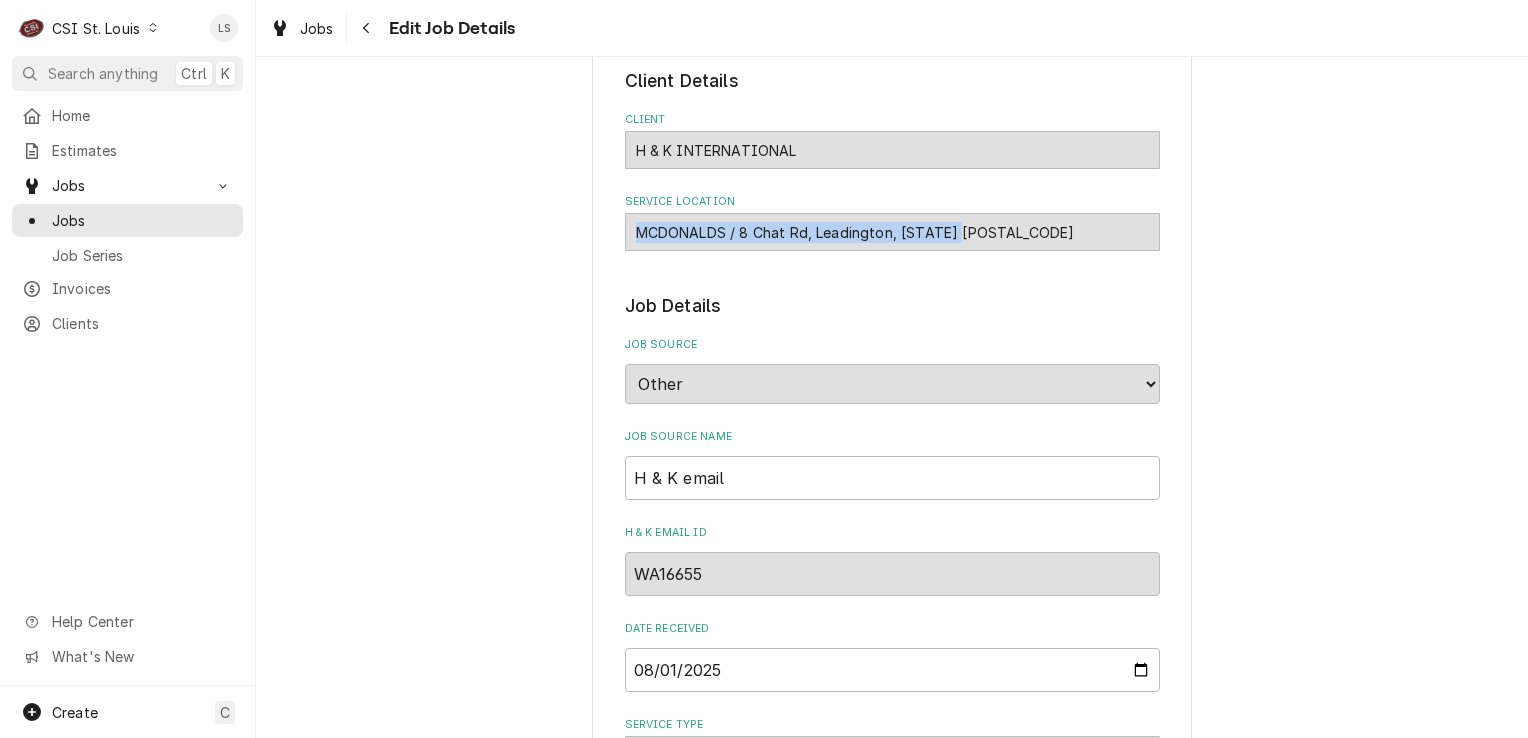 drag, startPoint x: 970, startPoint y: 239, endPoint x: 617, endPoint y: 234, distance: 353.0354 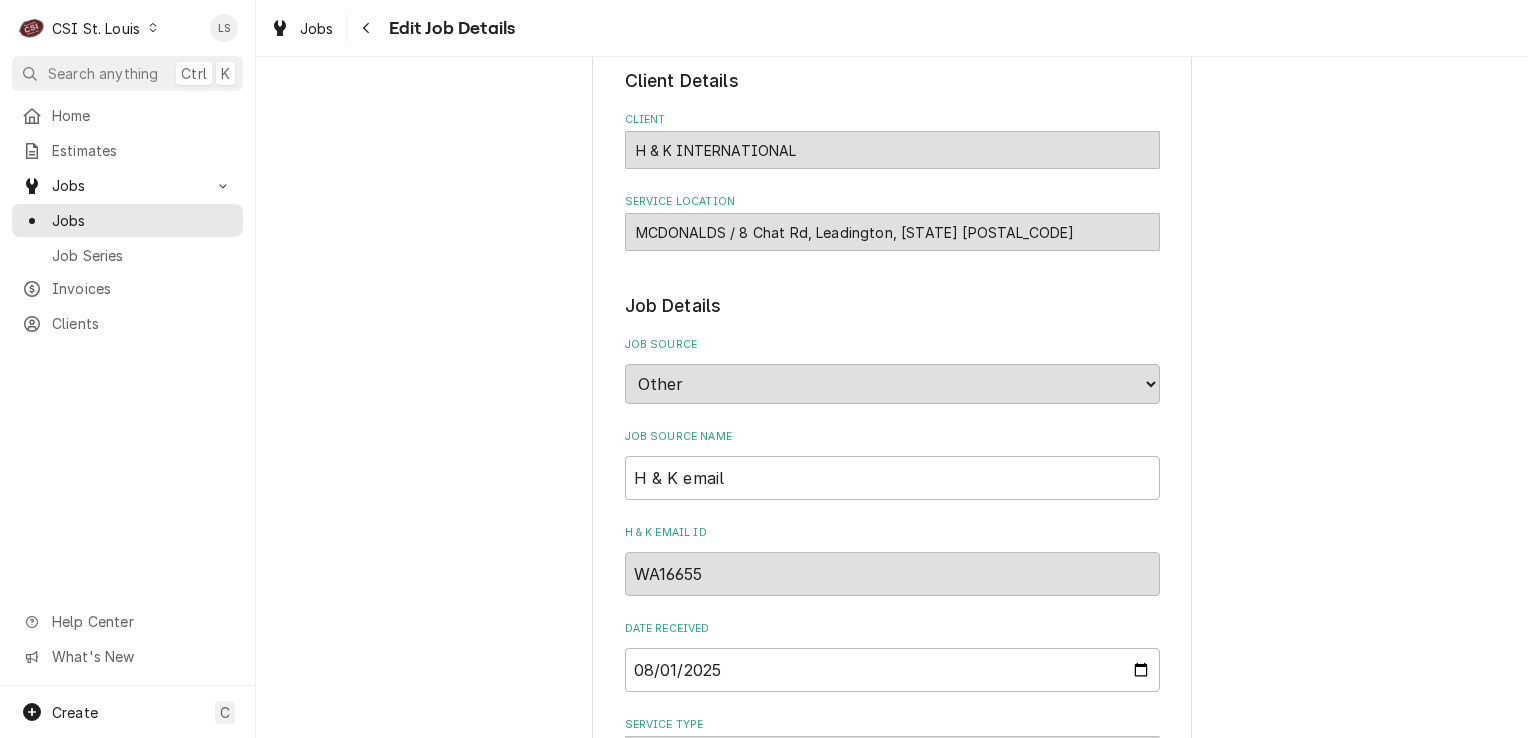 drag, startPoint x: 623, startPoint y: 227, endPoint x: 657, endPoint y: 229, distance: 34.058773 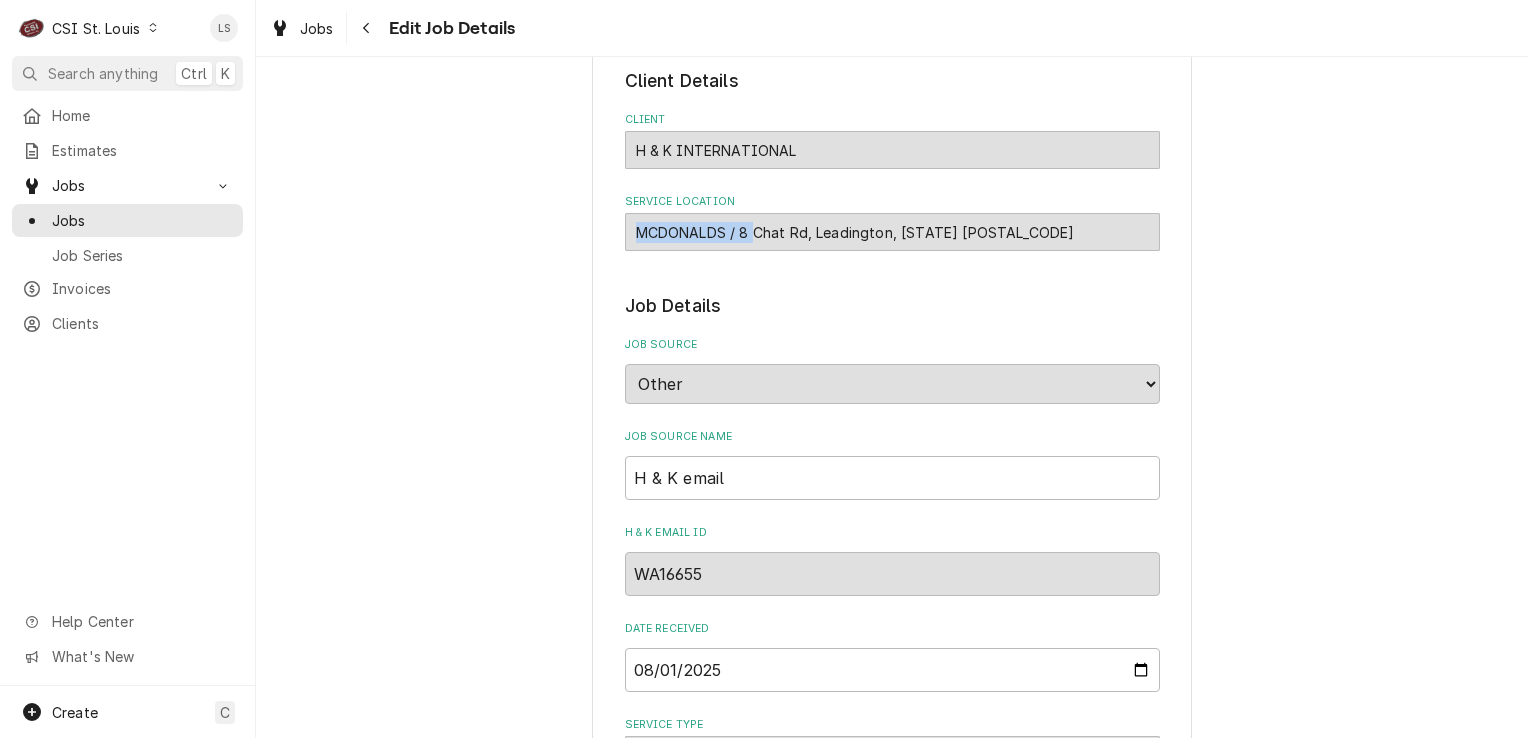 drag, startPoint x: 633, startPoint y: 230, endPoint x: 813, endPoint y: 231, distance: 180.00278 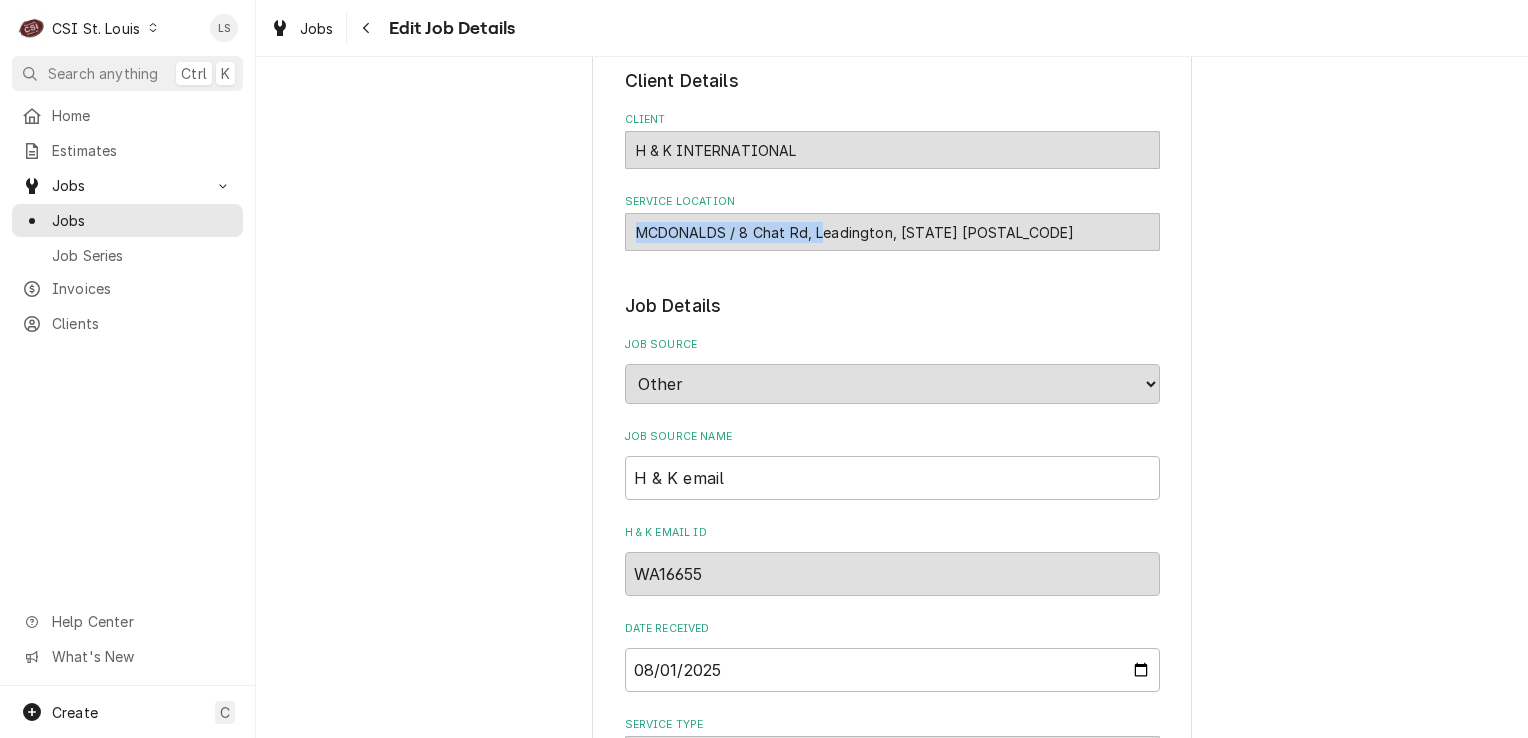 click on "MCDONALDS / 8 Chat Rd, Leadington, MO 63601" at bounding box center (892, 232) 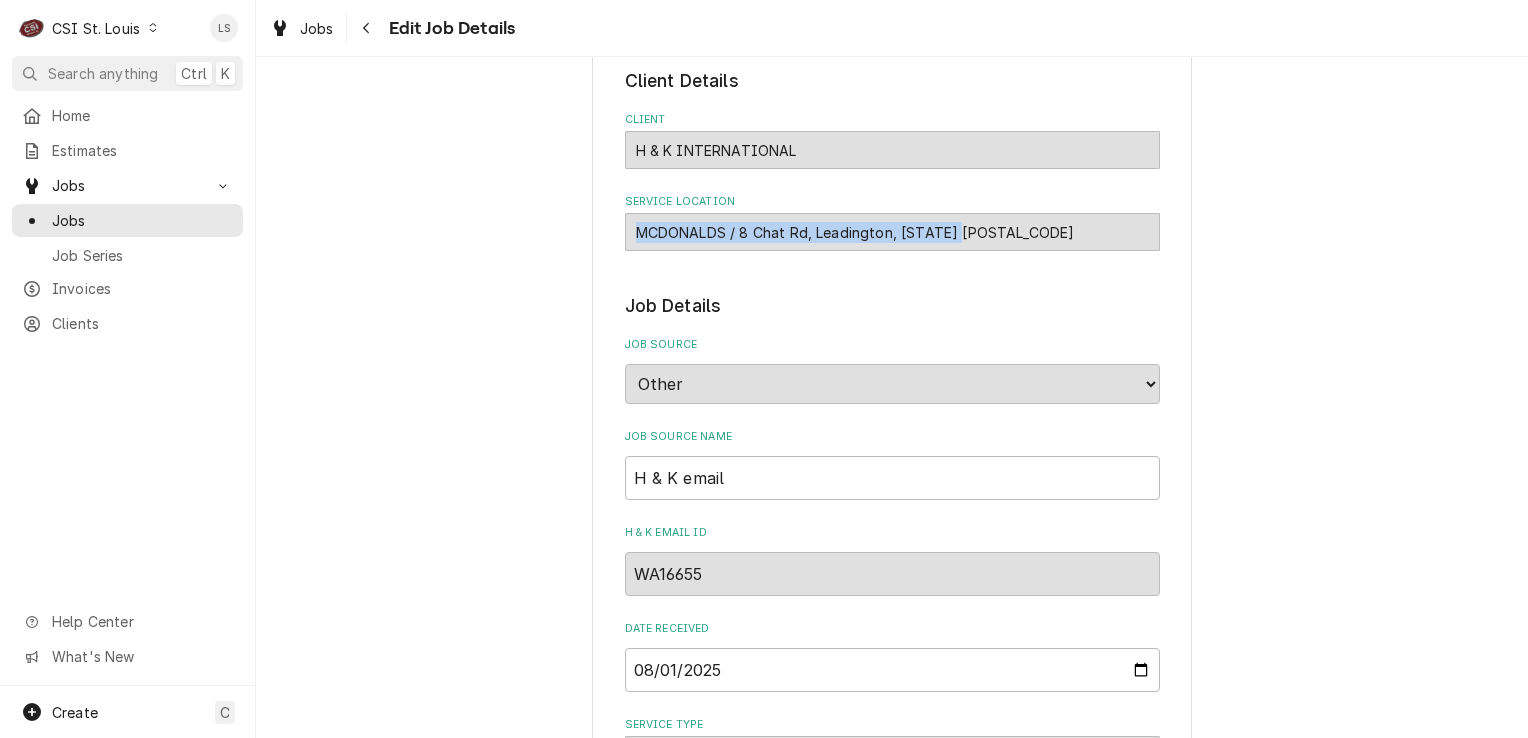 drag, startPoint x: 632, startPoint y: 227, endPoint x: 968, endPoint y: 228, distance: 336.0015 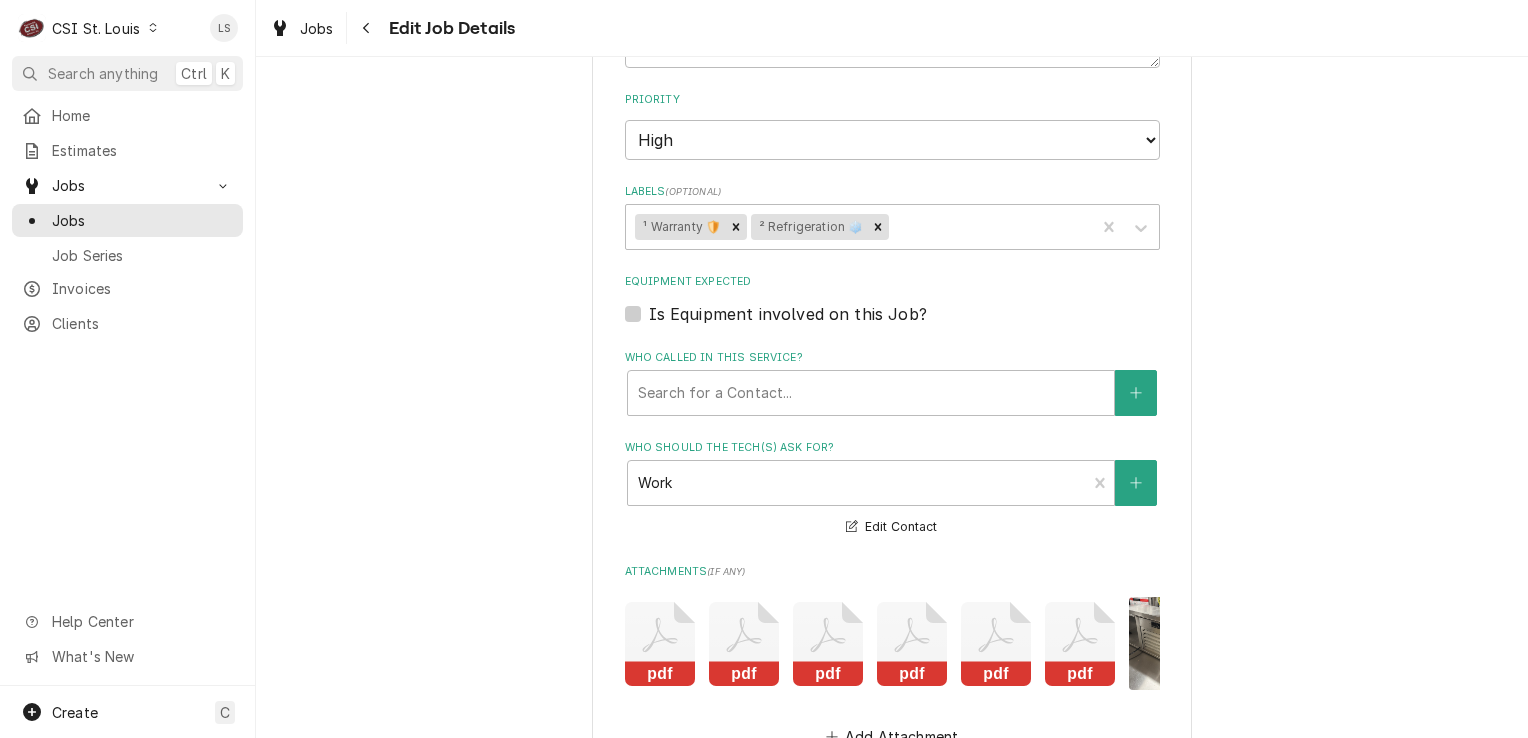 scroll, scrollTop: 1602, scrollLeft: 0, axis: vertical 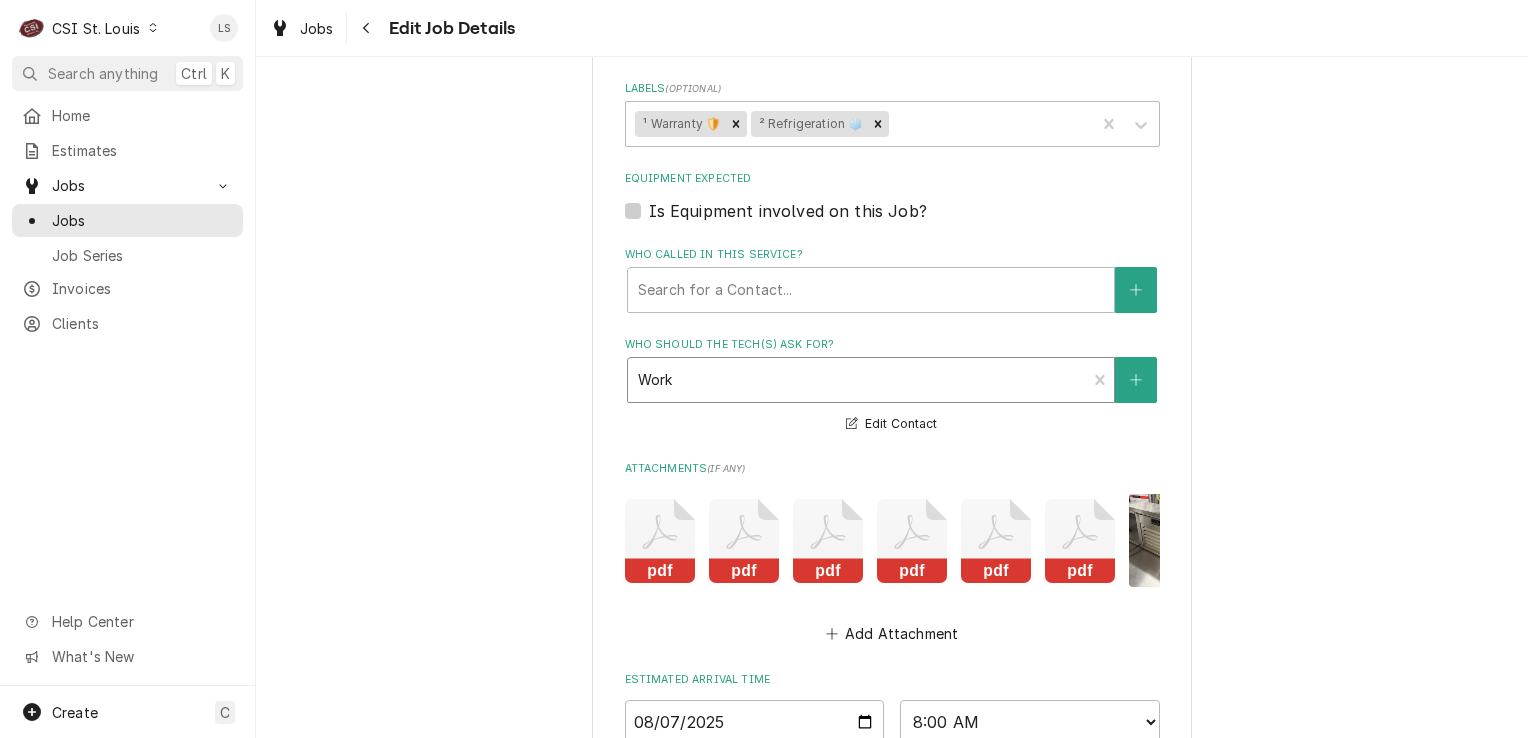 click at bounding box center [857, 380] 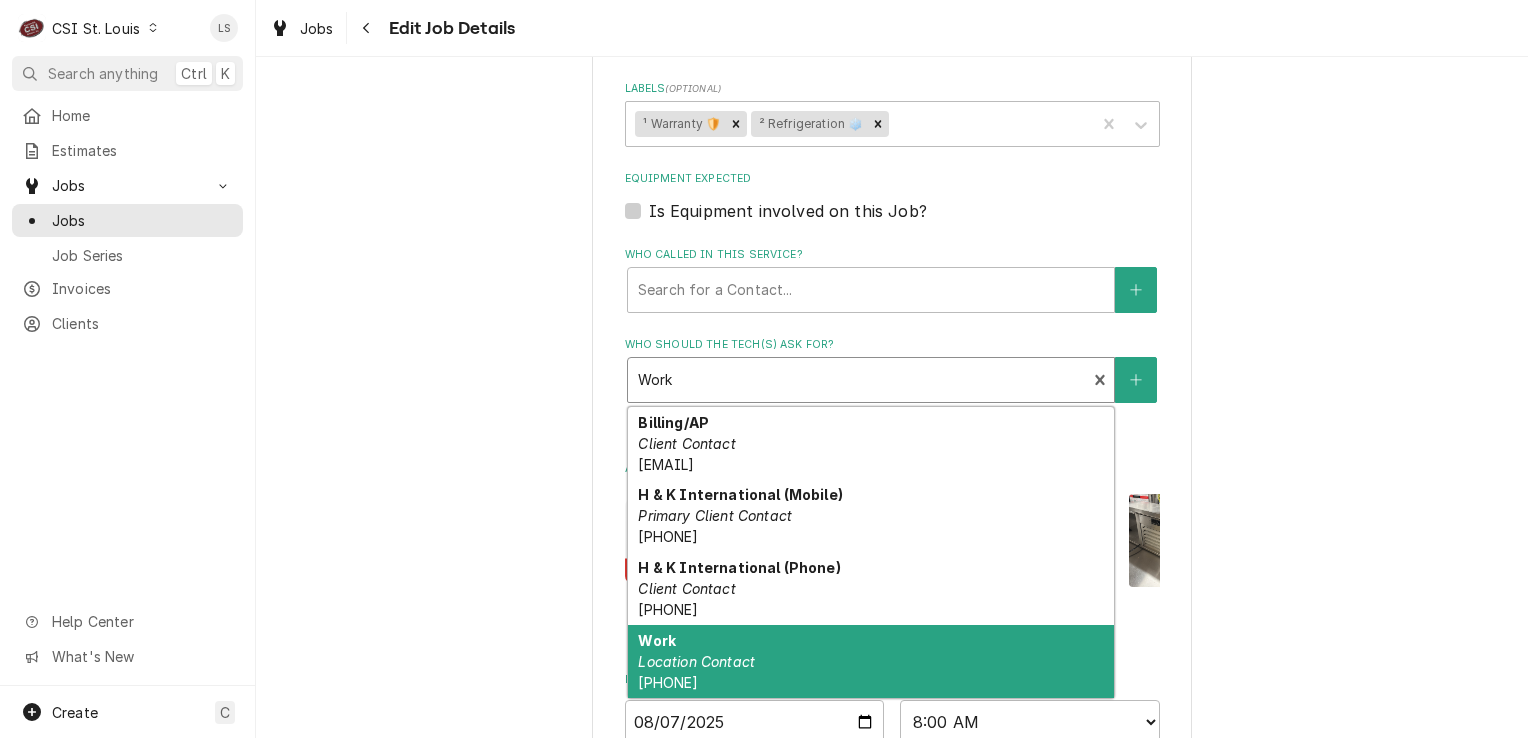 click on "Work Location Contact (816) 295-6362" at bounding box center [871, 661] 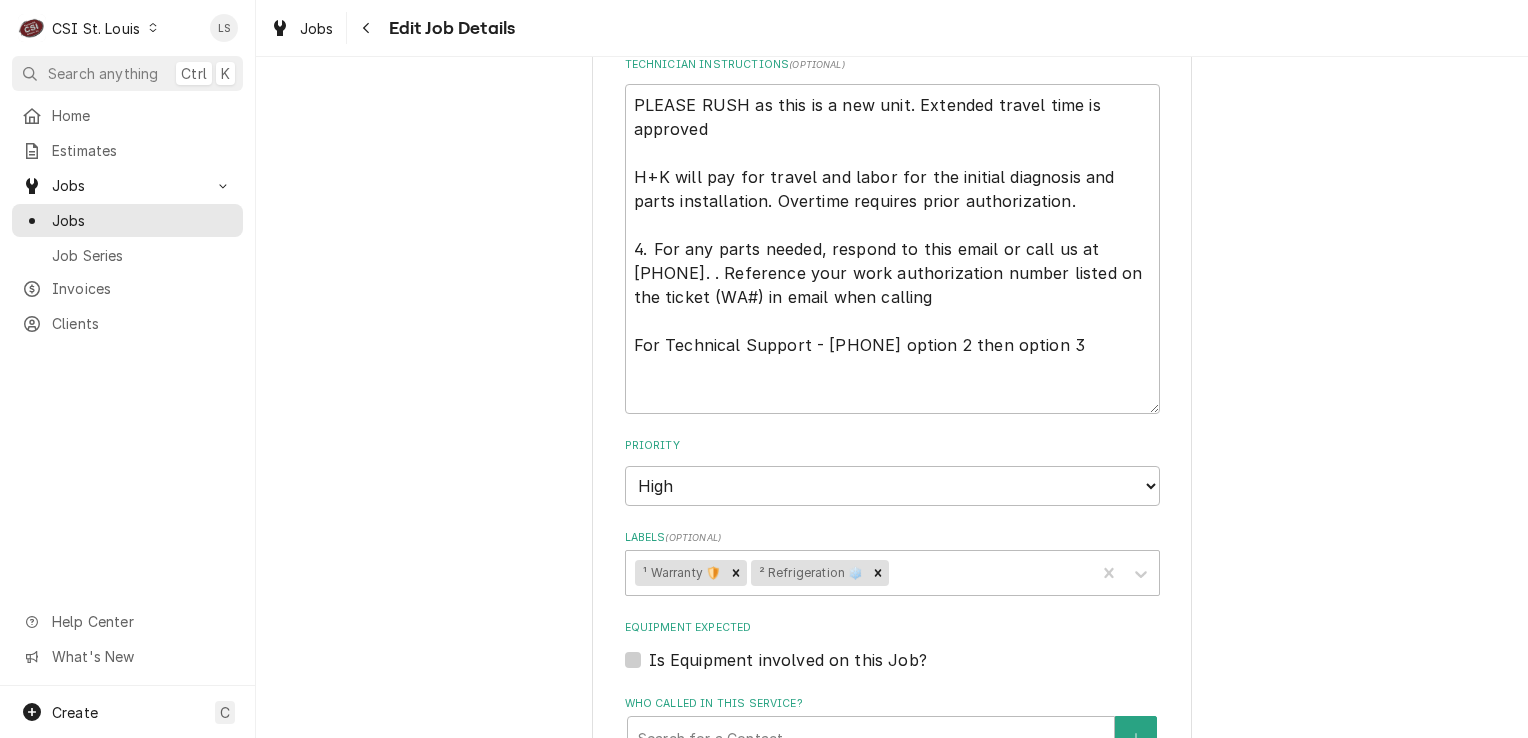scroll, scrollTop: 1202, scrollLeft: 0, axis: vertical 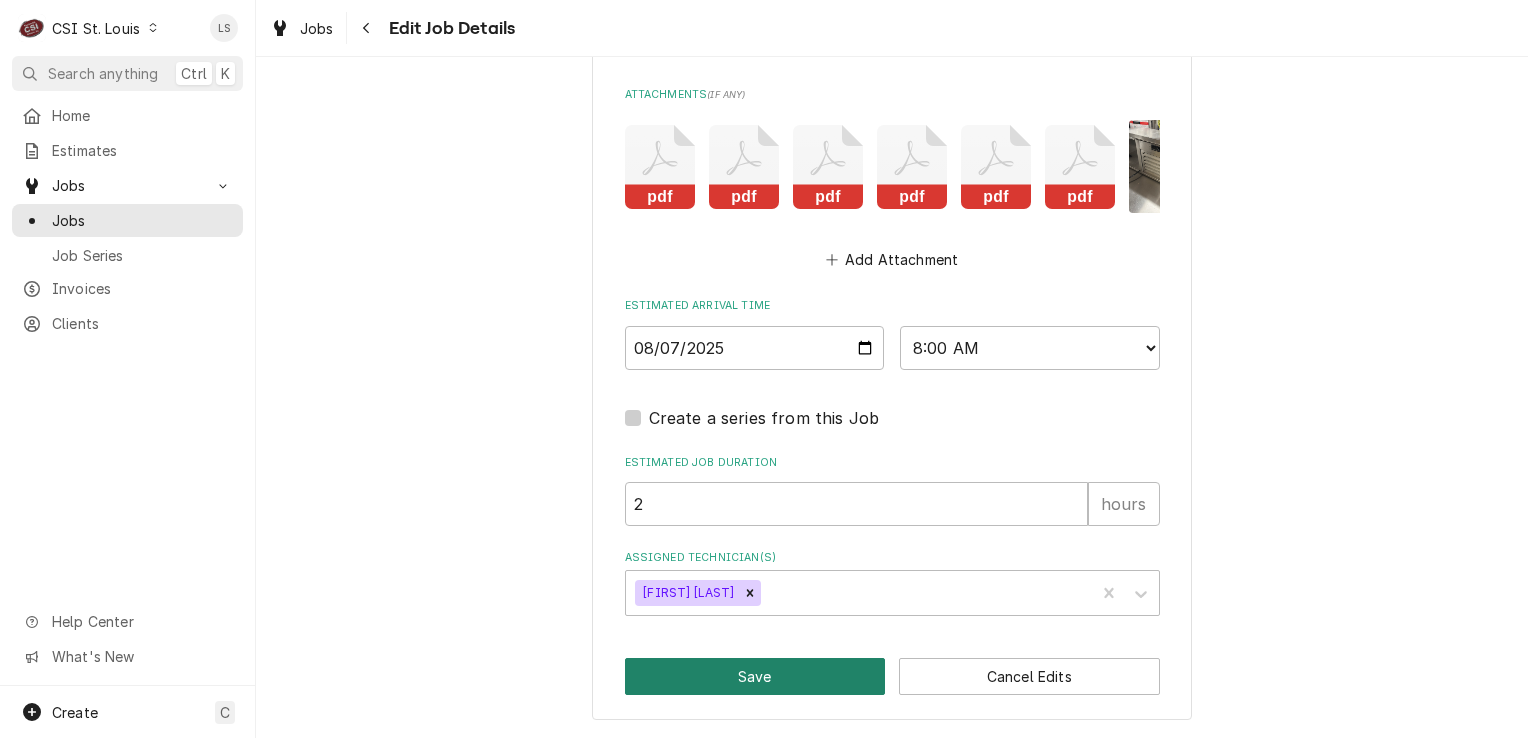 click on "Save" at bounding box center [755, 676] 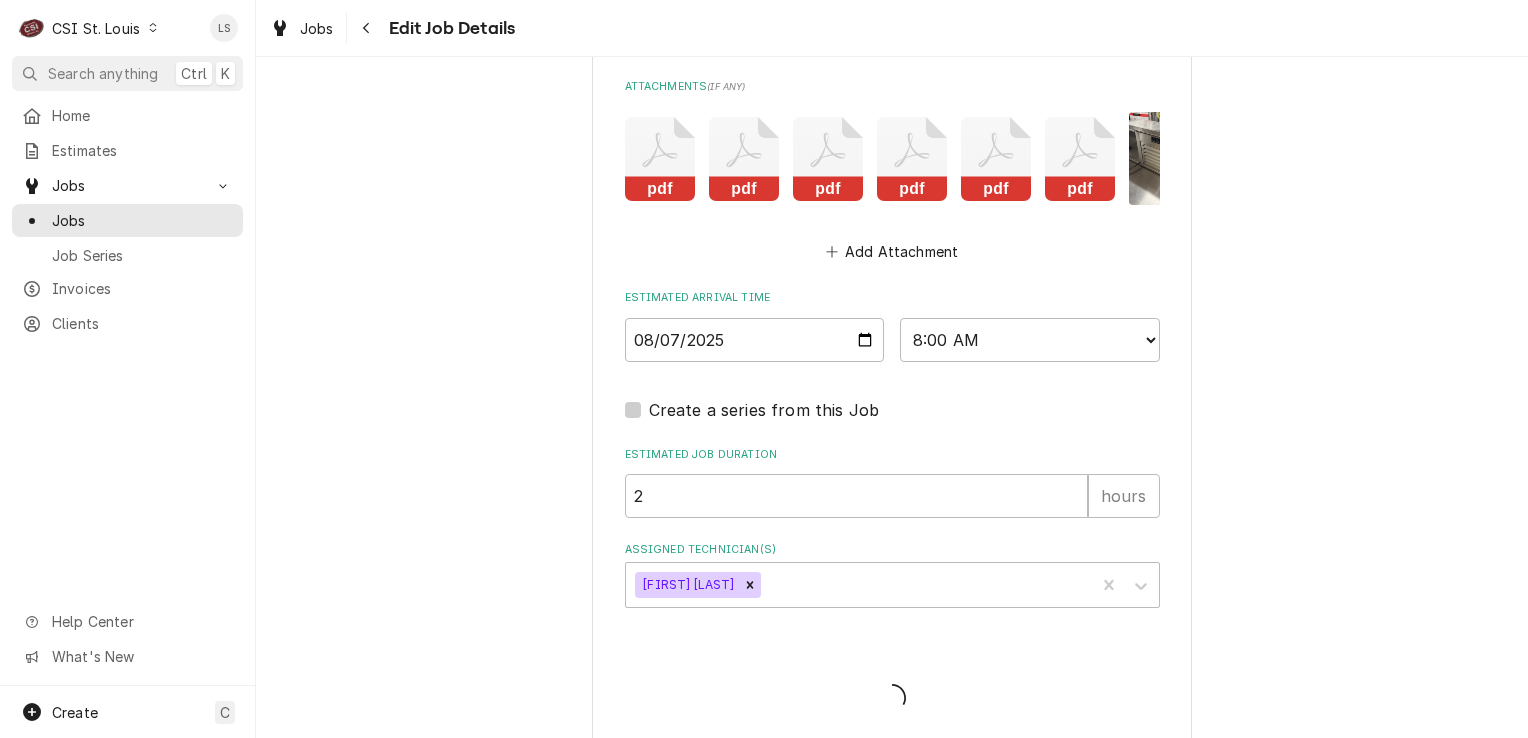 type on "x" 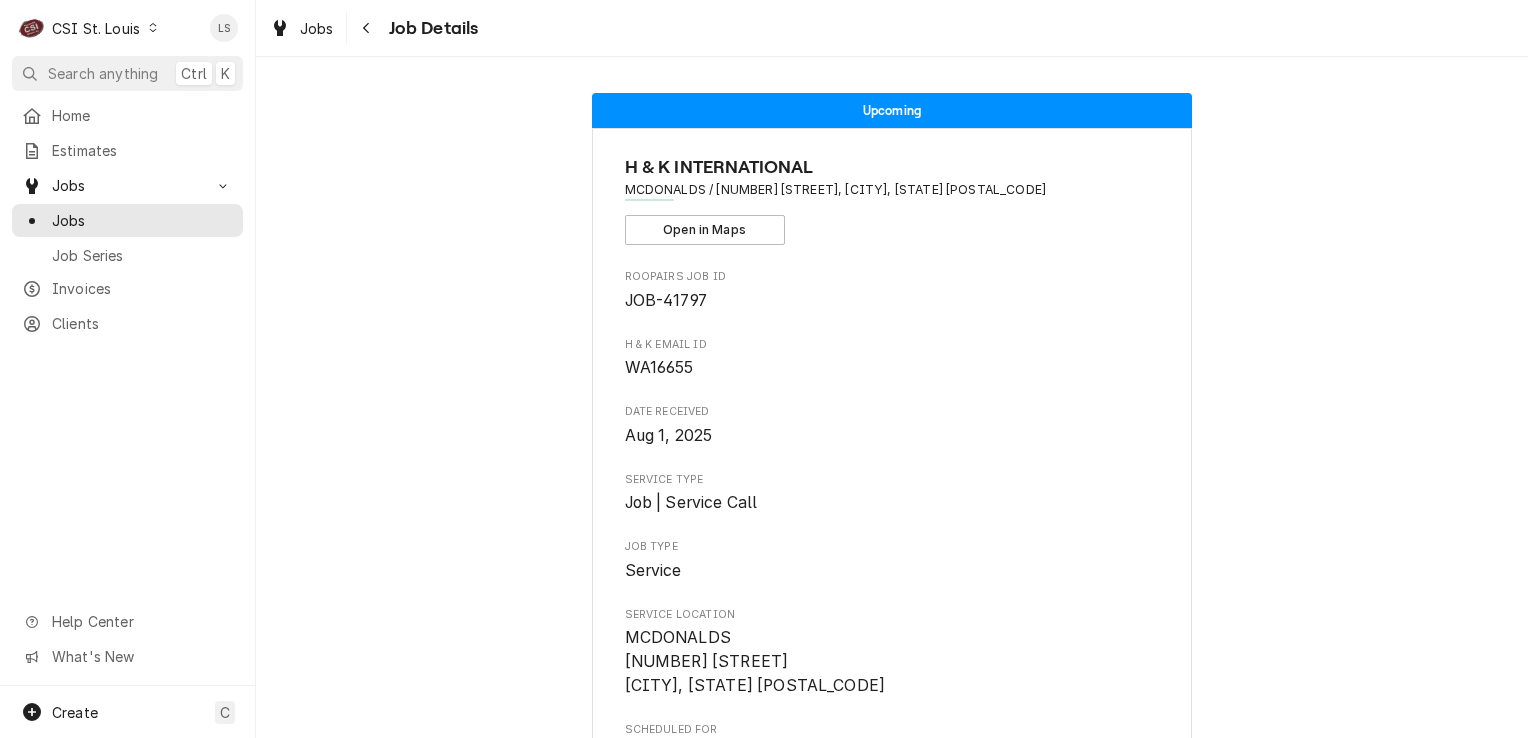 scroll, scrollTop: 0, scrollLeft: 0, axis: both 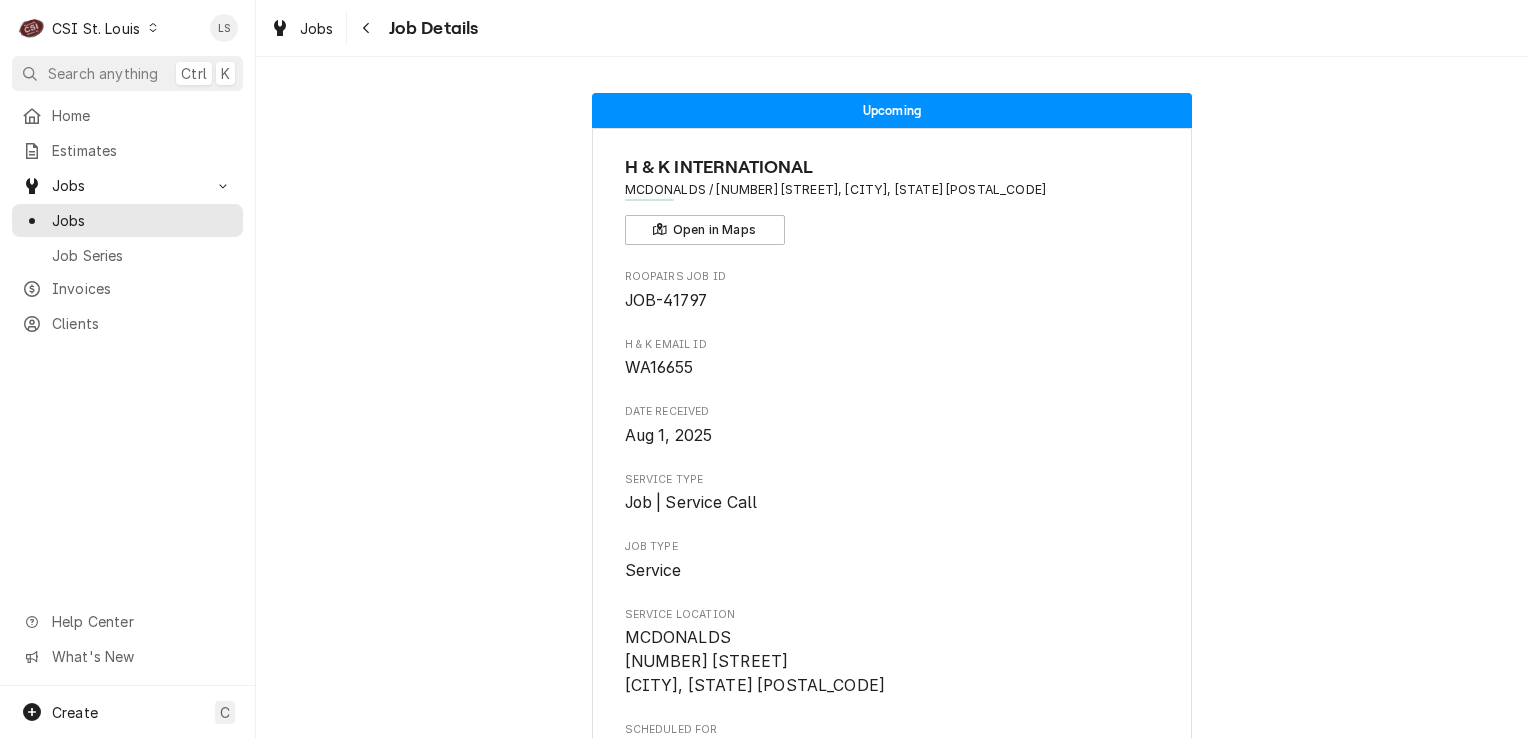 click at bounding box center (153, 28) 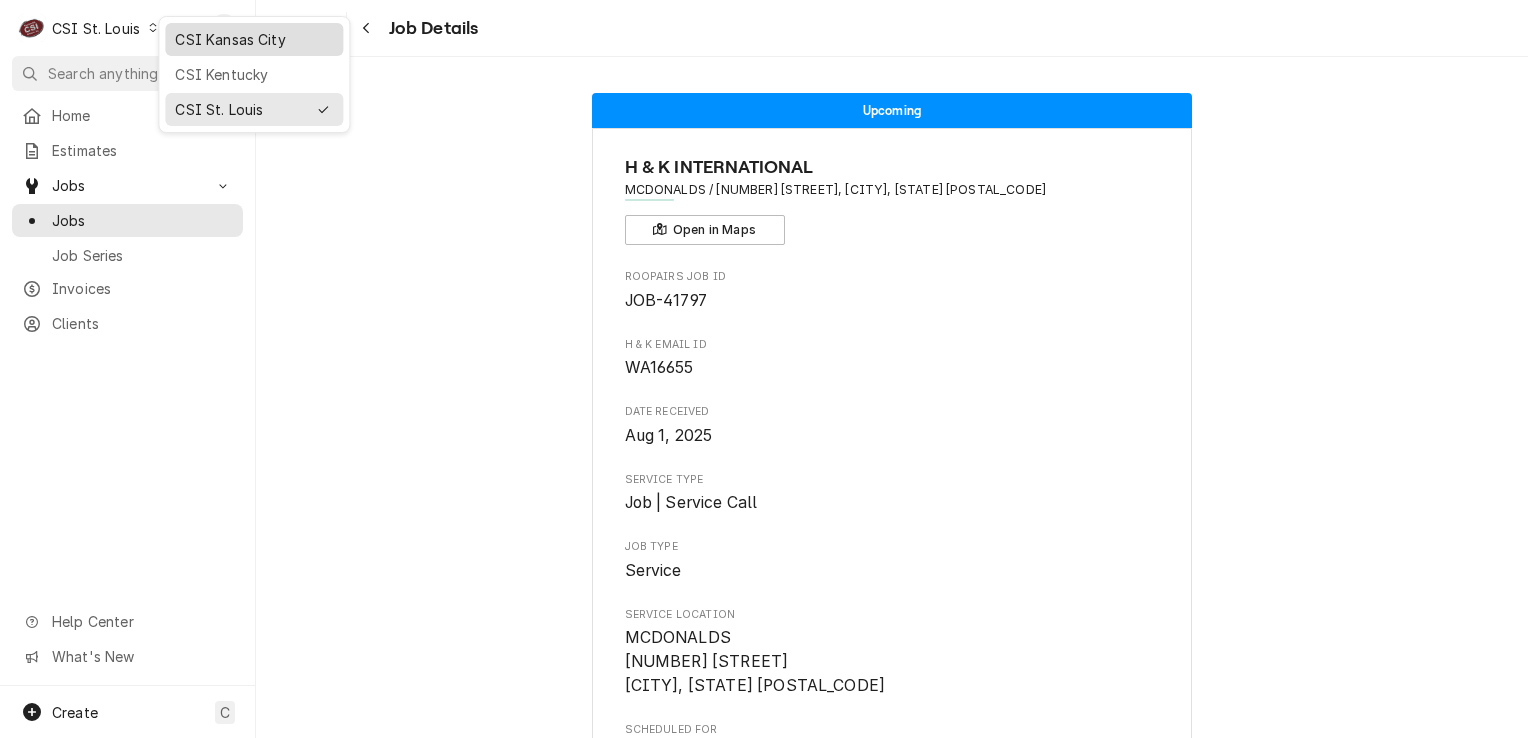 click on "CSI Kansas City" at bounding box center (254, 39) 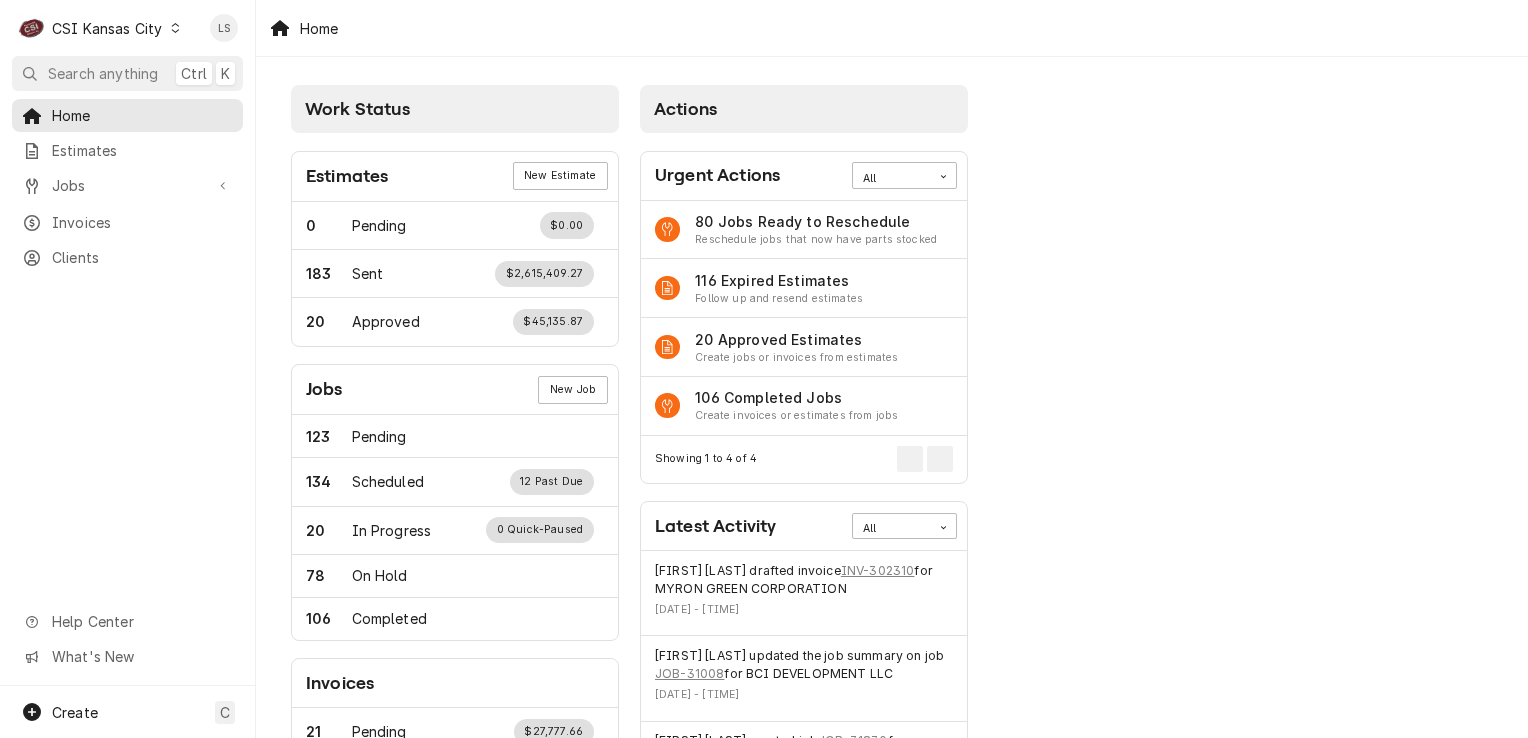 scroll, scrollTop: 0, scrollLeft: 0, axis: both 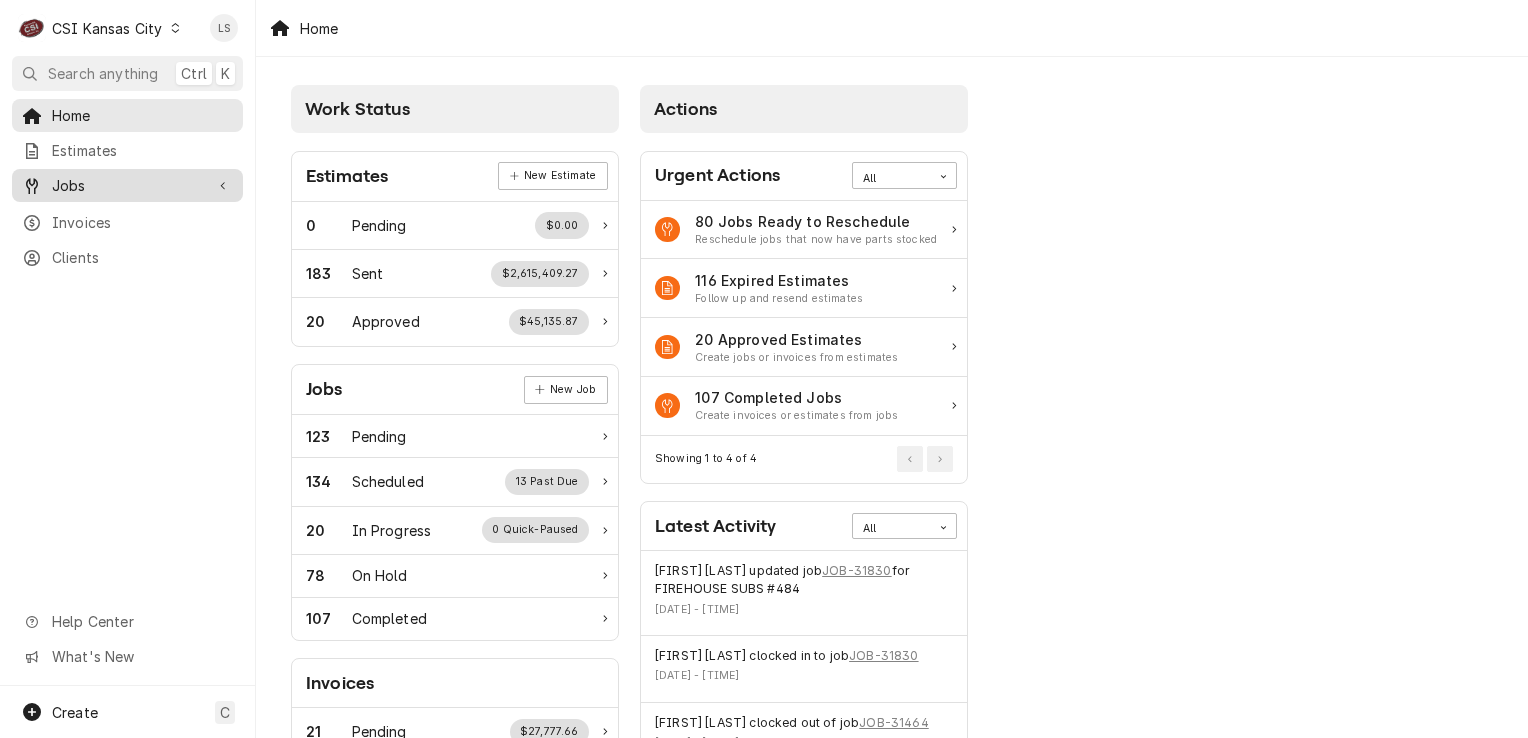 click on "Jobs" at bounding box center [127, 185] 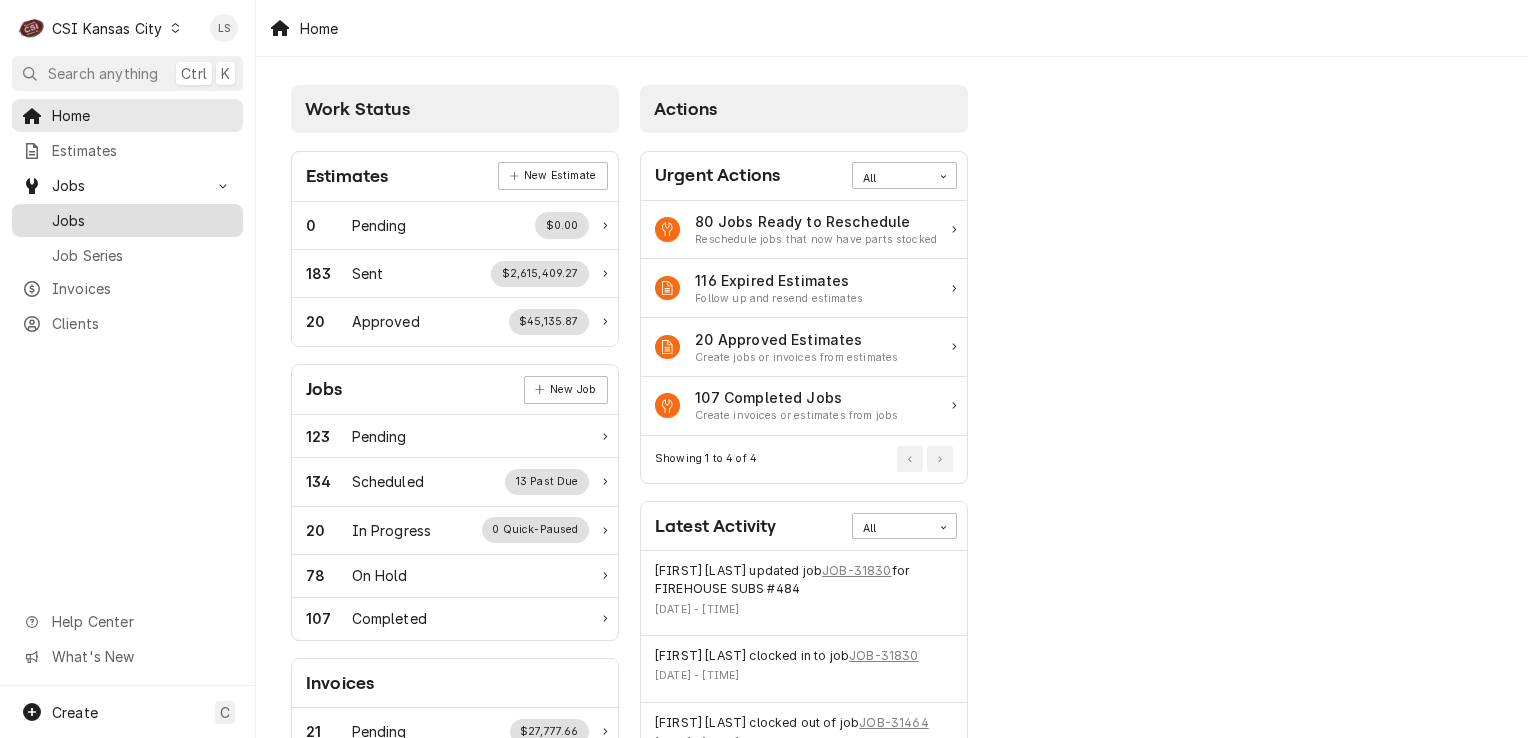 click on "Jobs" at bounding box center [142, 220] 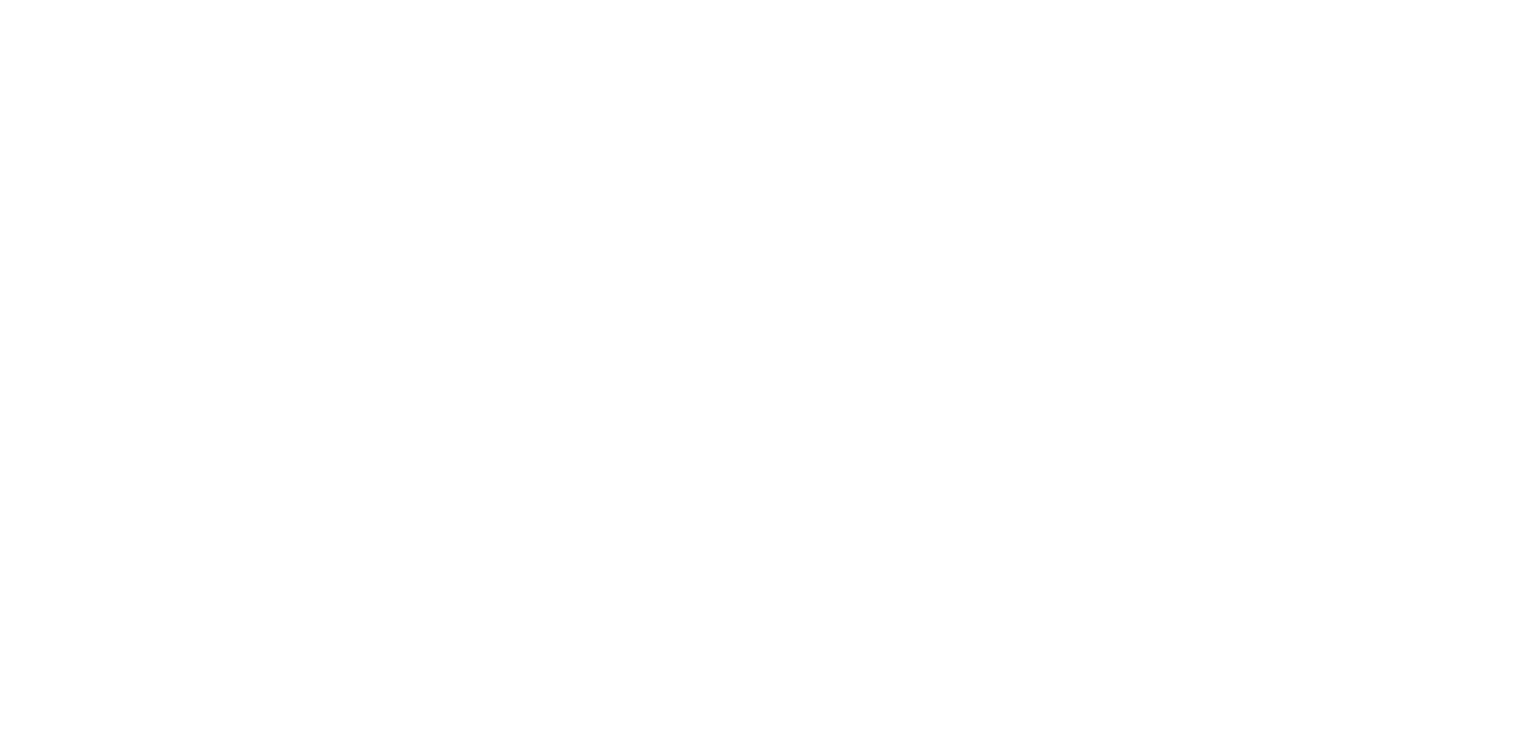 scroll, scrollTop: 0, scrollLeft: 0, axis: both 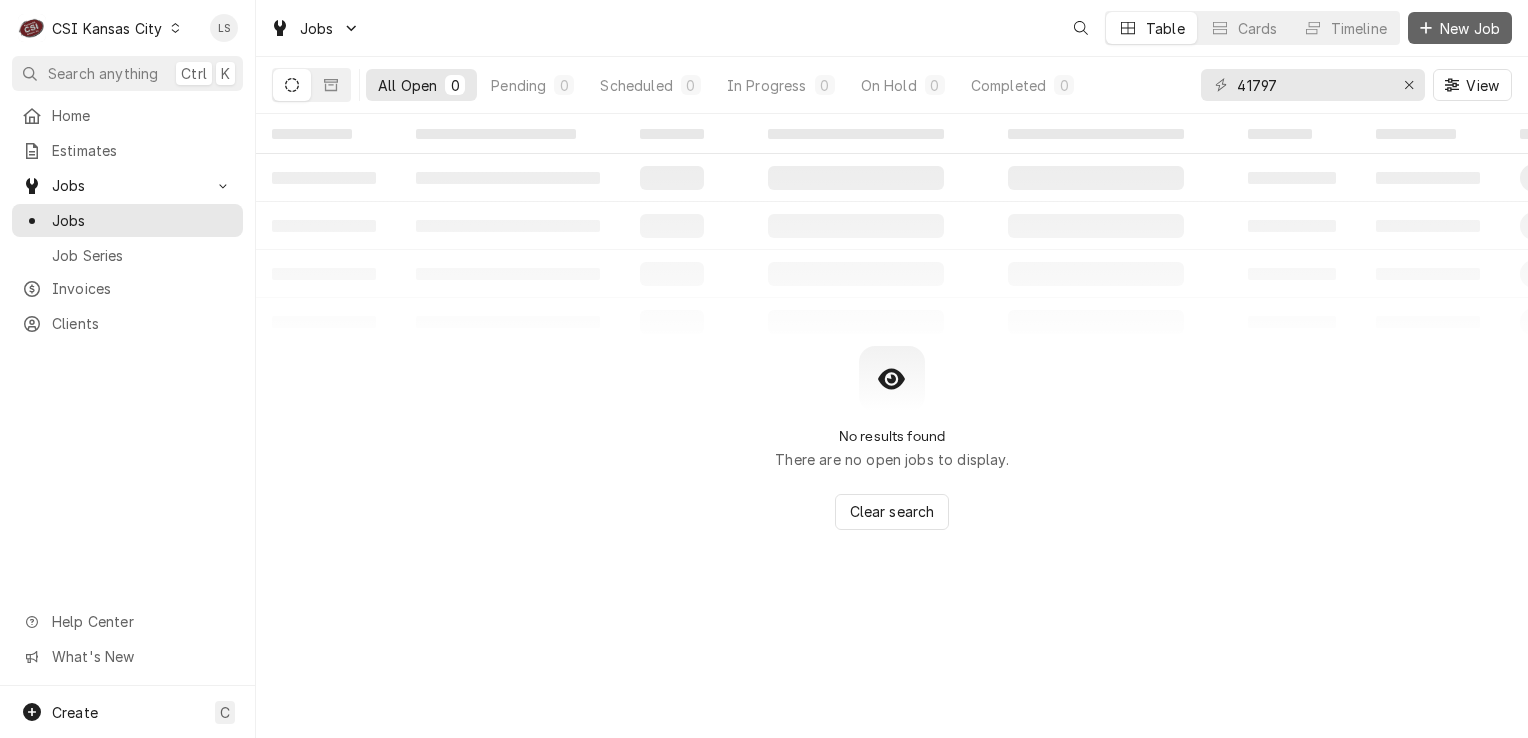 click on "New Job" at bounding box center (1460, 28) 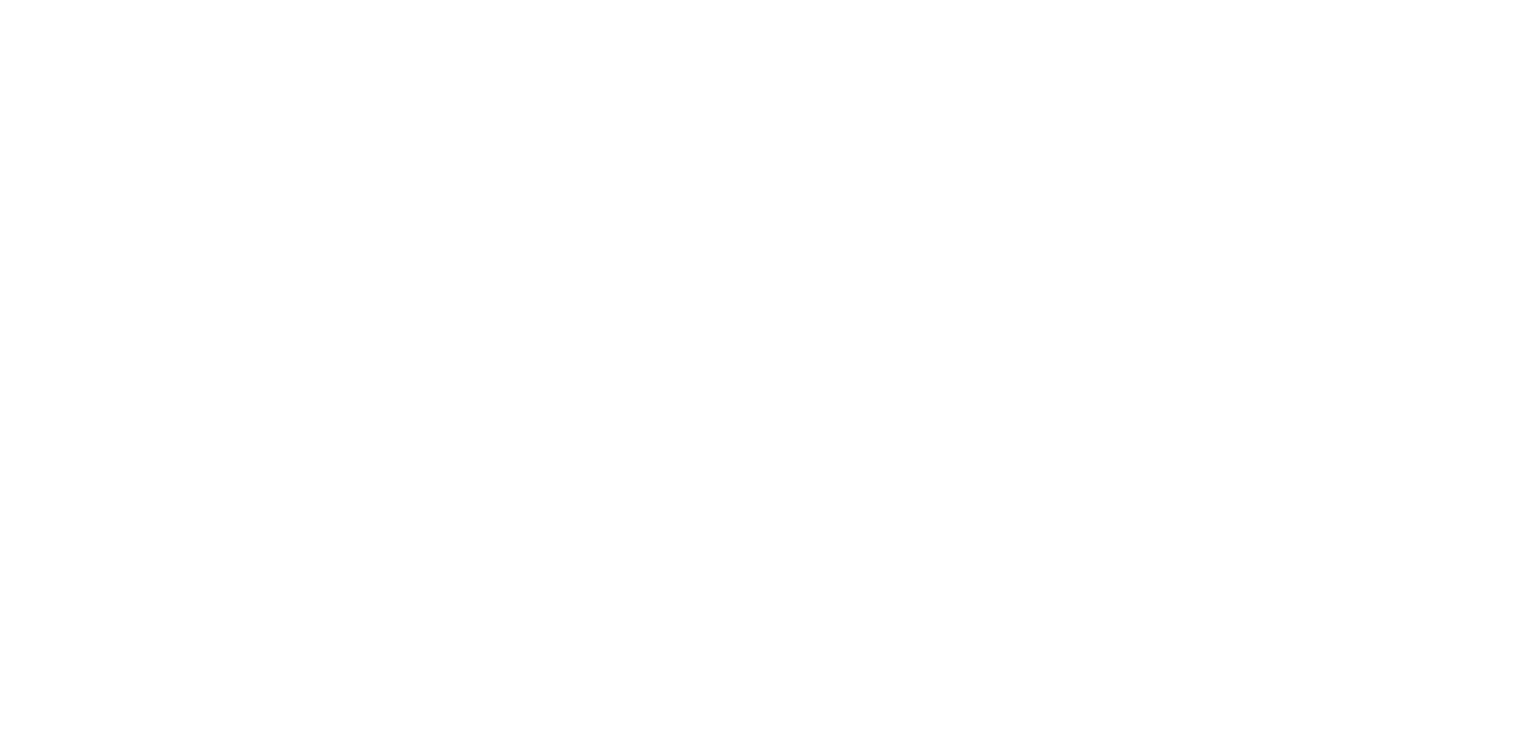 scroll, scrollTop: 0, scrollLeft: 0, axis: both 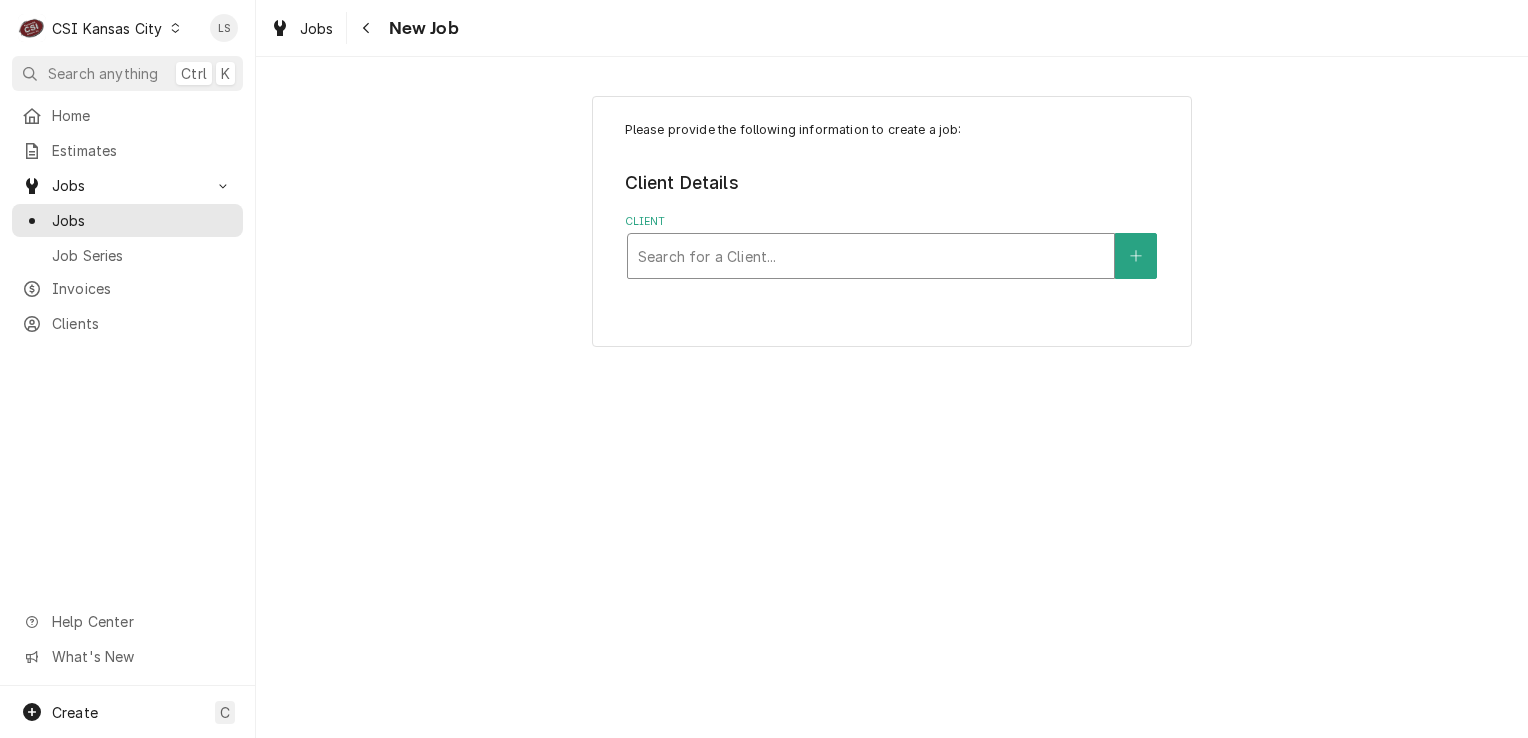 click at bounding box center [871, 256] 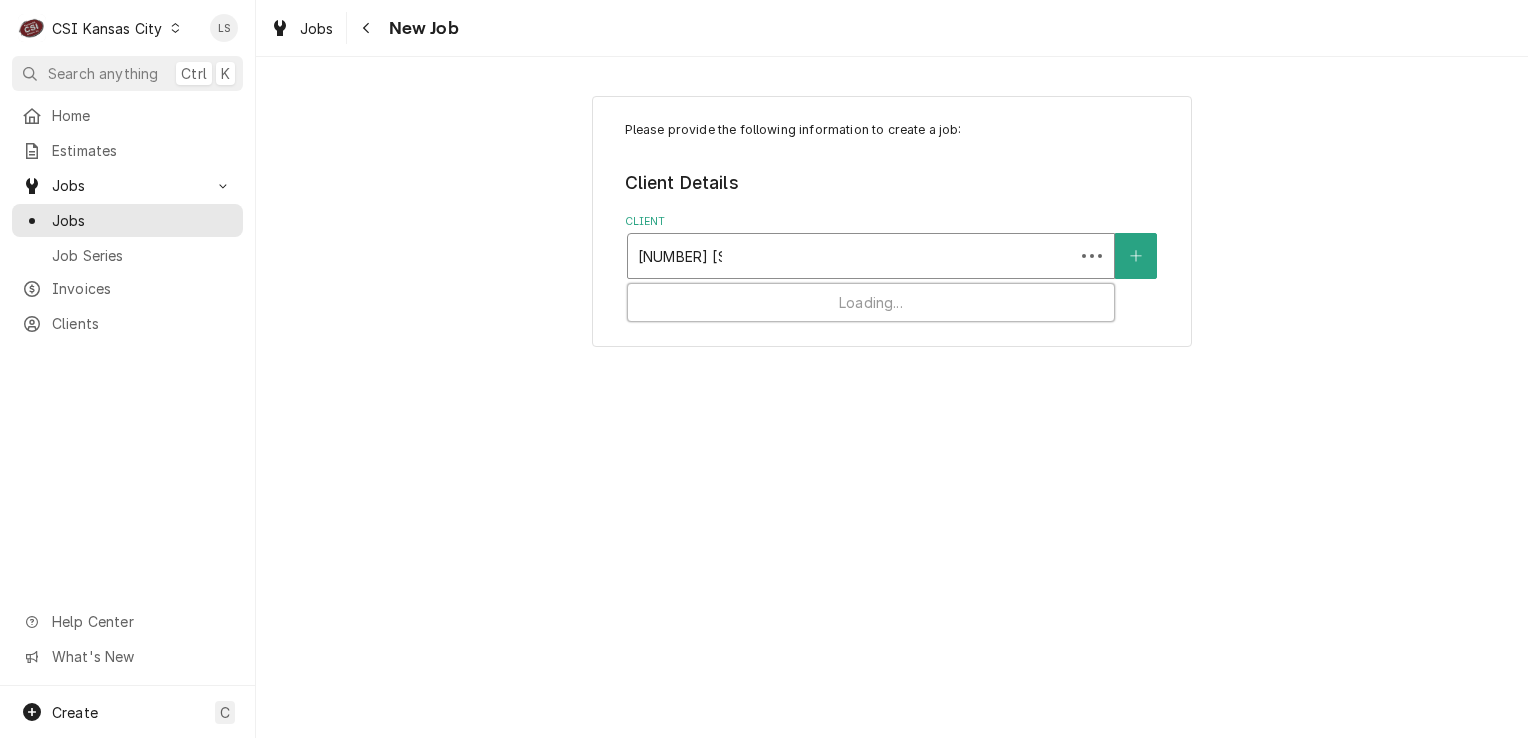 type on "[NUMBER] [STREET]" 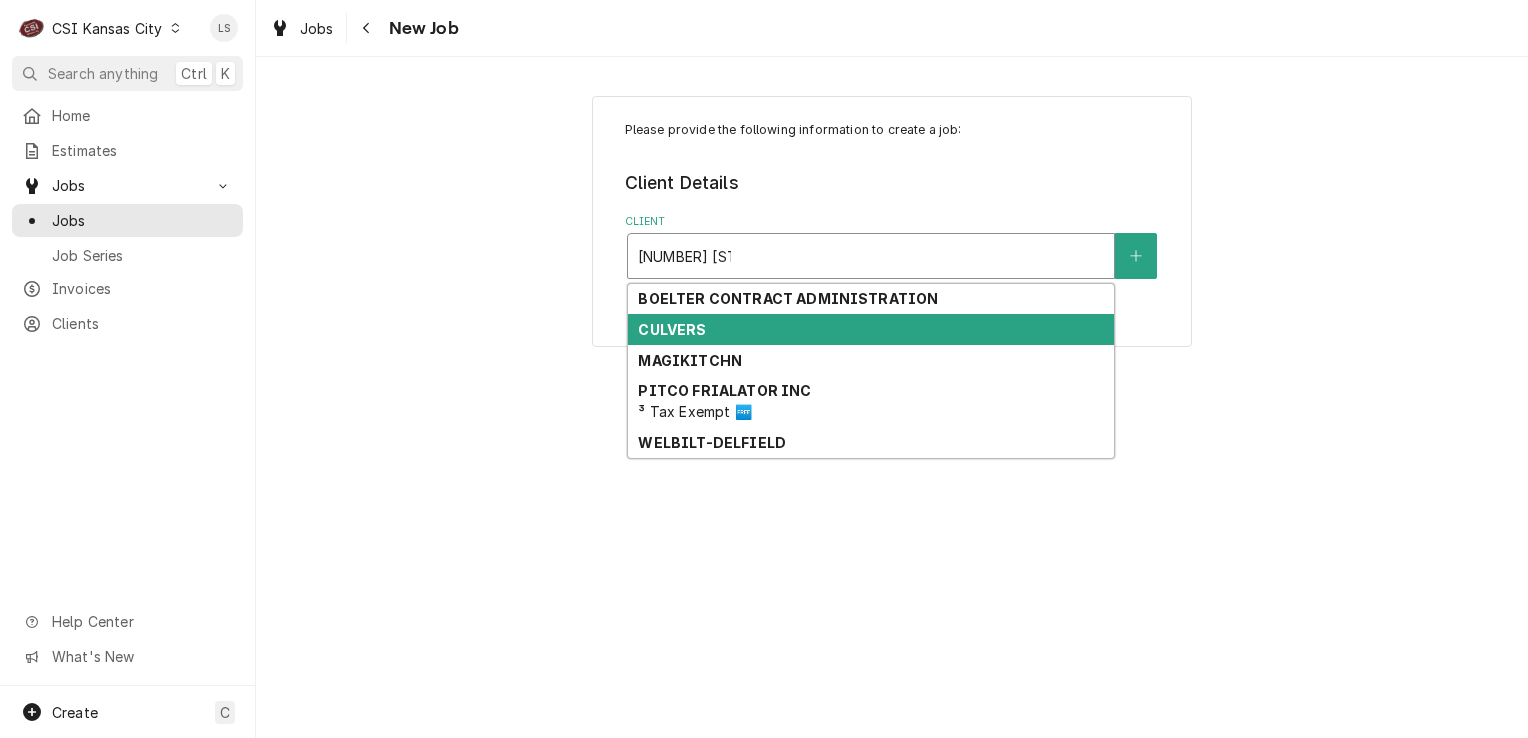 click on "CULVERS" at bounding box center (871, 329) 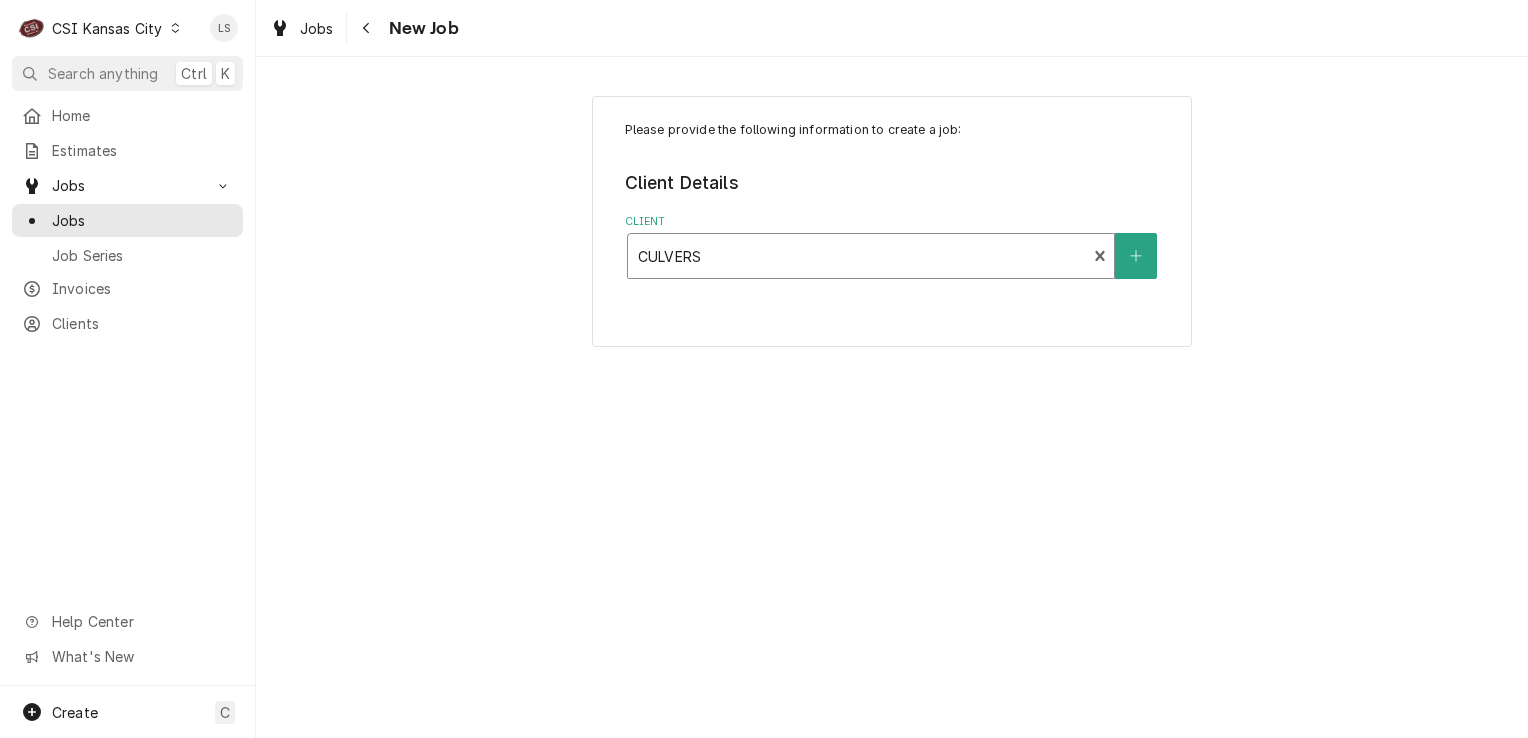 type 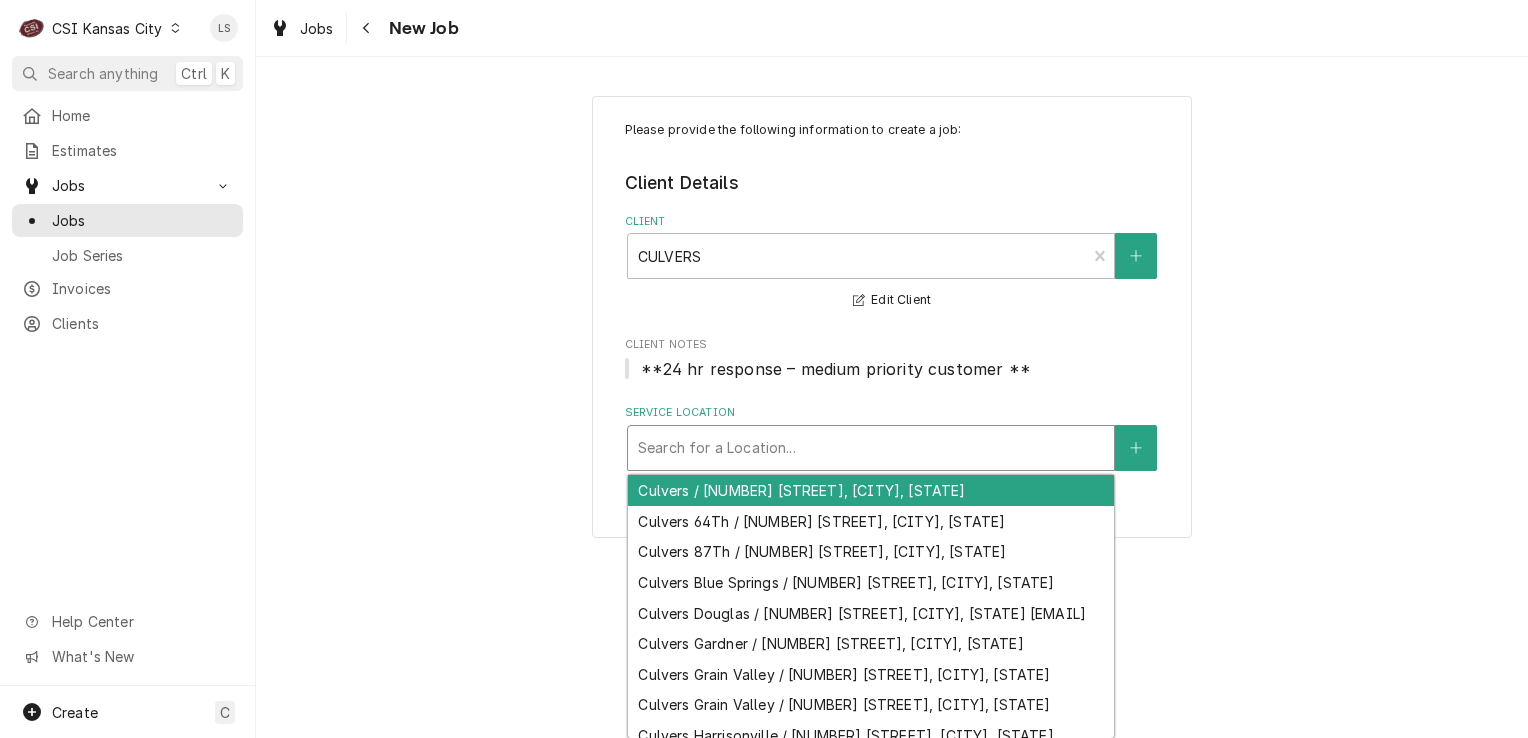 click at bounding box center (871, 448) 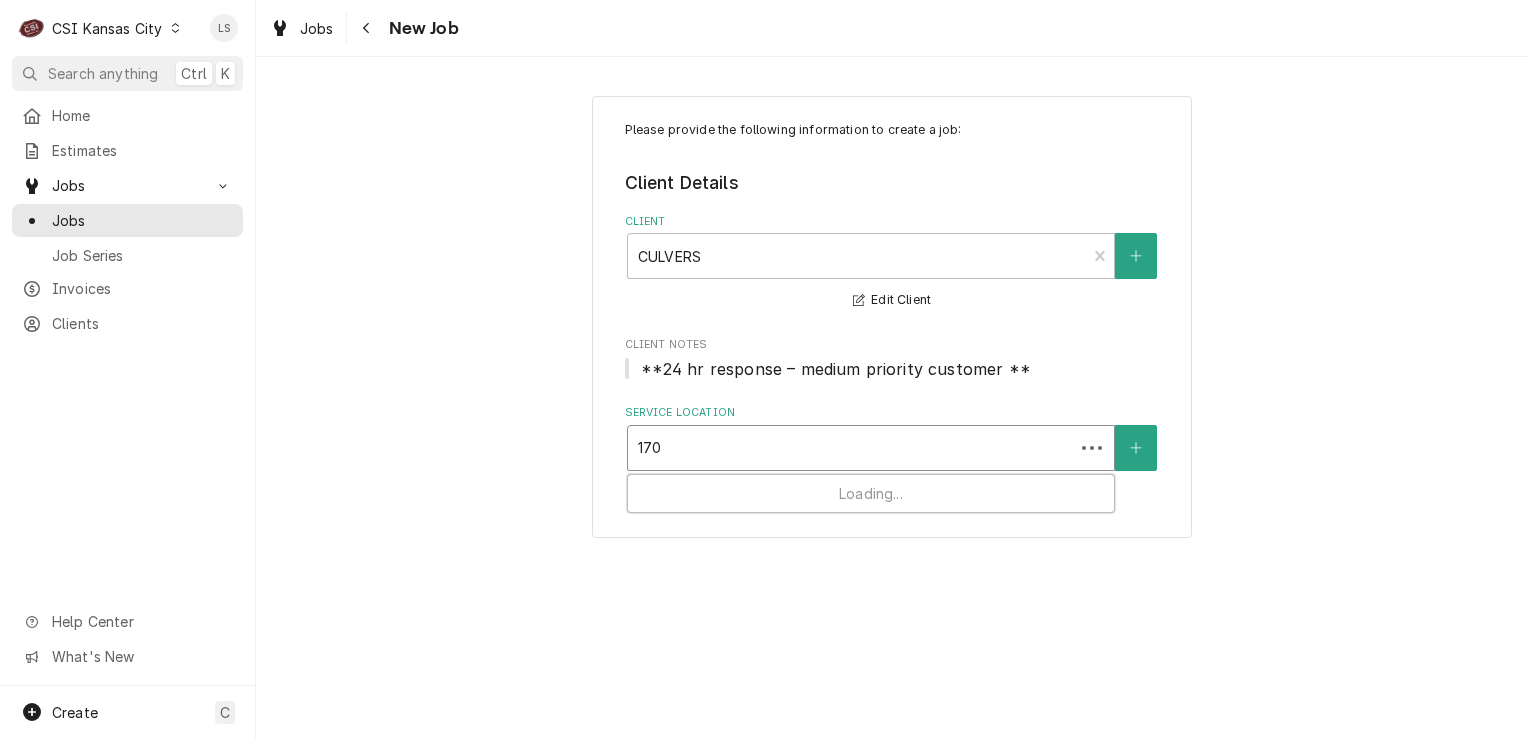 type on "1701" 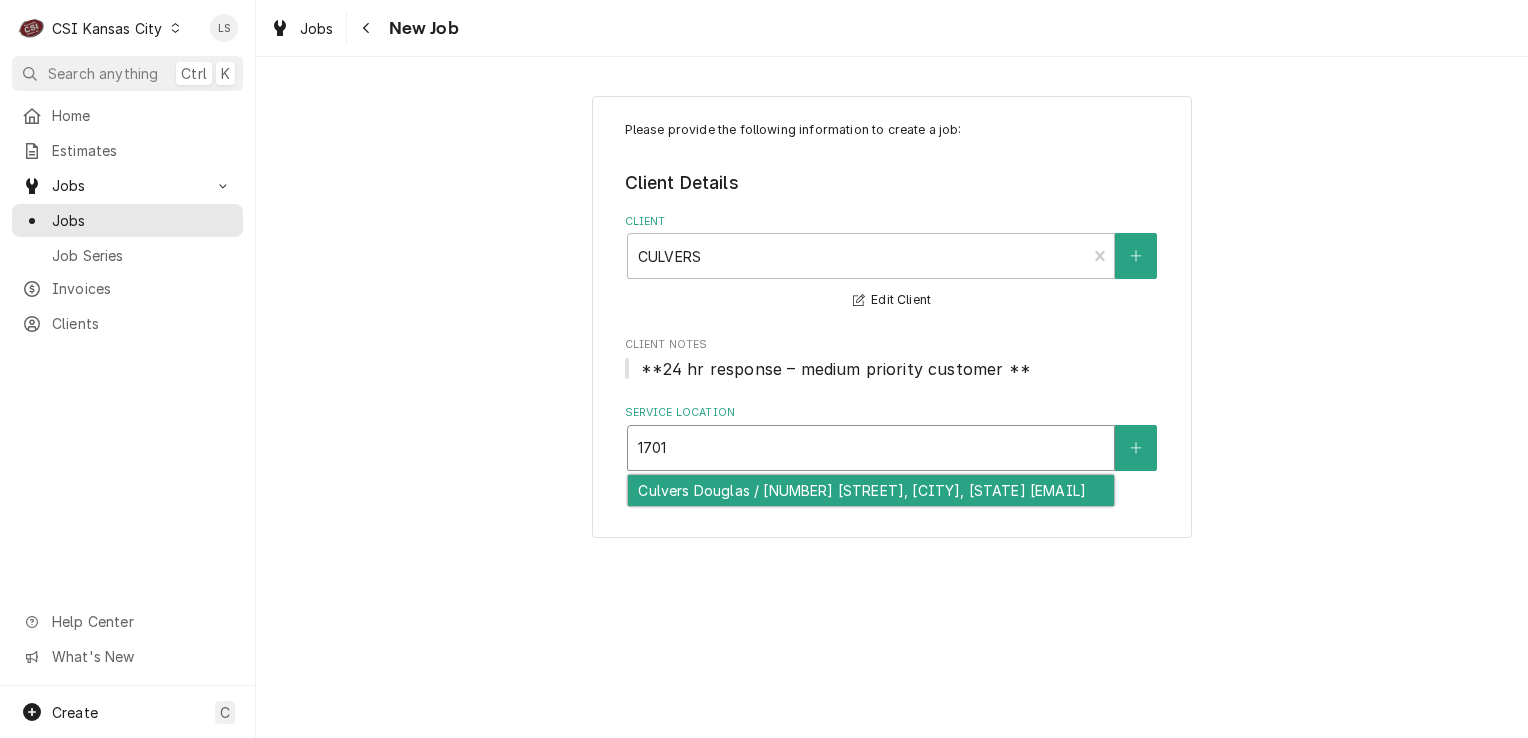 click on "Culvers Douglas / [NUMBER] [STREET] [EMAIL], [CITY], [STATE] [ZIP]" at bounding box center [871, 490] 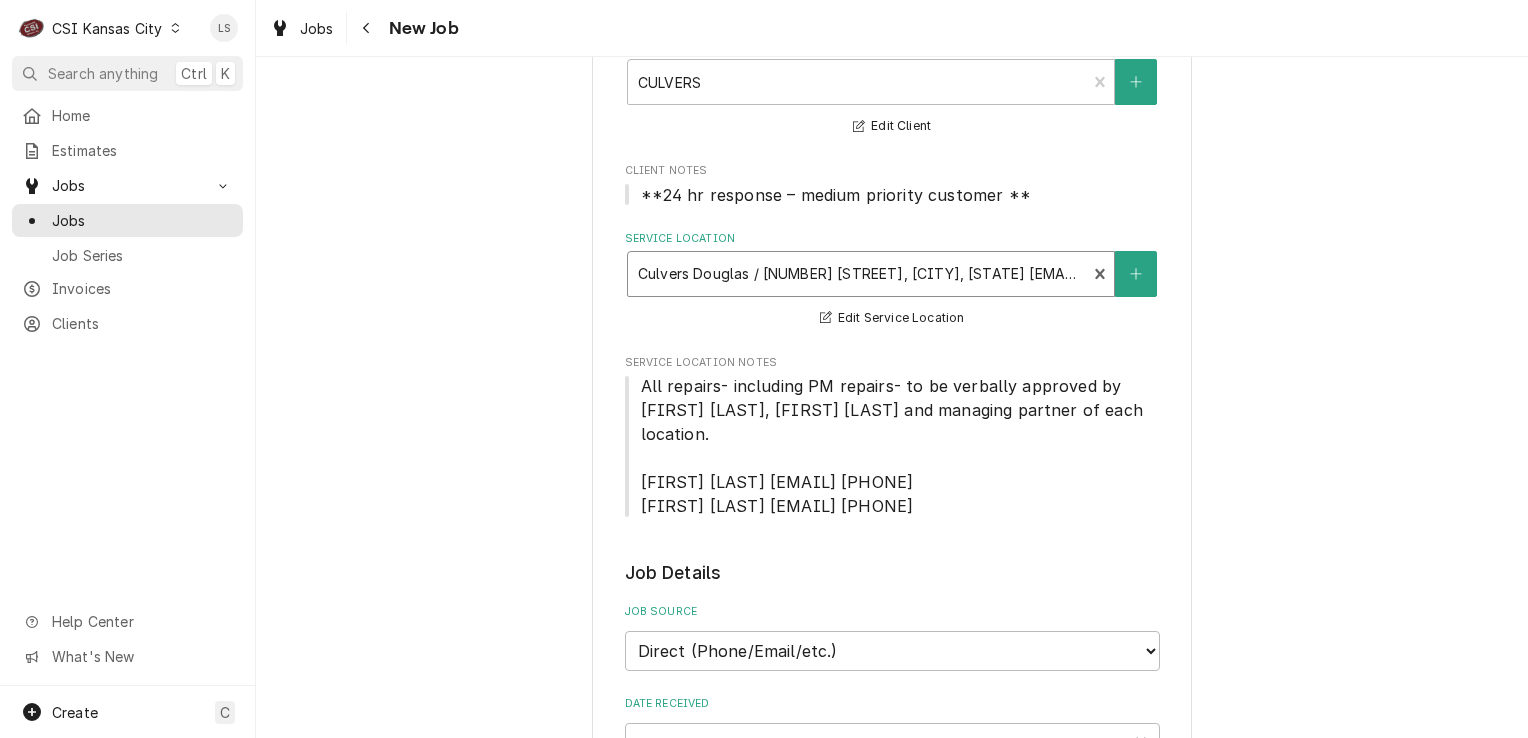scroll, scrollTop: 400, scrollLeft: 0, axis: vertical 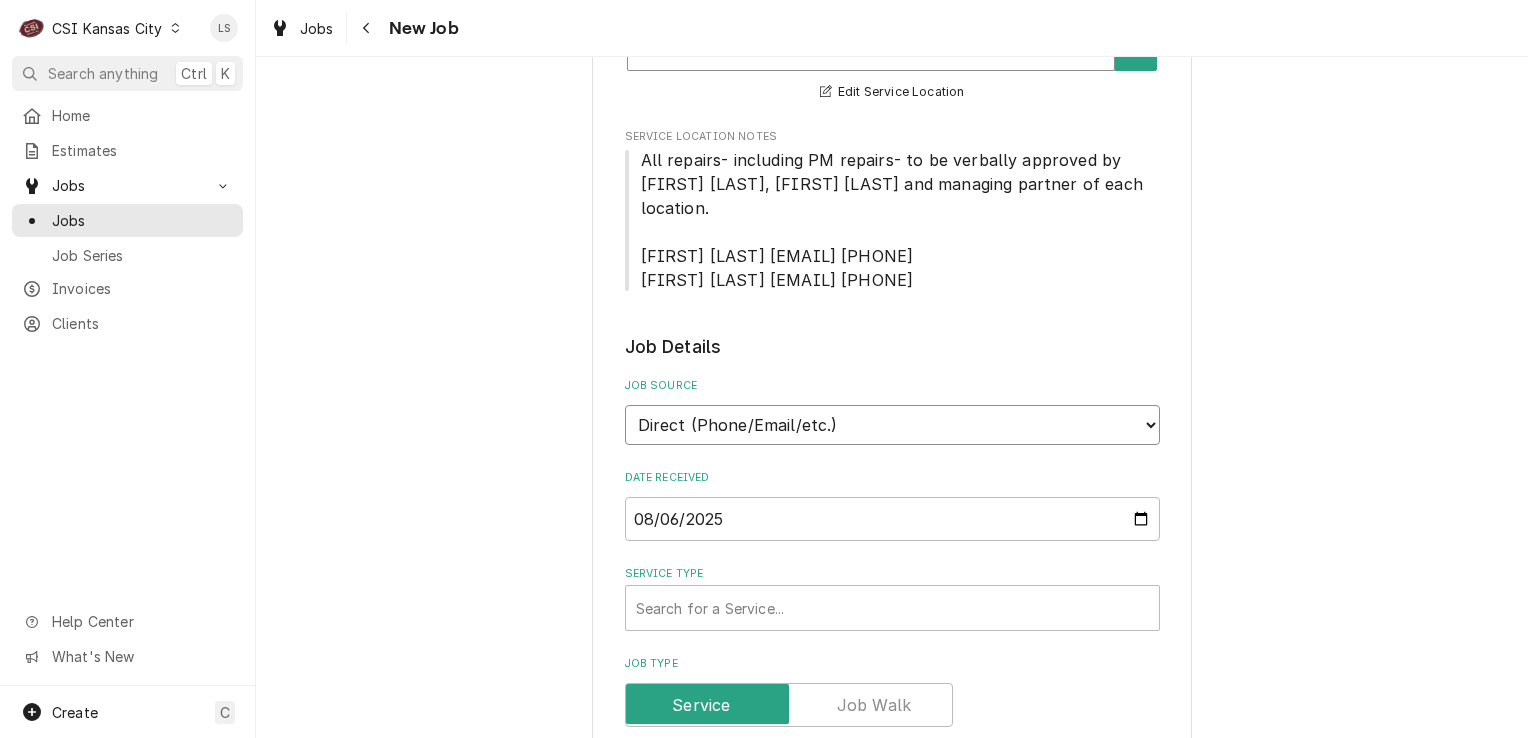 click on "Direct (Phone/Email/etc.) Service Channel Corrigo Ecotrak Other" at bounding box center [892, 425] 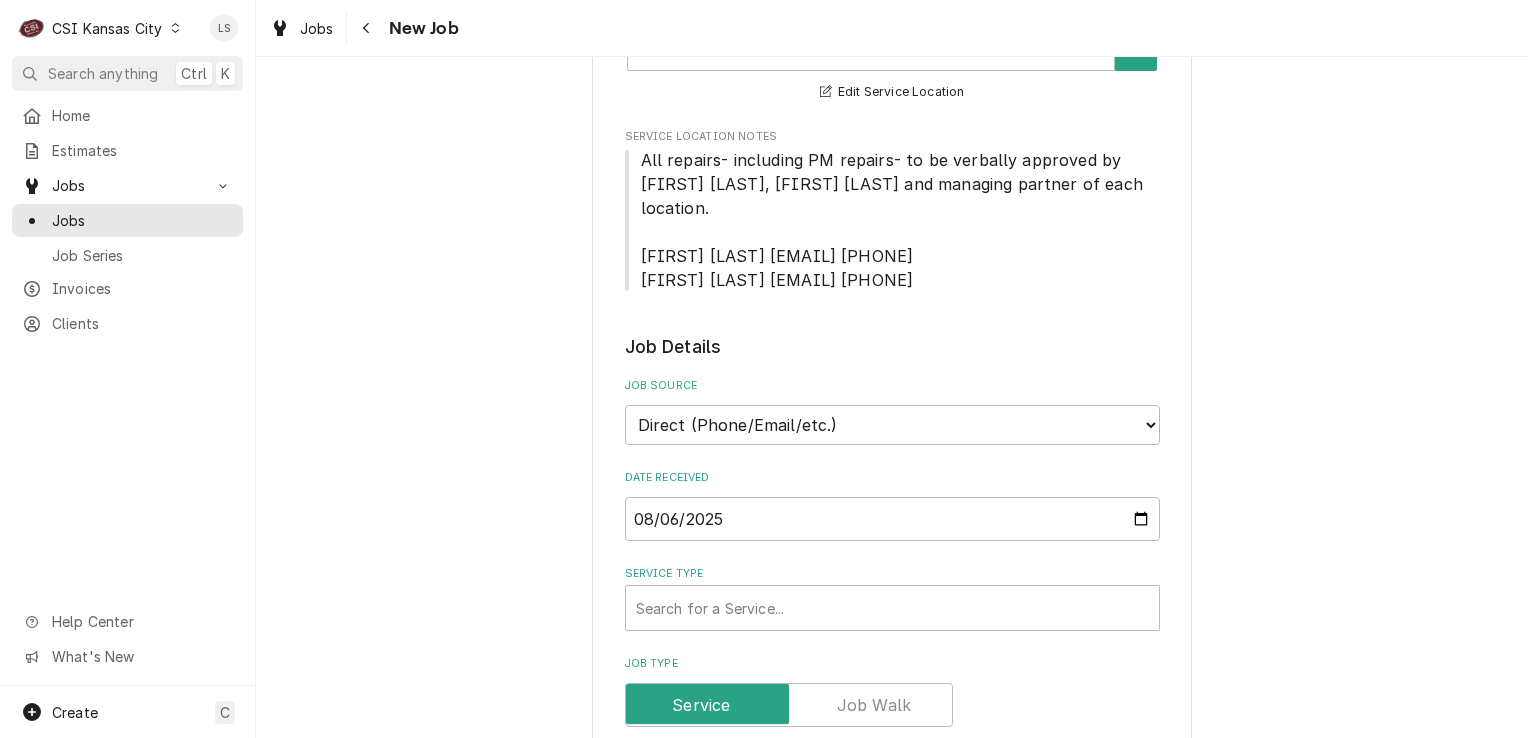 click on "Please provide the following information to create a job: Client Details Client CULVERS Edit Client Client Notes **24 hr response – medium priority customer ** Service Location Culvers Douglas / 1701 Ne Douglas St Pfy@Hq.Bill.Com, Lees Summit, MO 64086 Edit Service Location Service Location Notes All repairs- including PM repairs- to be verbally approved by Pat Connaughty, Zach Rasmussen and managing partner of each location.
Patrick Connaughty patrick@mphdining.com 608-566-5527
Zach Rasmussen zachary@mphdining.com 816-807-3444 Job Details Job Source Direct (Phone/Email/etc.) Service Channel Corrigo Ecotrak Other Date Received 2025-08-06 Service Type Search for a Service... Job Type Reason For Call Technician Instructions  ( optional ) Priority No Priority Urgent High Medium Low Labels  ( optional ) Add Labels... Equipment Expected Is Equipment involved on this Job? Who called in this service? Search for a Contact... Who should the tech(s) ask for? Search for a Contact... Attachments  ( if any ) AM / PM" at bounding box center [892, 770] 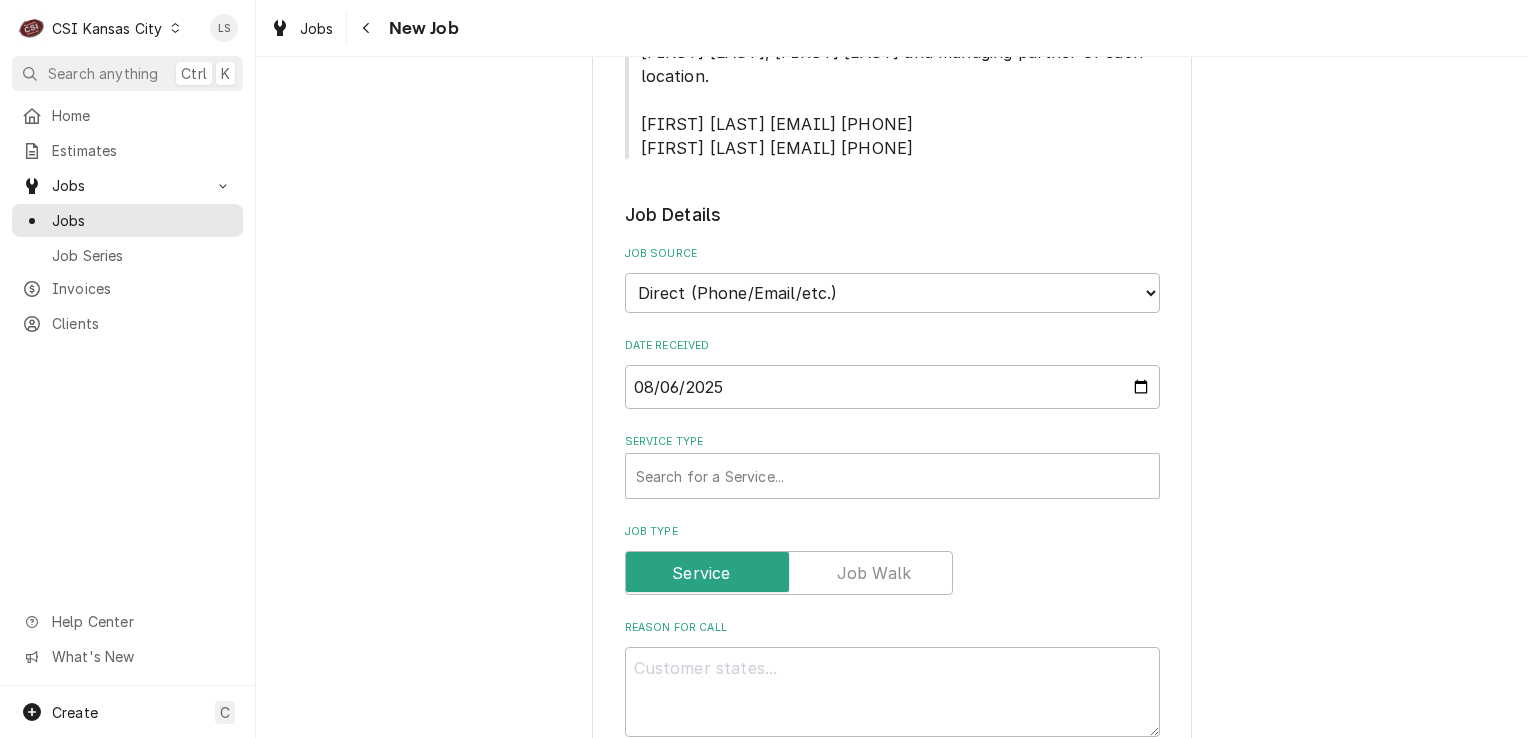 scroll, scrollTop: 700, scrollLeft: 0, axis: vertical 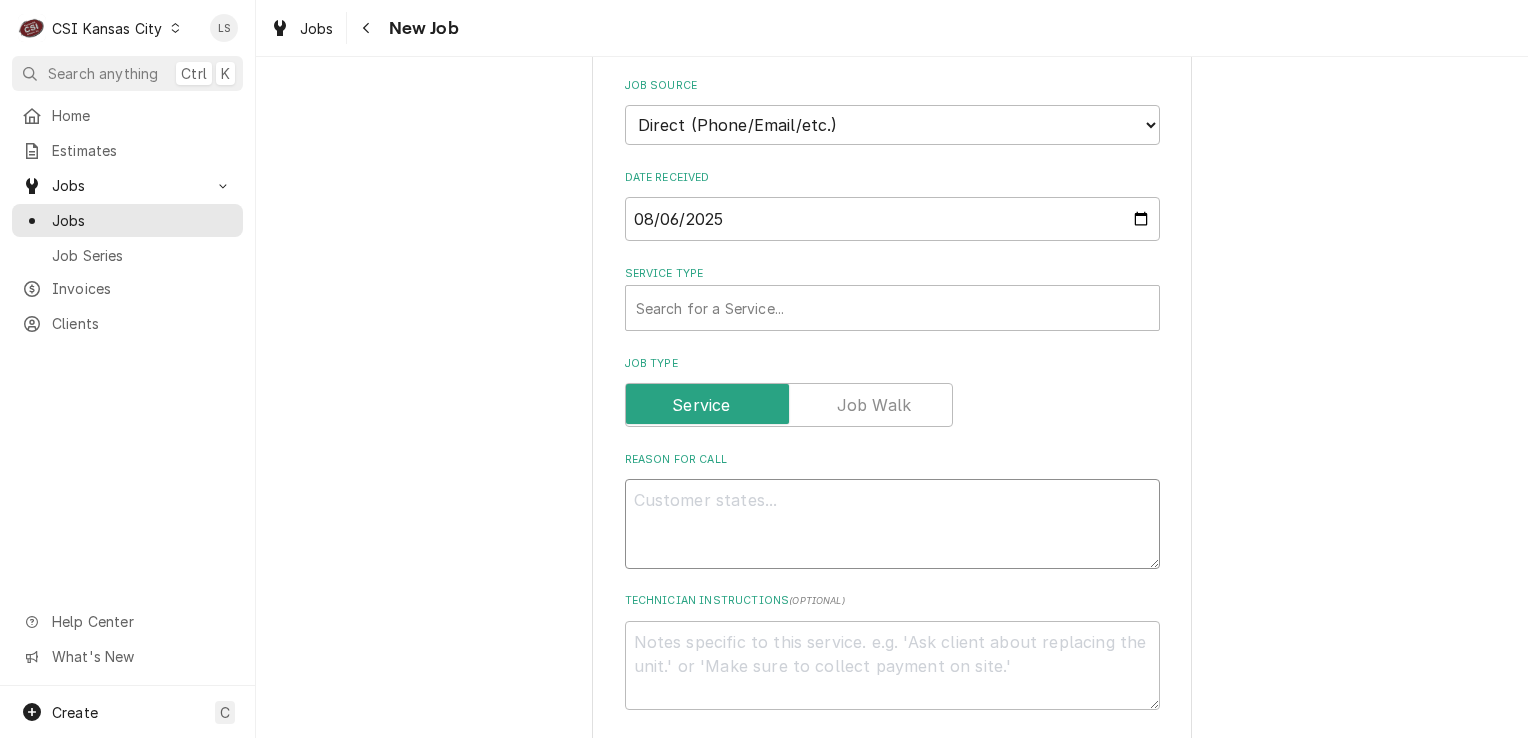 click on "Reason For Call" at bounding box center (892, 524) 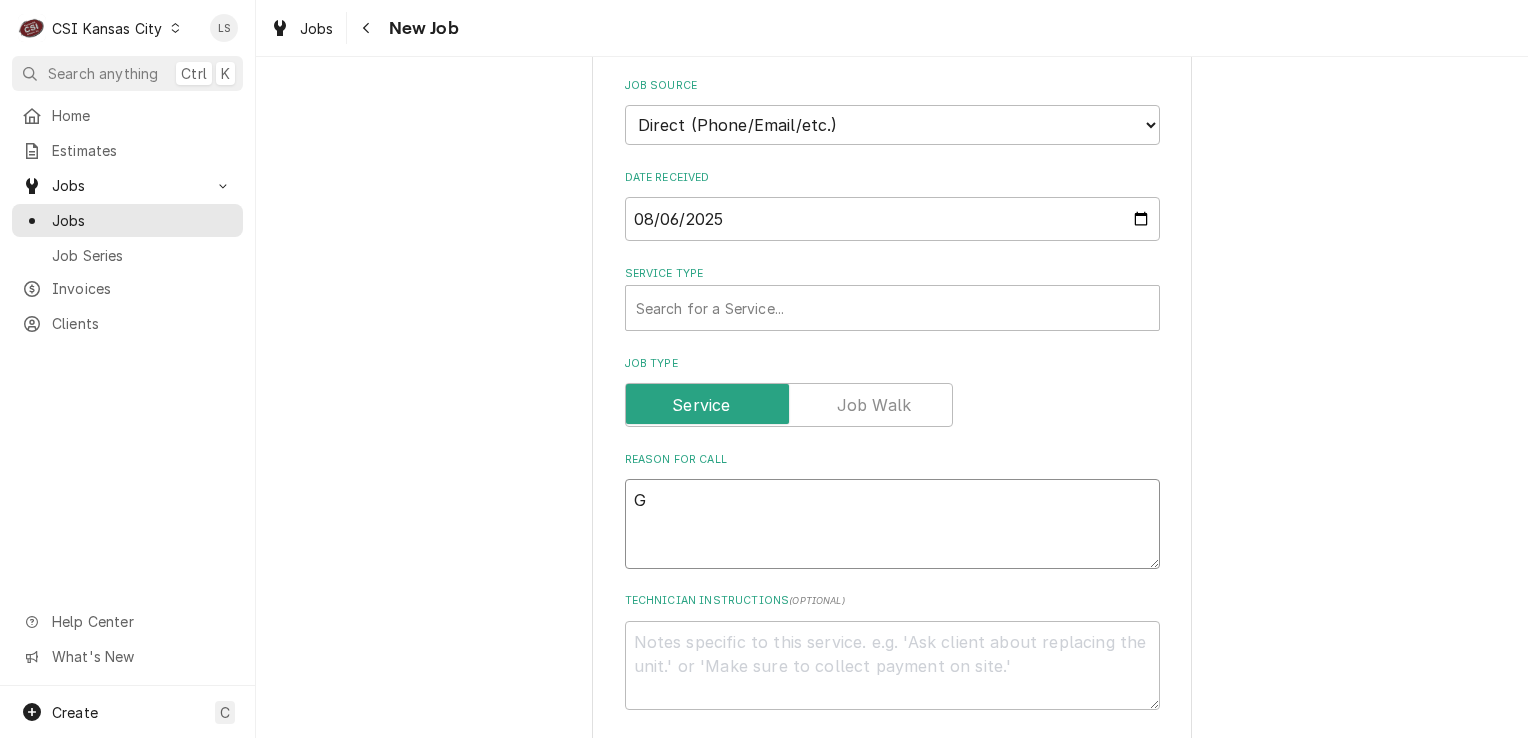 type on "x" 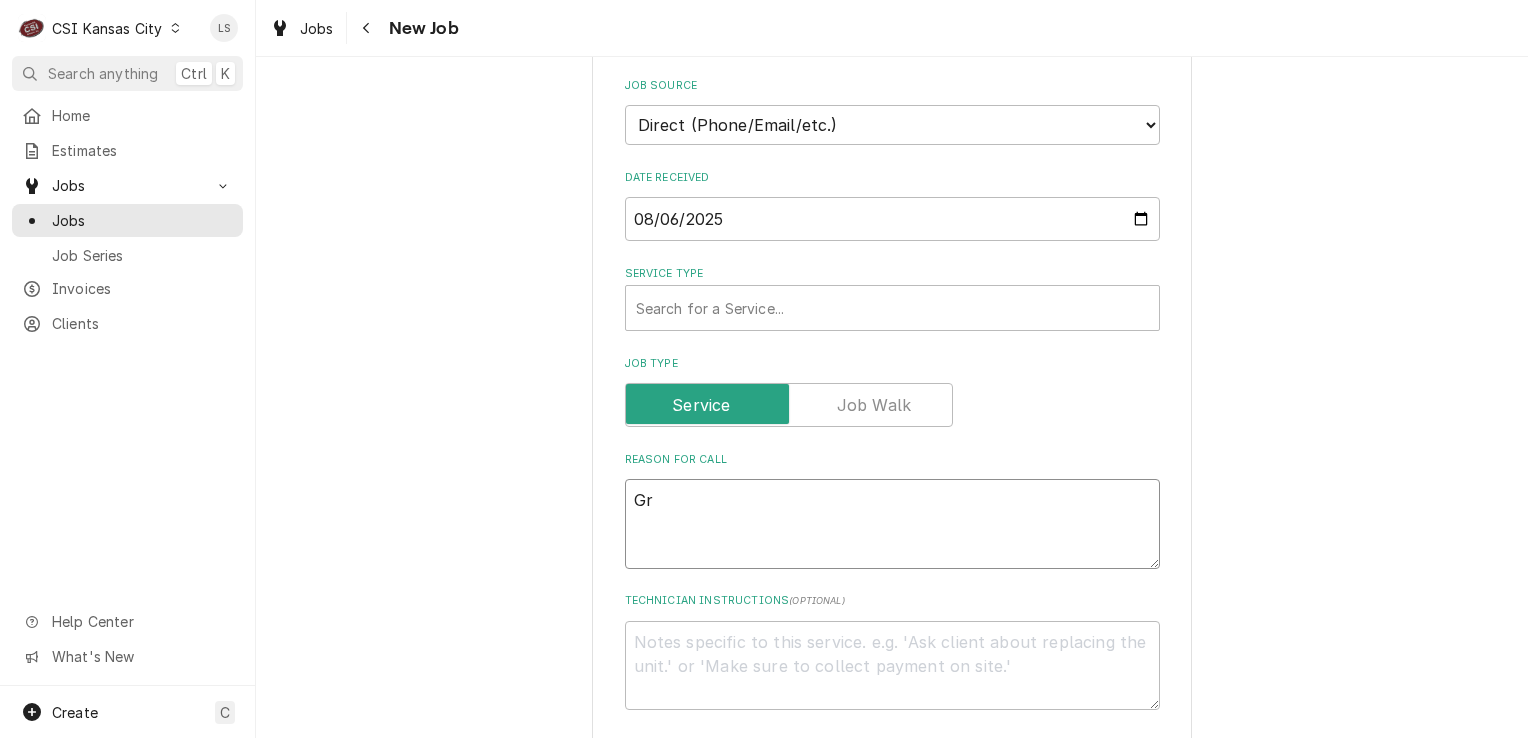 type on "Gri" 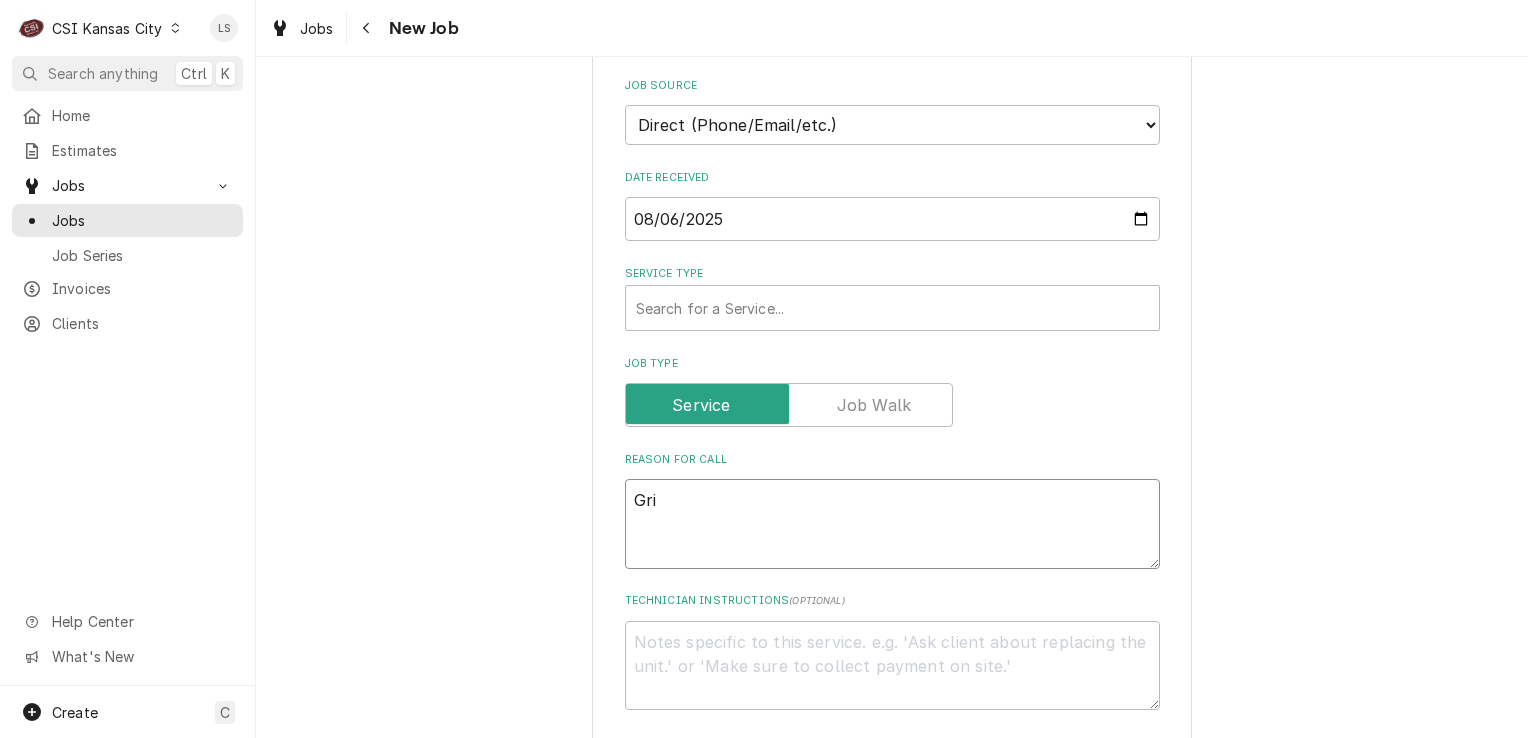 type on "x" 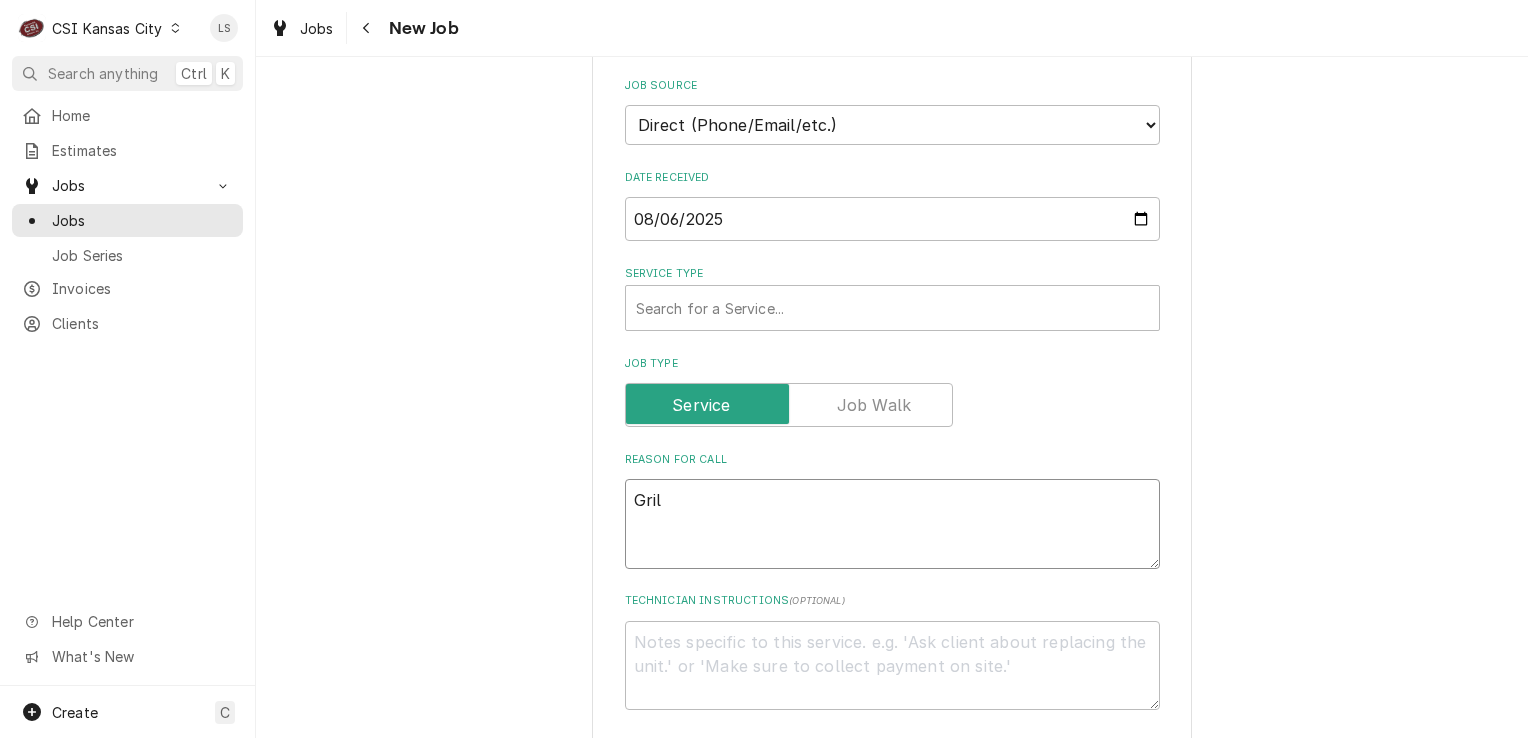 type on "x" 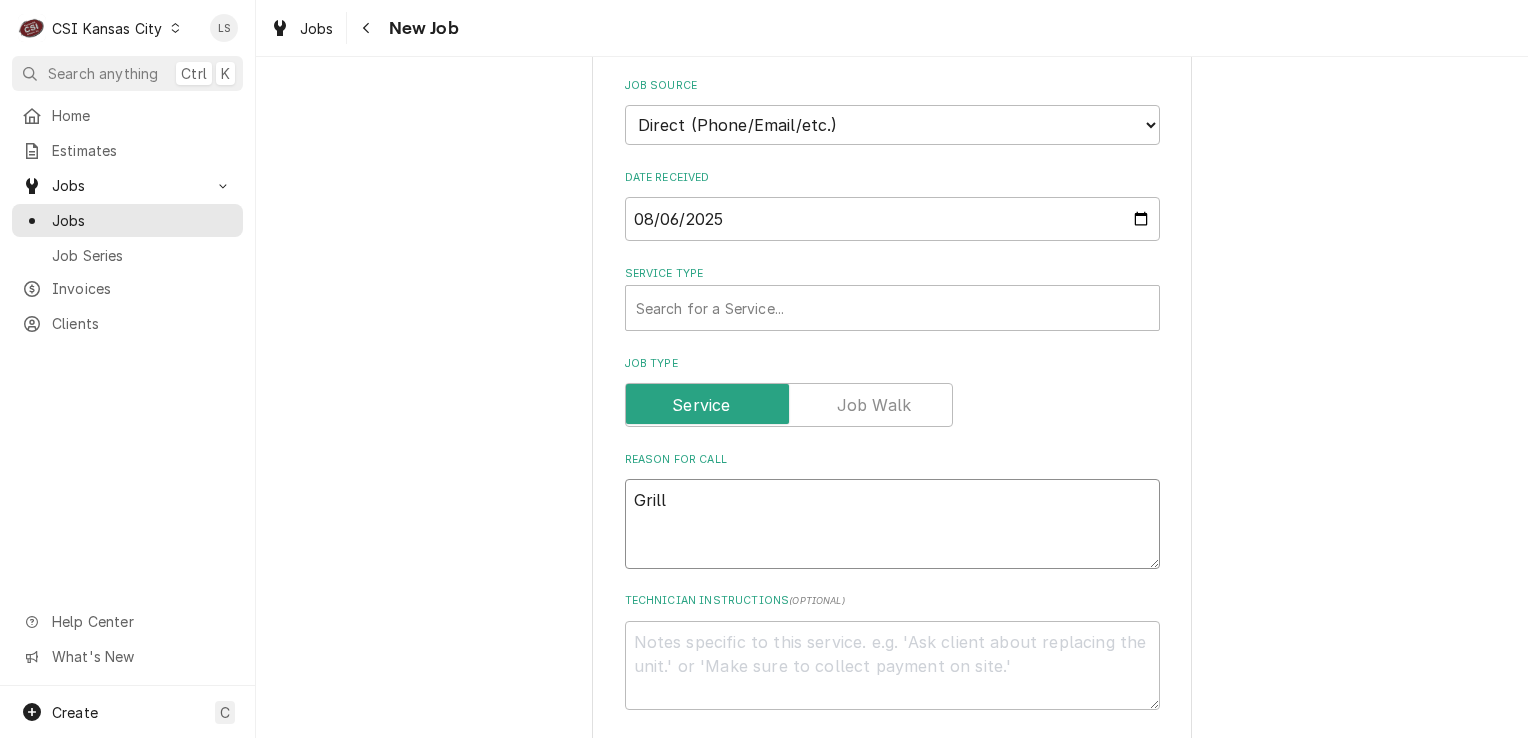 type on "x" 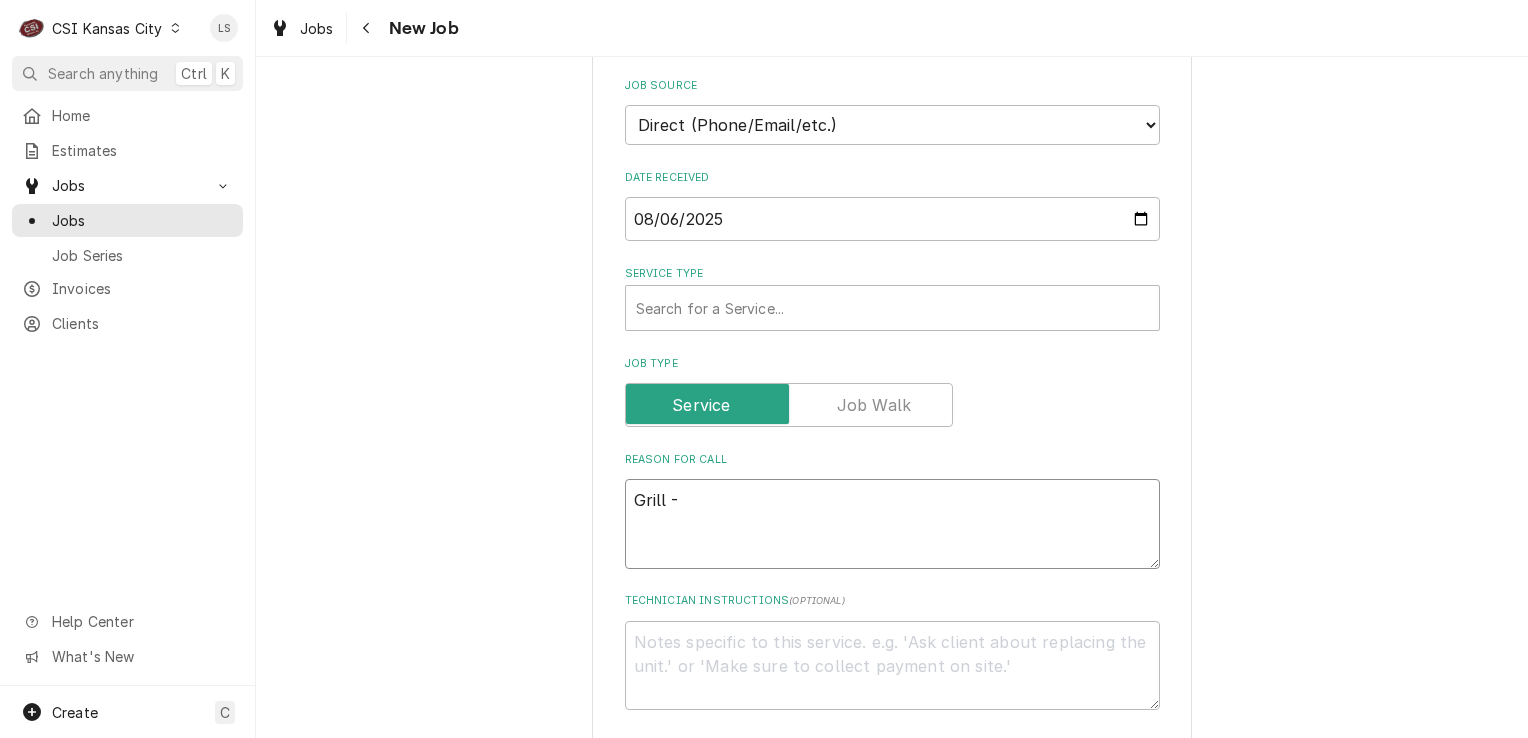 type on "x" 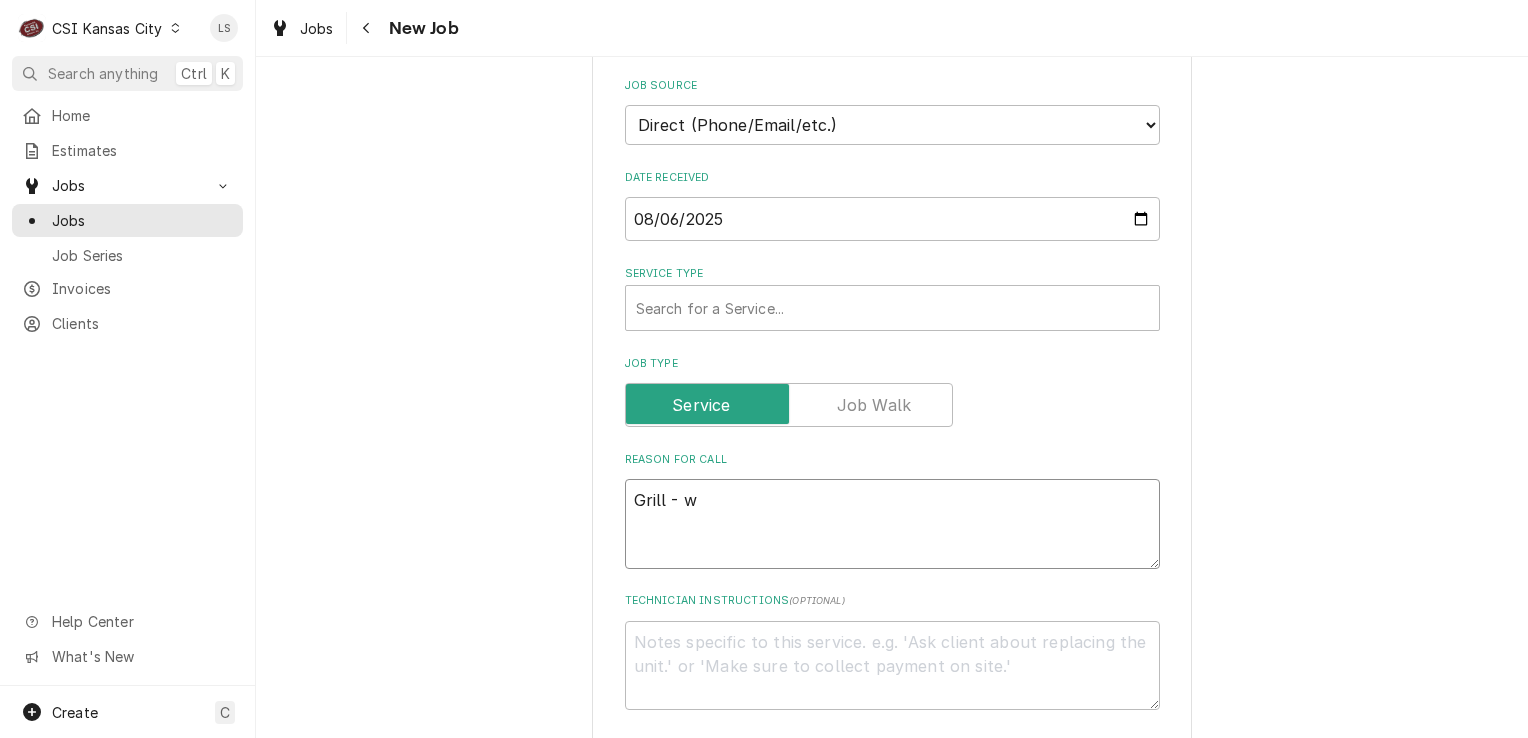 type on "Grill - wh" 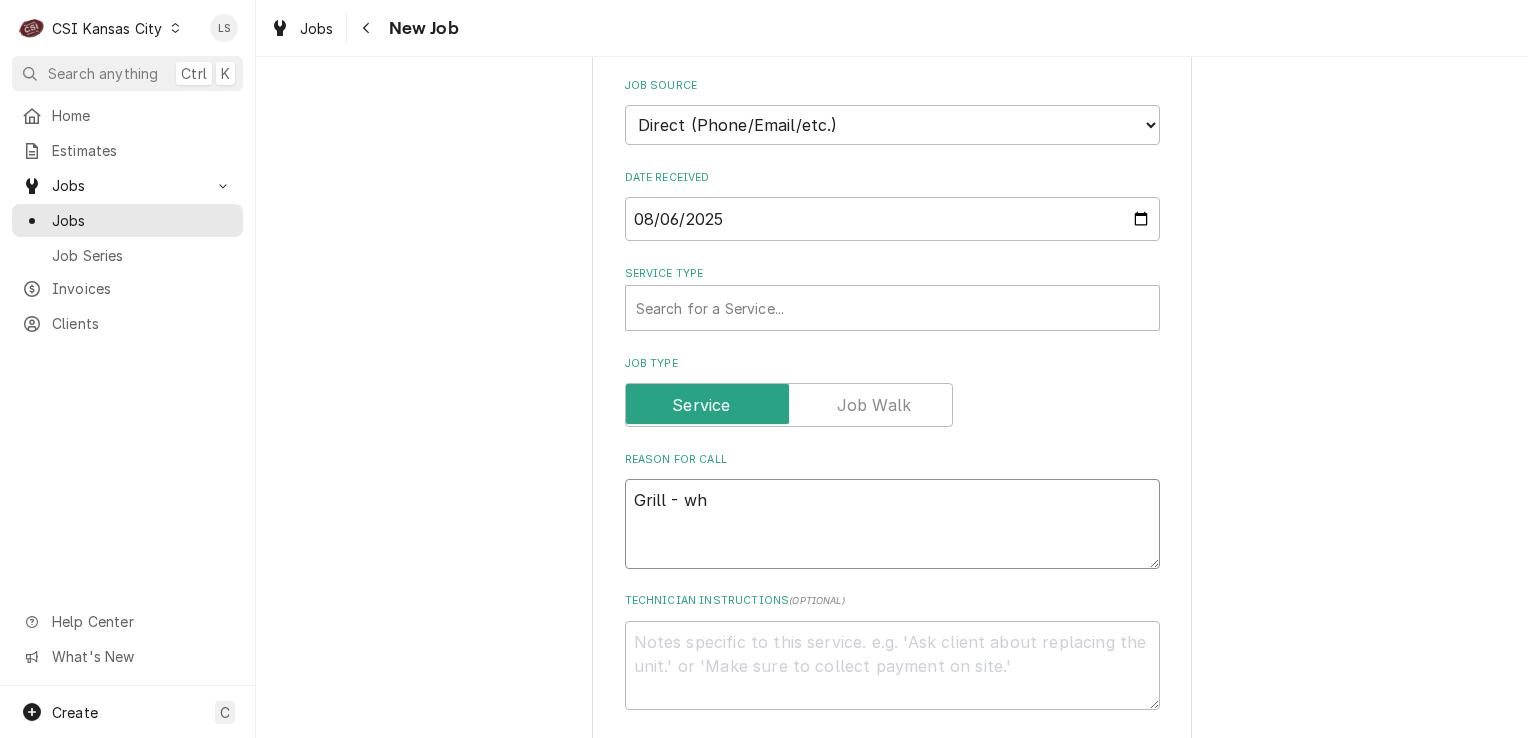 type on "x" 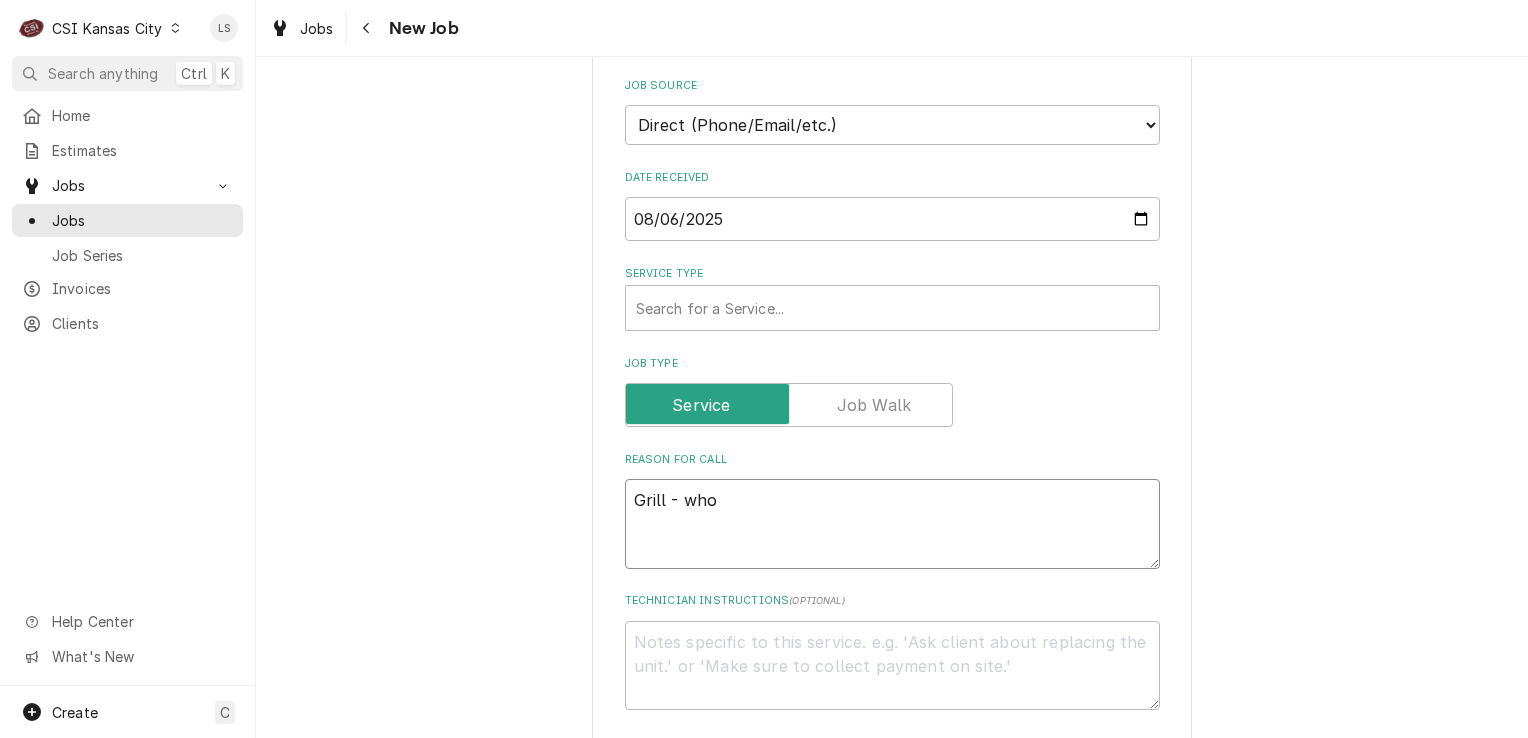type on "x" 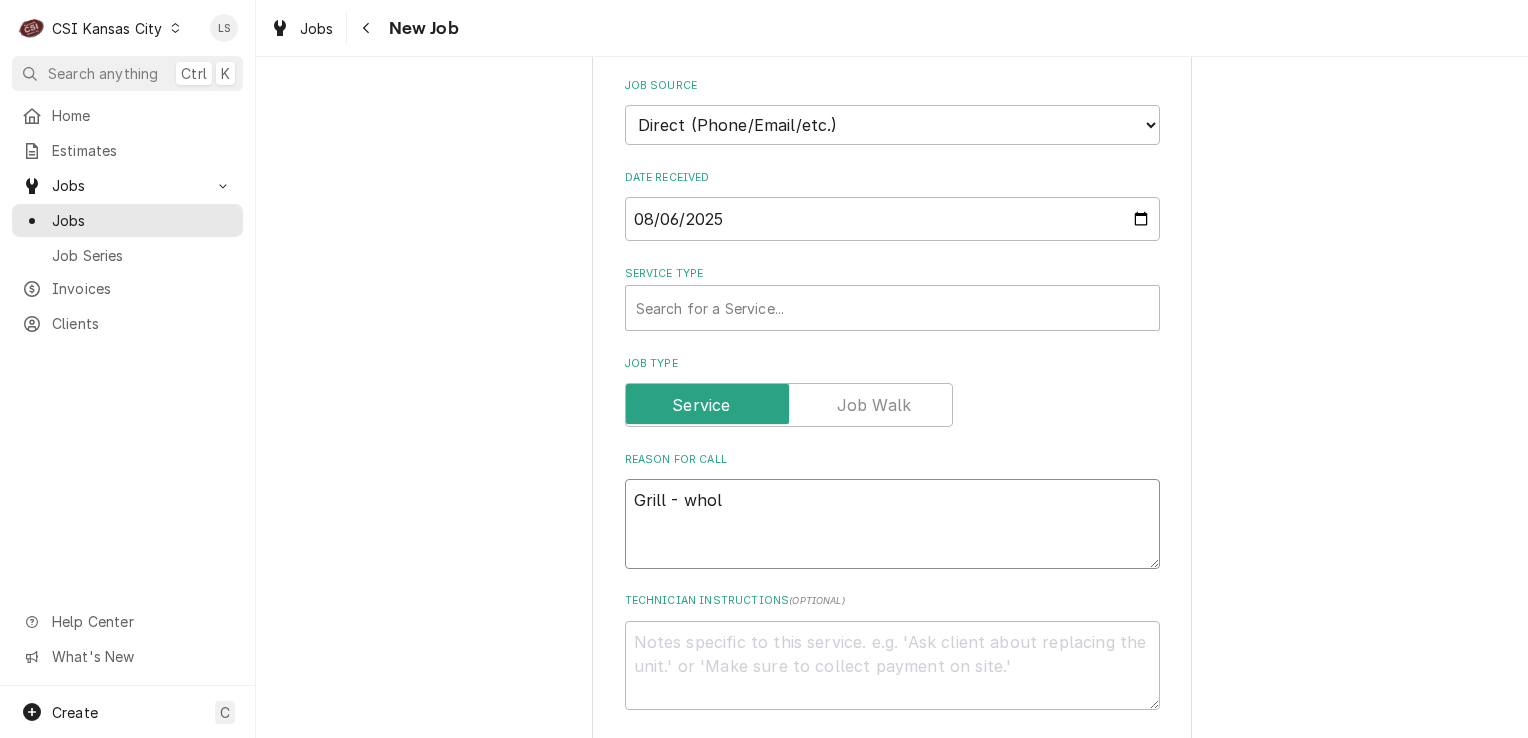 type on "x" 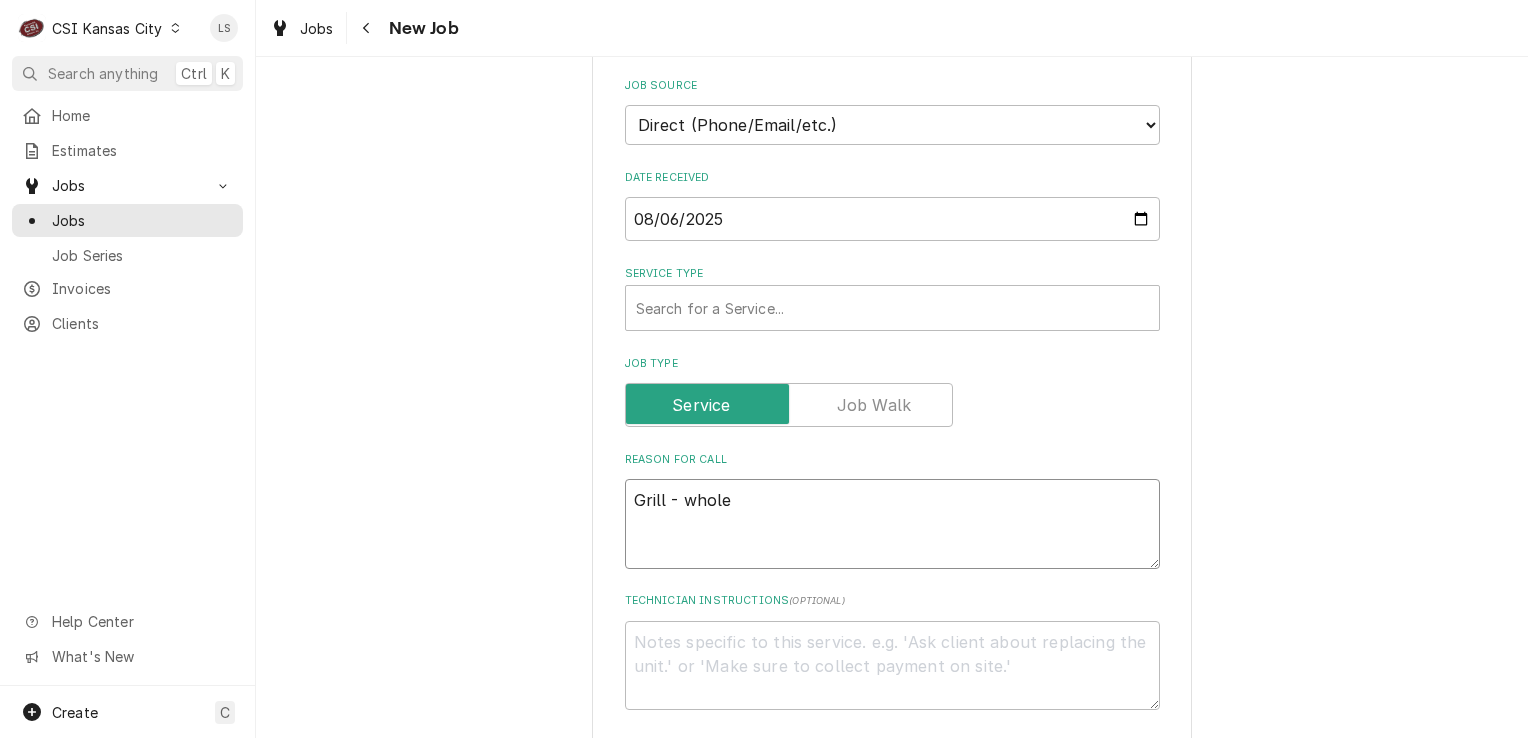 type on "x" 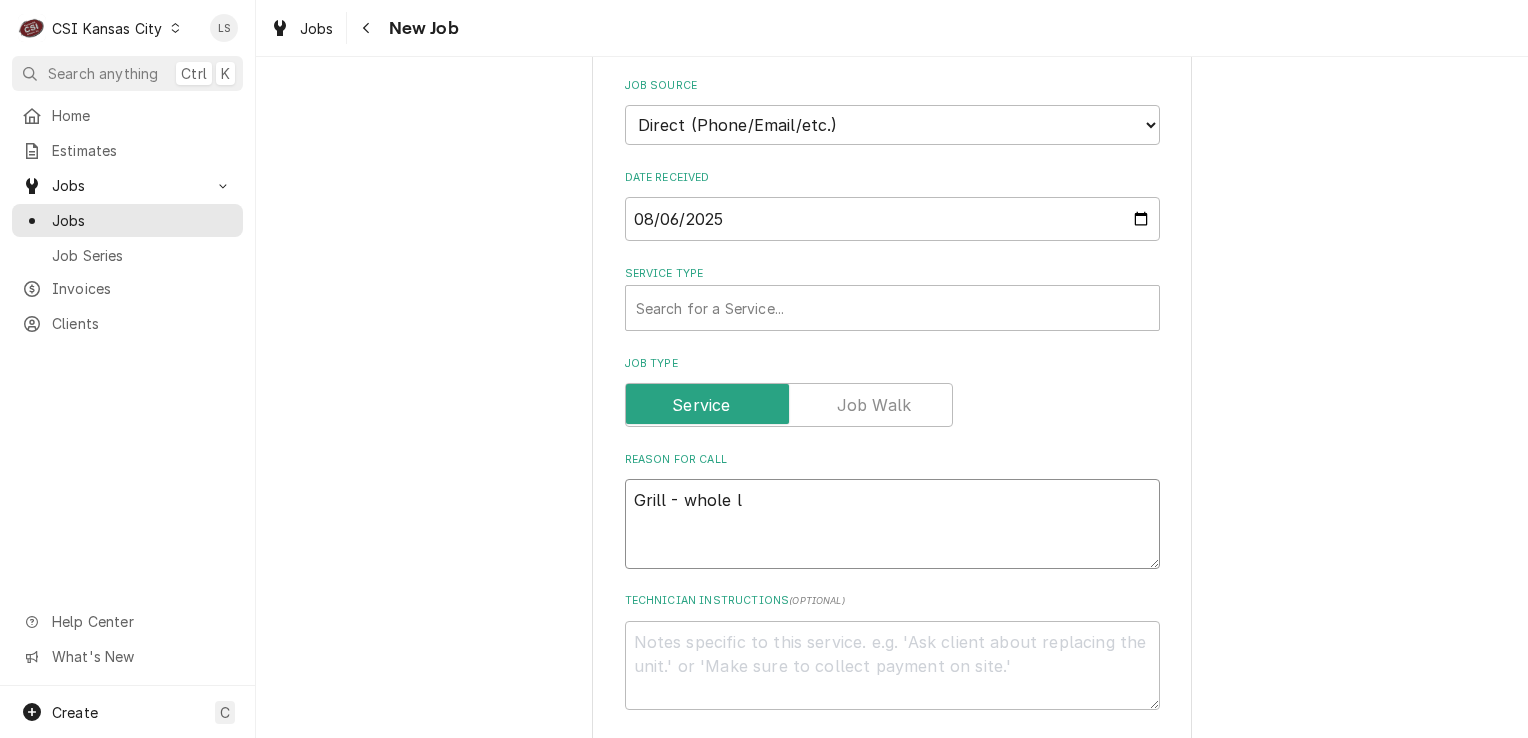 type on "x" 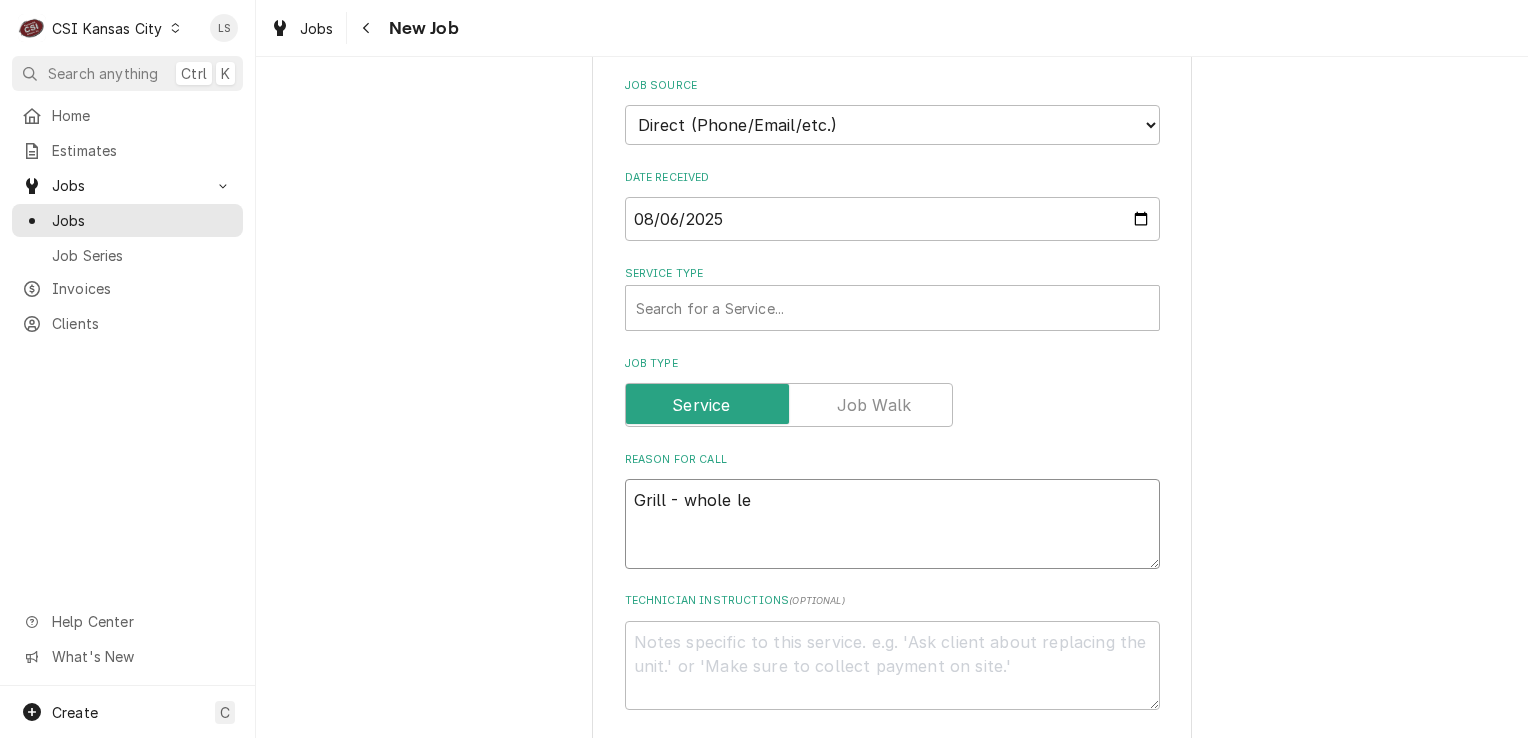 type on "x" 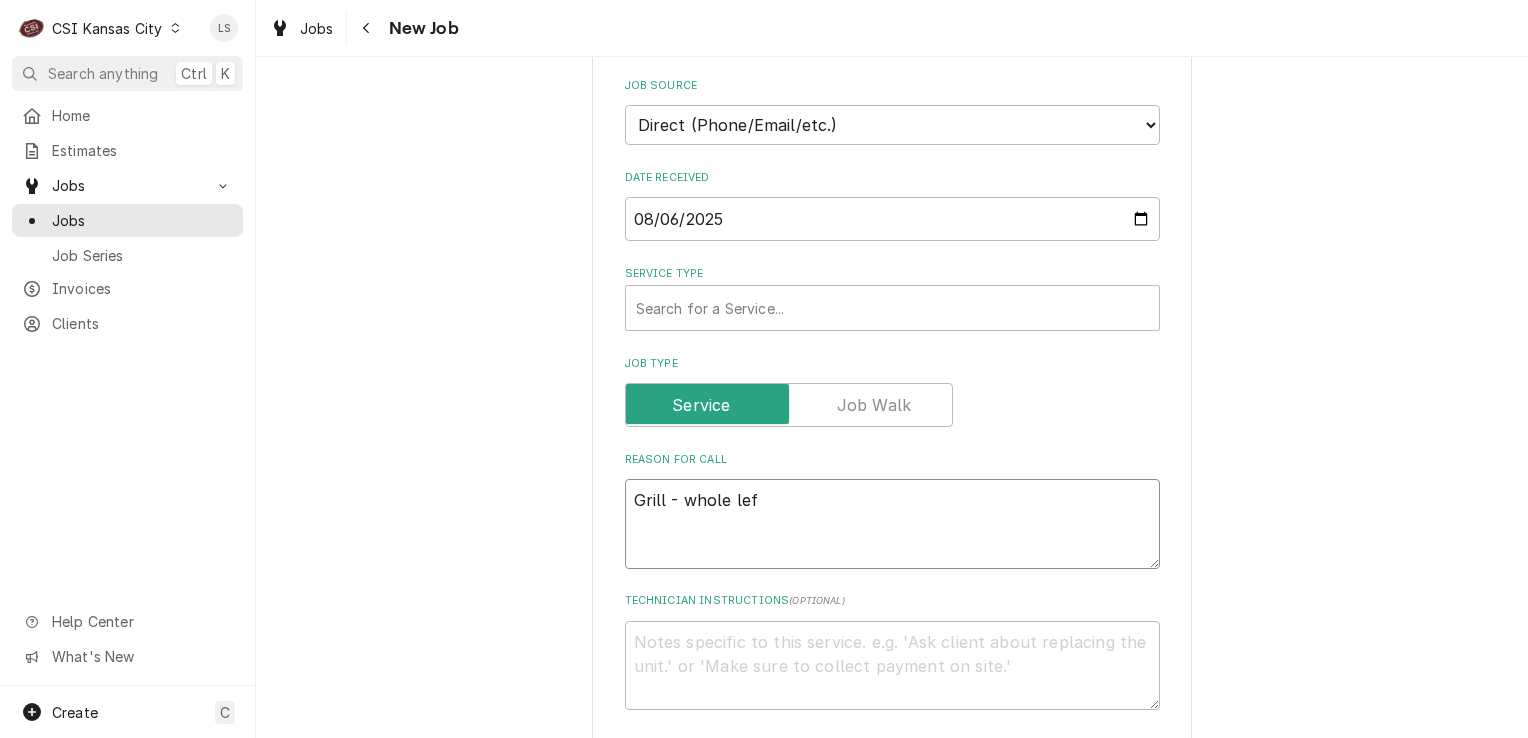 type on "x" 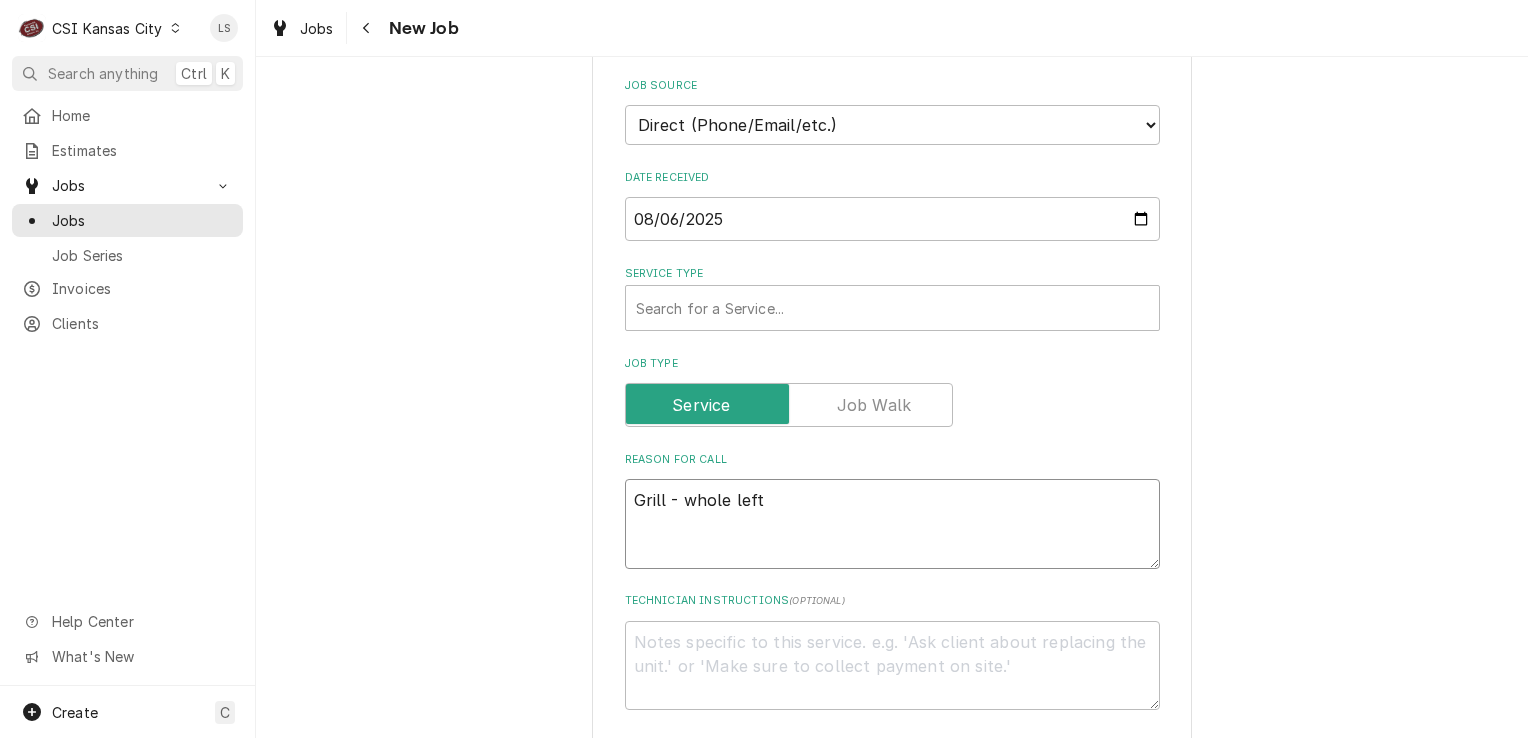 type on "x" 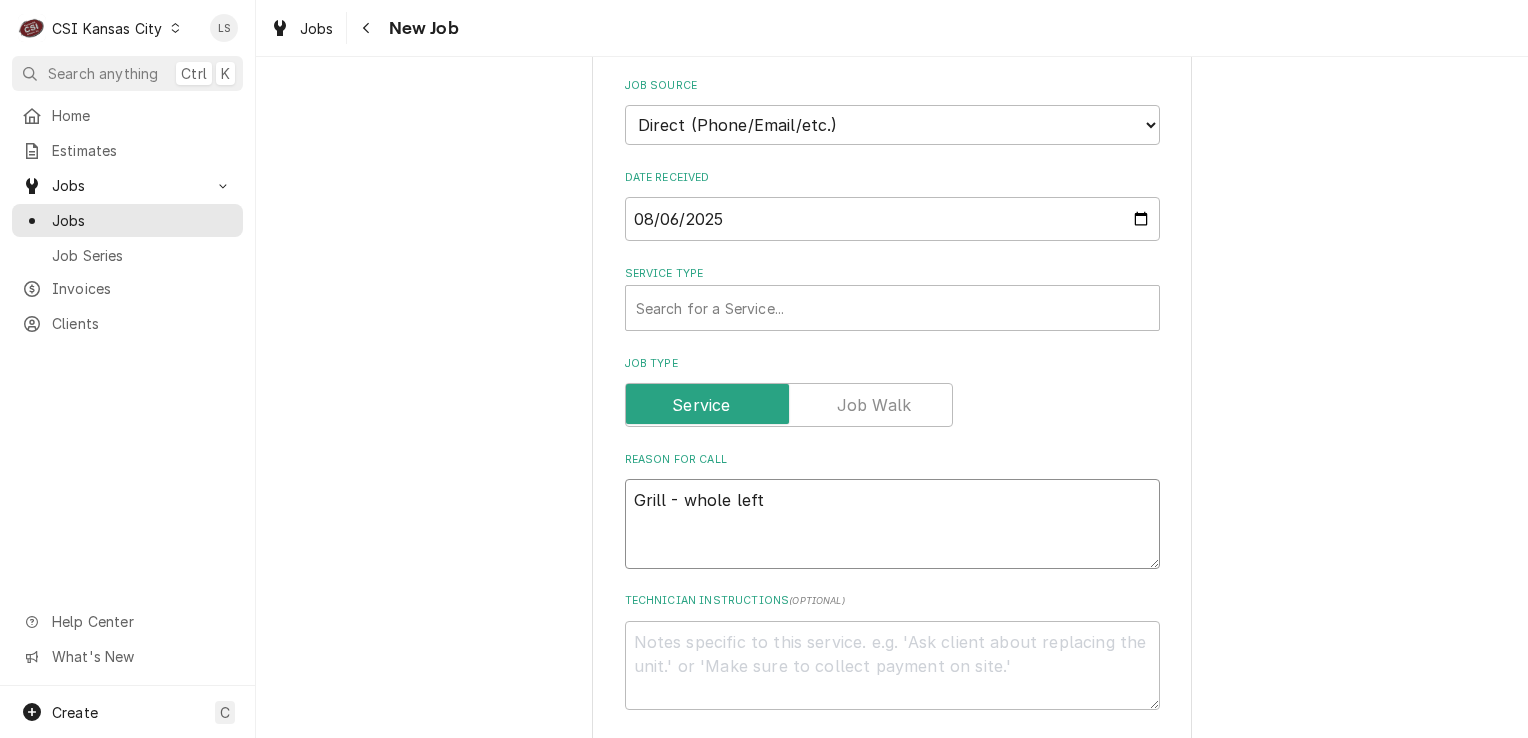type on "Grill - whole left" 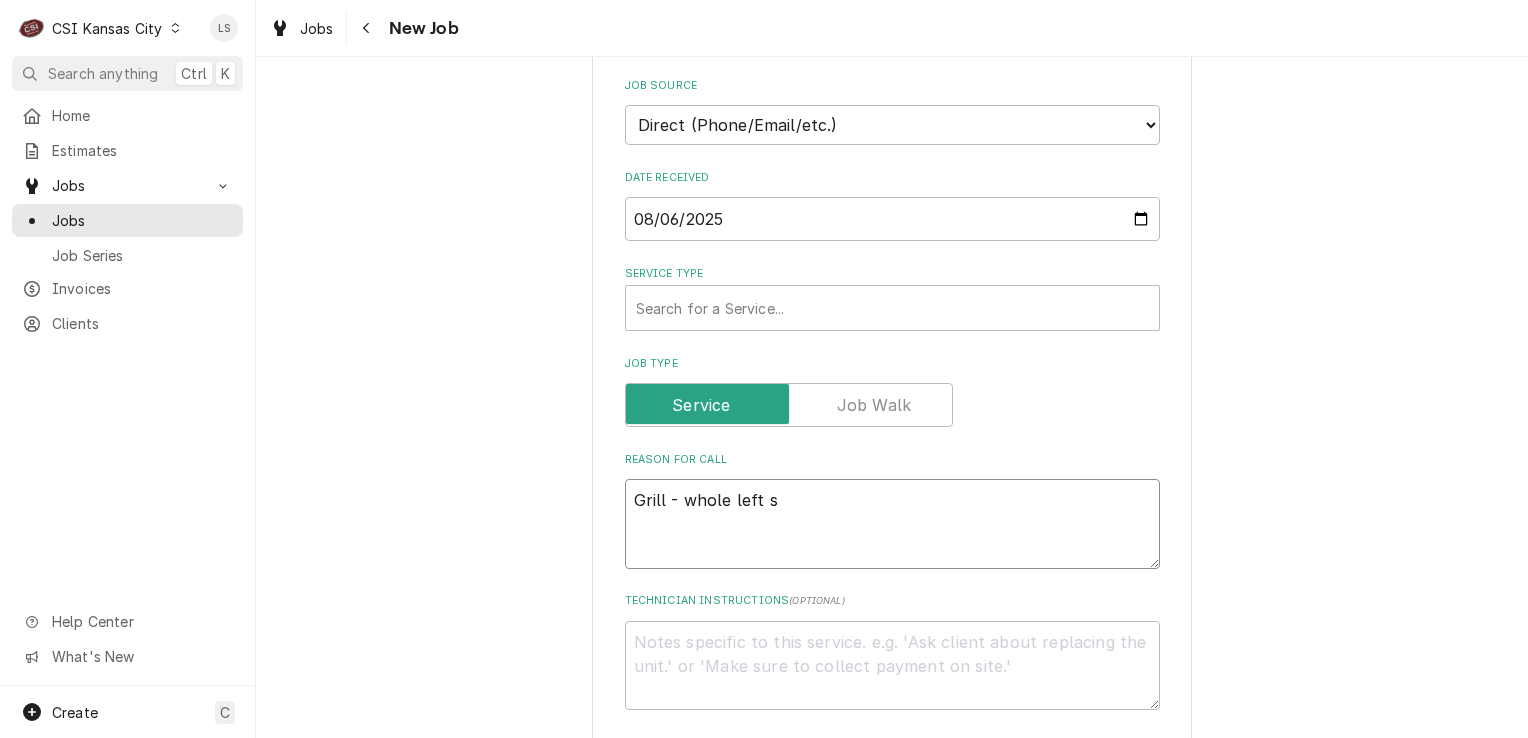 type on "x" 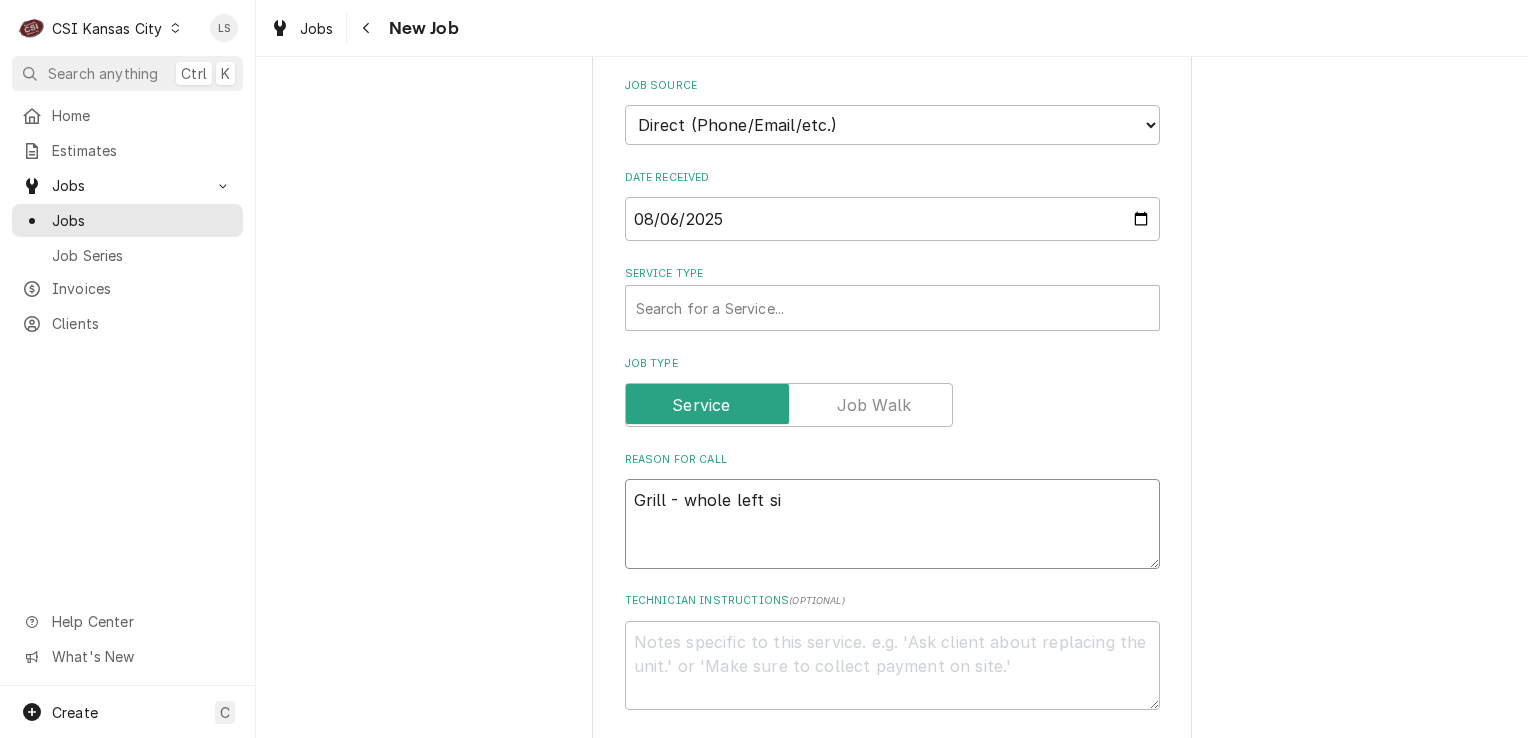 type on "x" 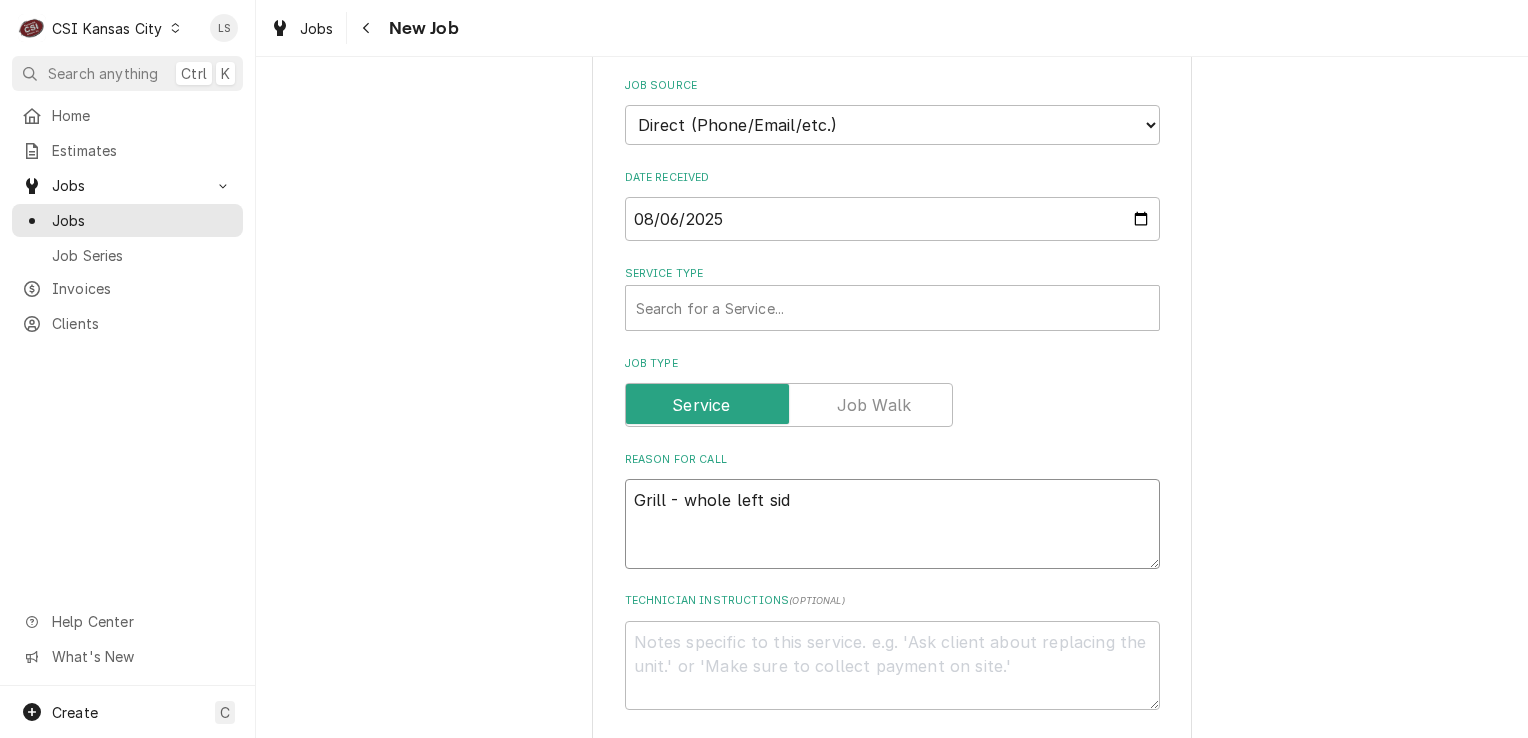 type on "x" 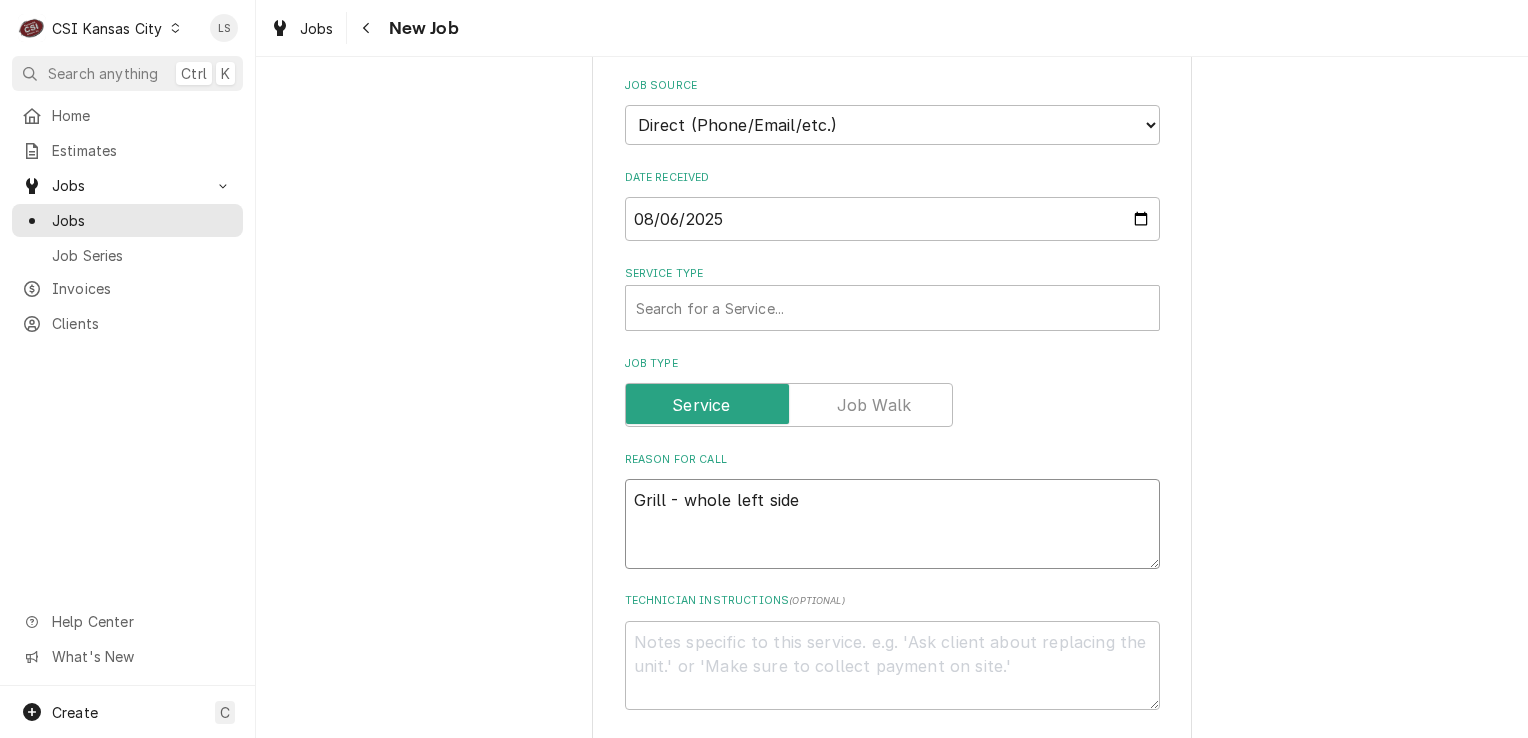 type on "x" 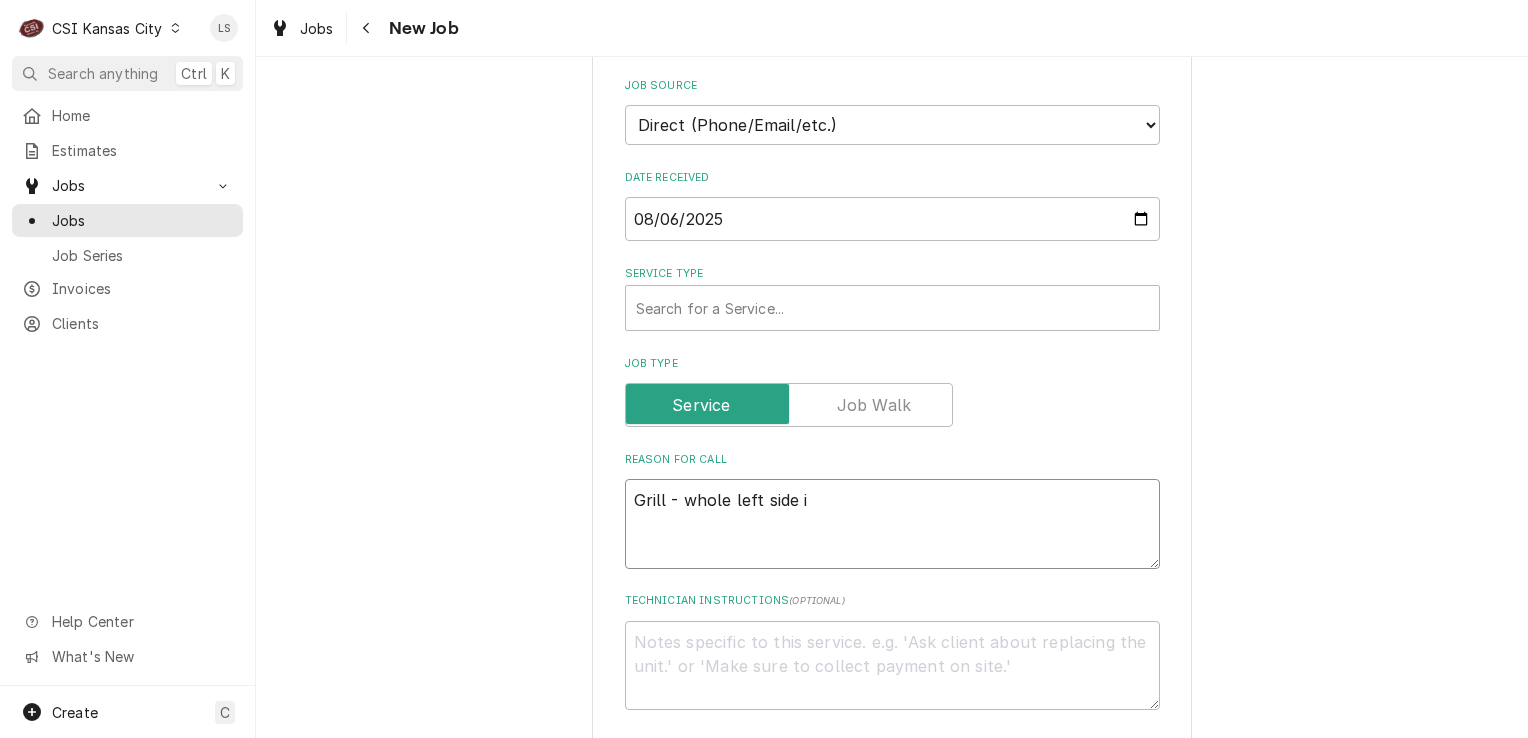type on "Grill - whole left side is" 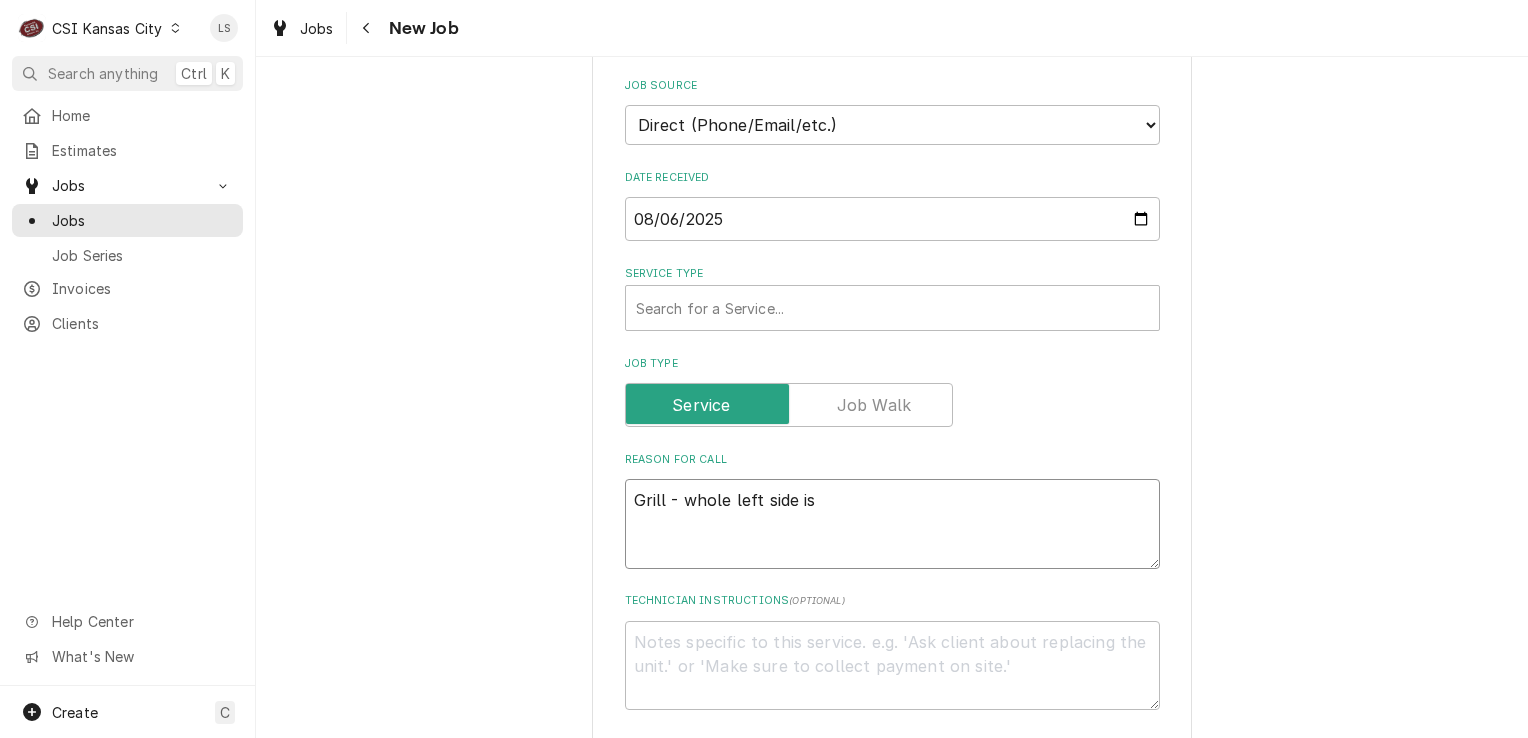 type on "x" 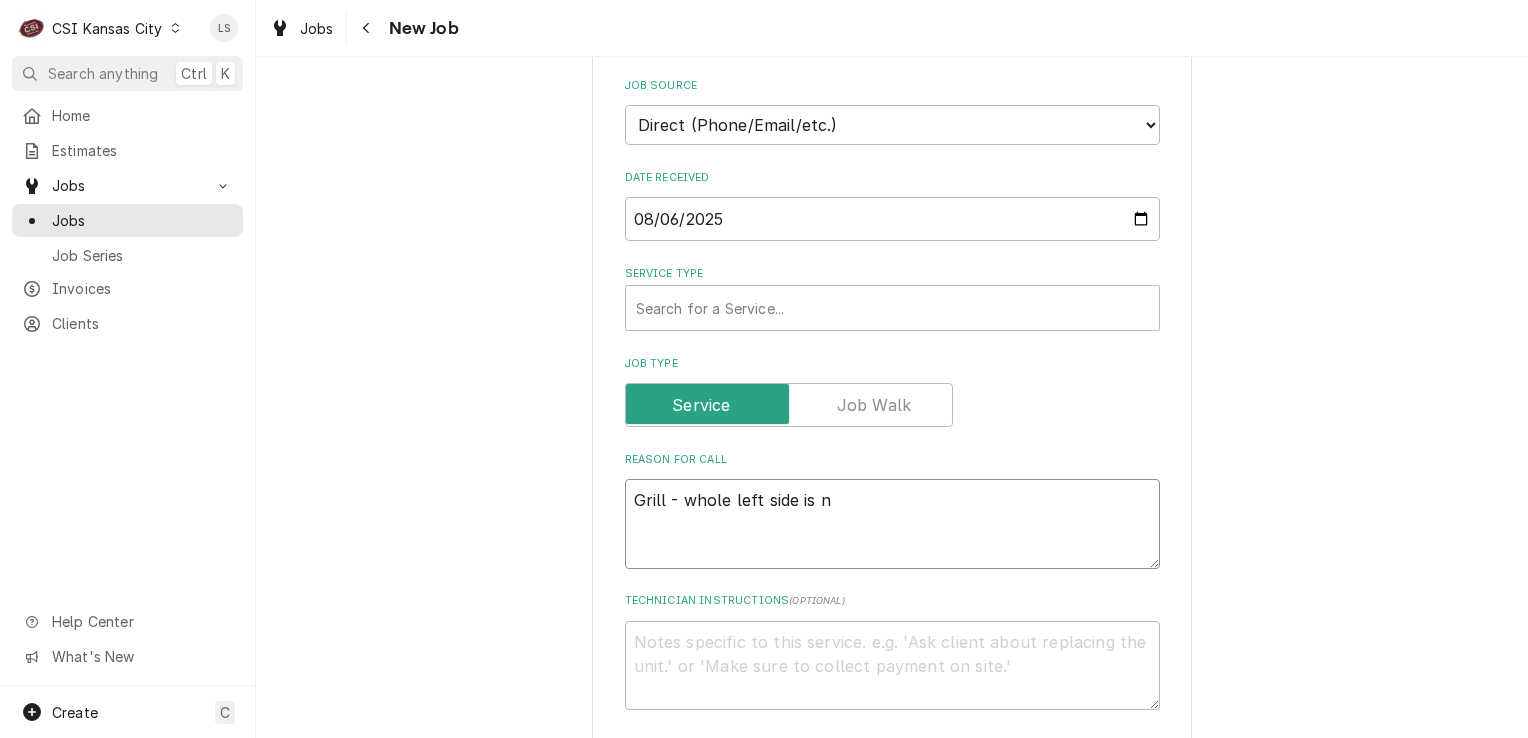 type on "x" 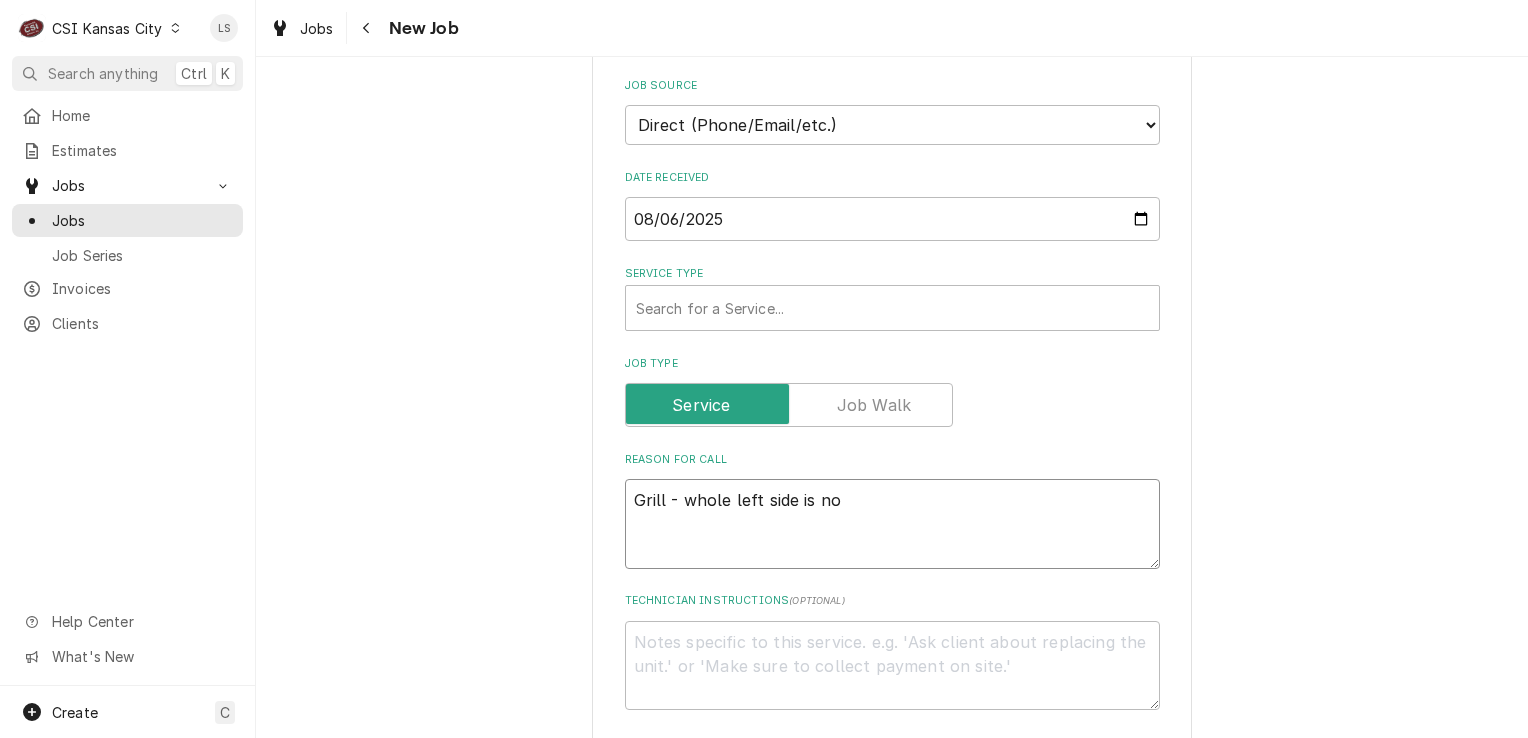 type on "Grill - whole left side is not" 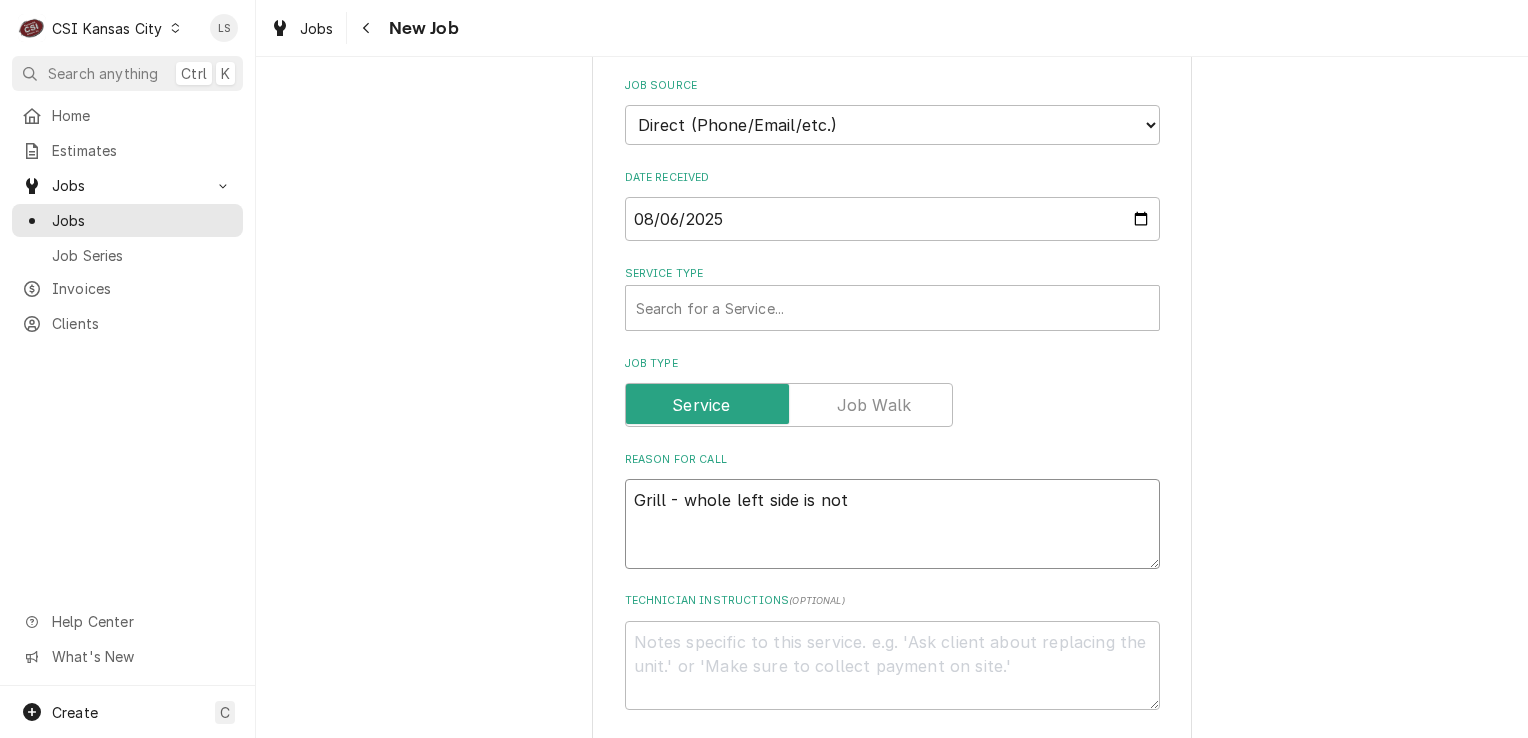type on "x" 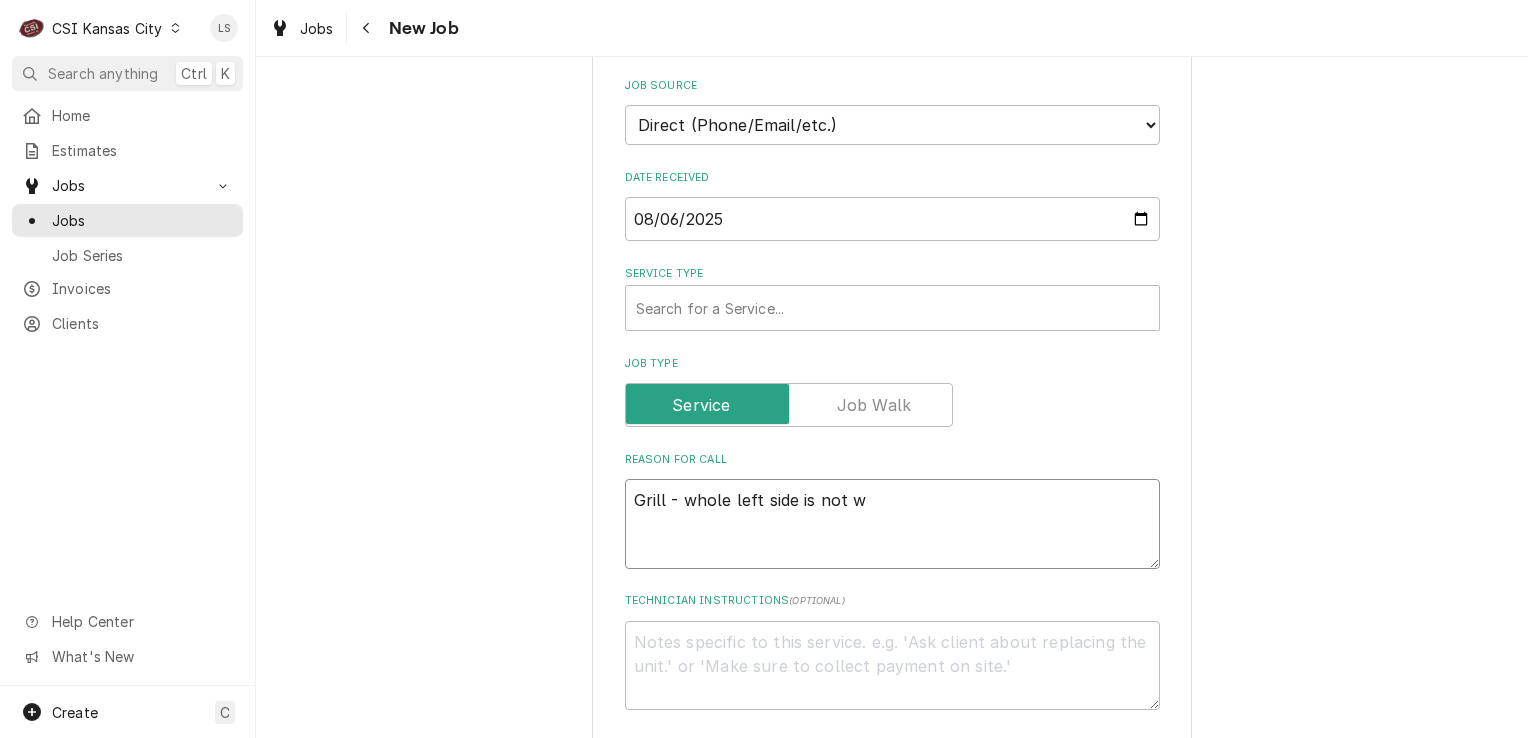 type on "x" 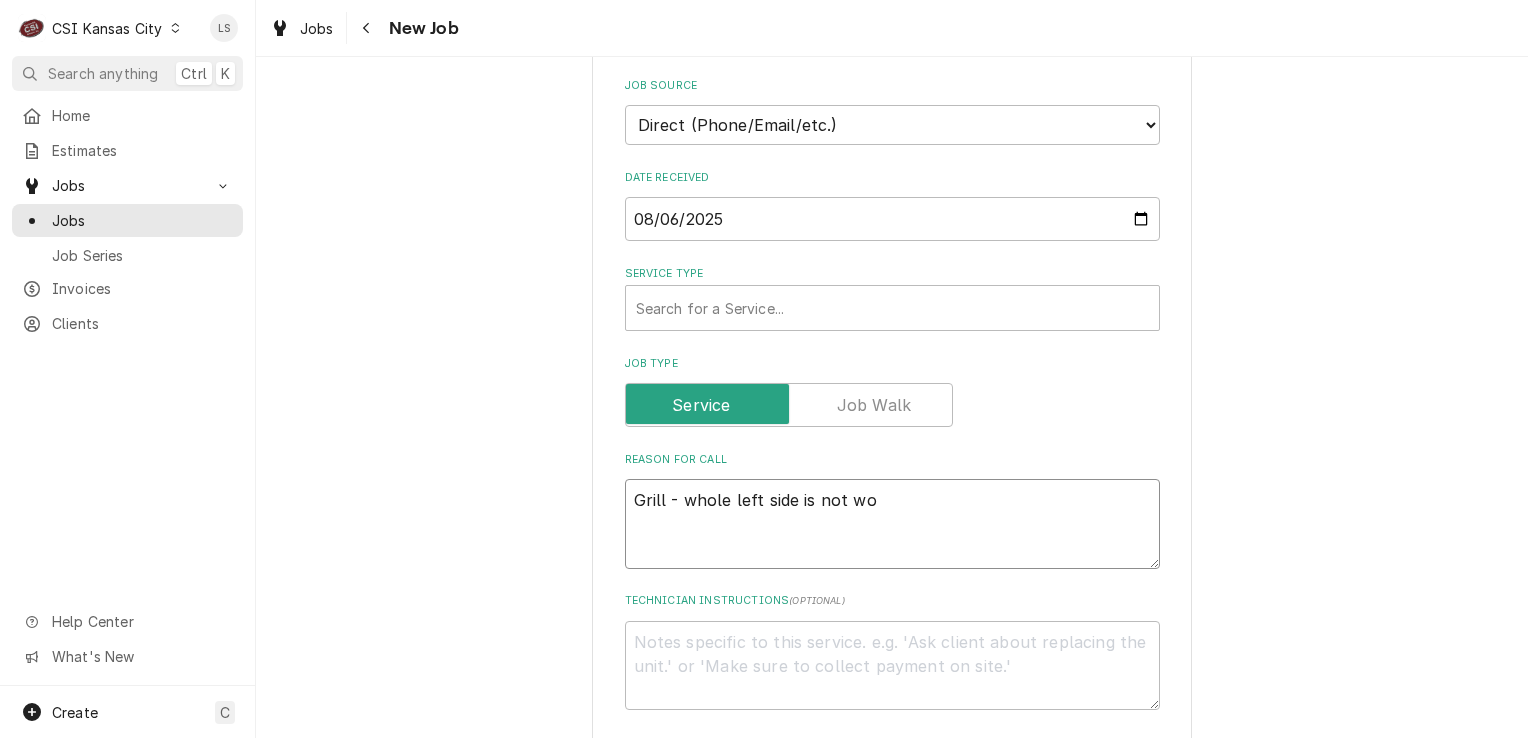 type on "x" 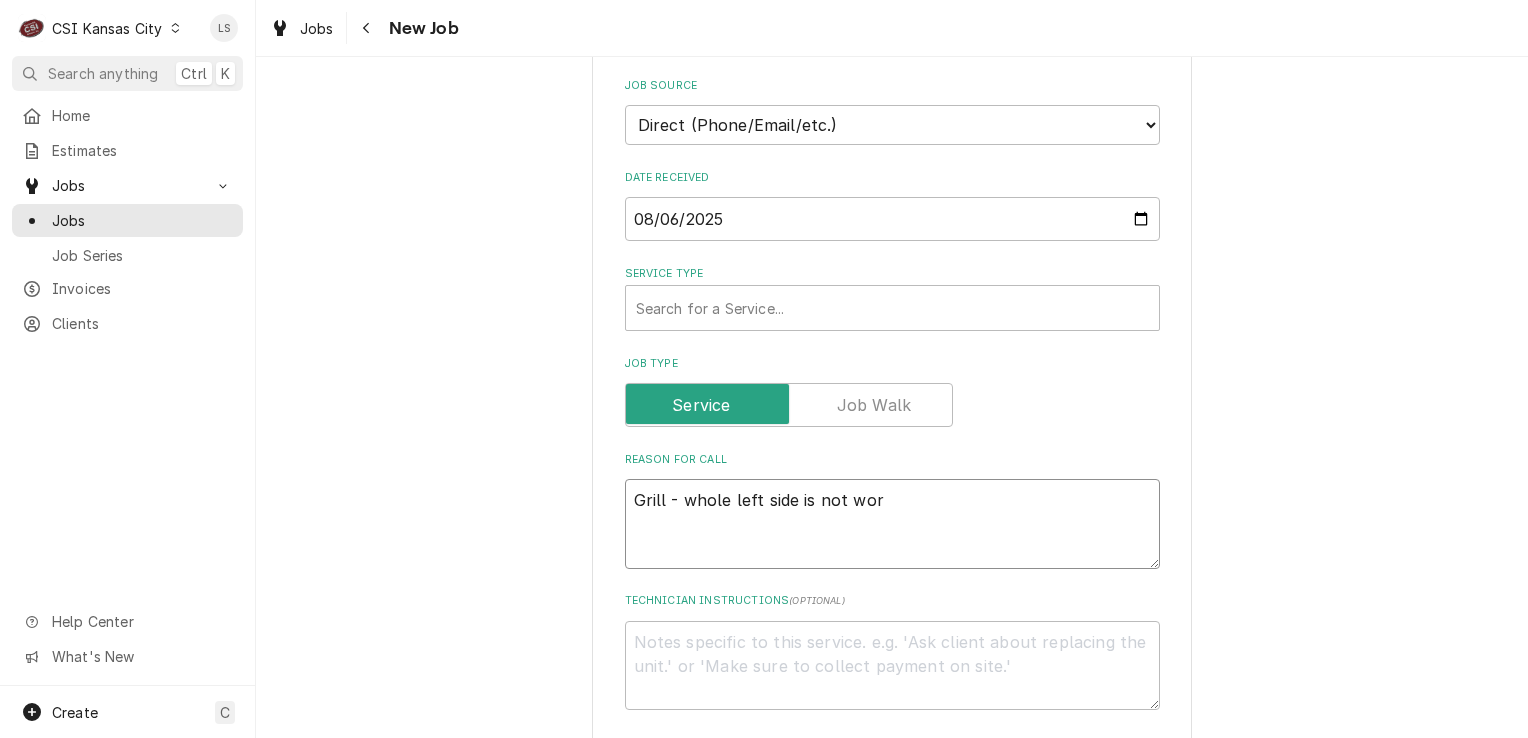 type on "x" 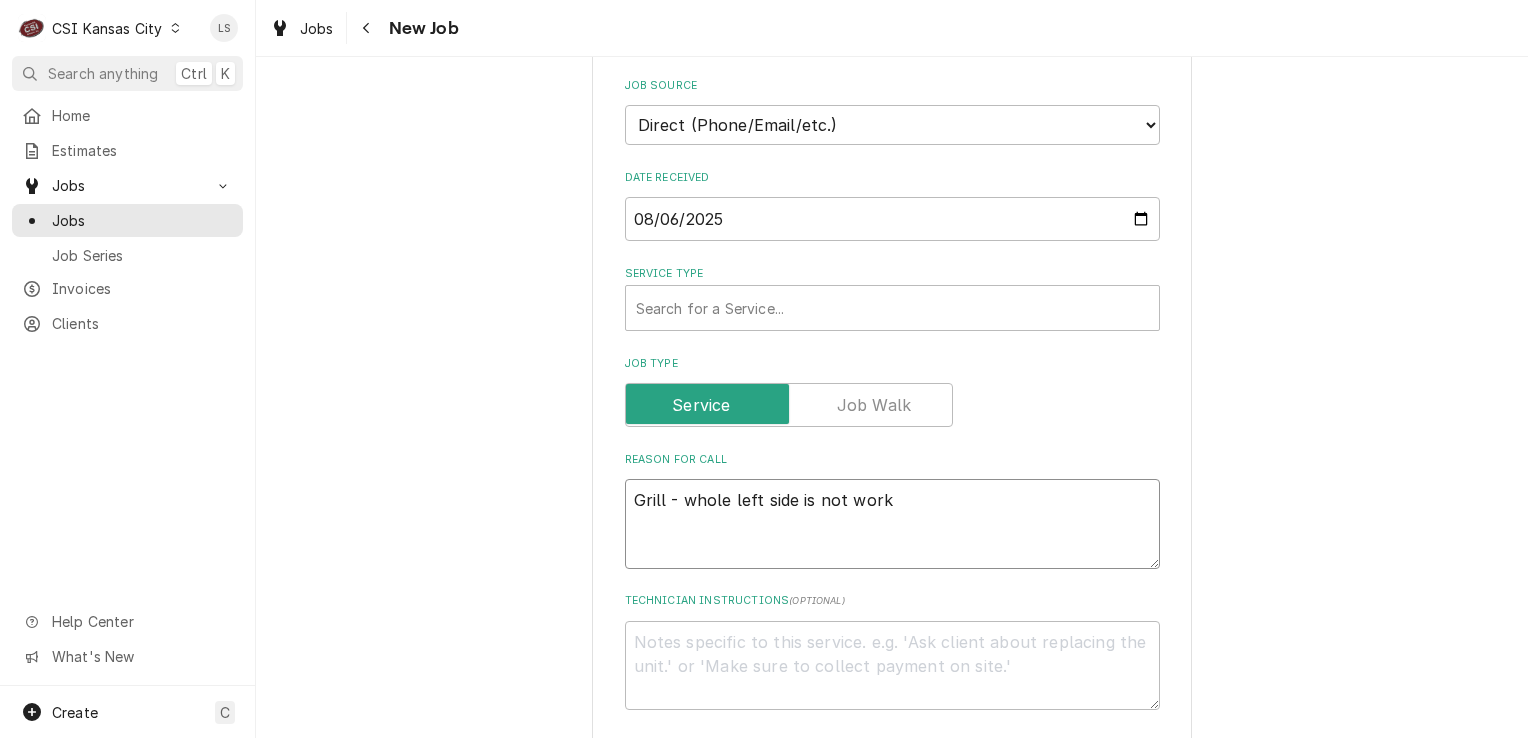 type on "x" 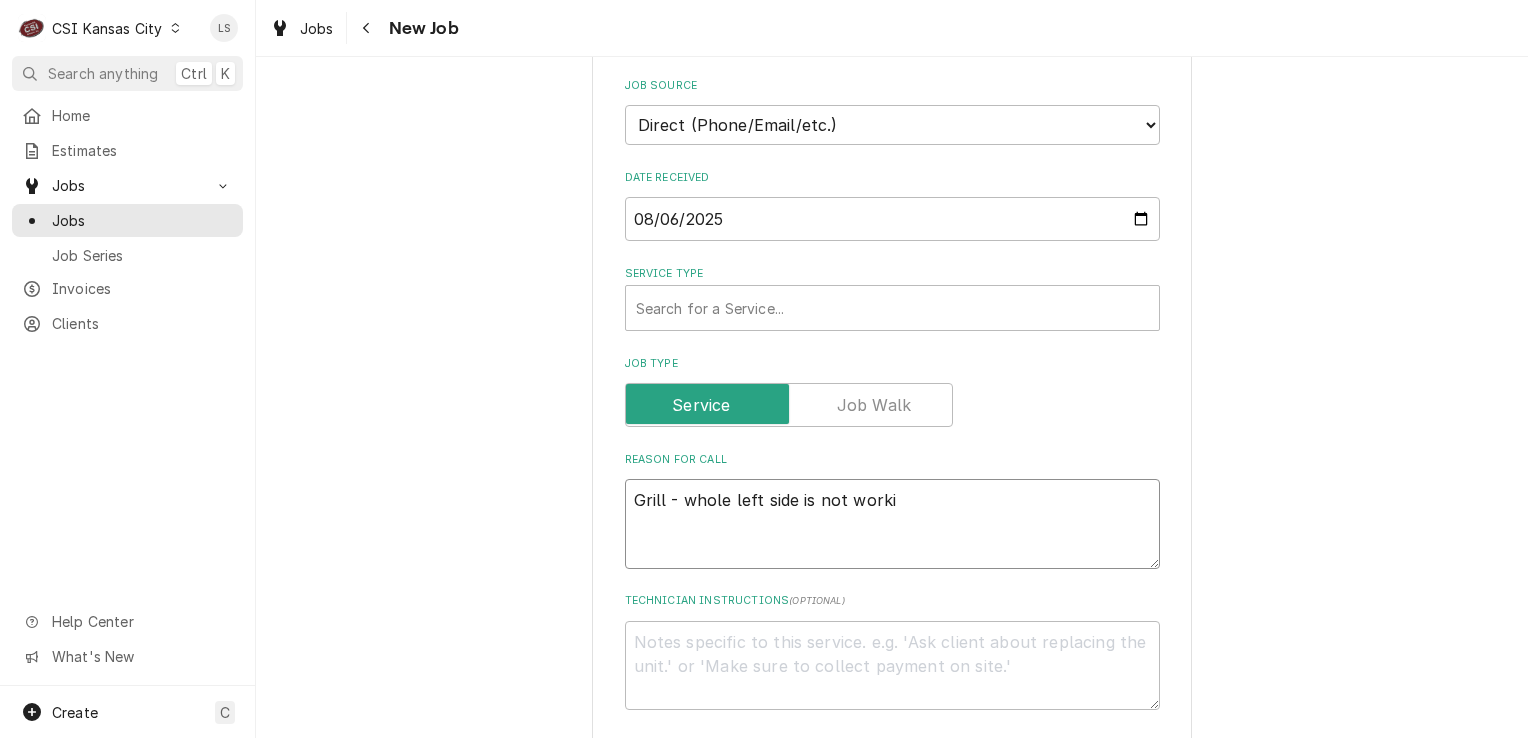 type on "x" 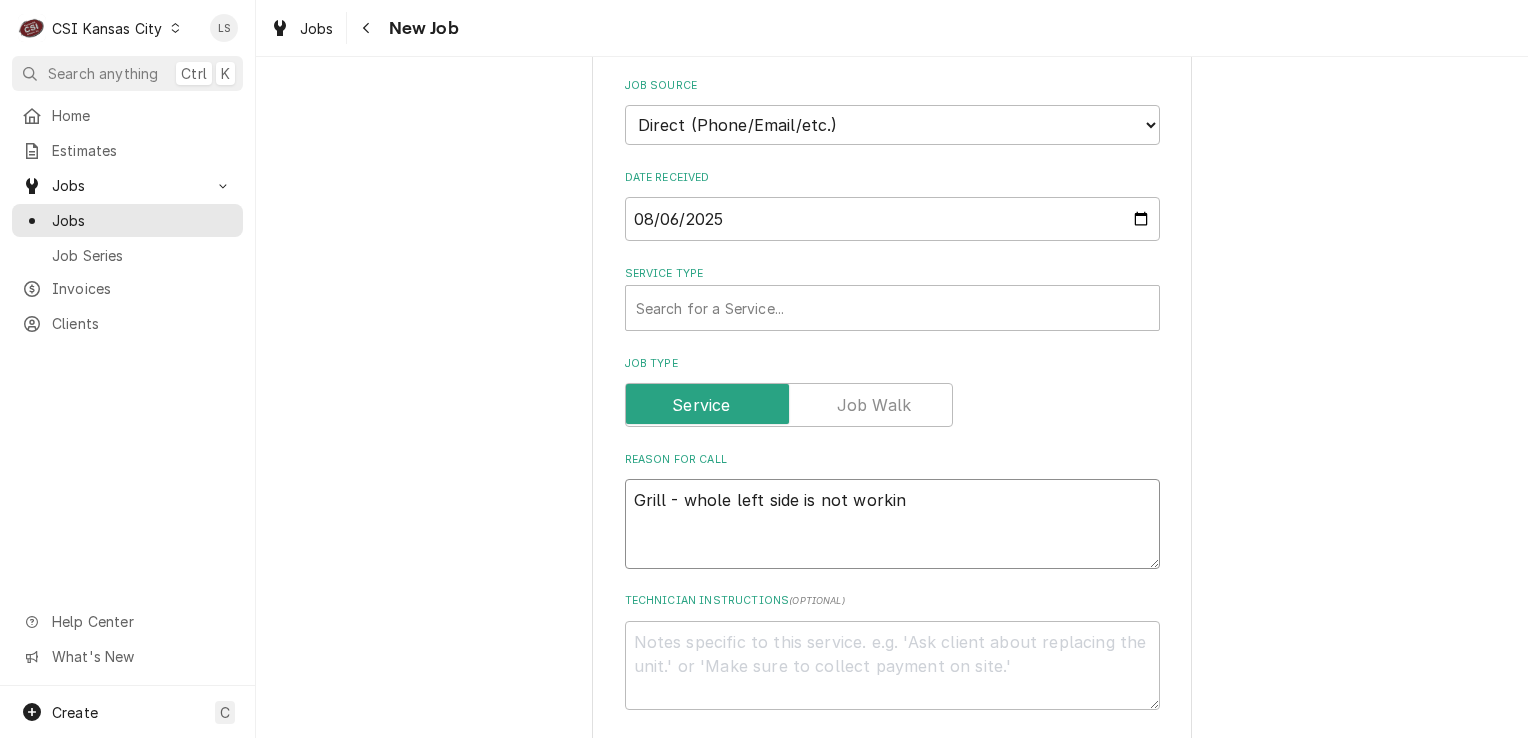 type on "x" 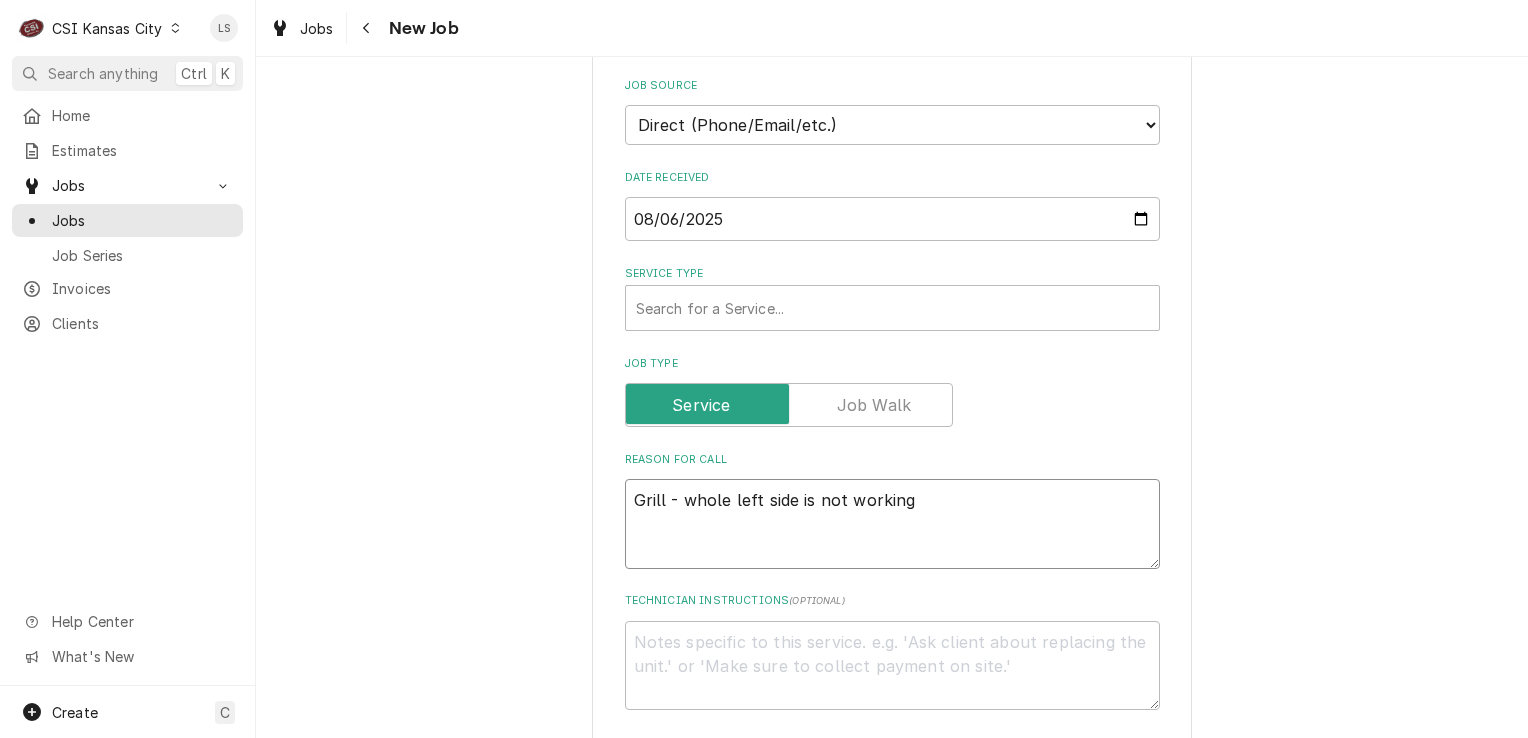 type on "x" 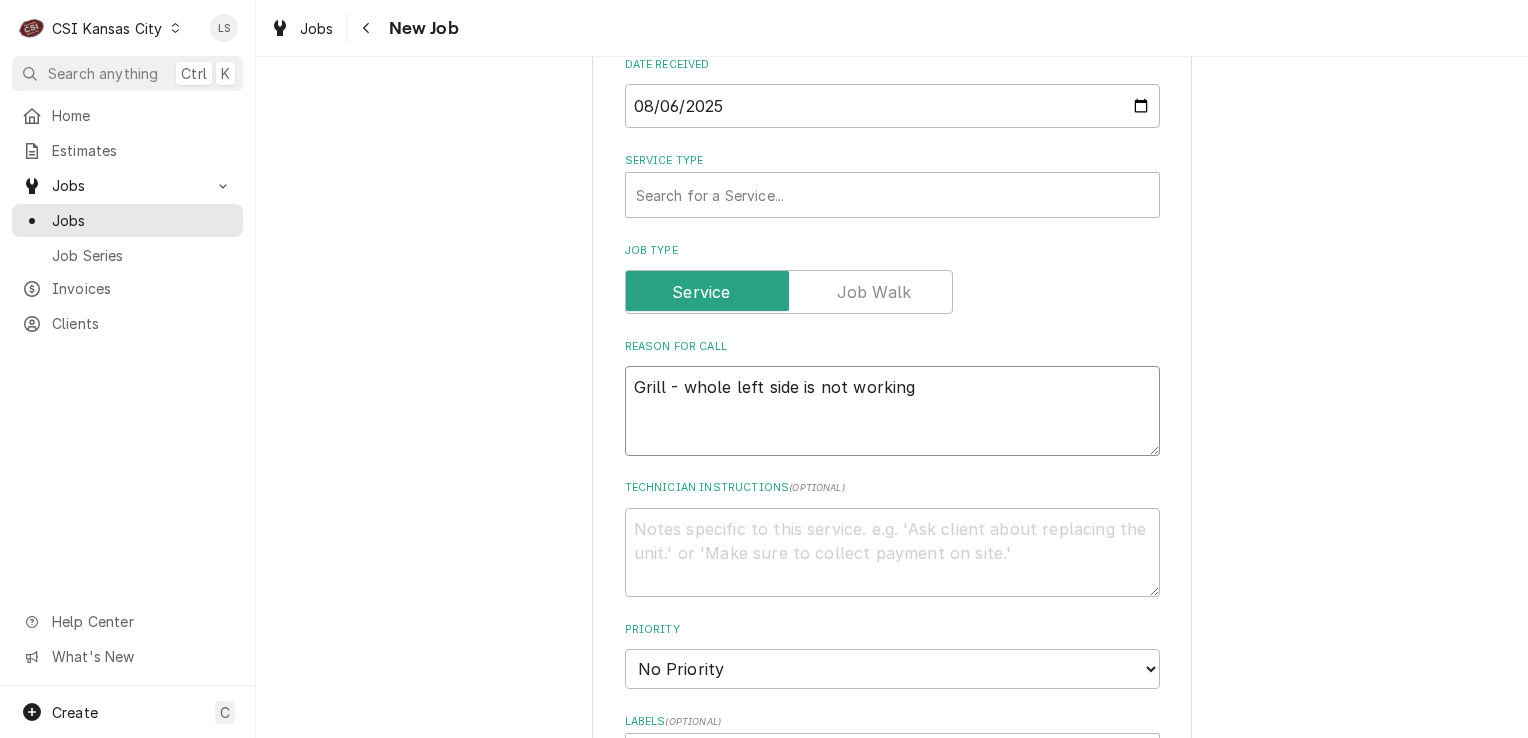 scroll, scrollTop: 900, scrollLeft: 0, axis: vertical 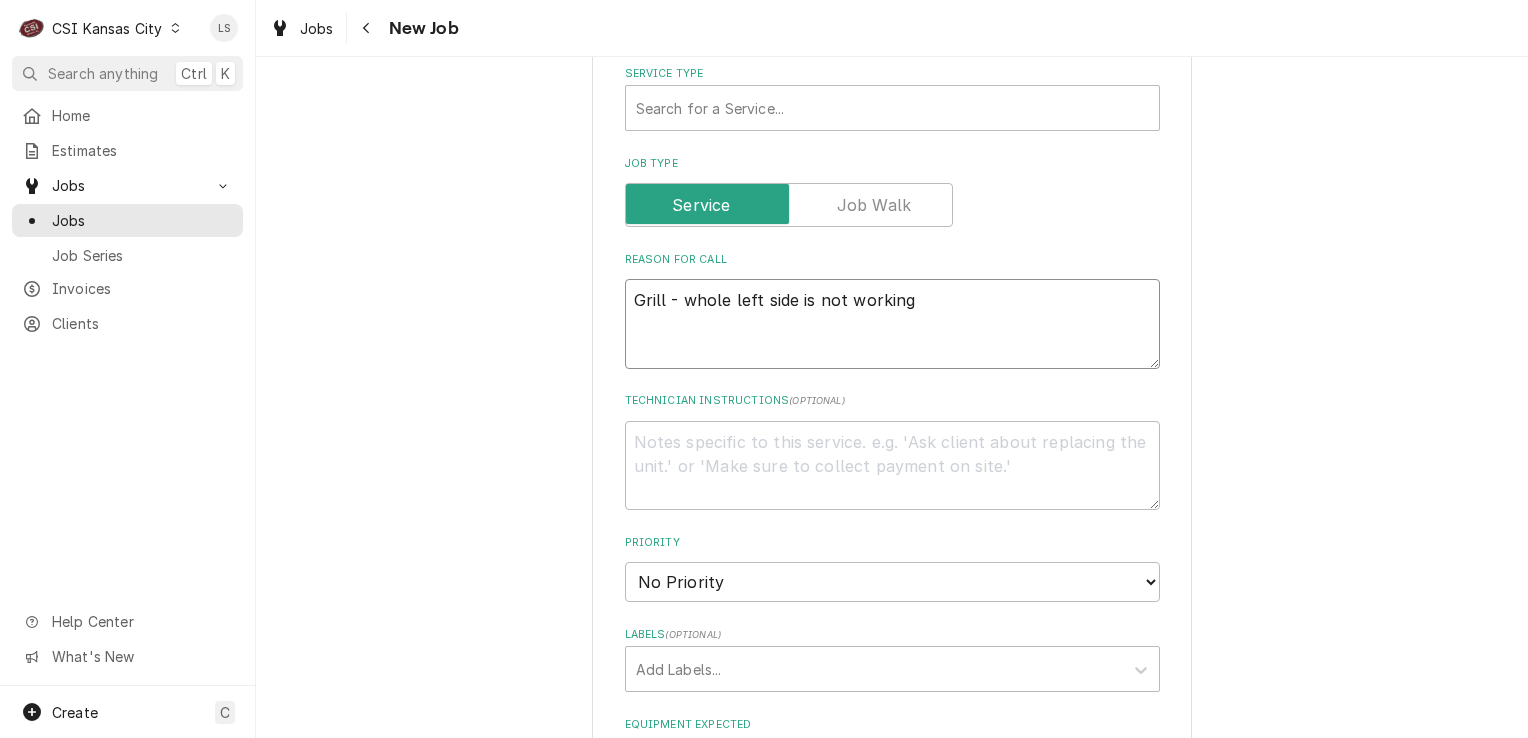 type on "Grill - whole left side is not working" 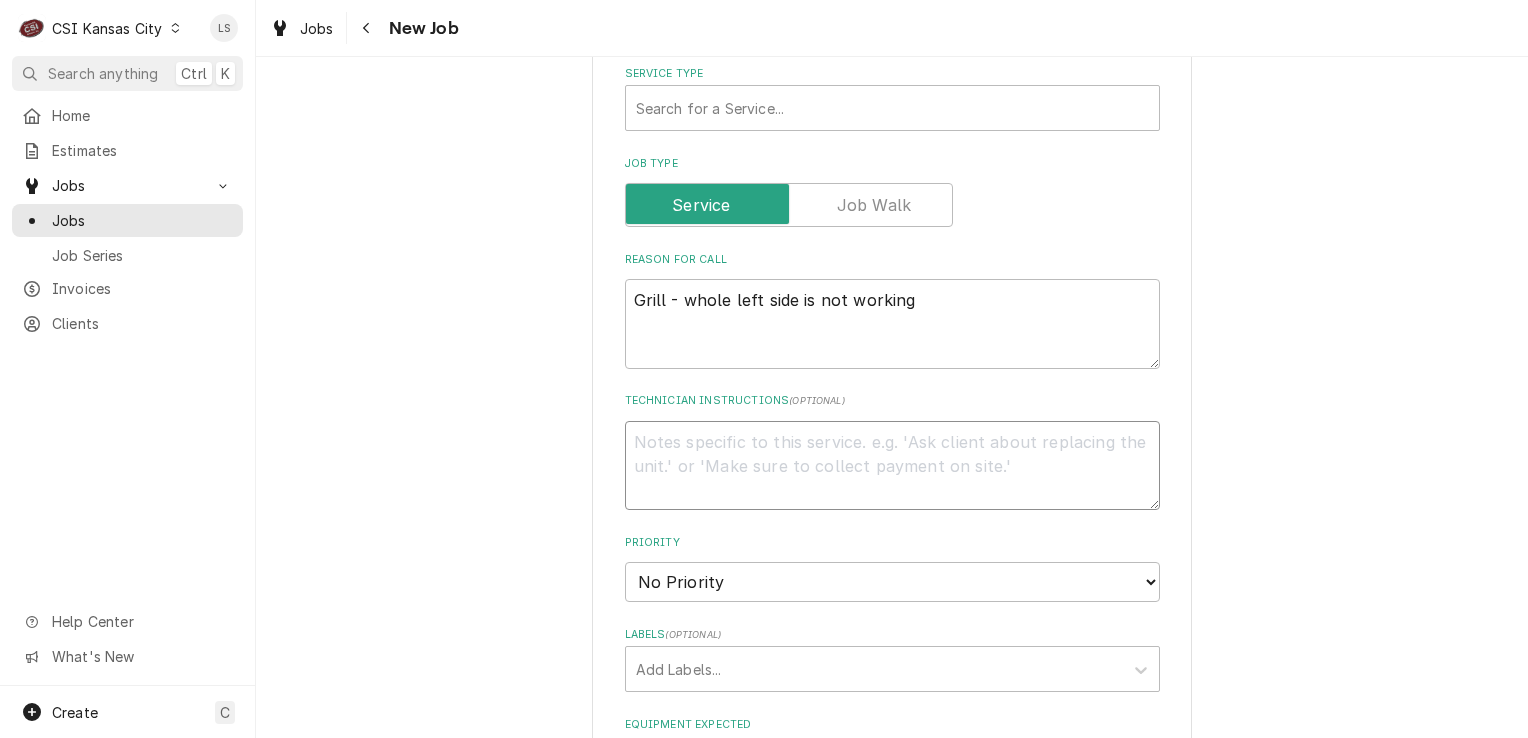 click on "Technician Instructions  ( optional )" at bounding box center [892, 466] 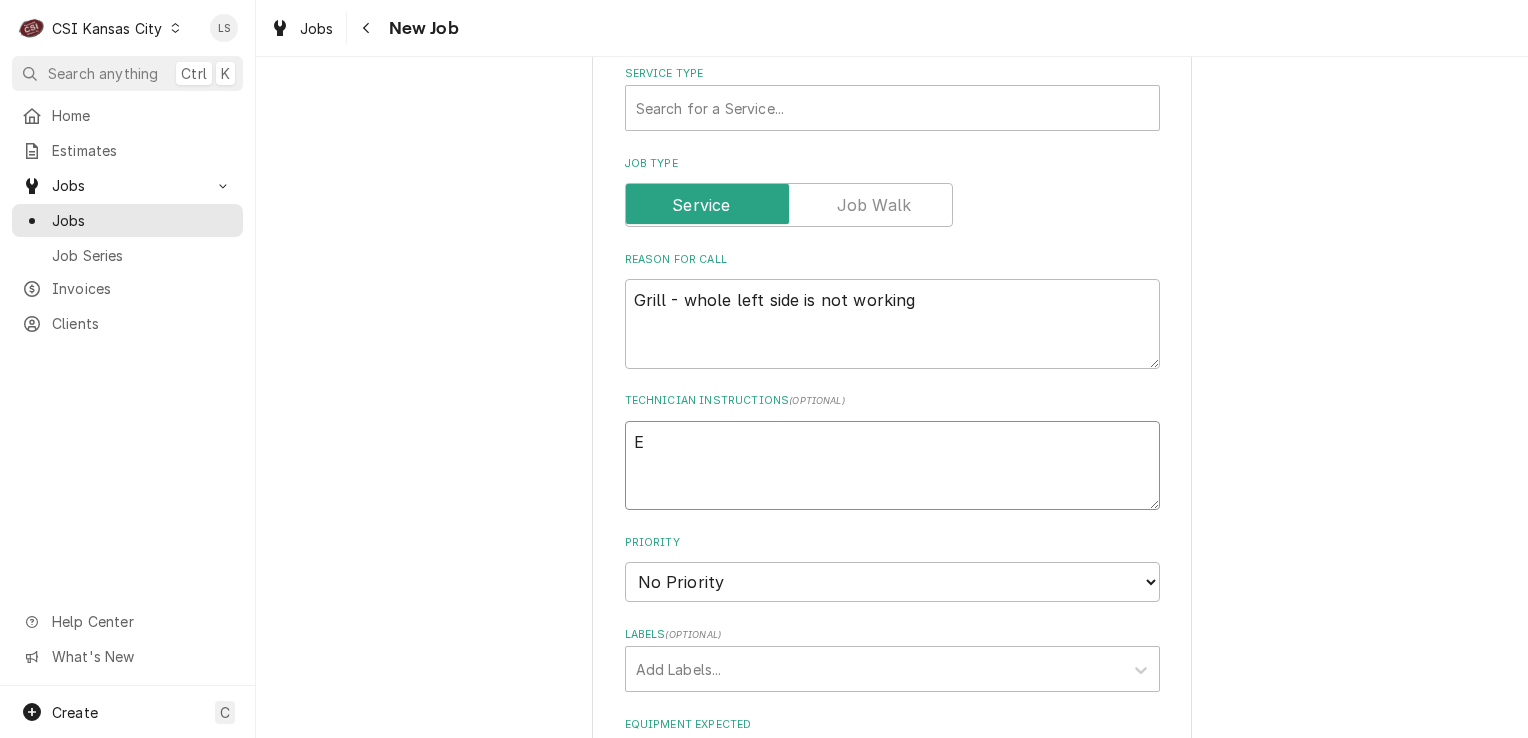 type on "x" 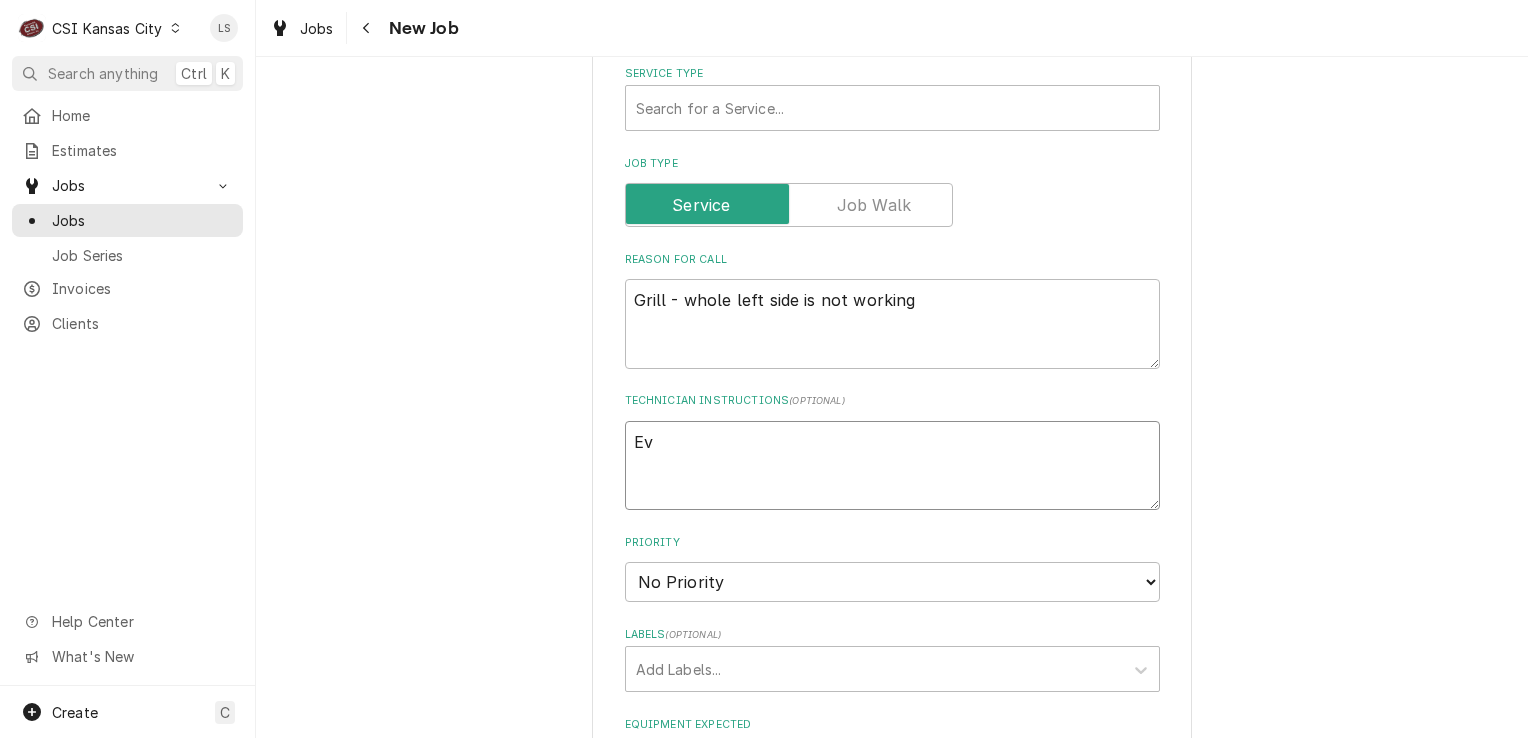 type on "x" 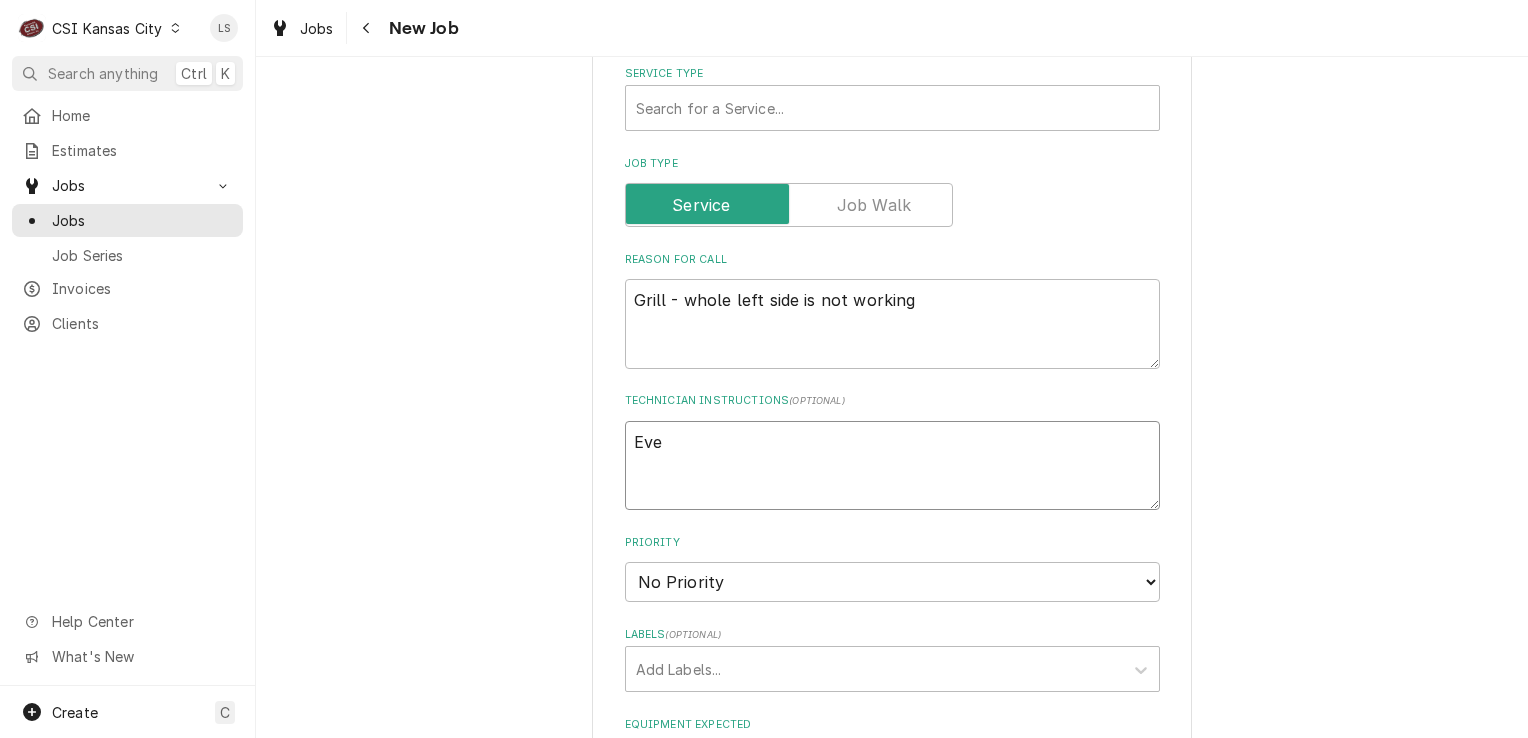 type on "x" 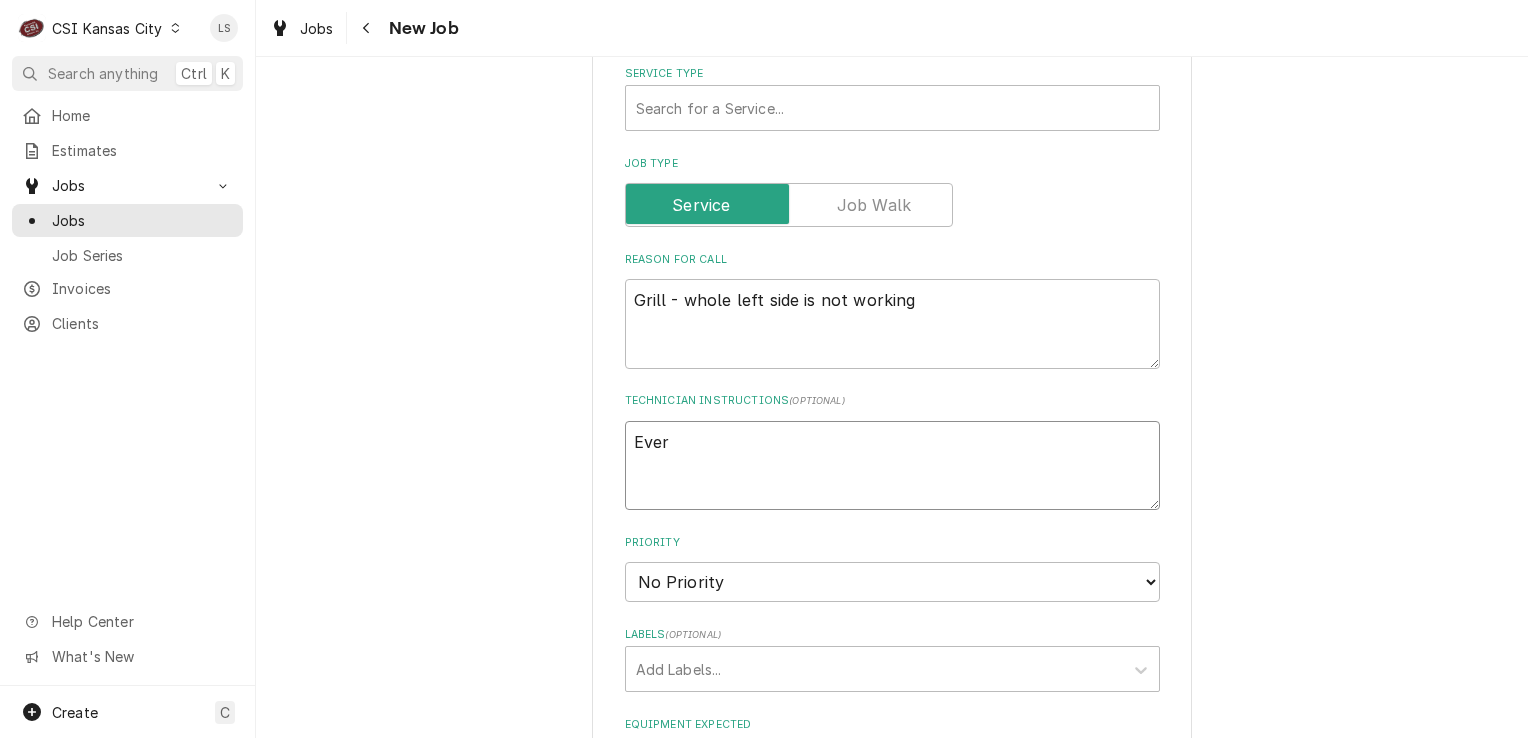 type on "x" 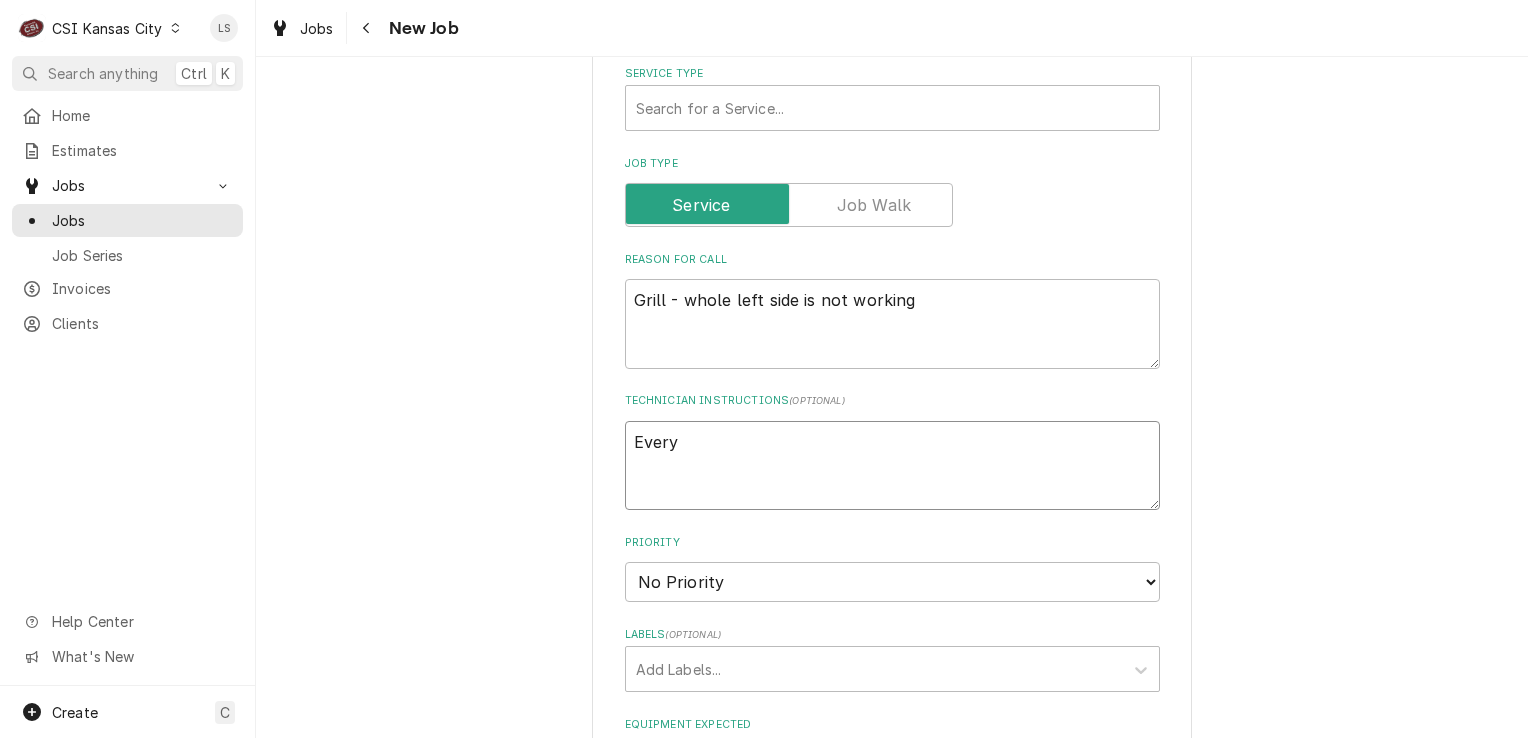 type on "x" 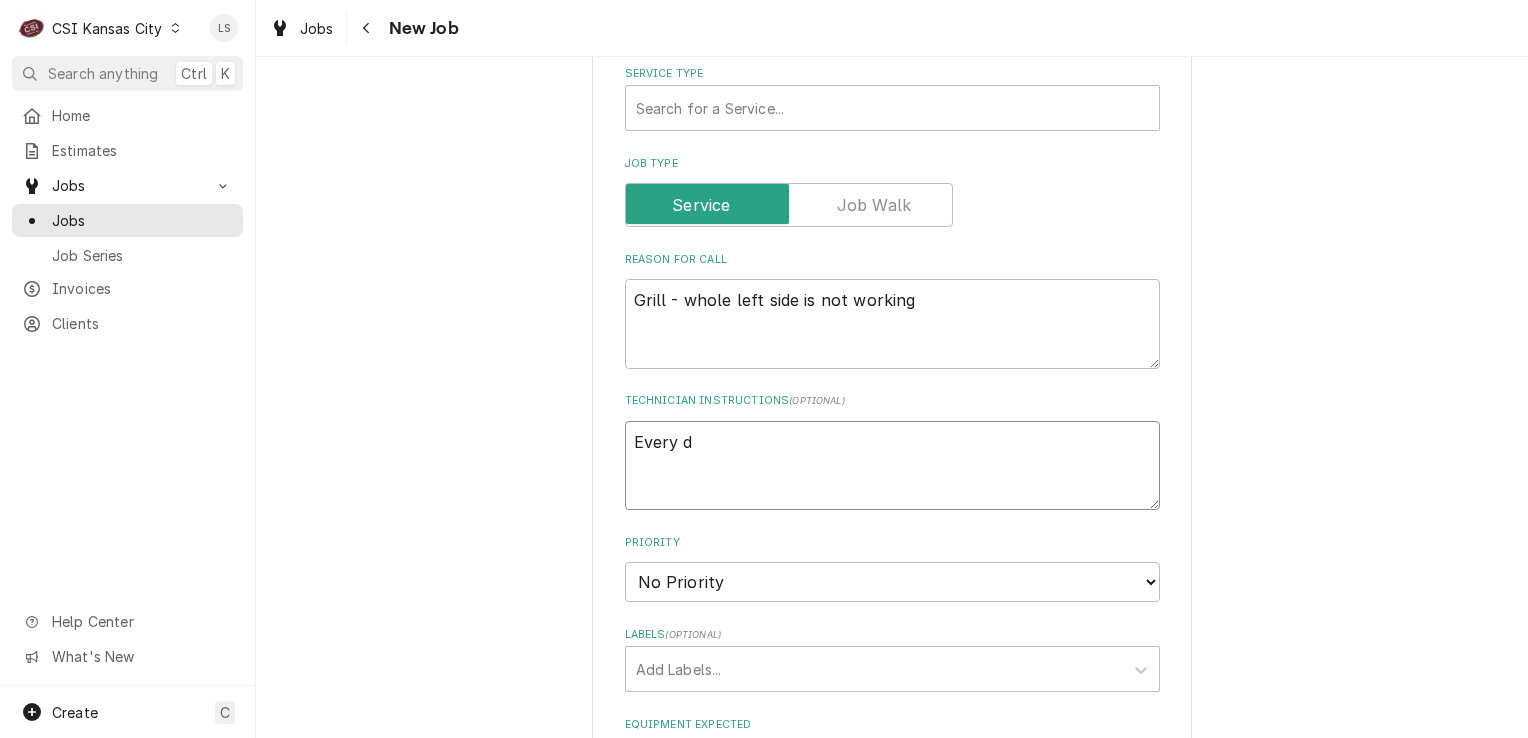 type on "x" 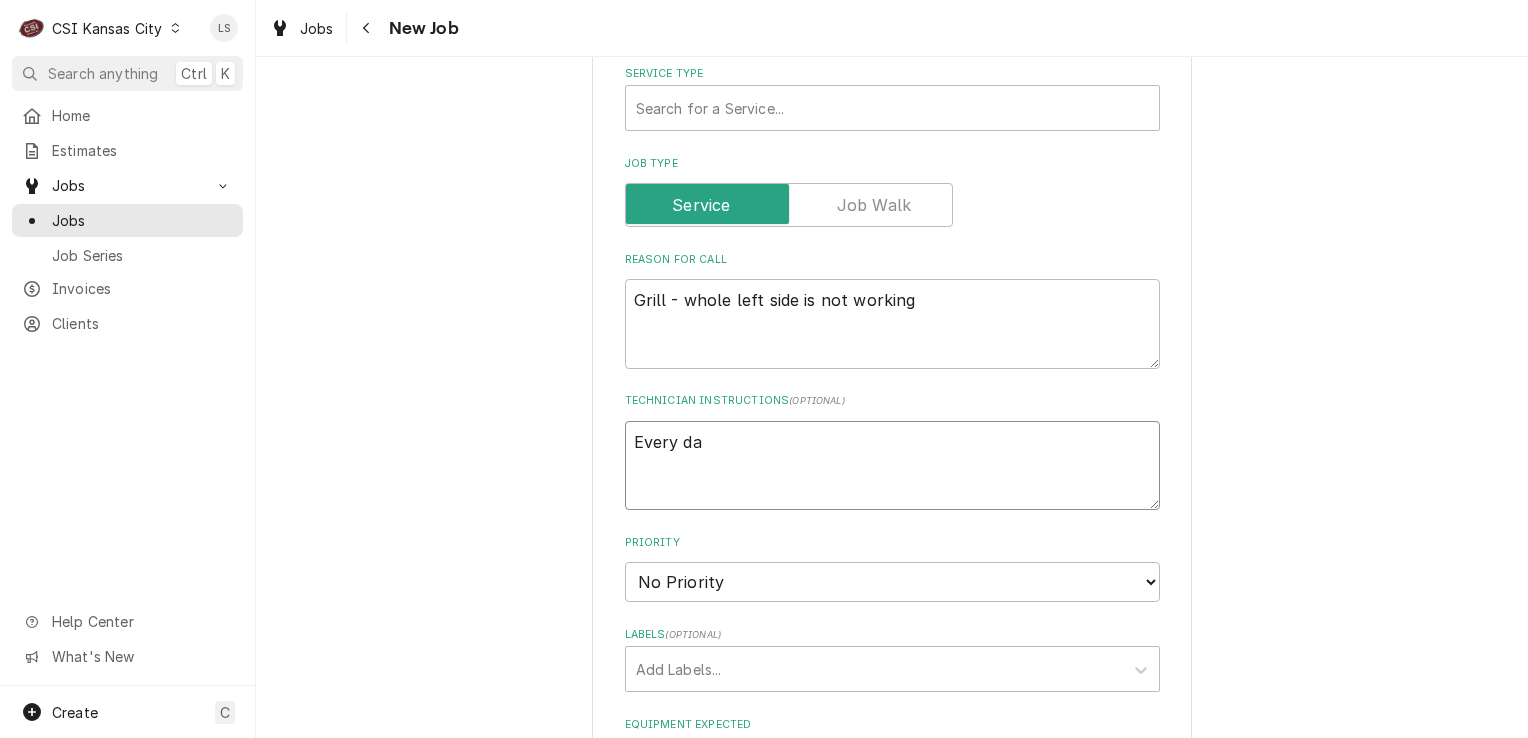 type on "Every day" 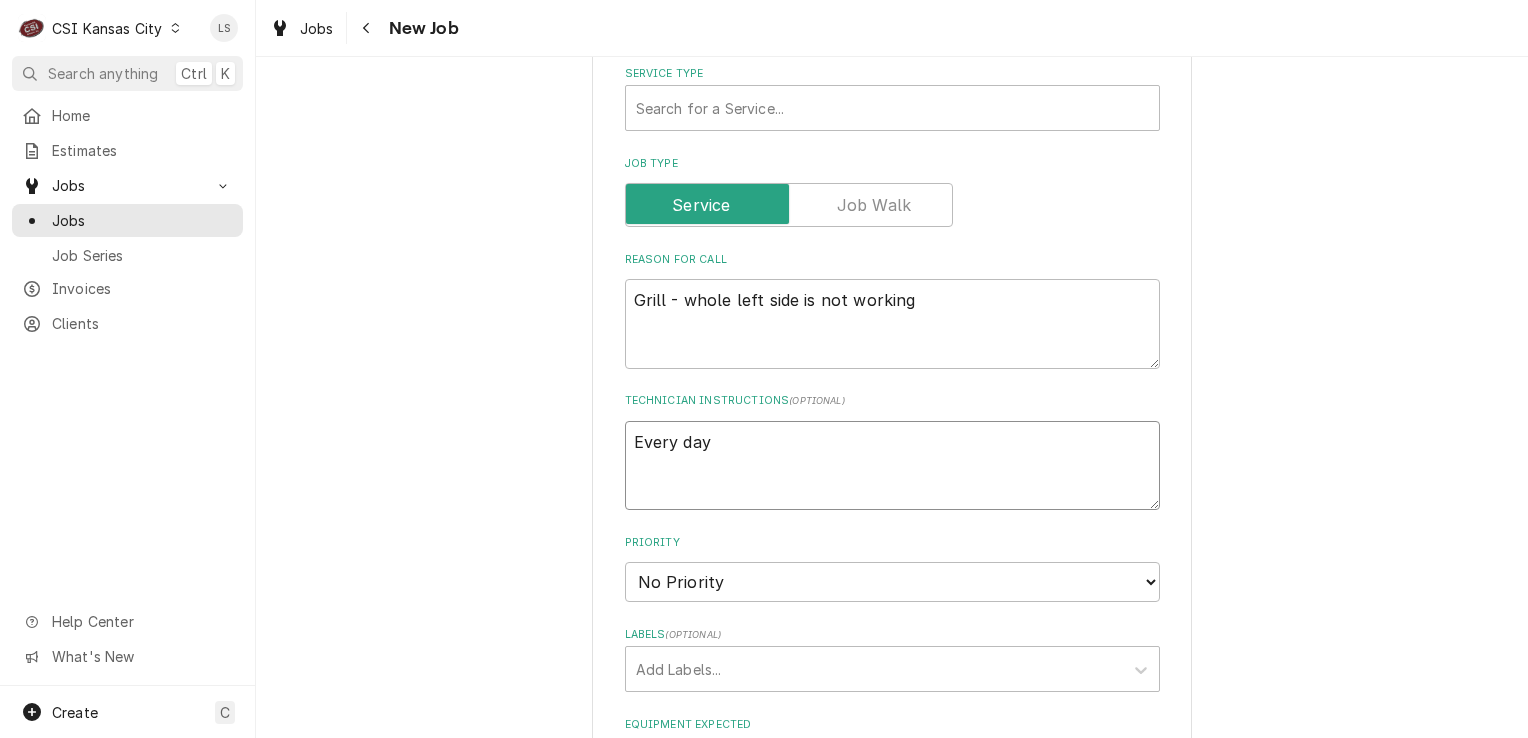 type on "x" 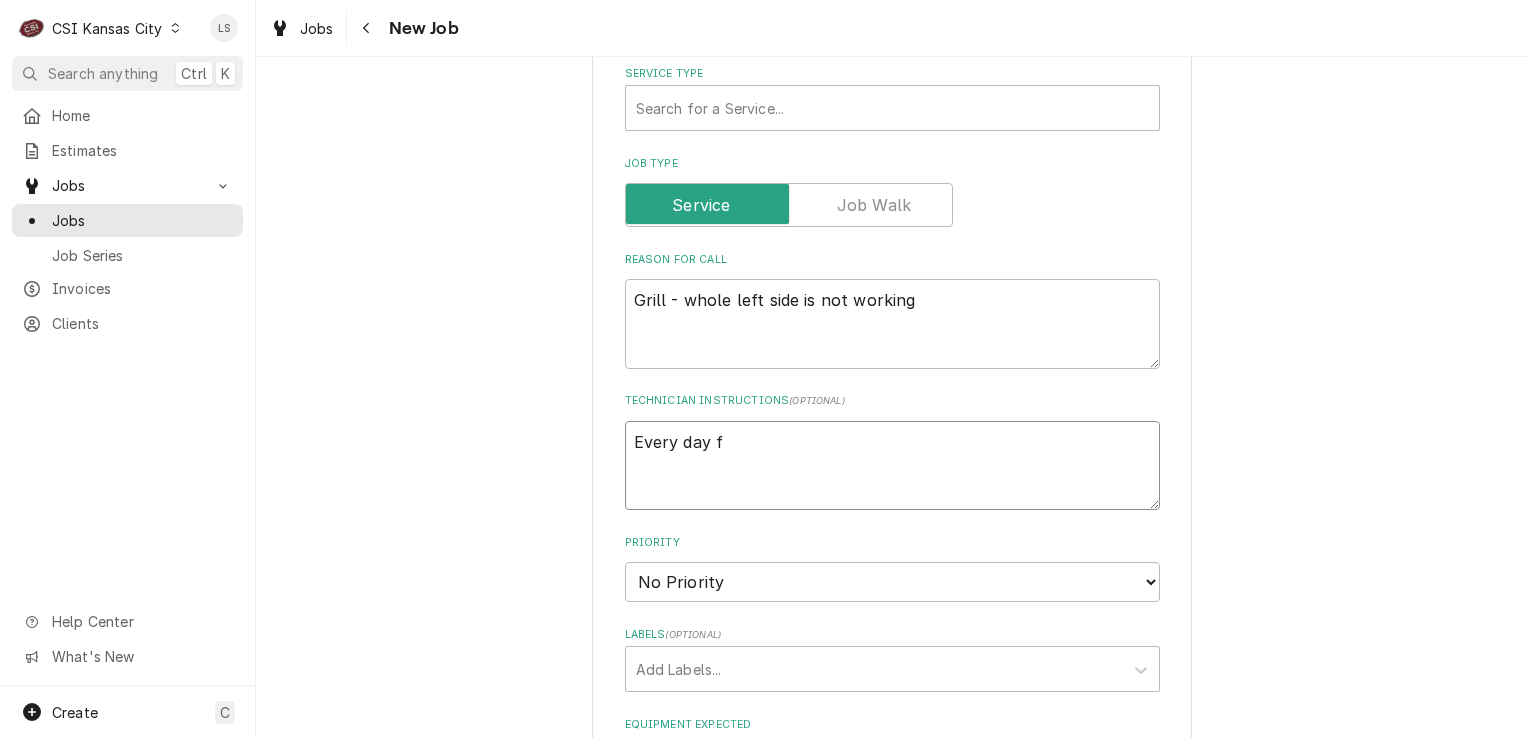 type on "x" 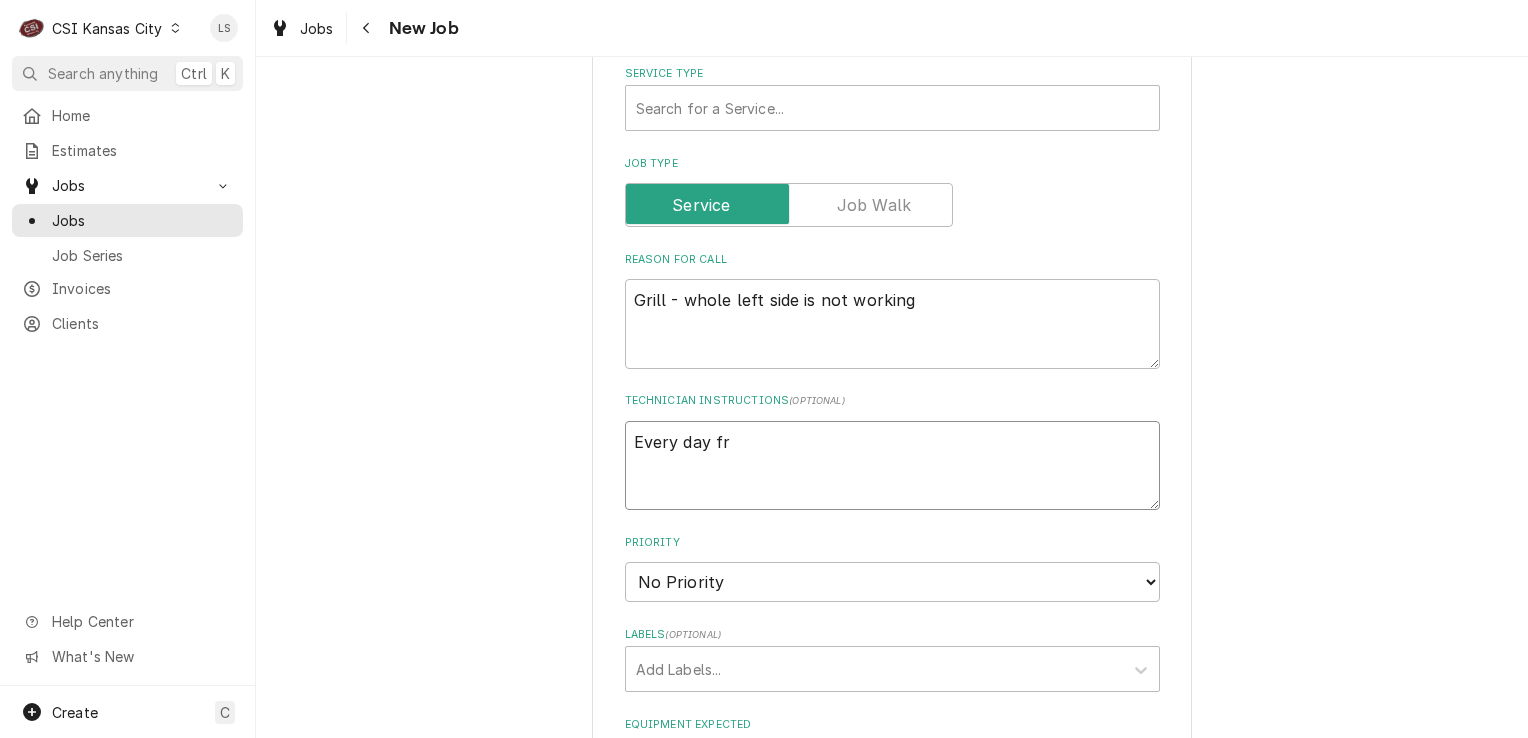 type on "x" 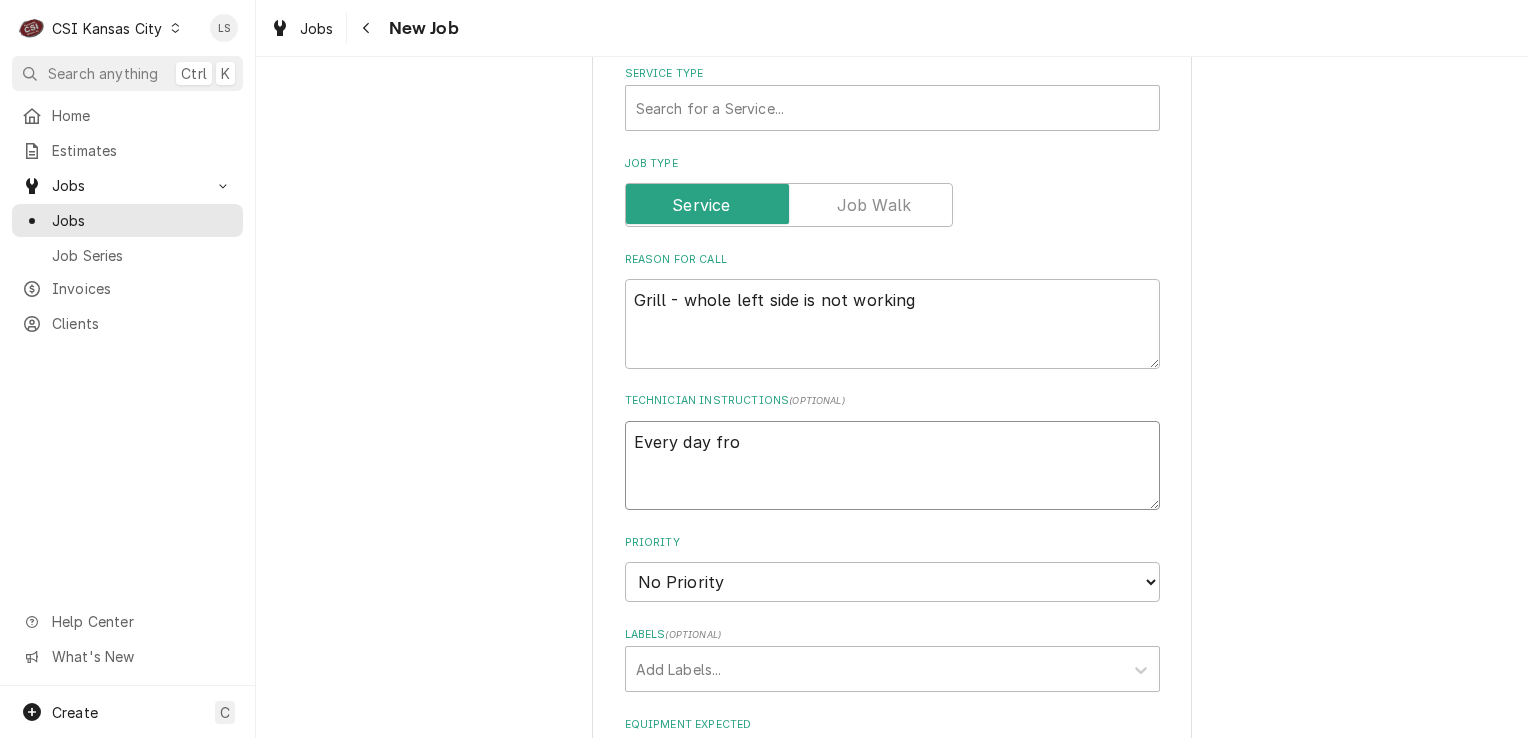 type on "x" 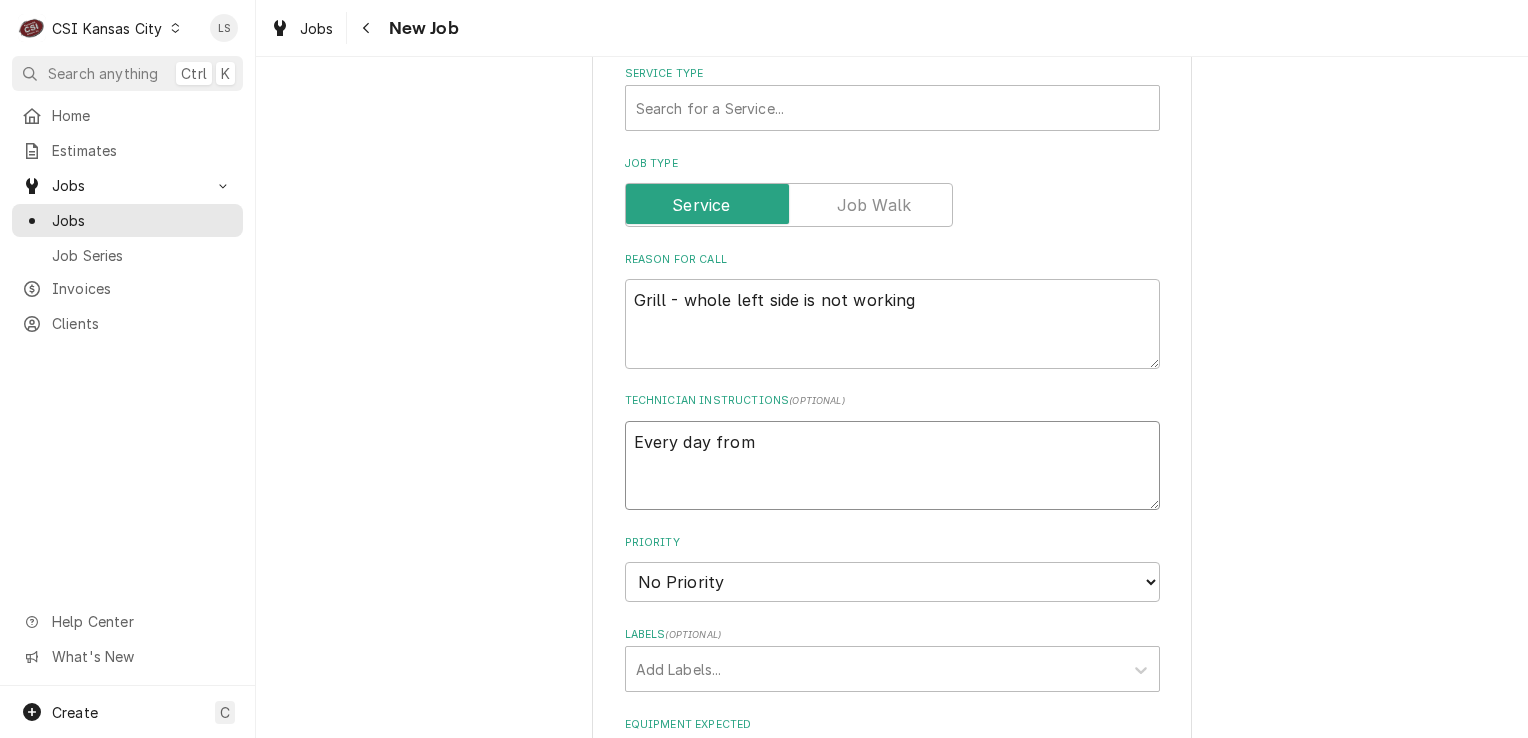 type on "x" 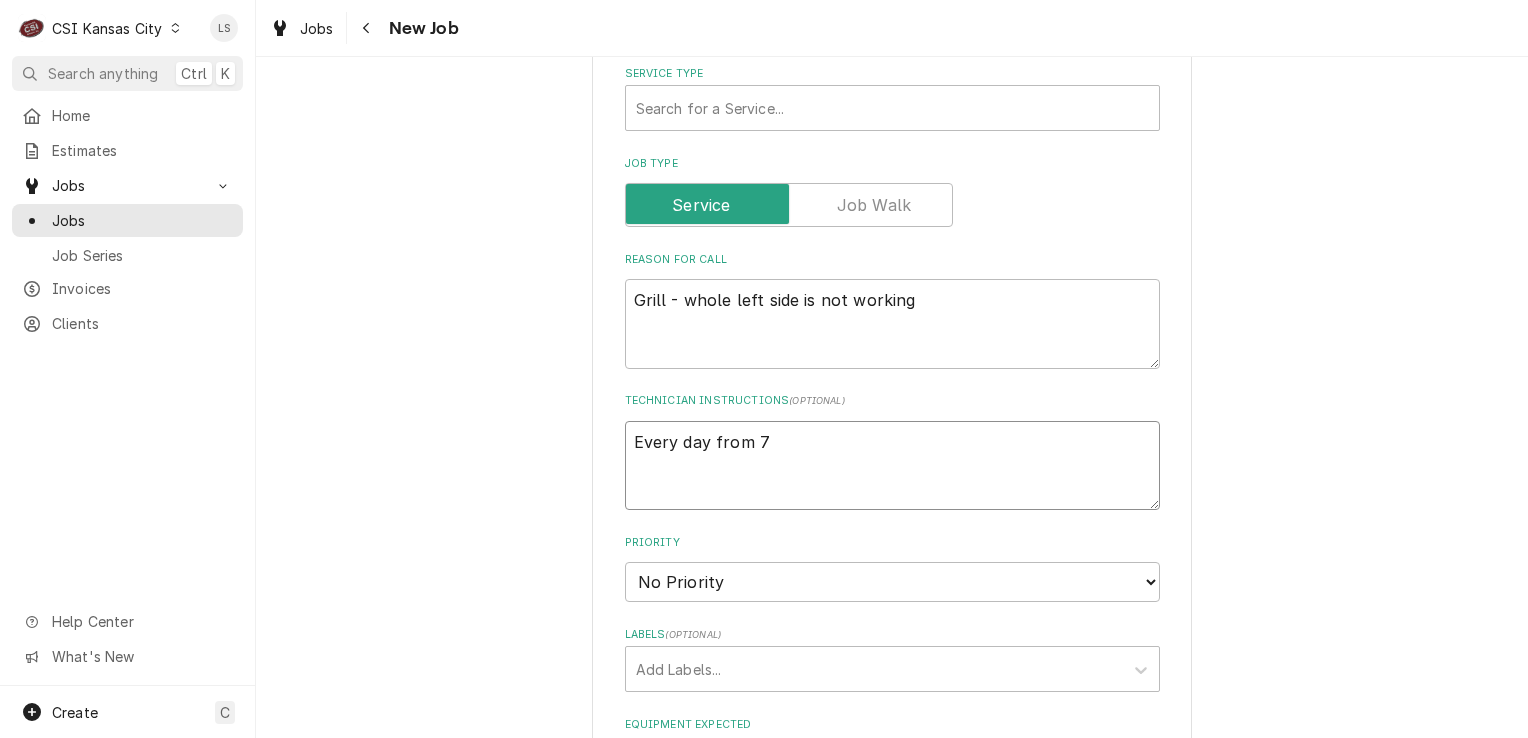 type on "x" 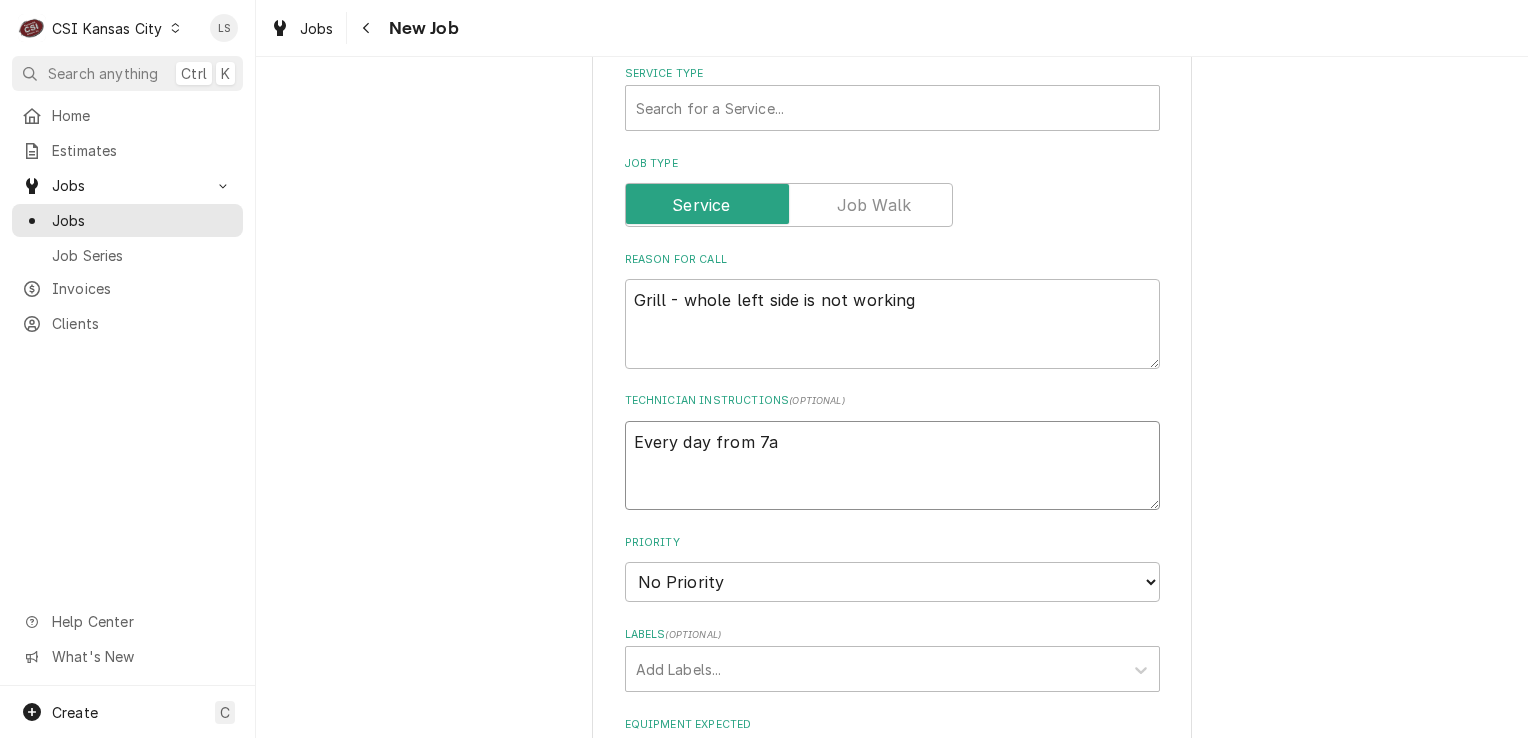 type on "x" 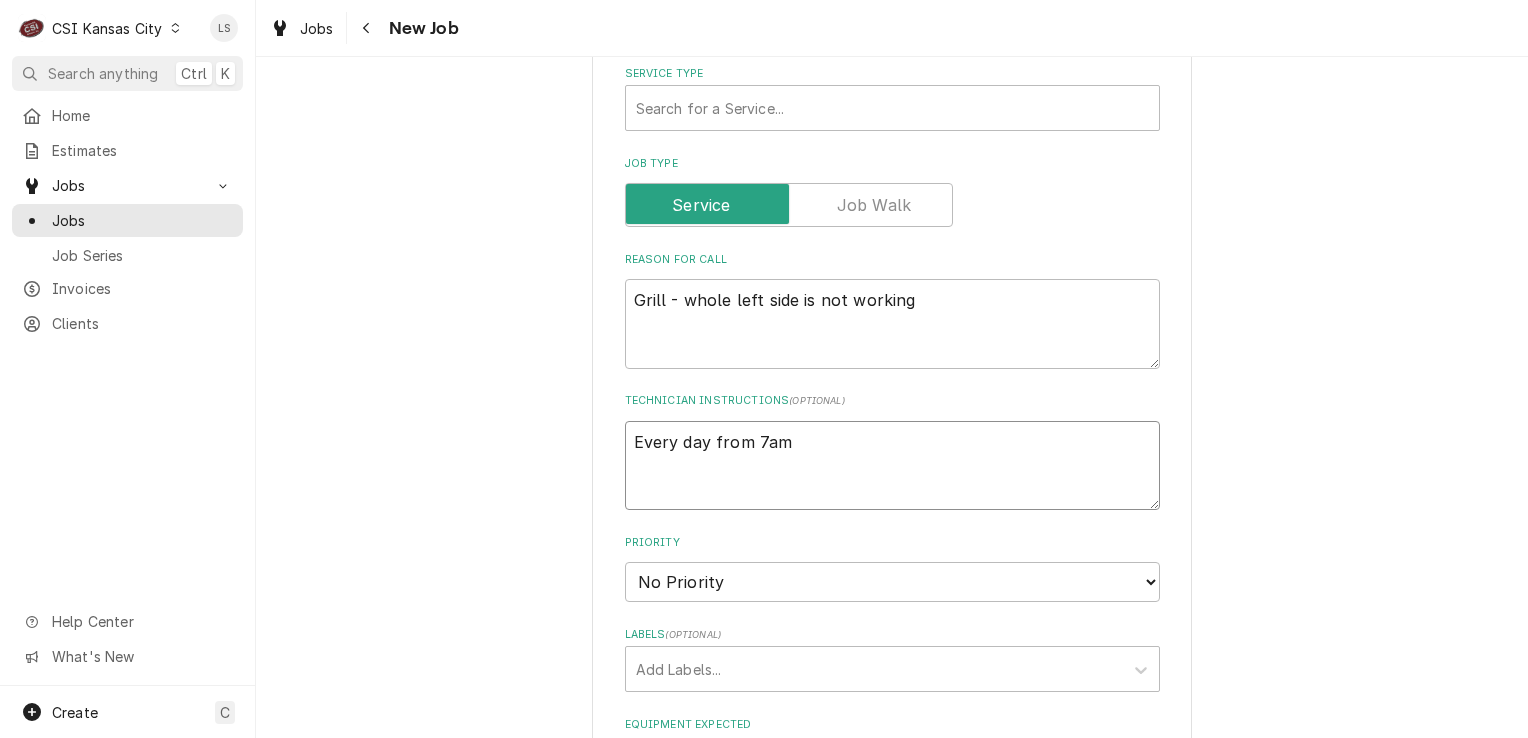 type on "x" 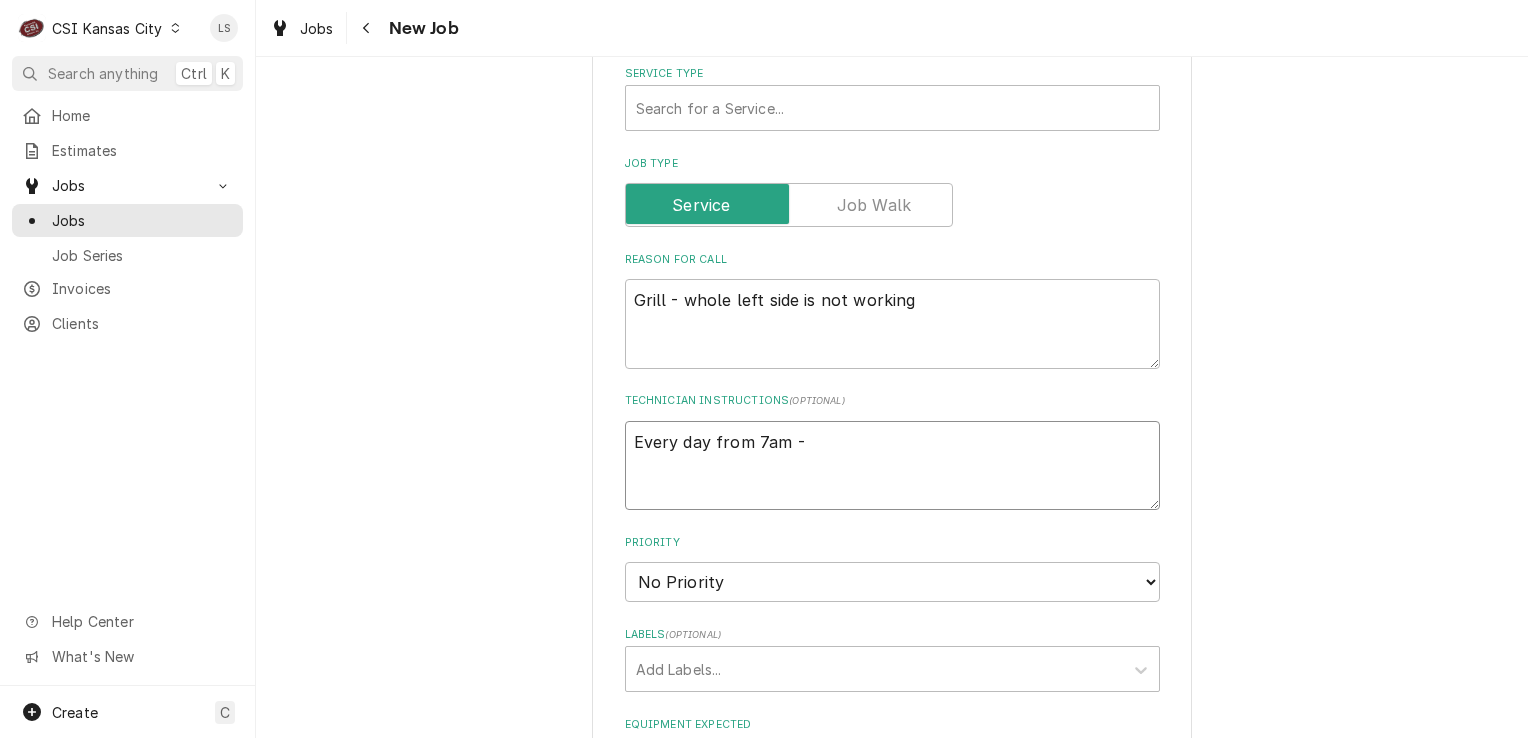type on "x" 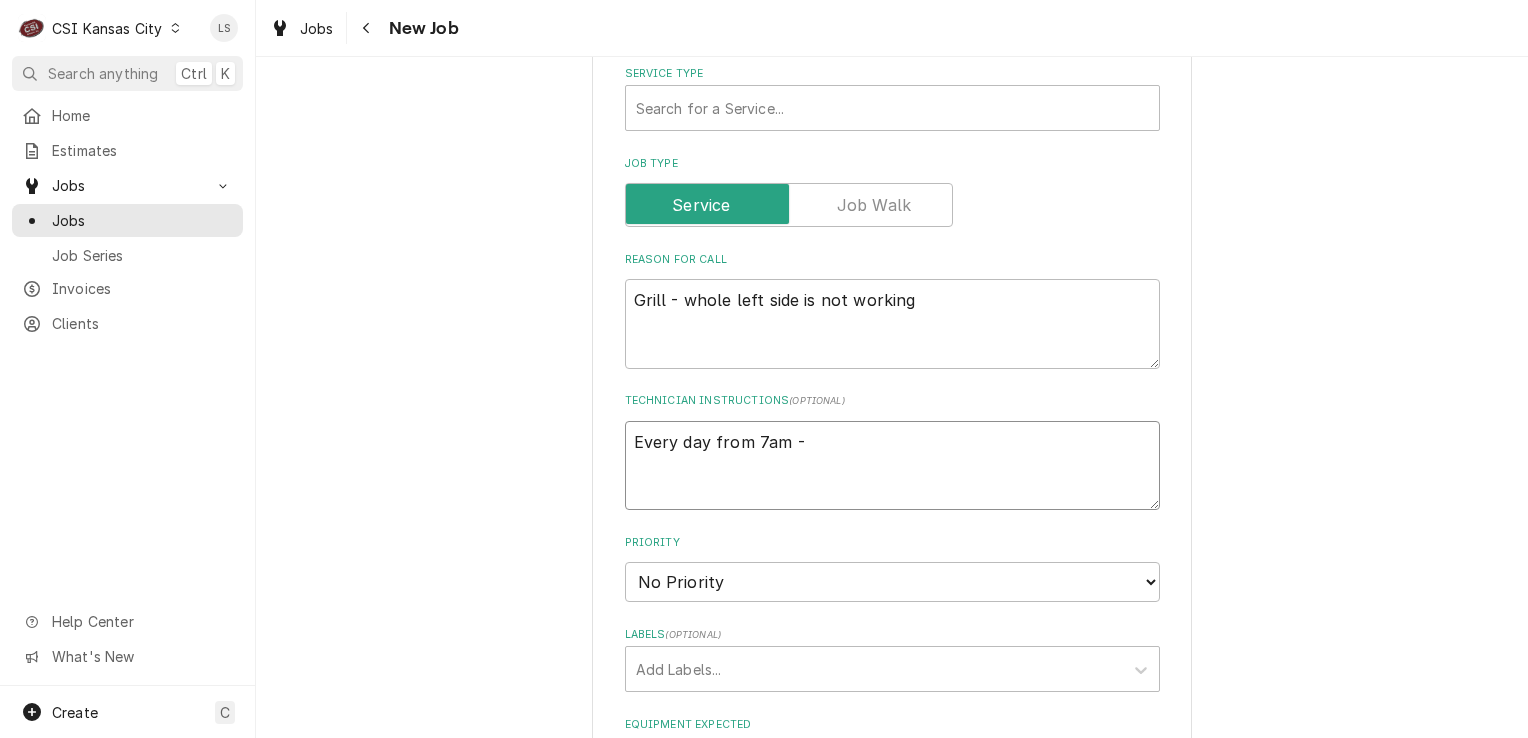 type on "x" 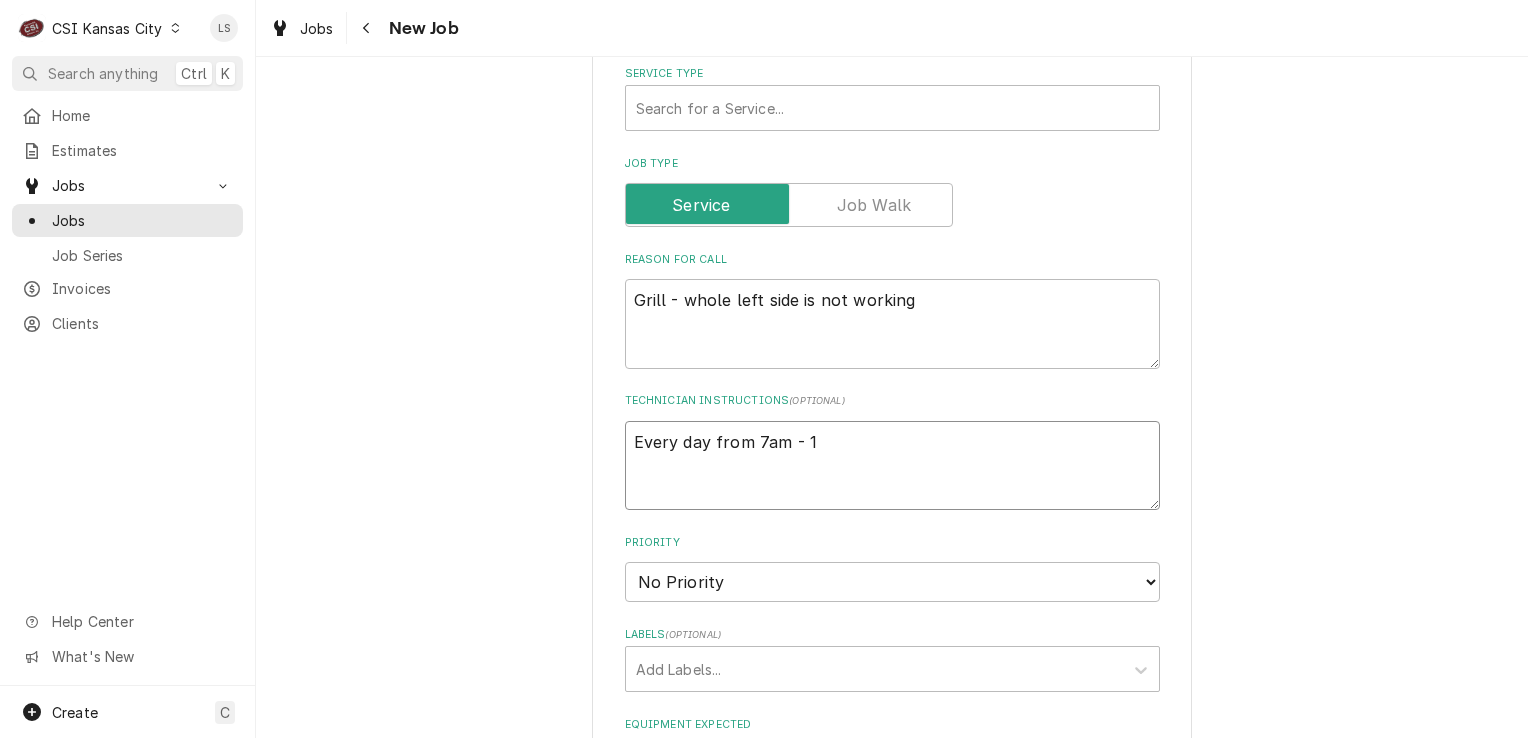 type on "x" 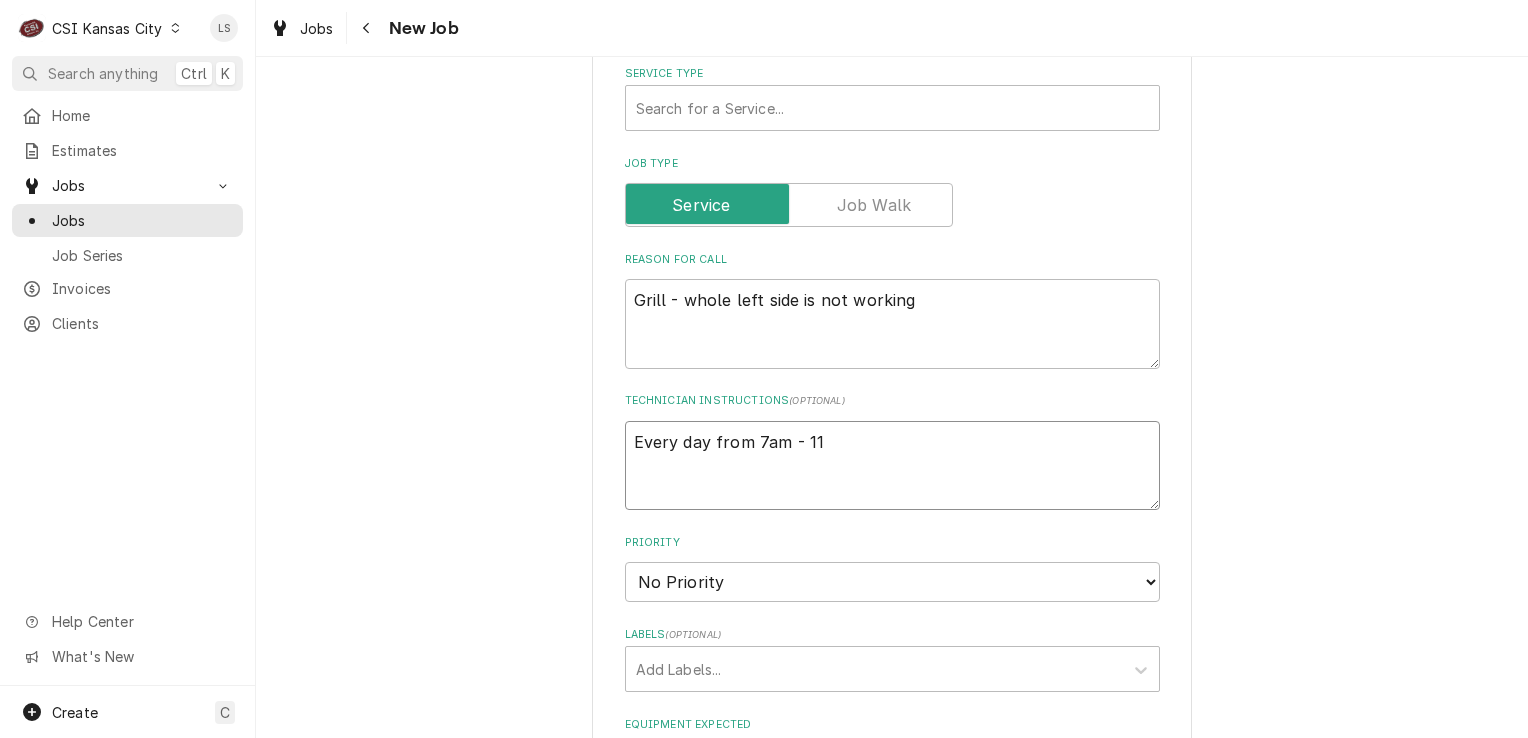 type on "x" 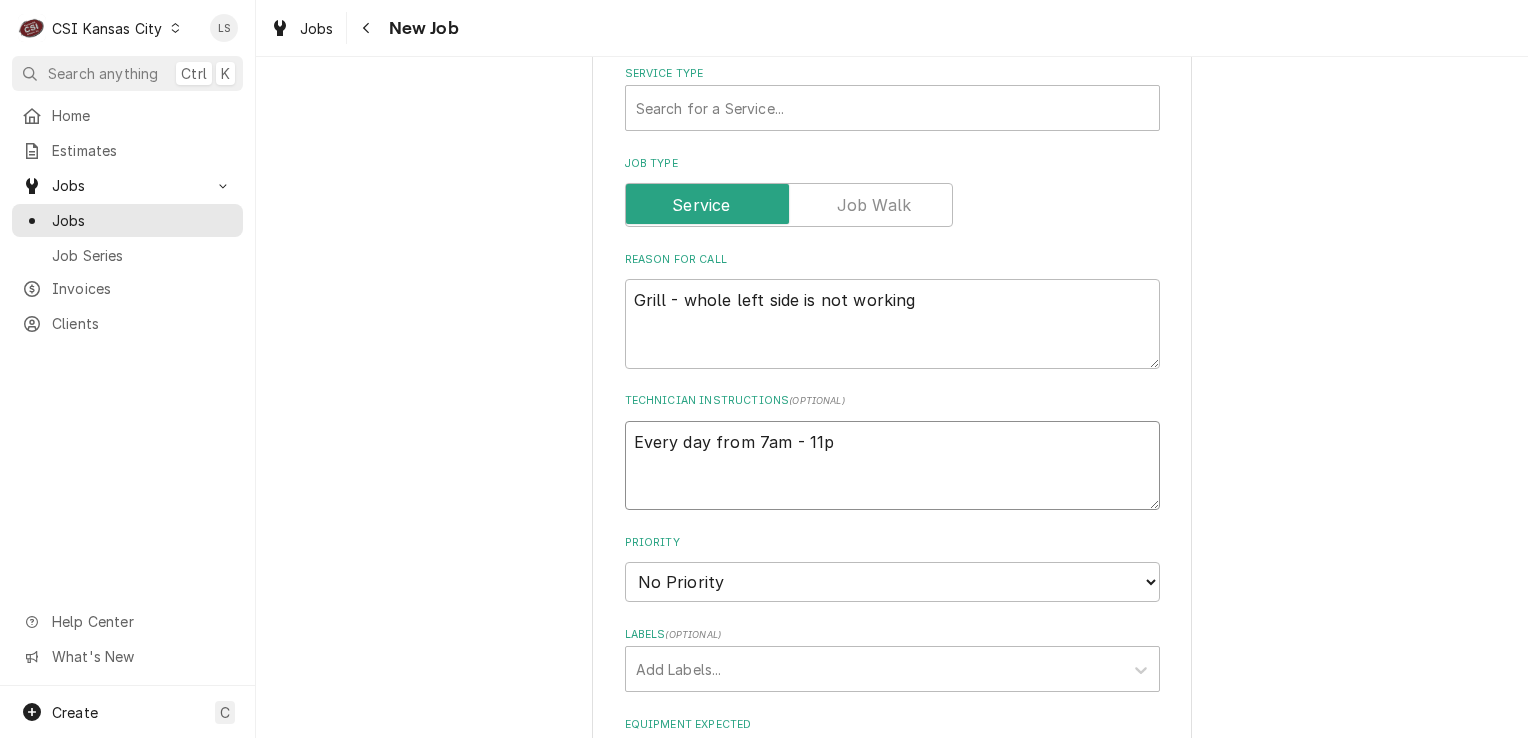 type on "x" 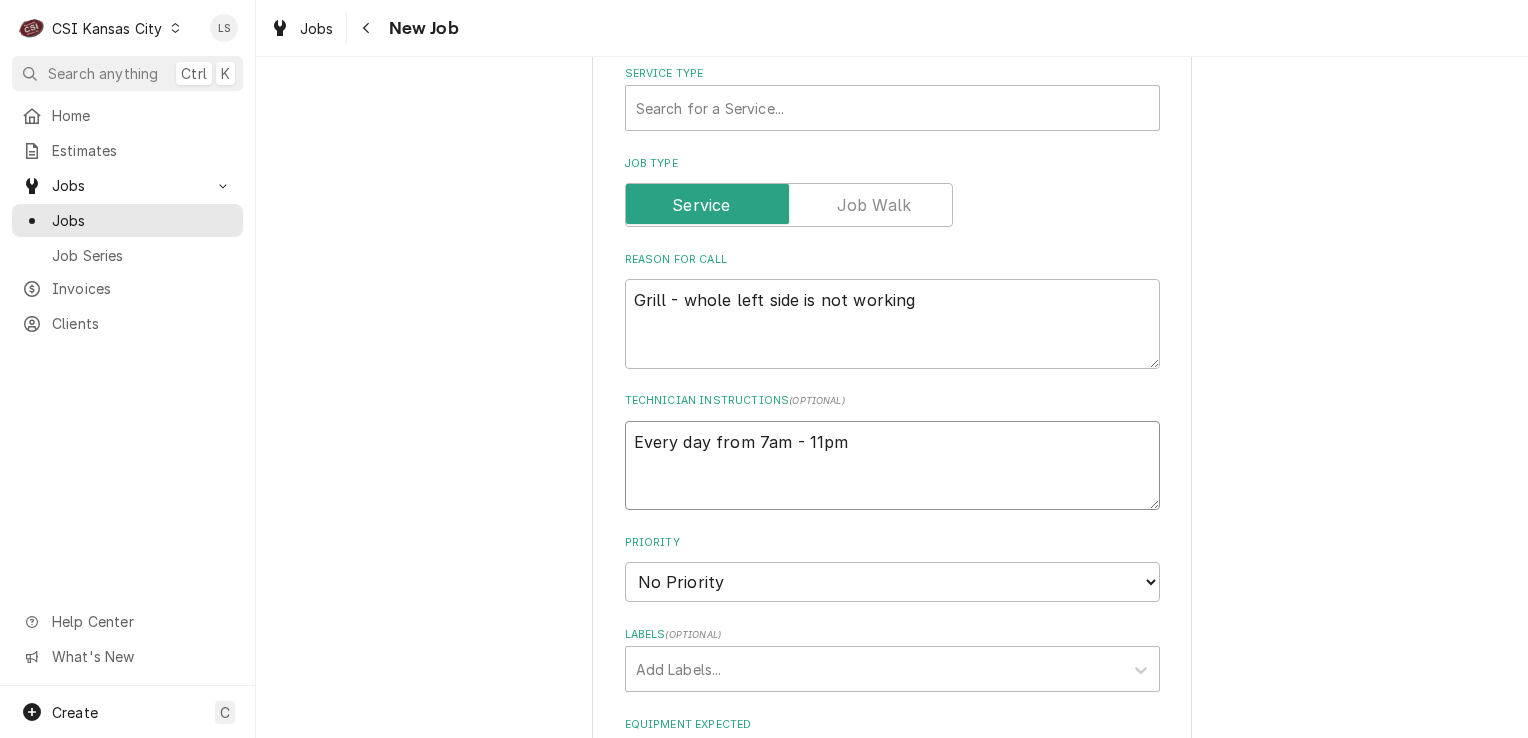 type on "x" 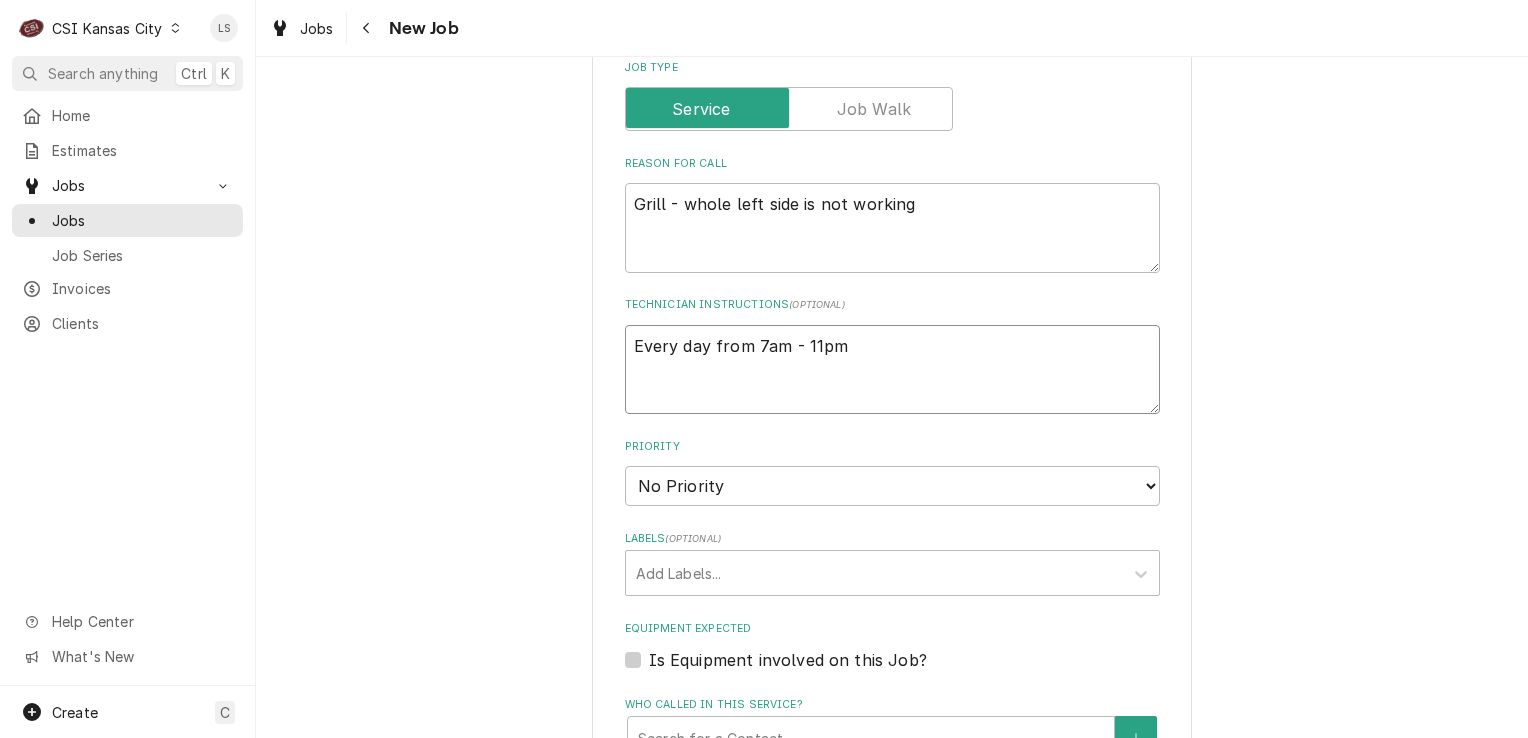 scroll, scrollTop: 1200, scrollLeft: 0, axis: vertical 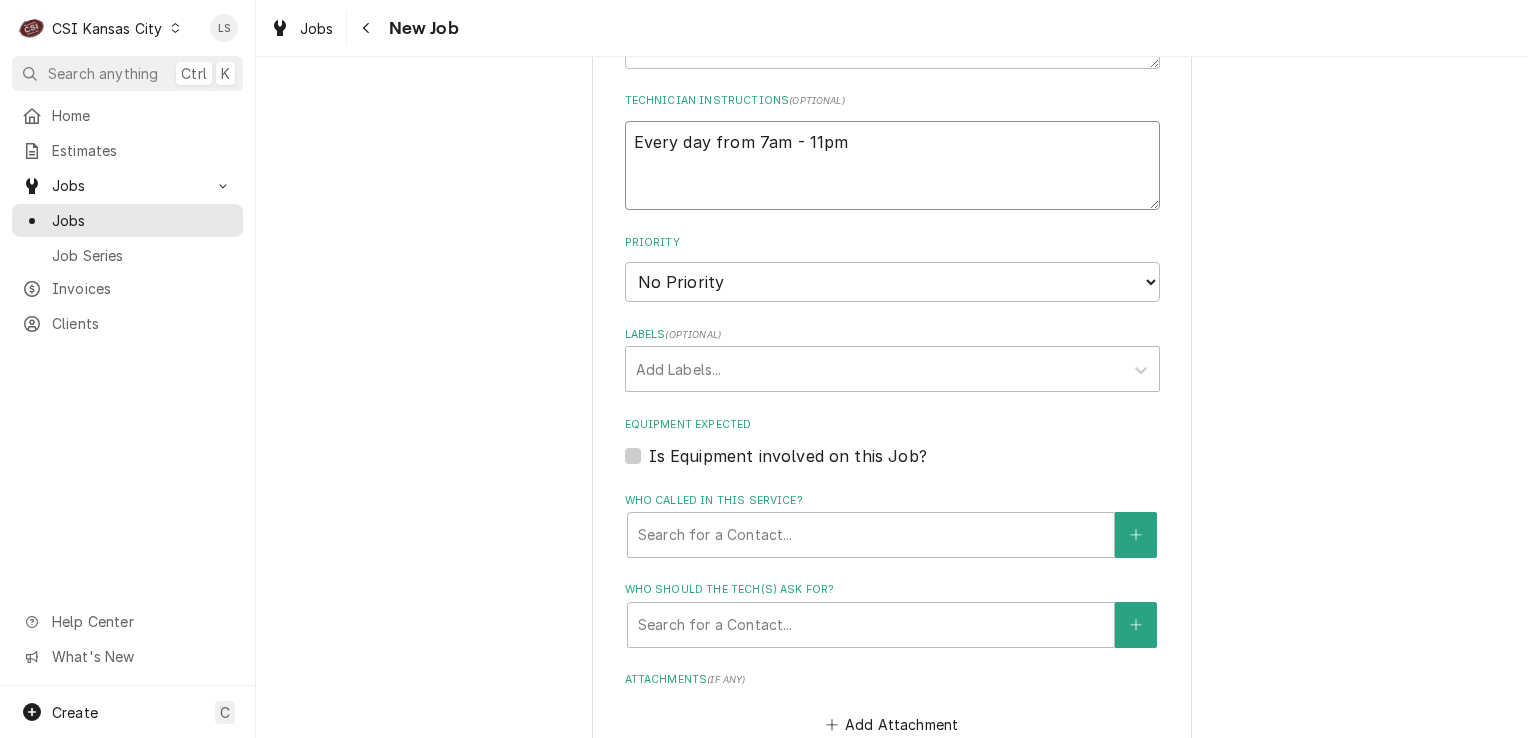 type on "Every day from 7am - 11pm" 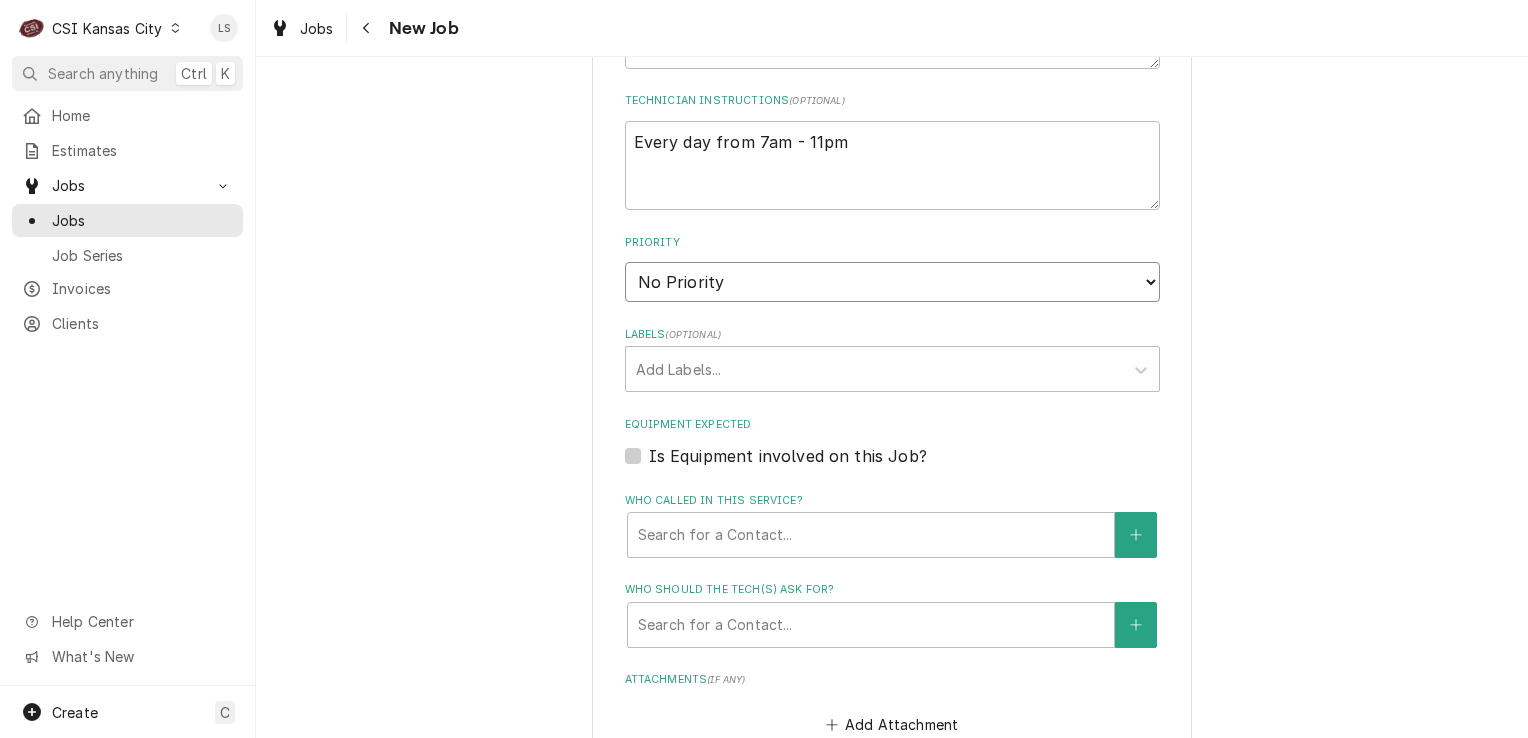 click on "No Priority Urgent High Medium Low" at bounding box center (892, 282) 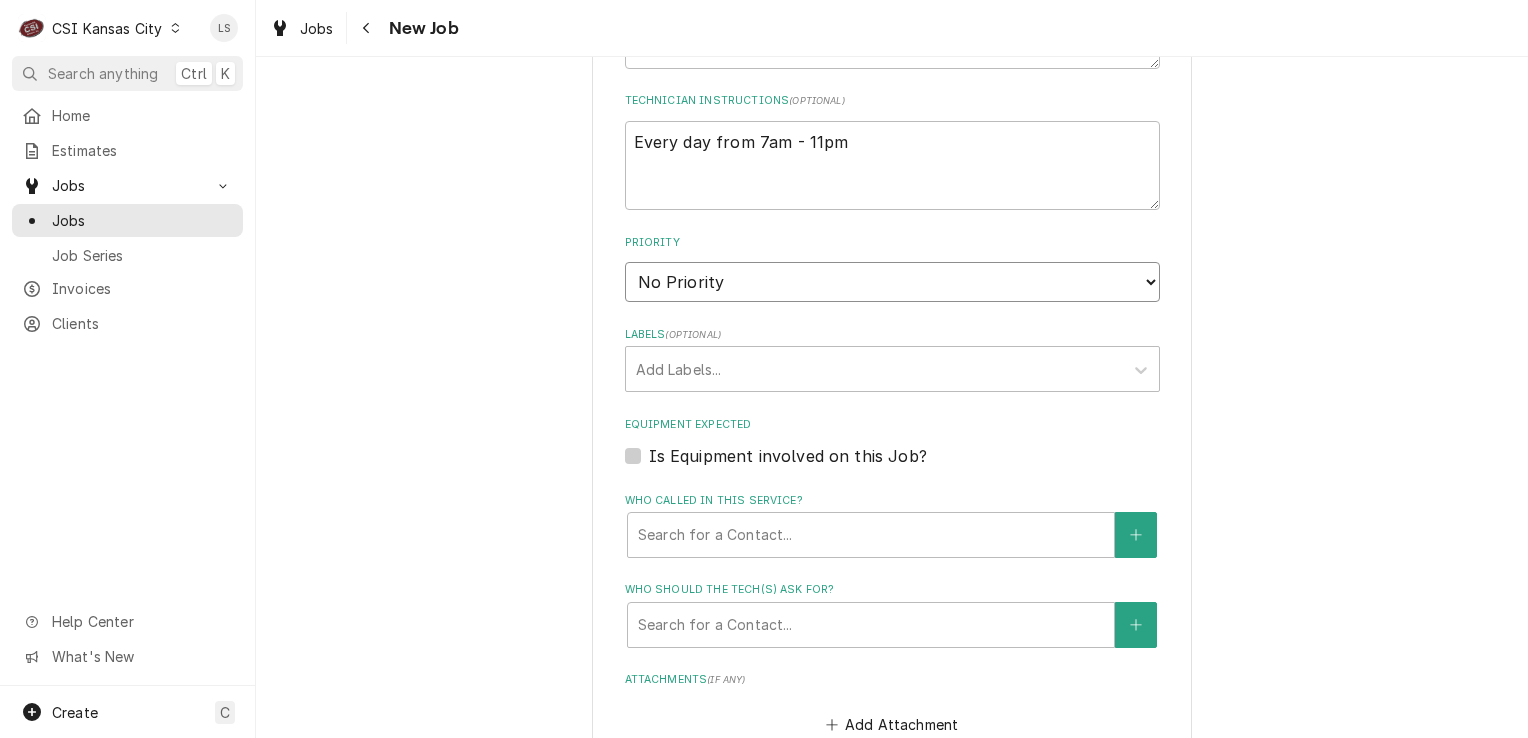 select on "1" 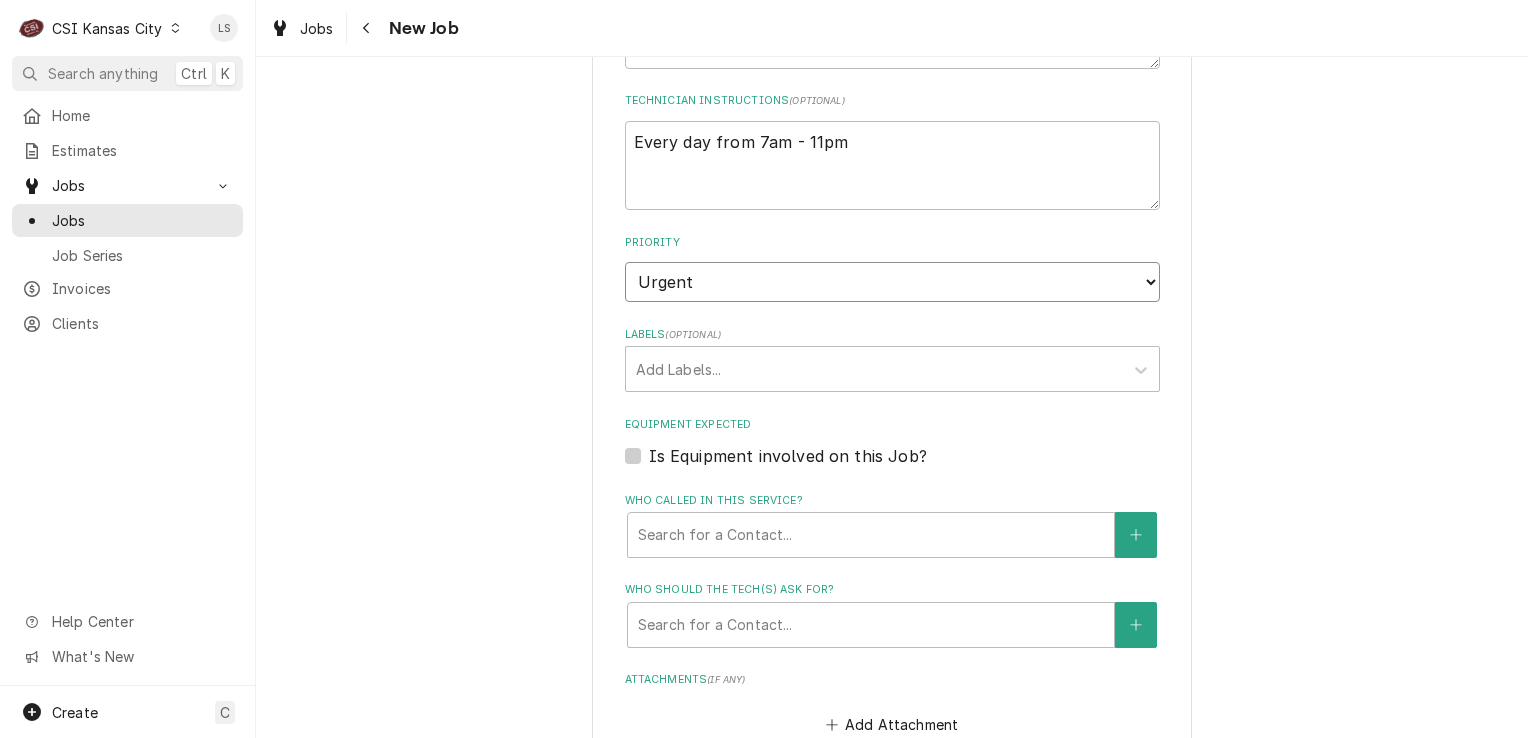 click on "No Priority Urgent High Medium Low" at bounding box center (892, 282) 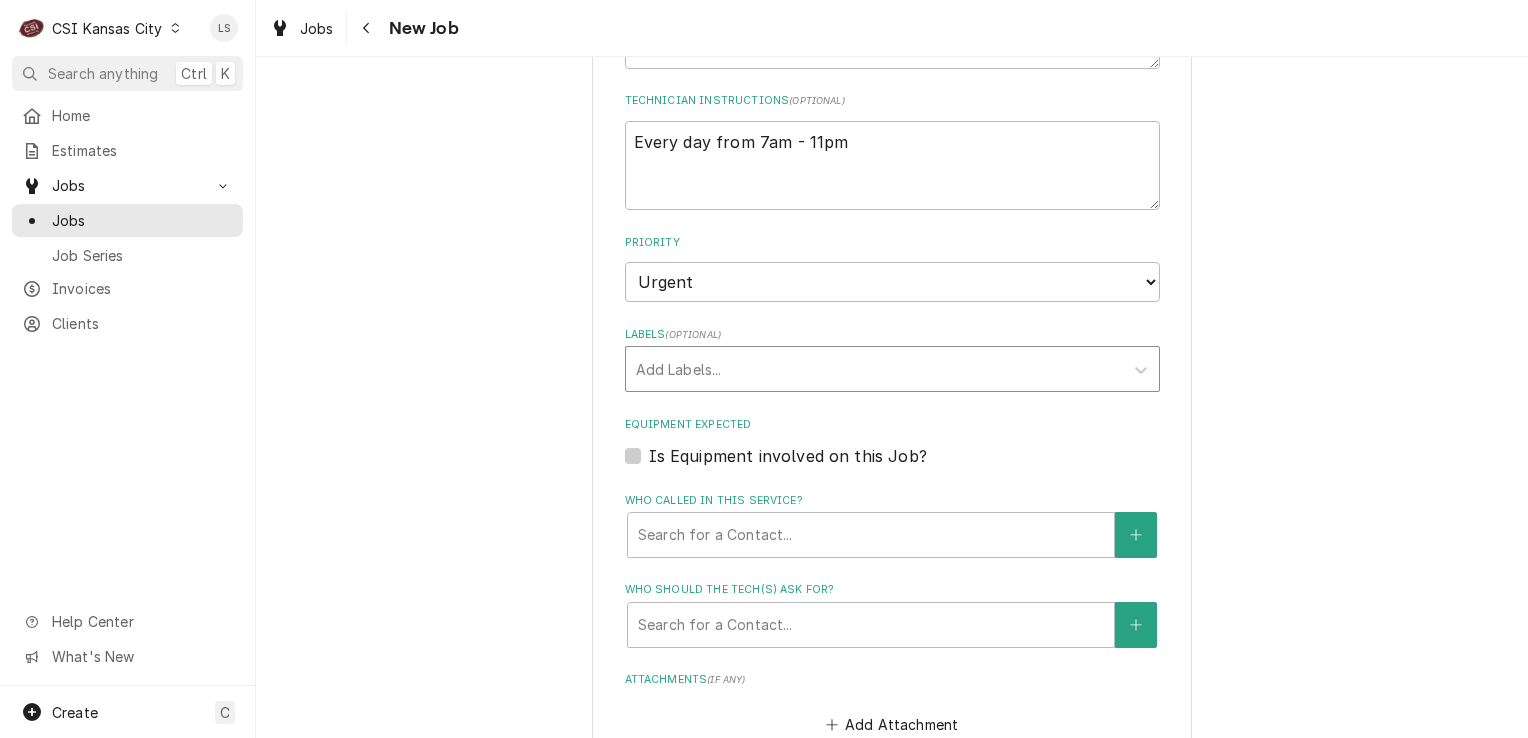 click at bounding box center [874, 369] 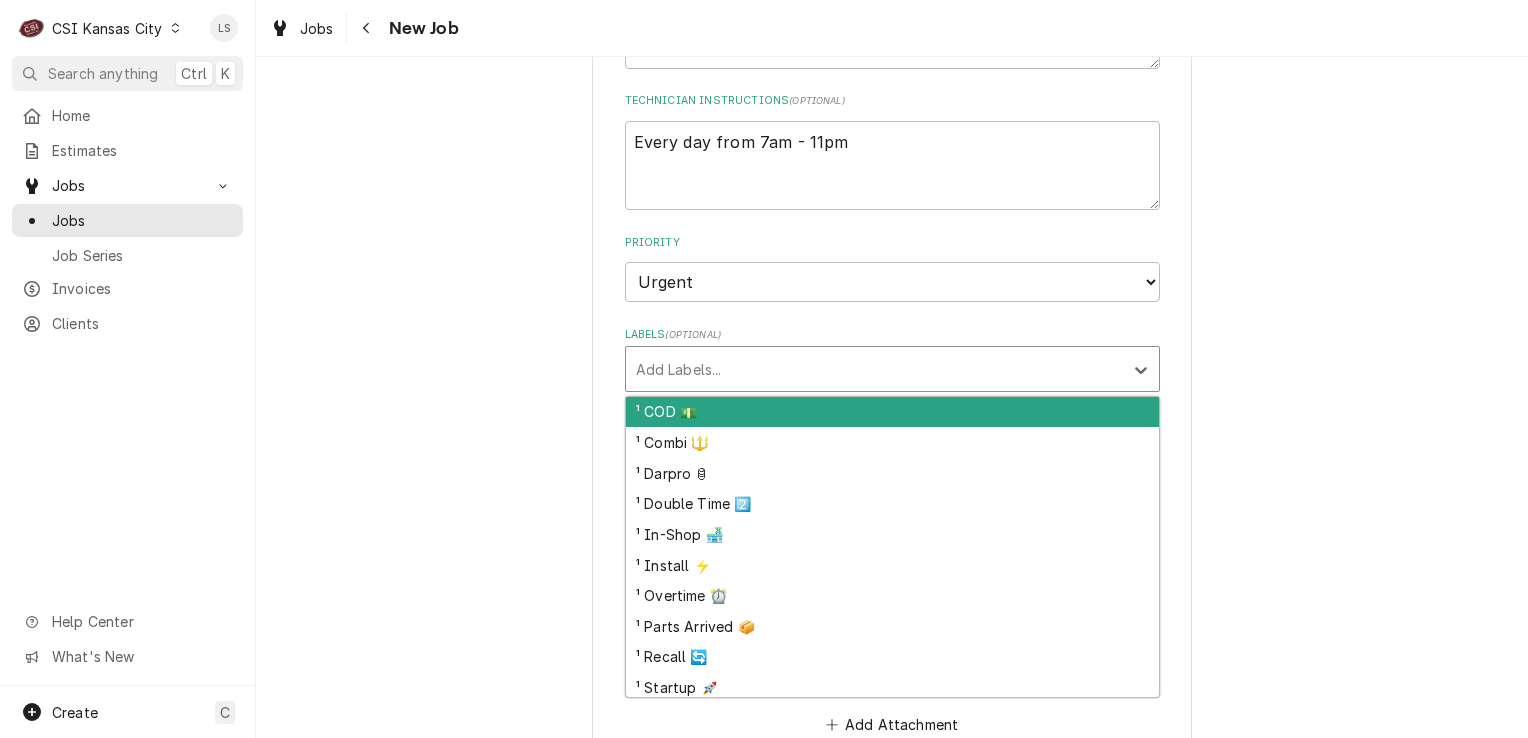 type on "x" 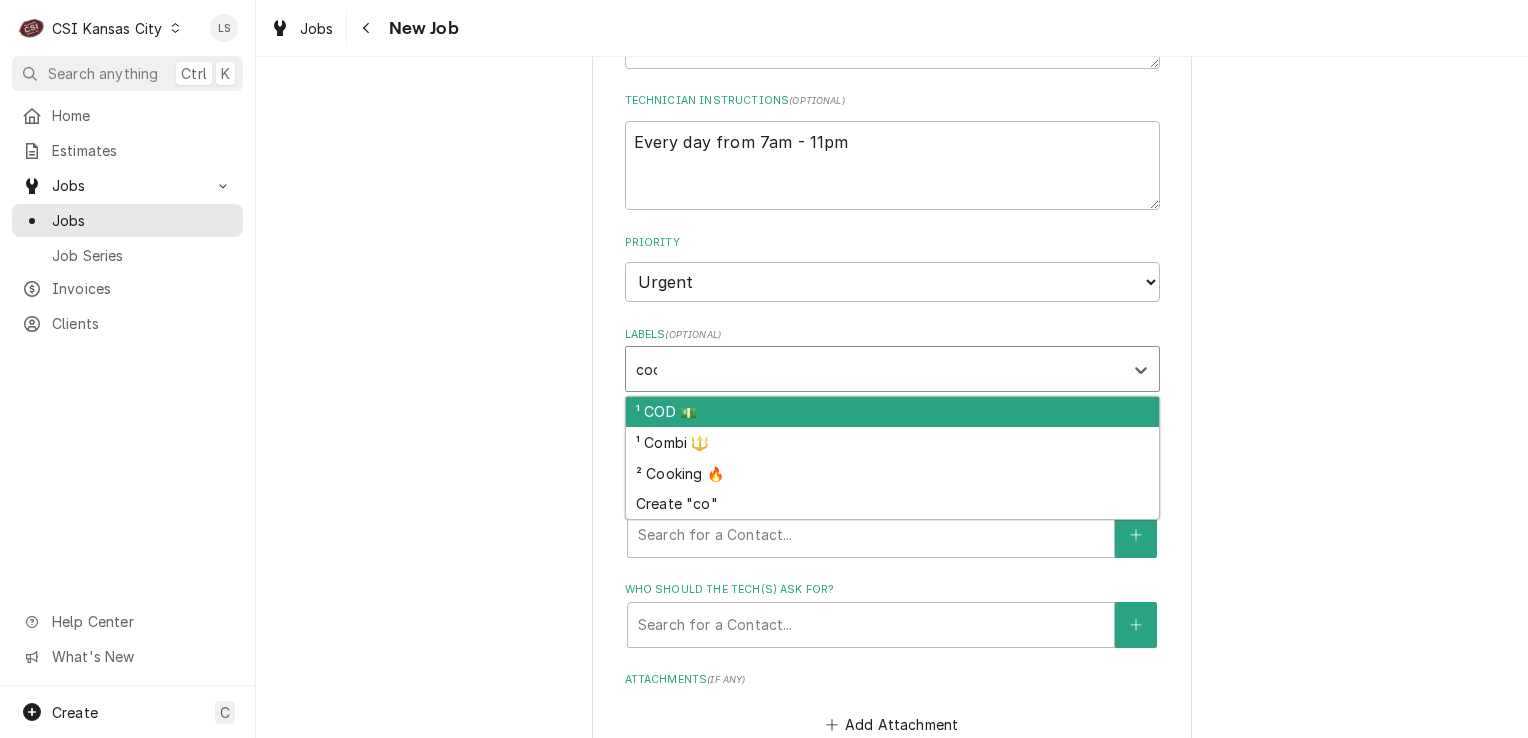 type on "cook" 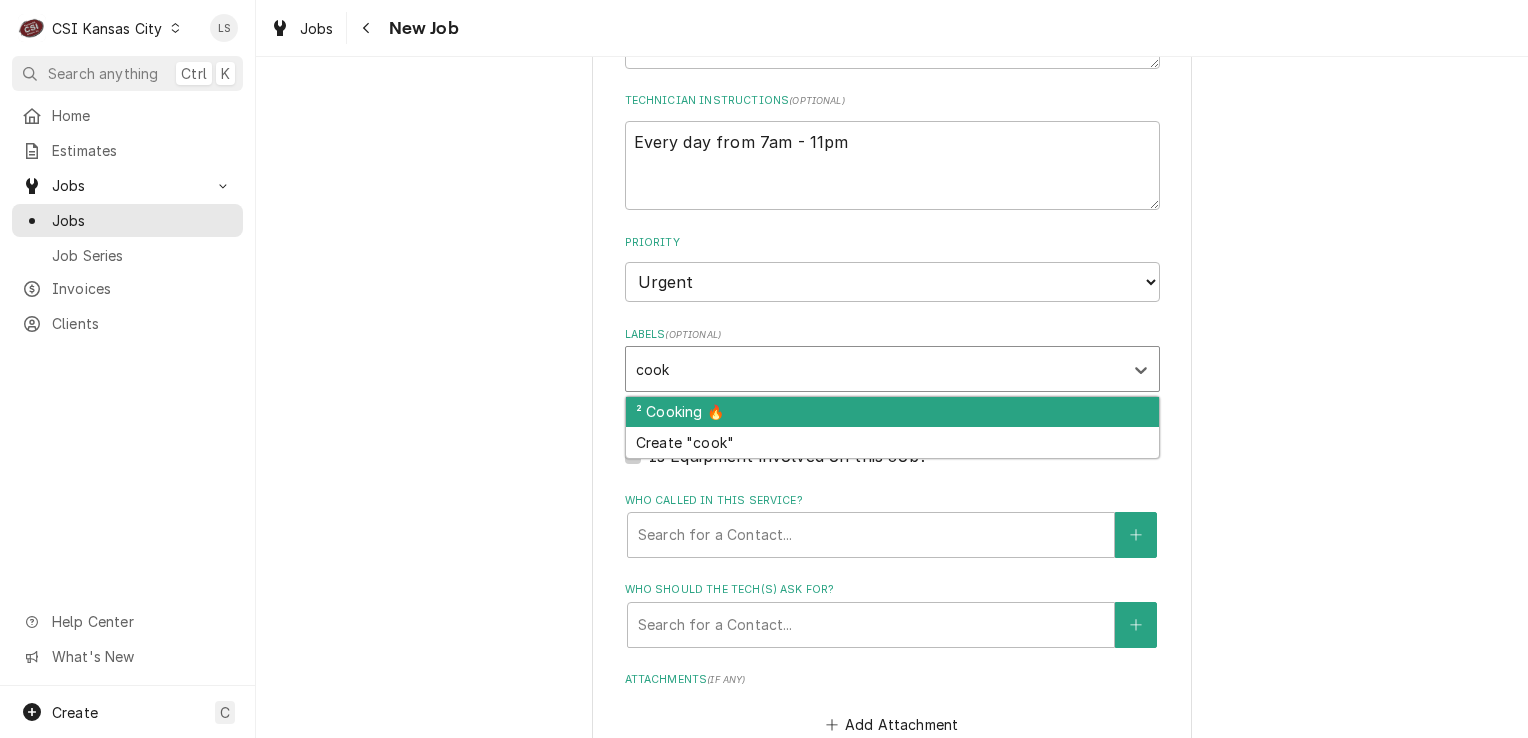 type on "x" 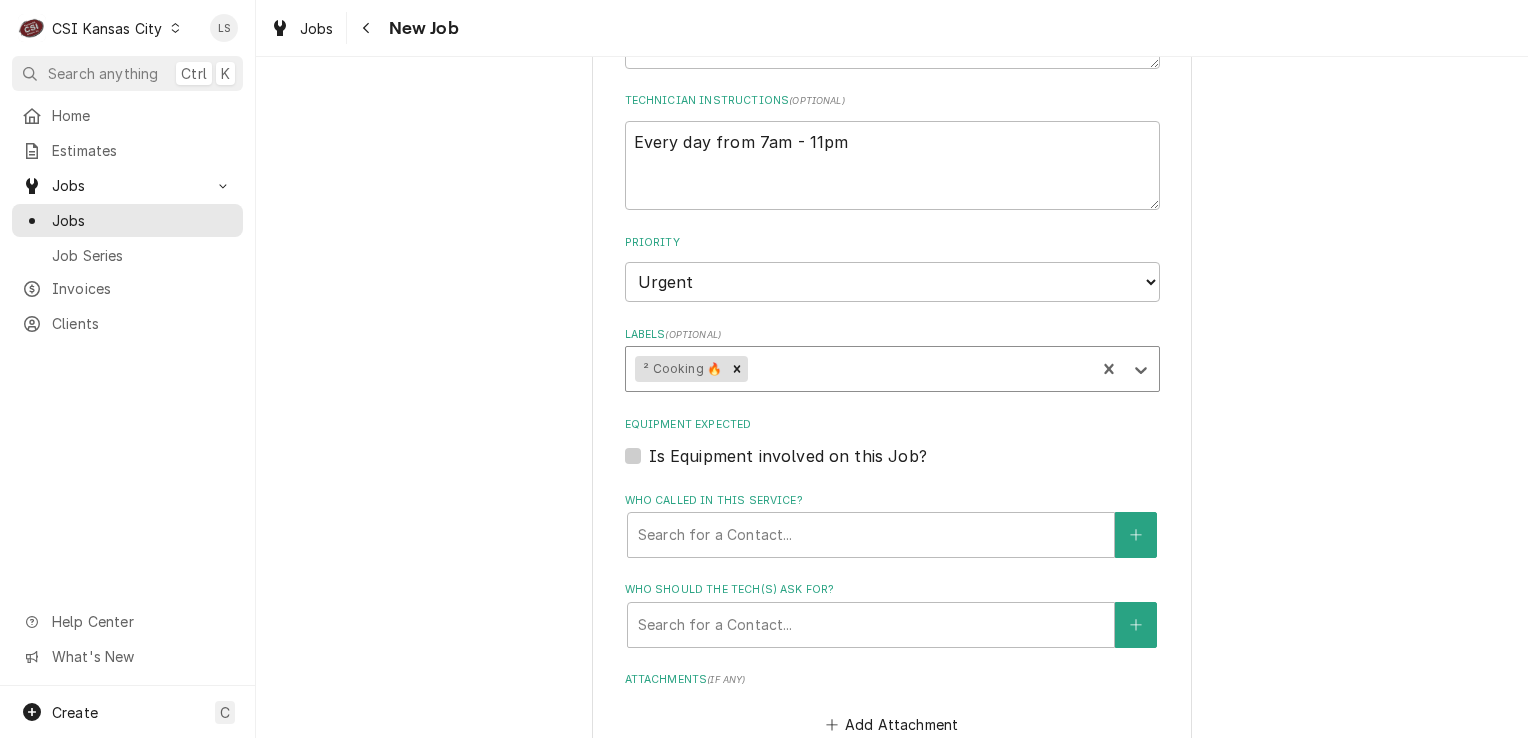 type on "x" 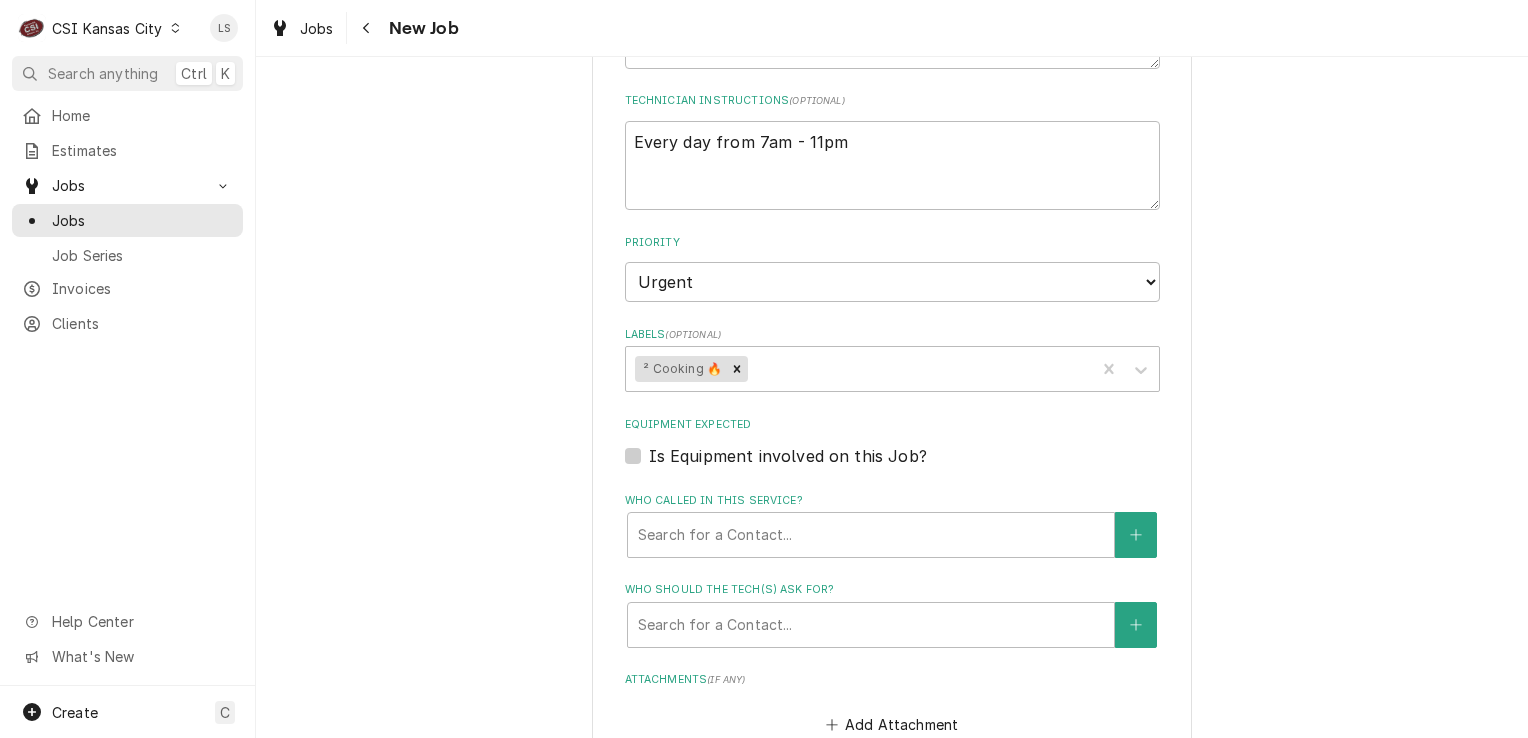 click on "Is Equipment involved on this Job?" at bounding box center [788, 456] 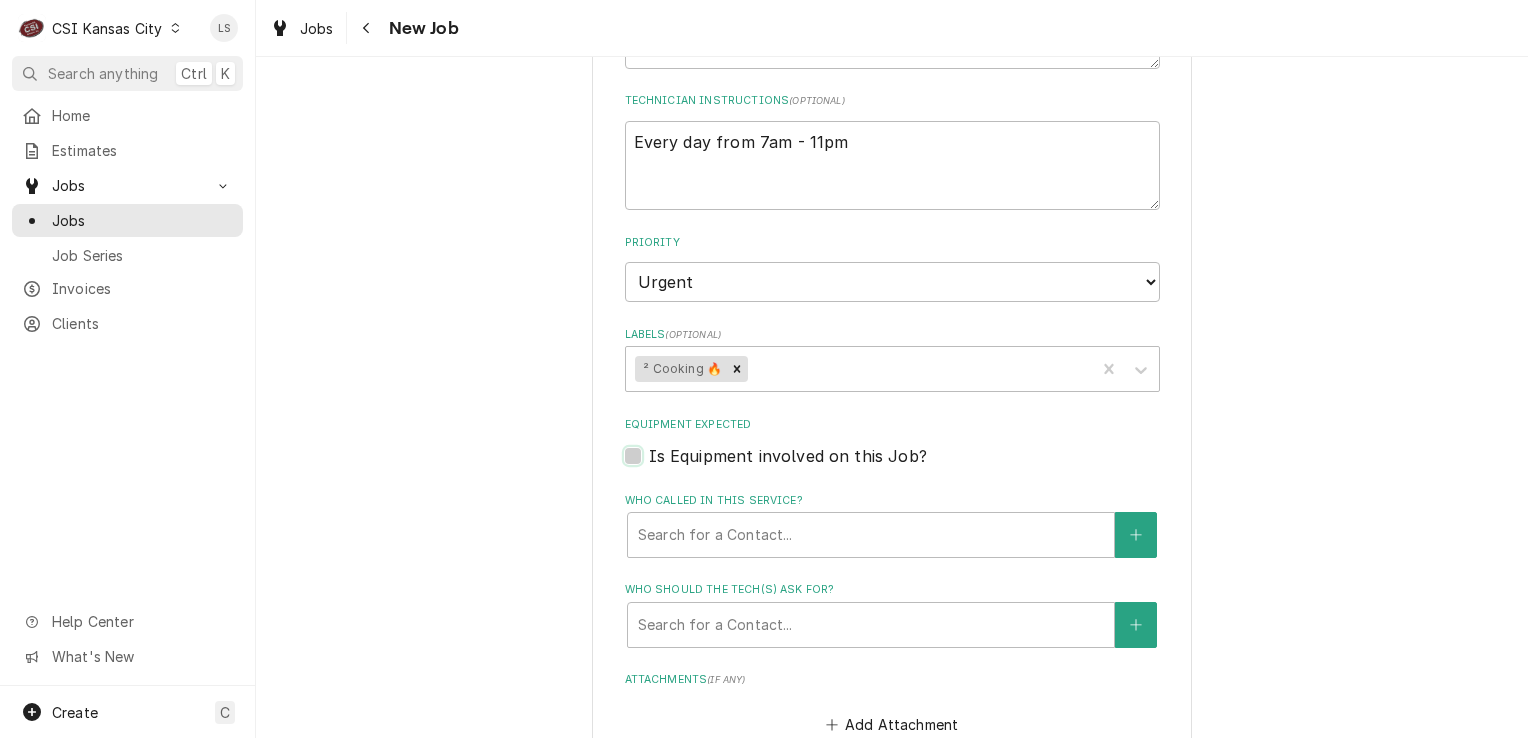 click on "Equipment Expected" at bounding box center [916, 466] 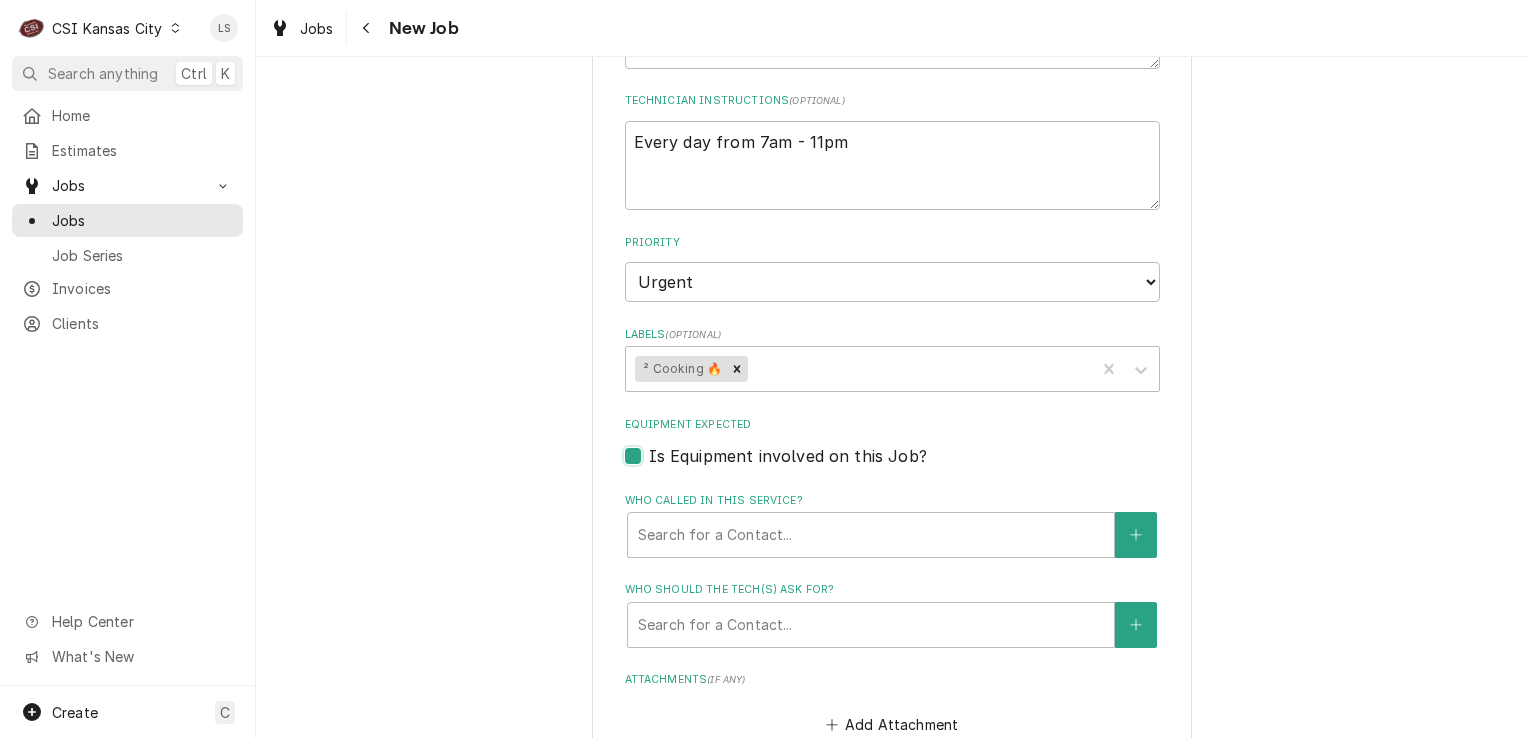 checkbox on "true" 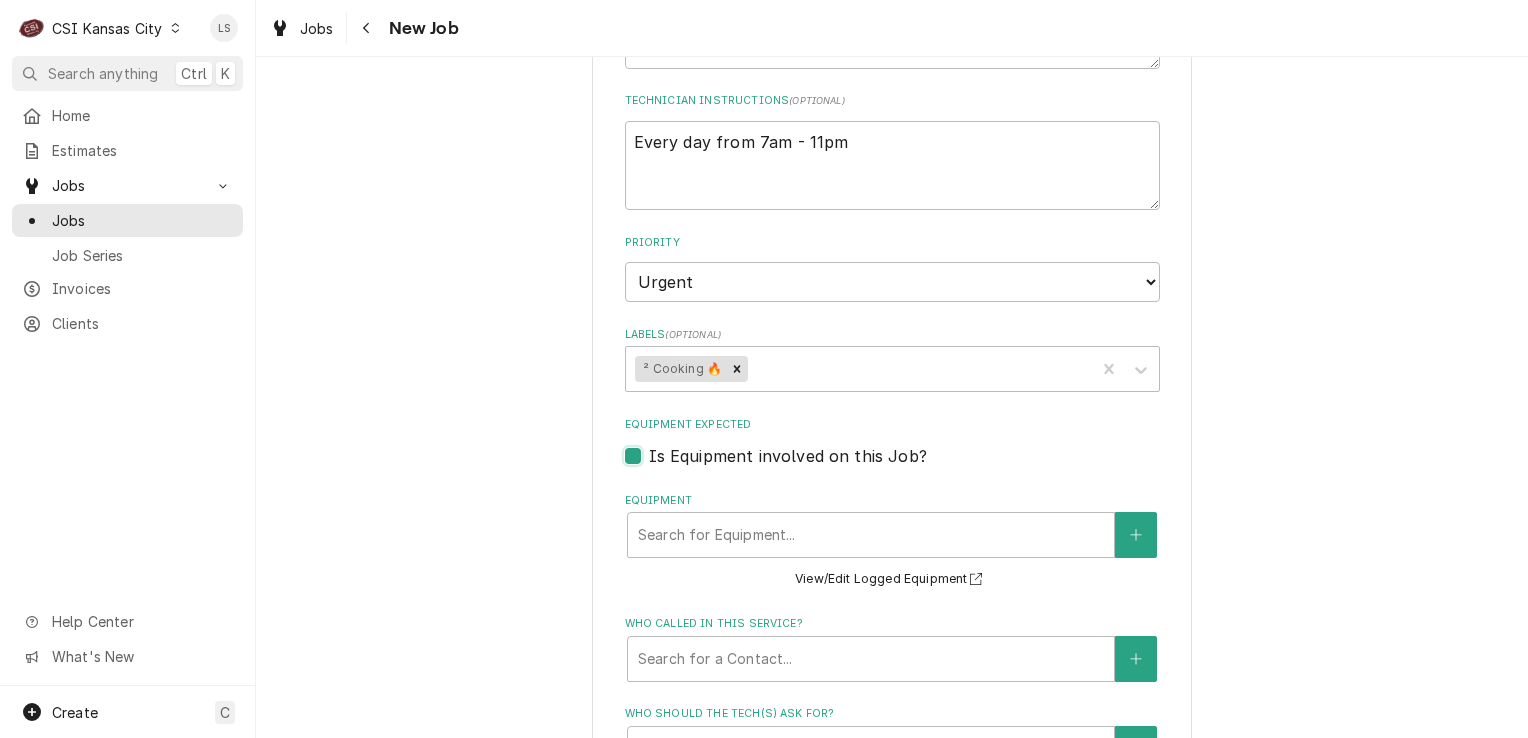 scroll, scrollTop: 1500, scrollLeft: 0, axis: vertical 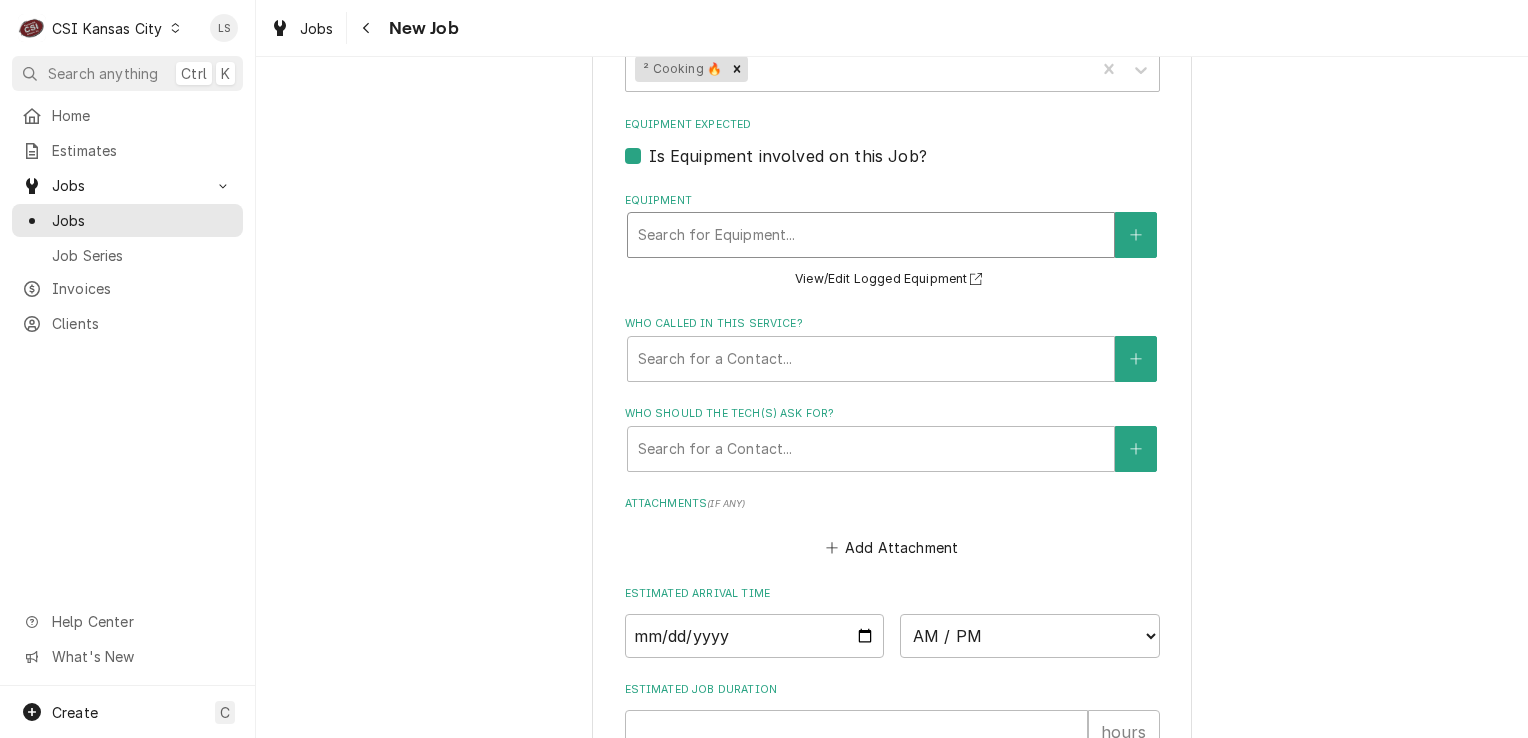 click at bounding box center [871, 235] 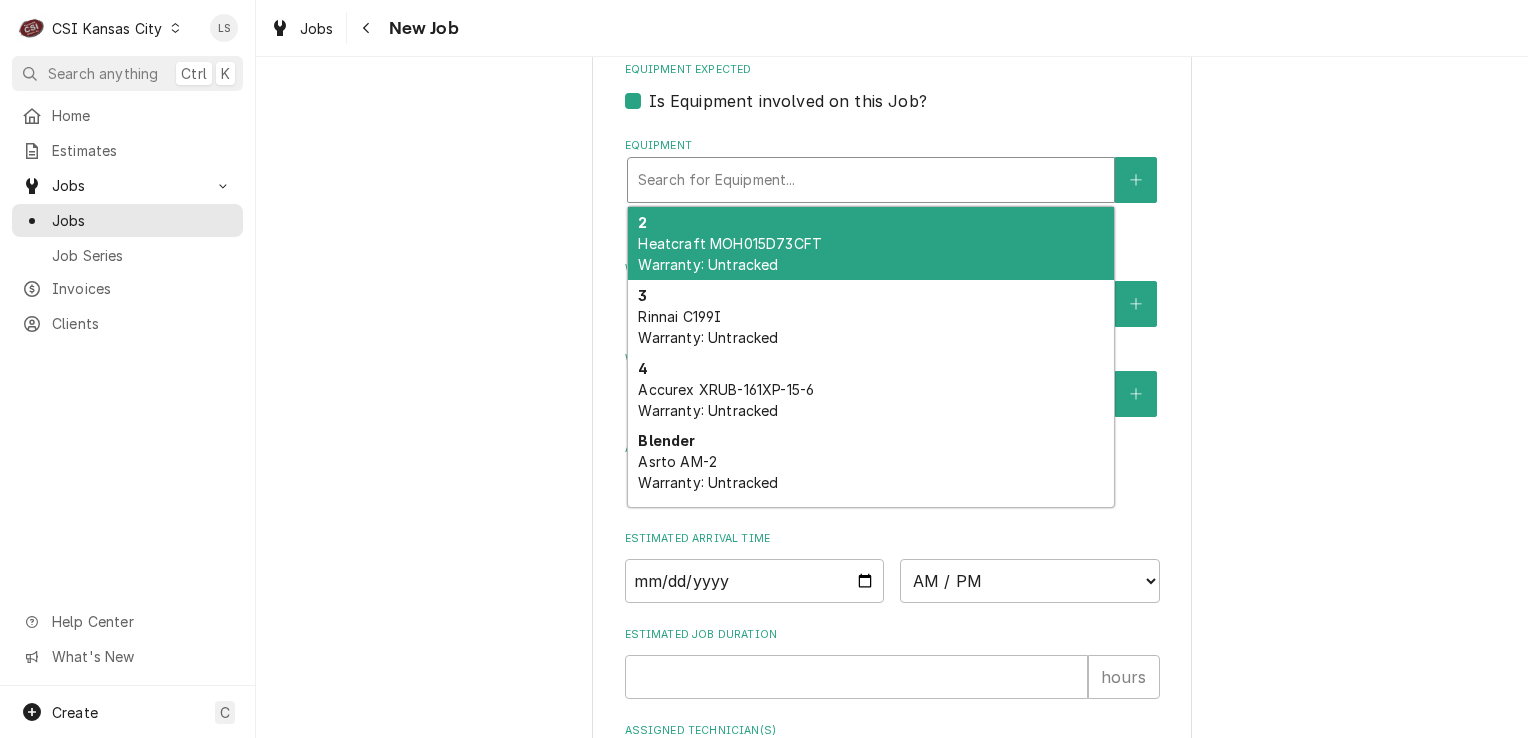 scroll, scrollTop: 1600, scrollLeft: 0, axis: vertical 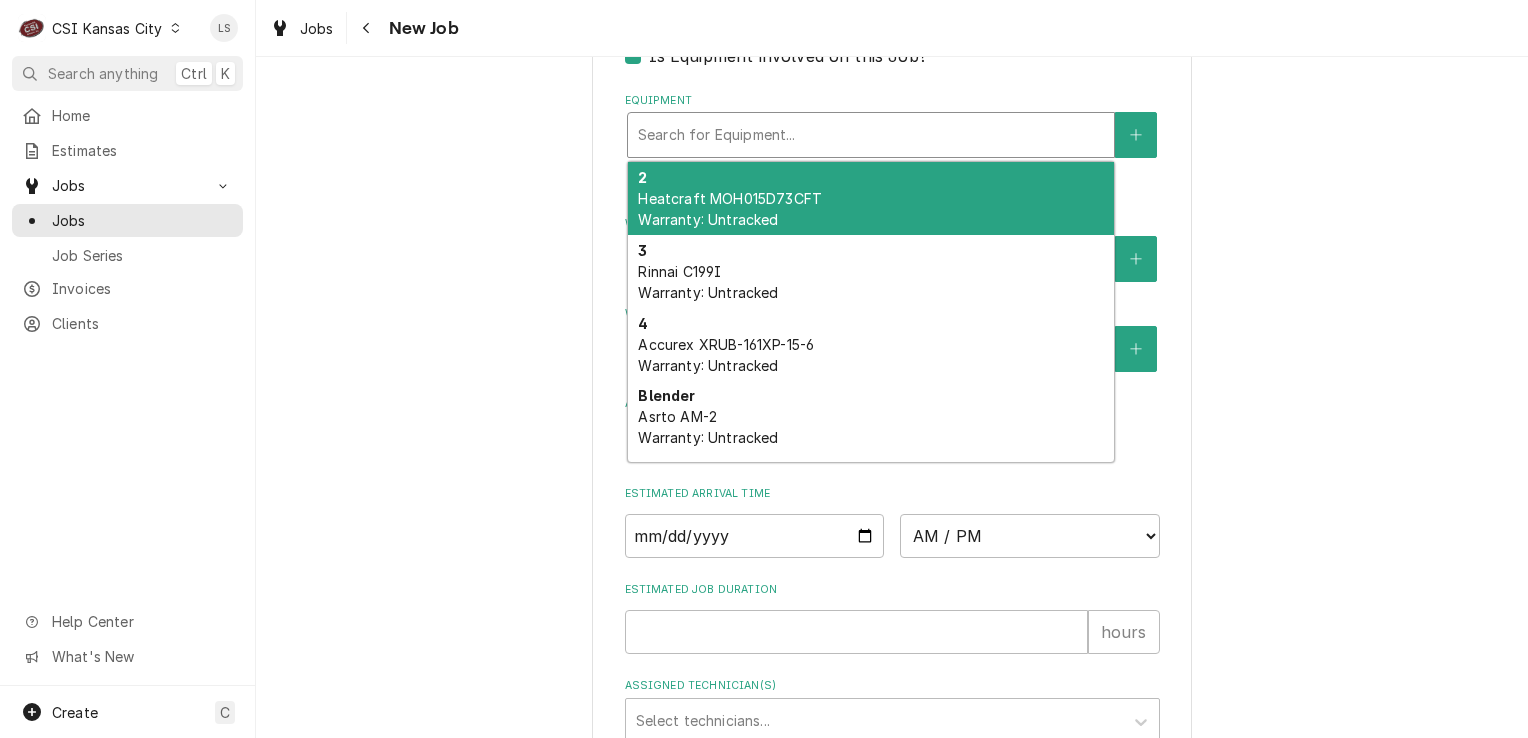 type on "x" 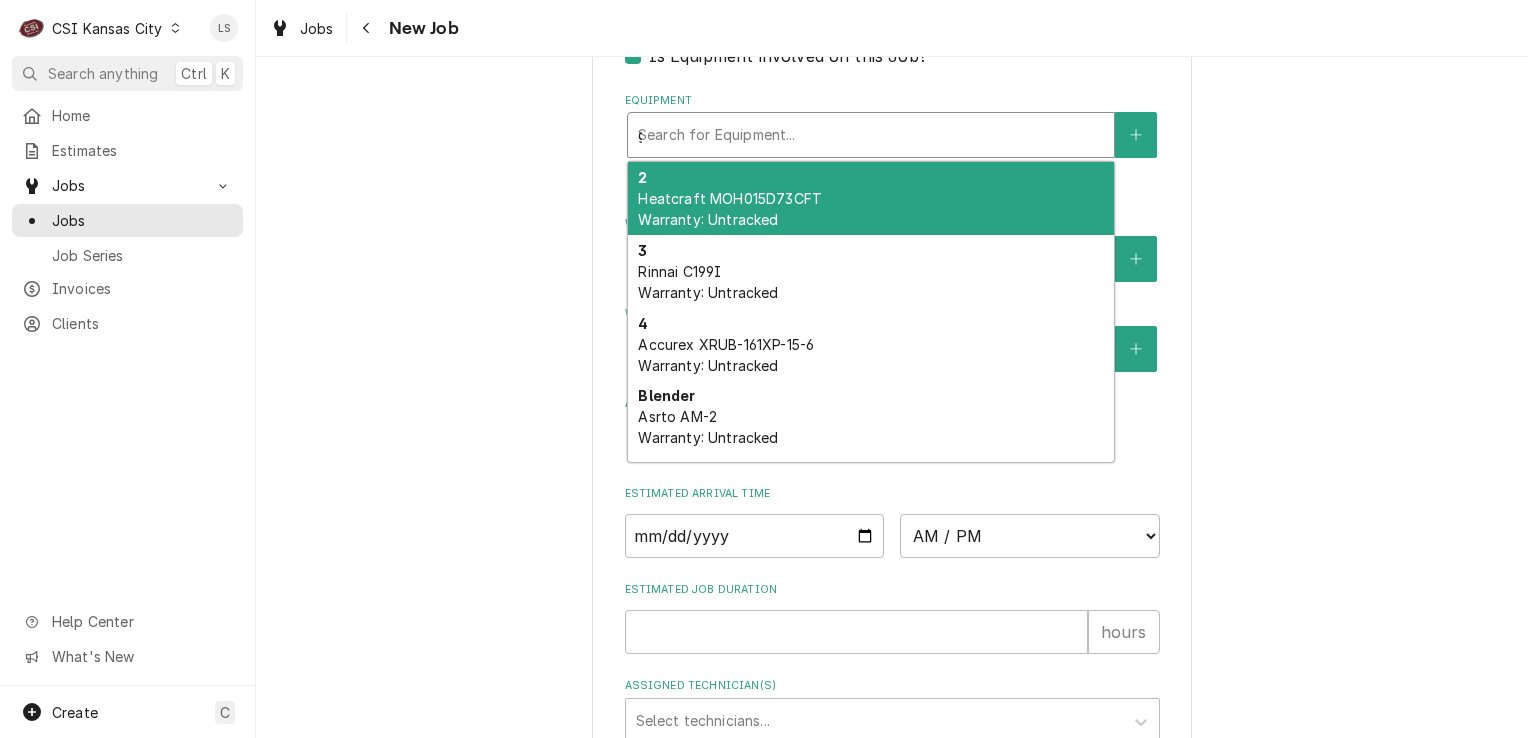 type on "x" 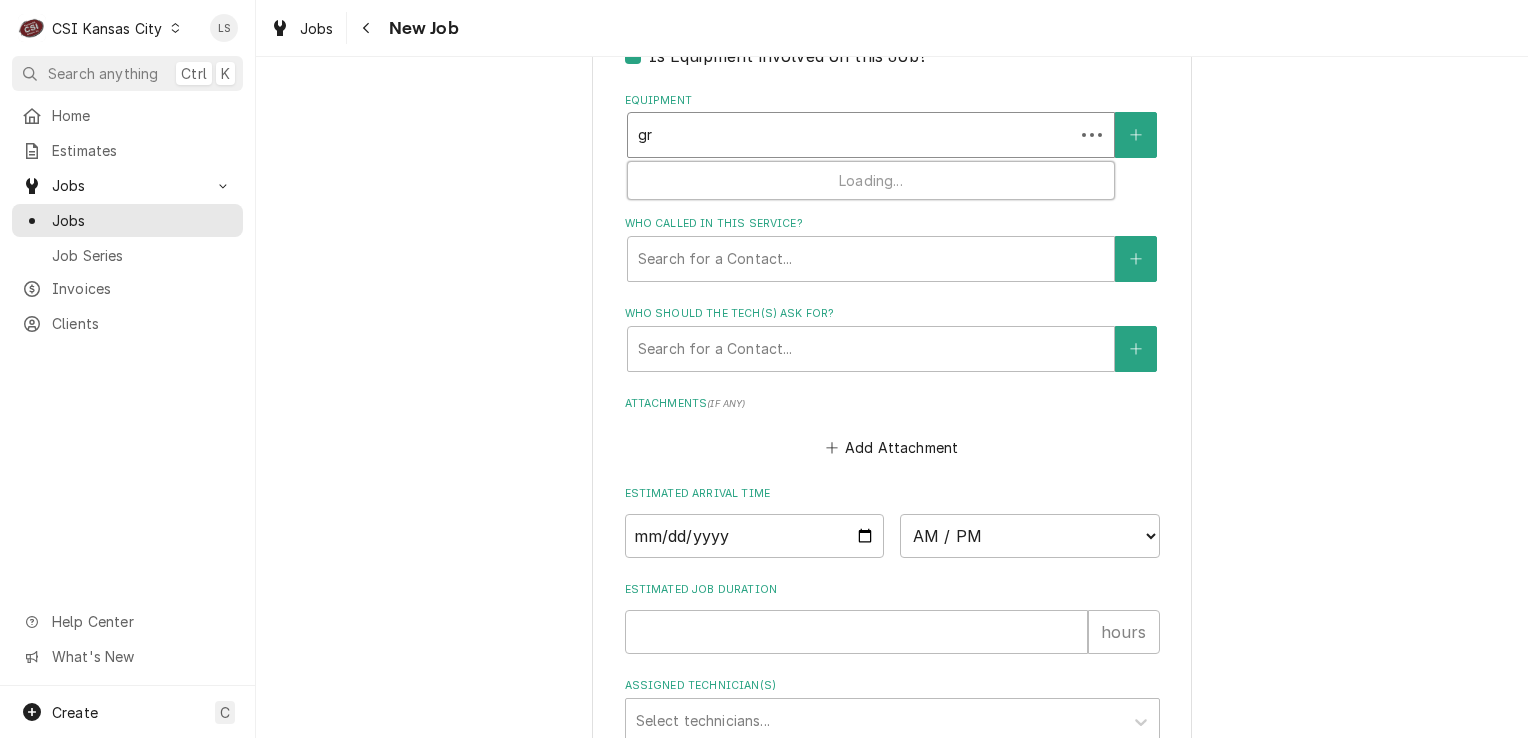 type on "x" 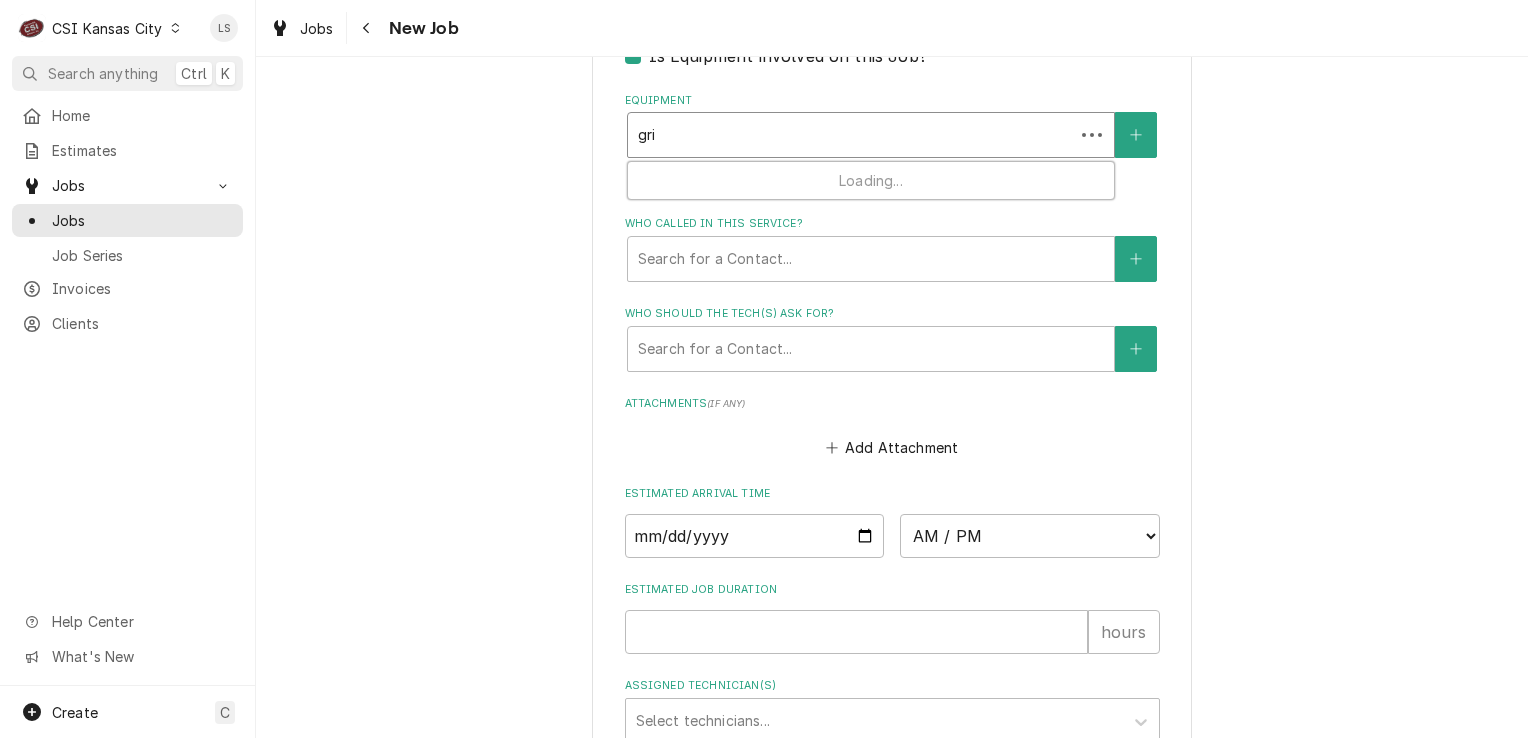 type on "x" 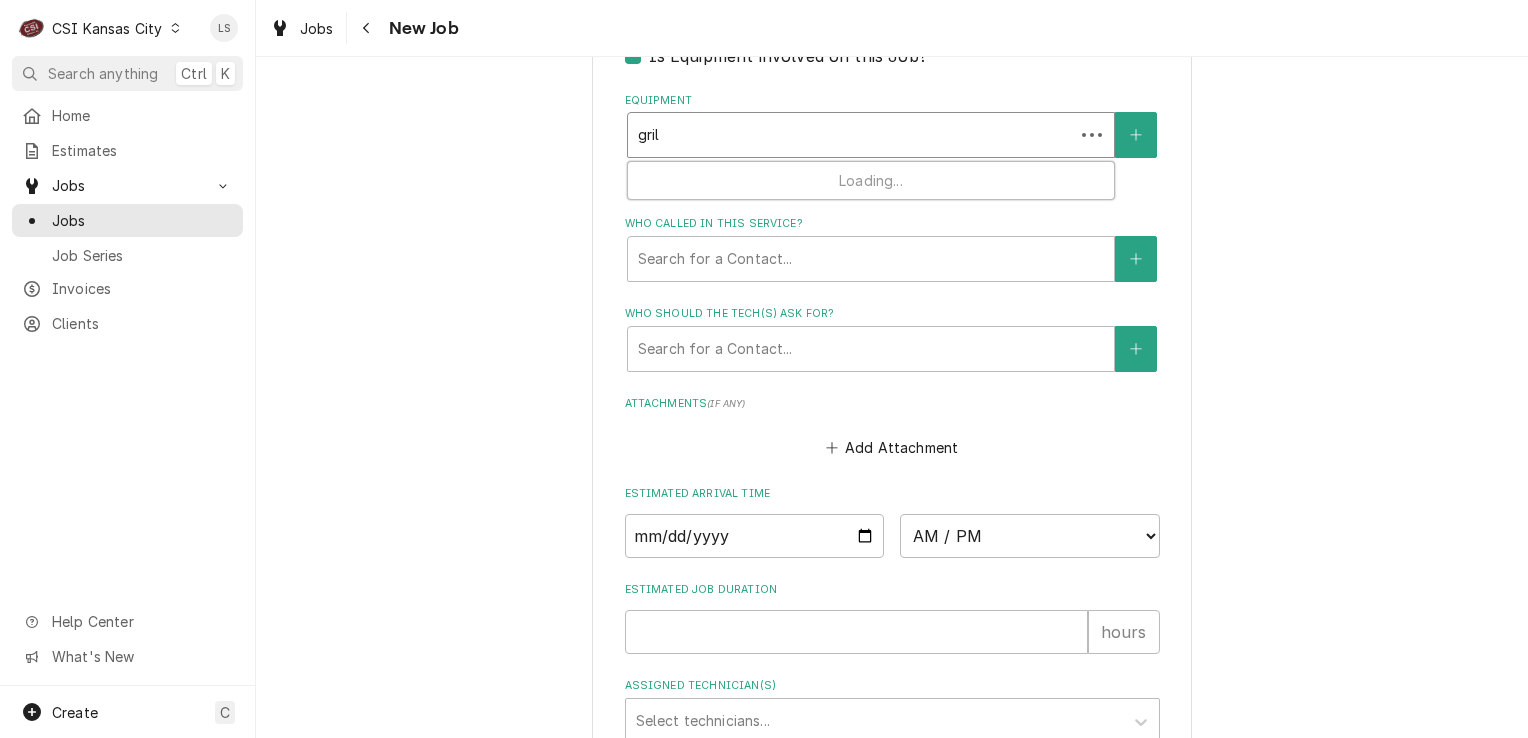type on "x" 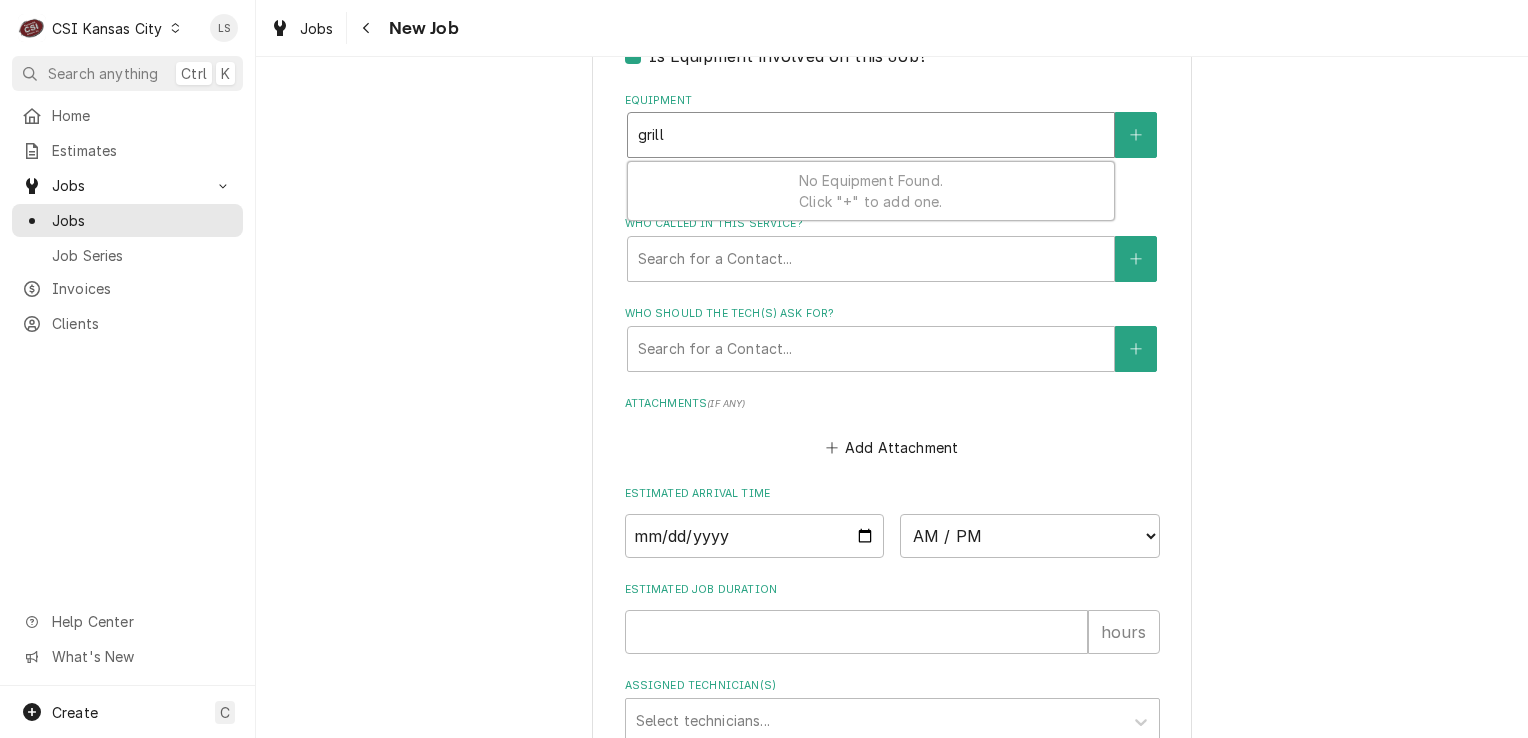 type on "x" 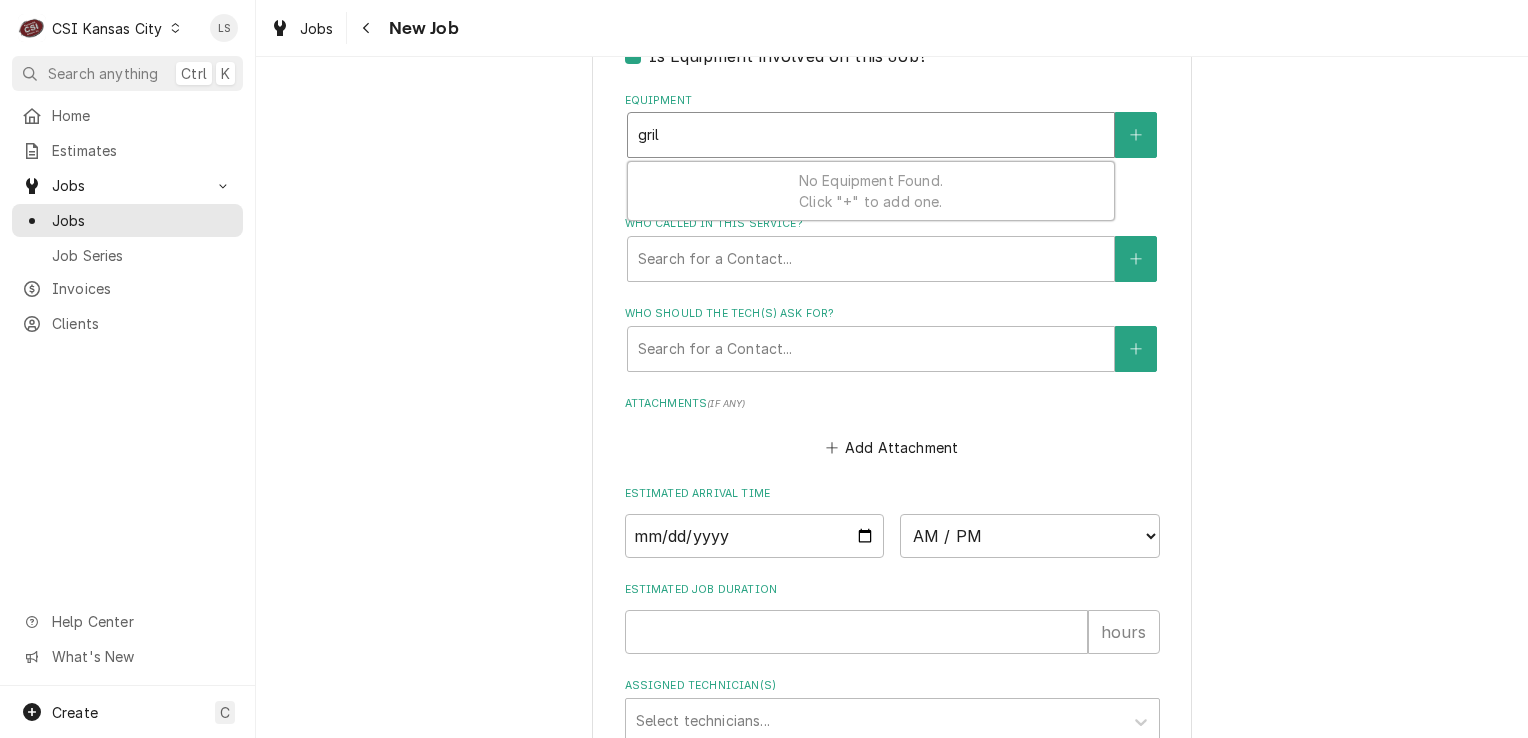 type on "x" 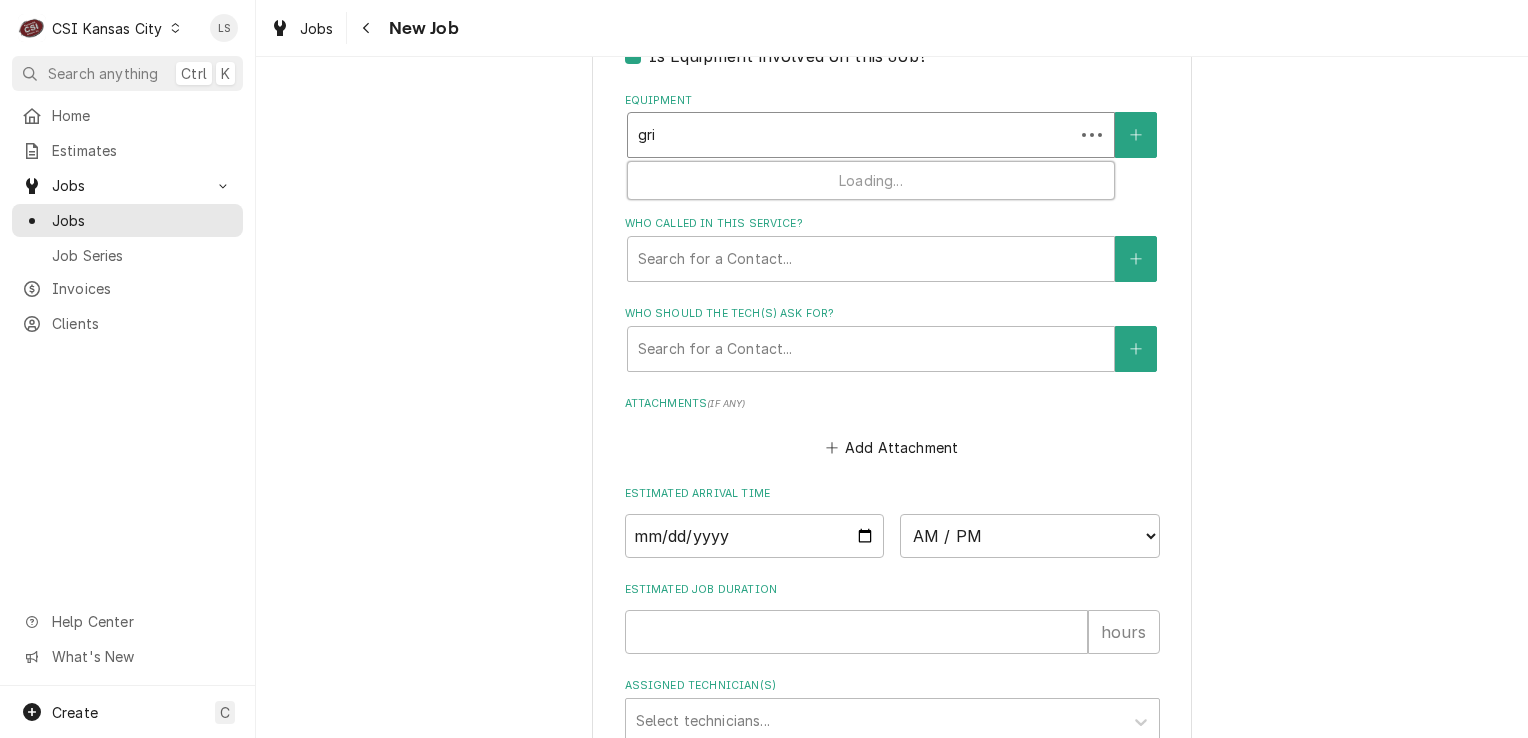 type on "x" 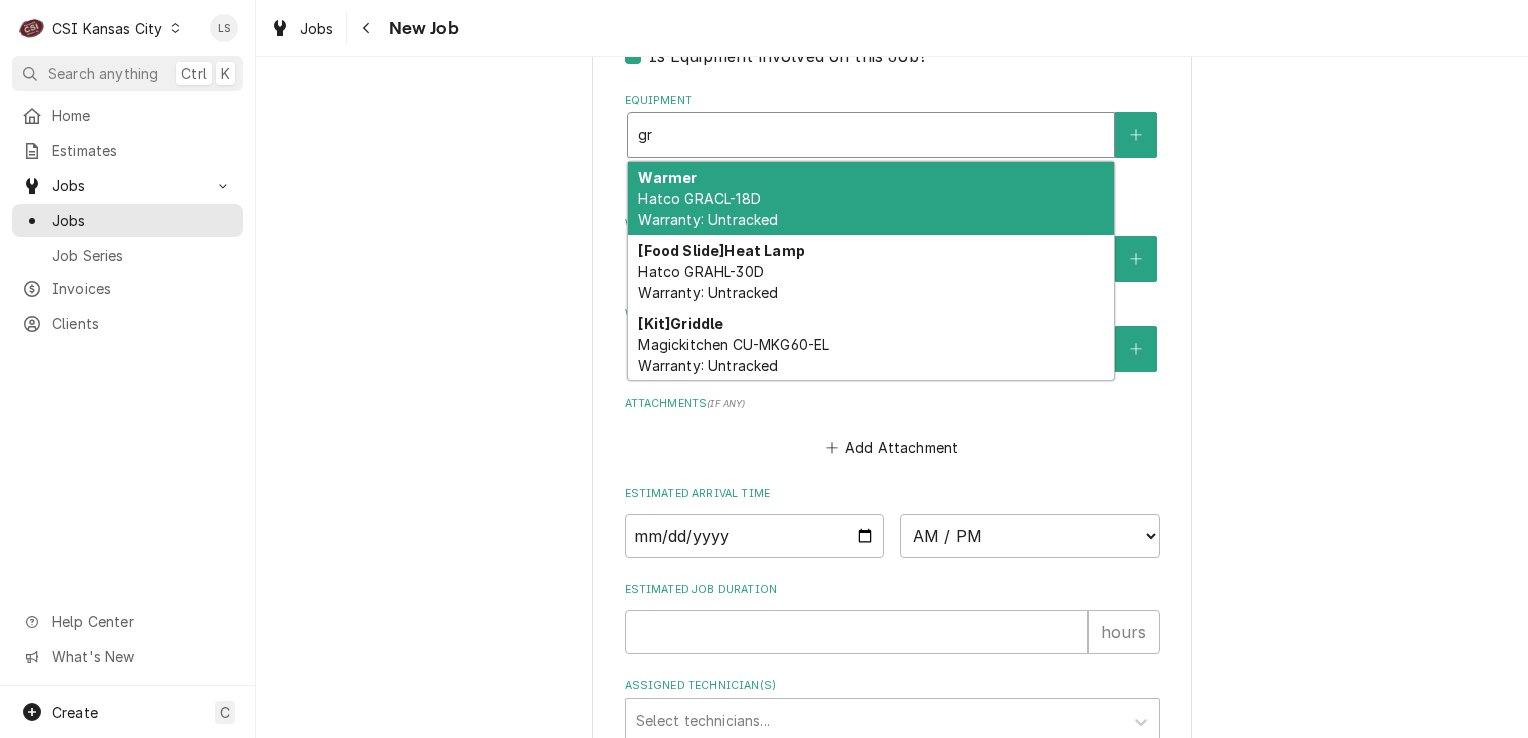 type on "x" 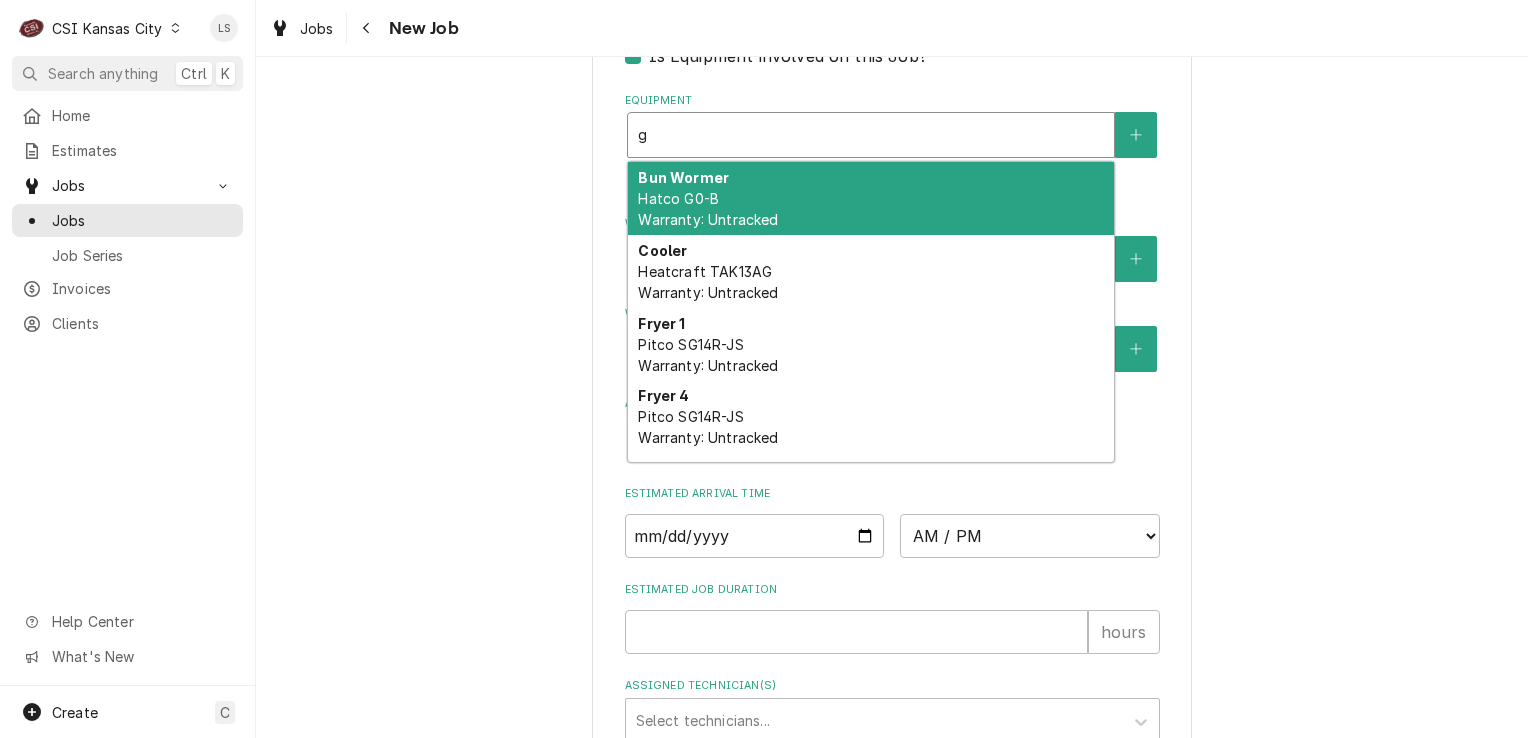 type on "x" 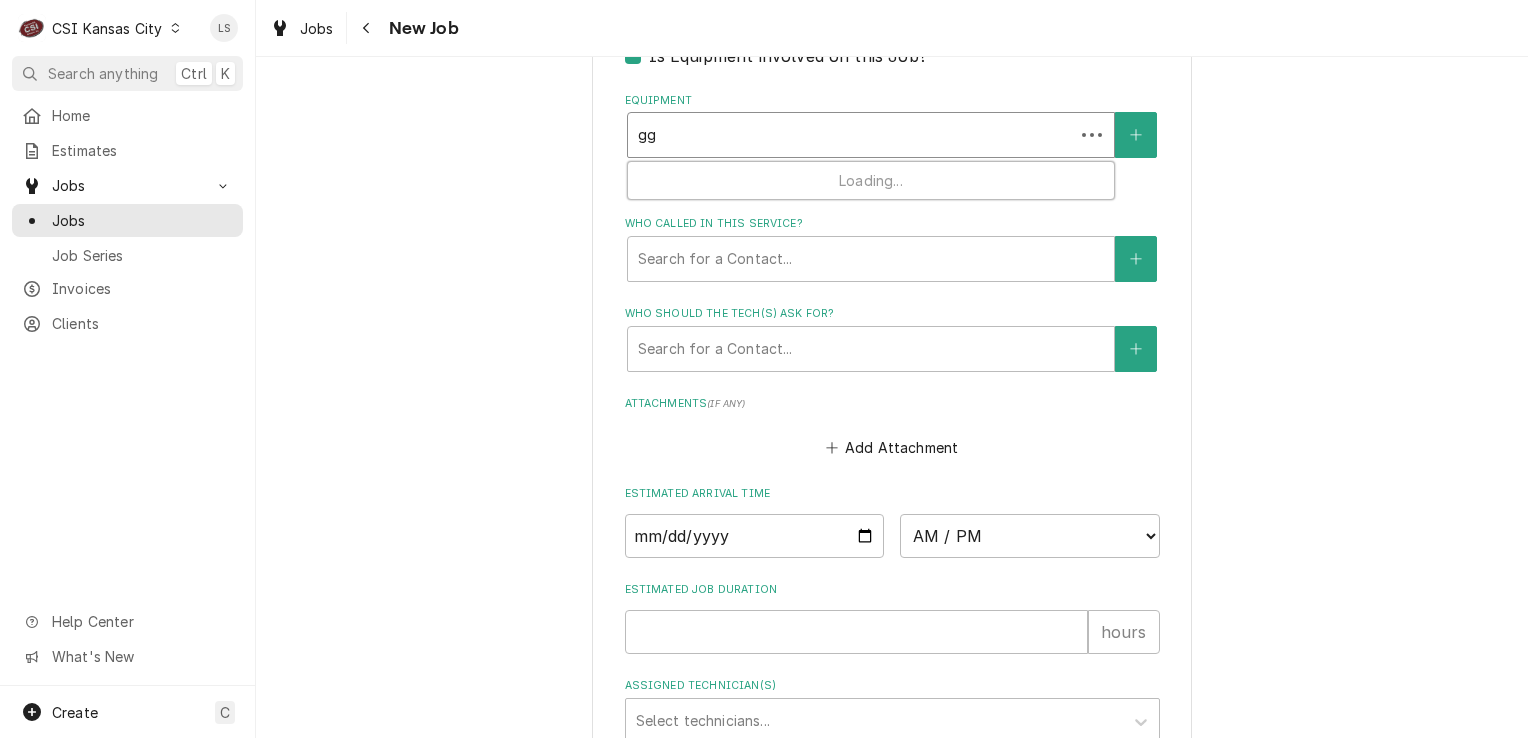 type on "x" 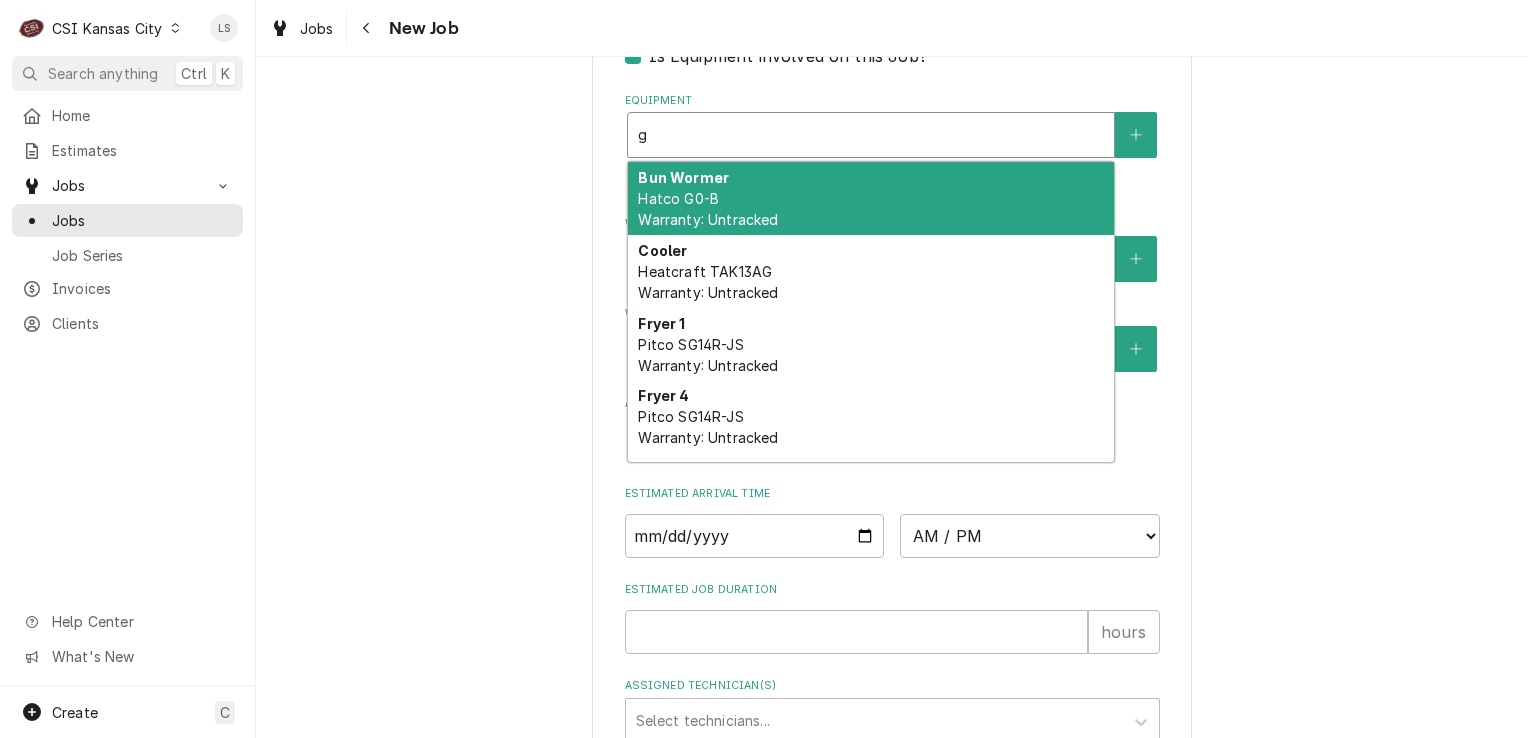 type on "x" 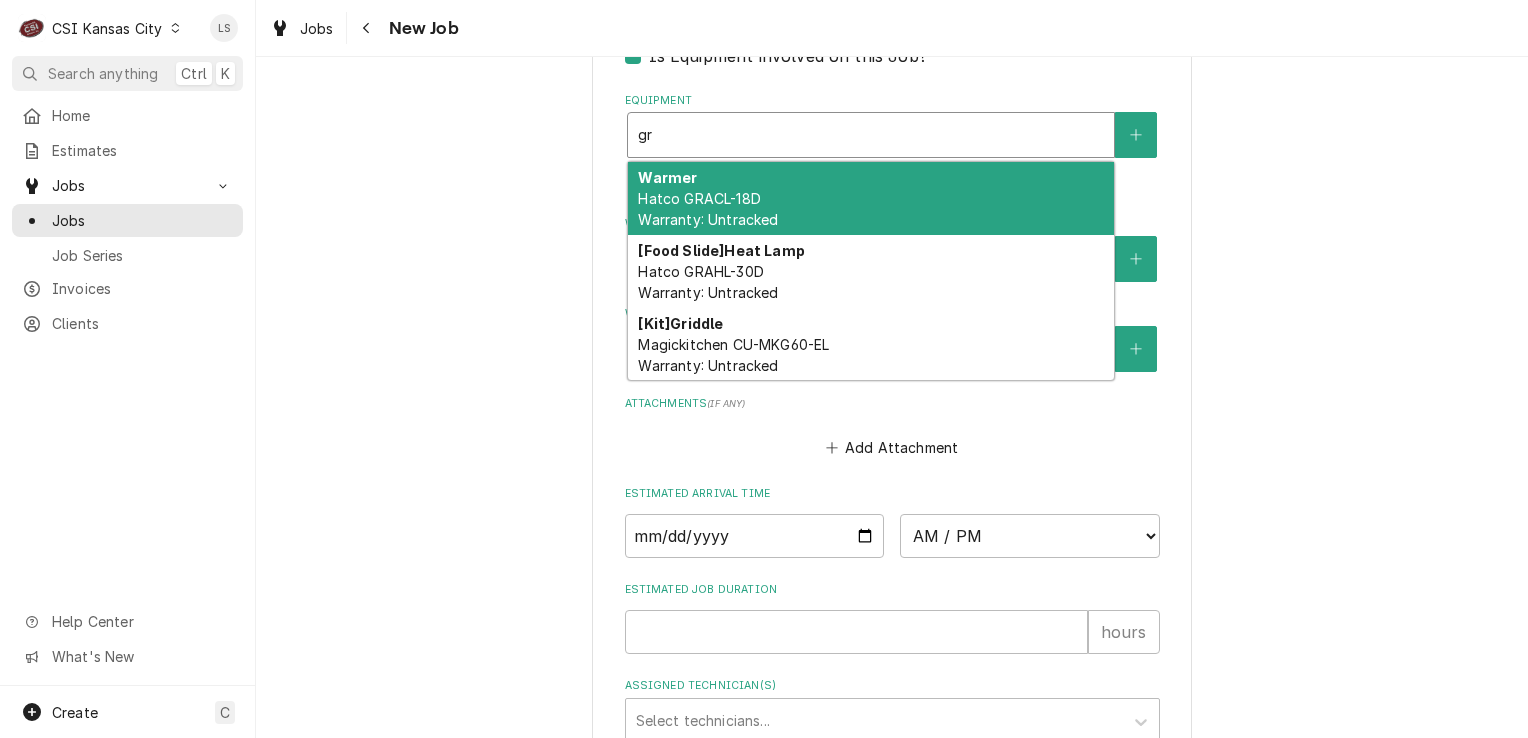 type on "x" 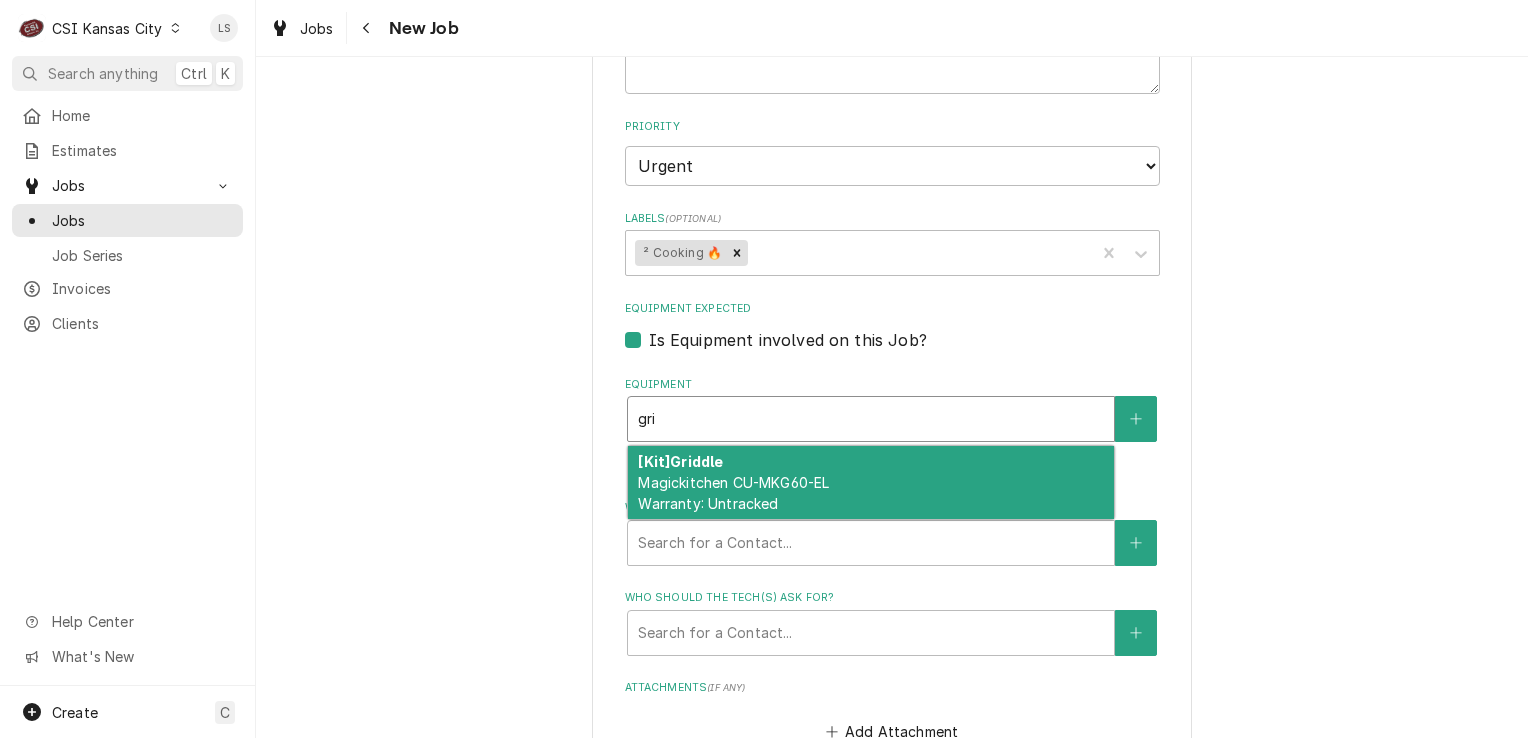 scroll, scrollTop: 1200, scrollLeft: 0, axis: vertical 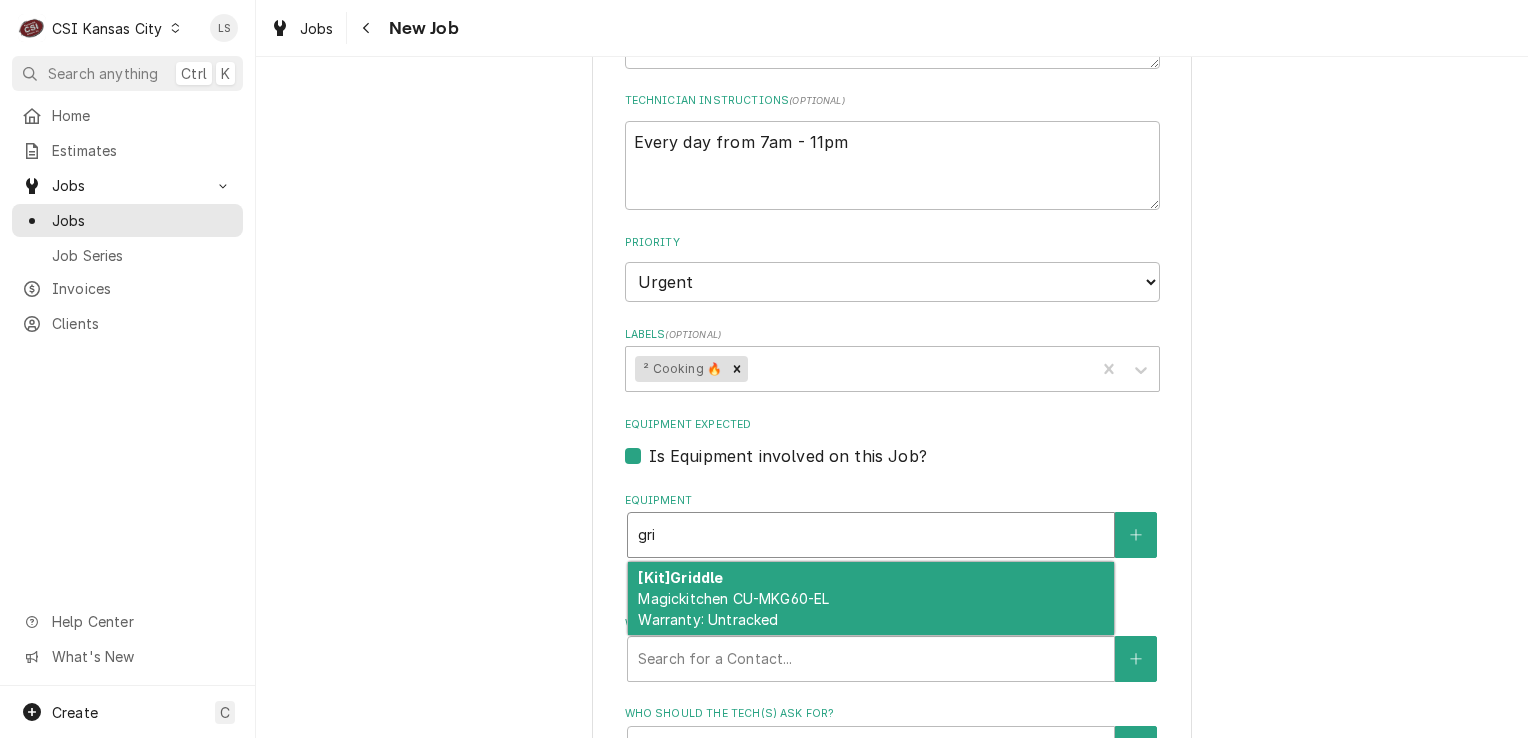 type on "gri" 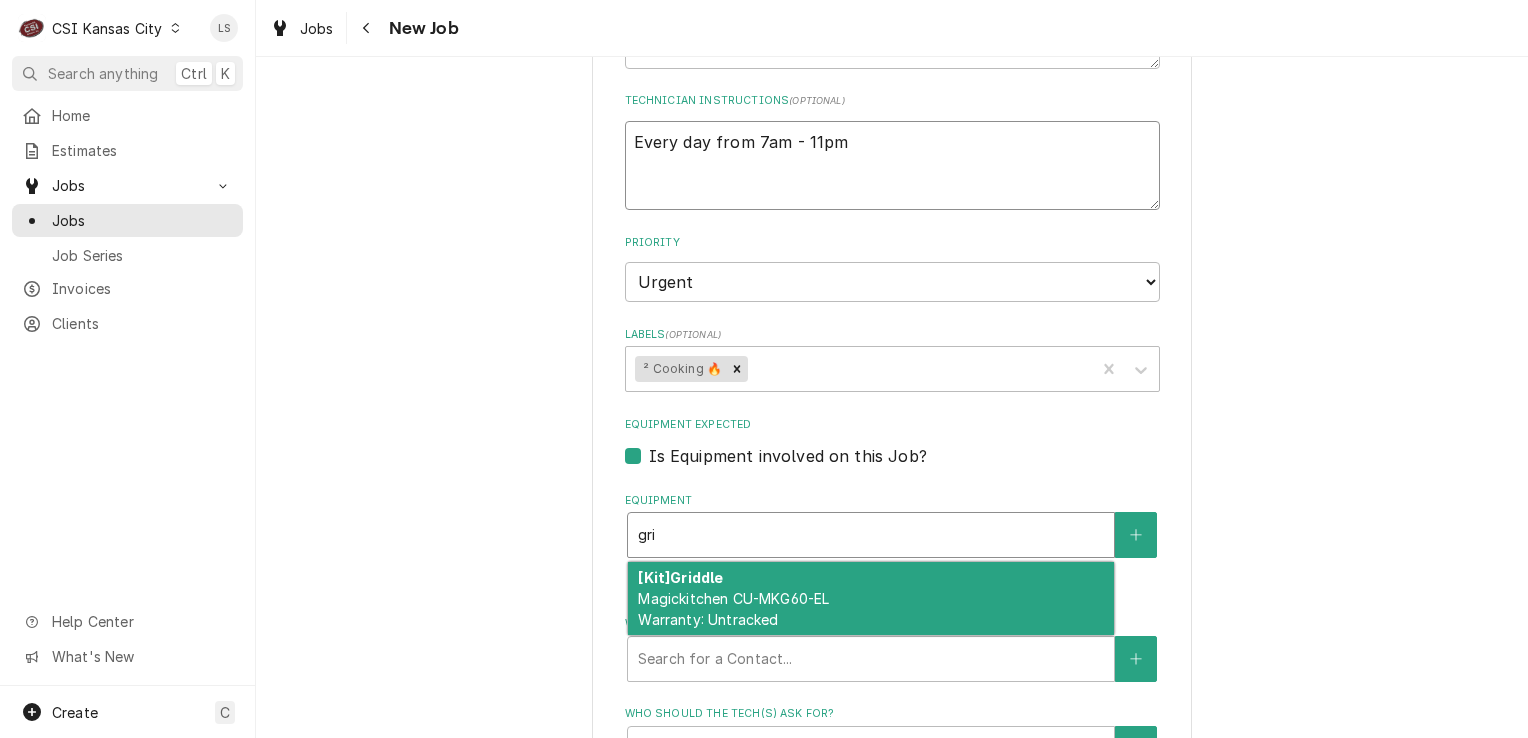 type 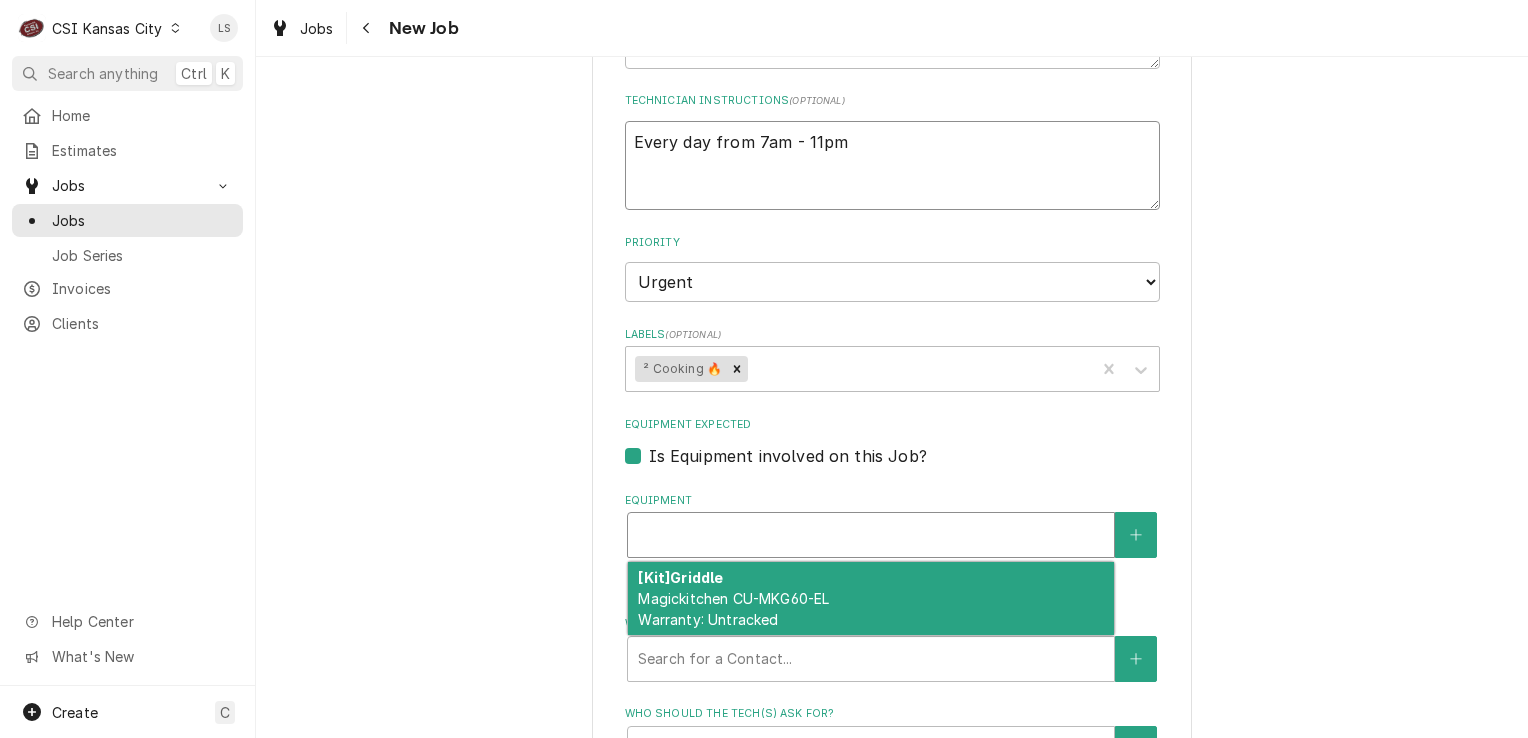 click on "Every day from 7am - 11pm" at bounding box center [892, 166] 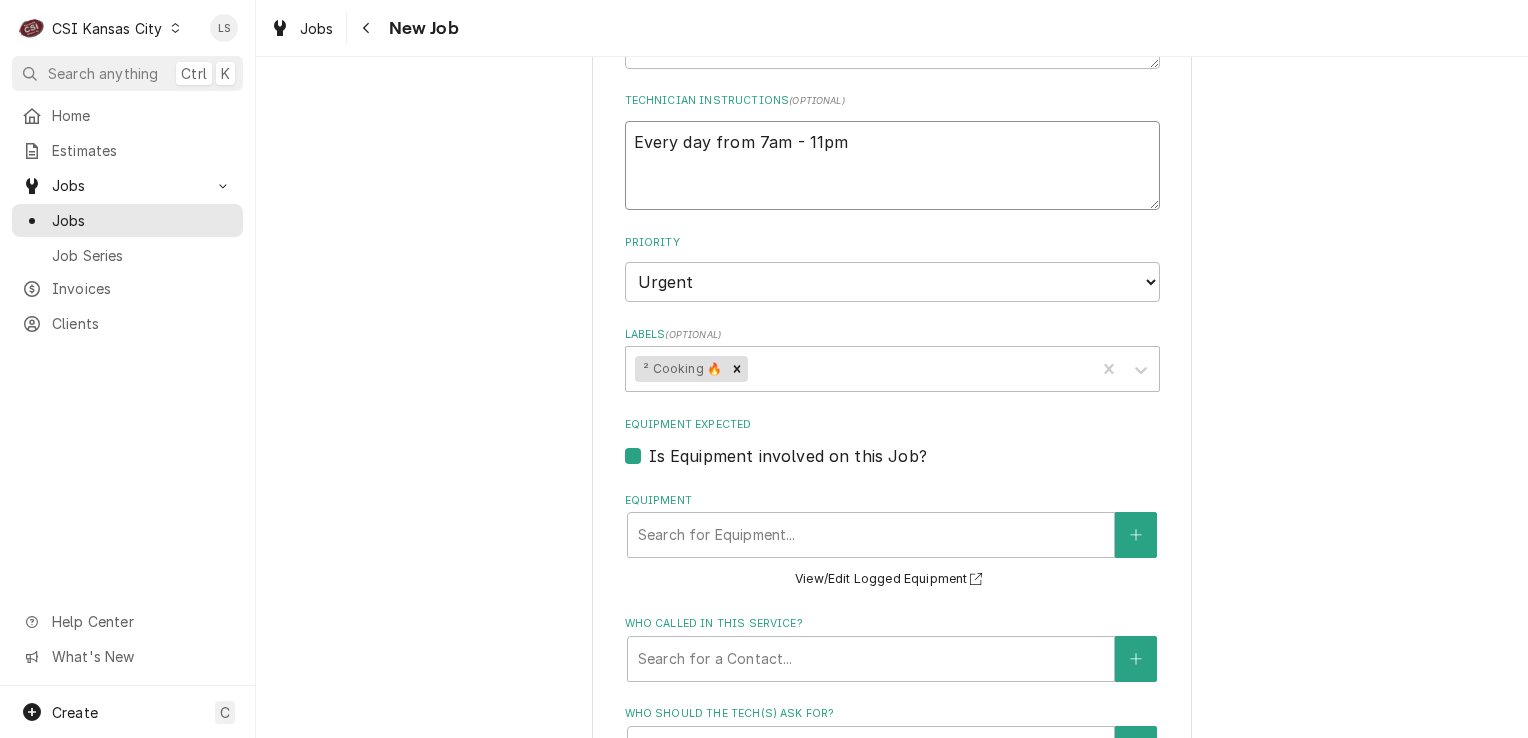 type on "x" 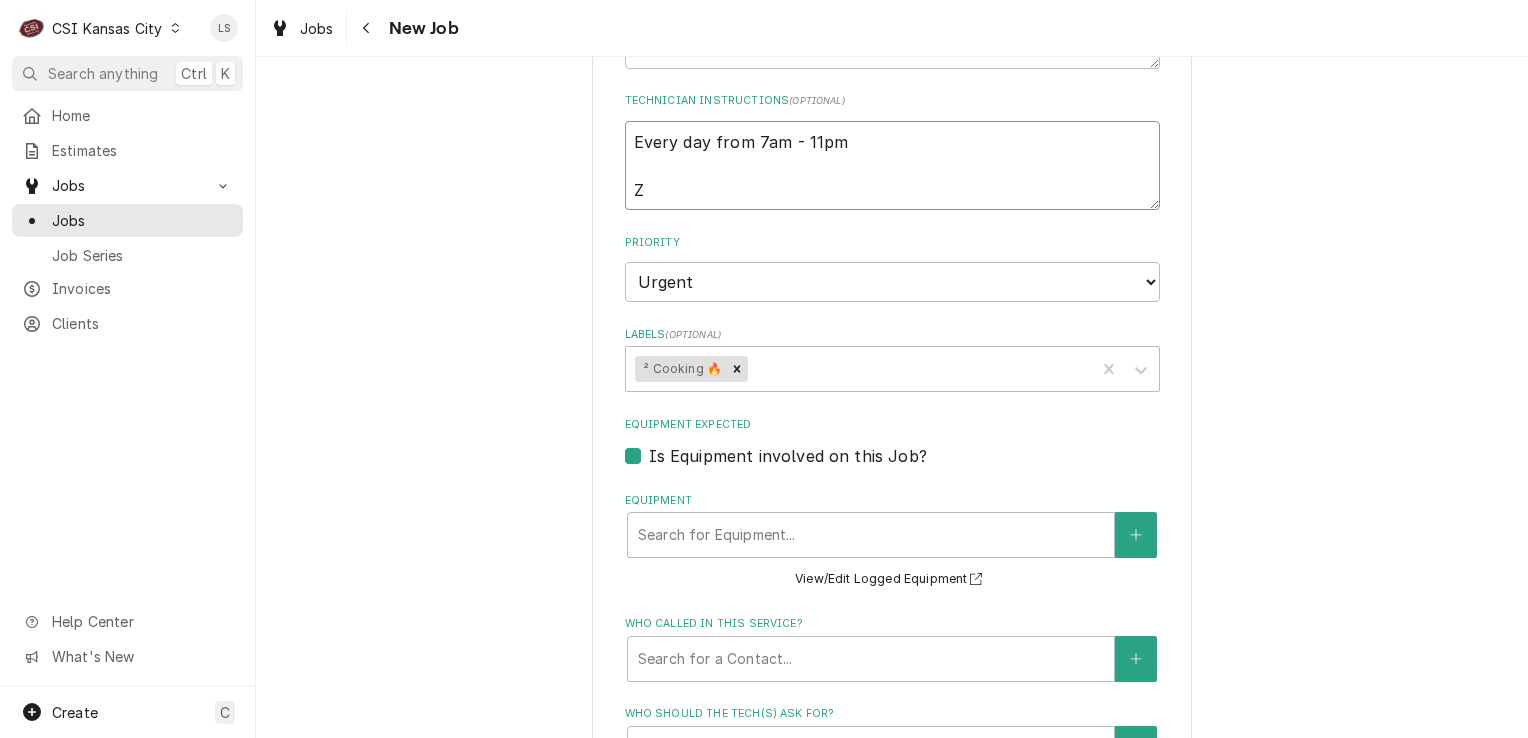 type on "x" 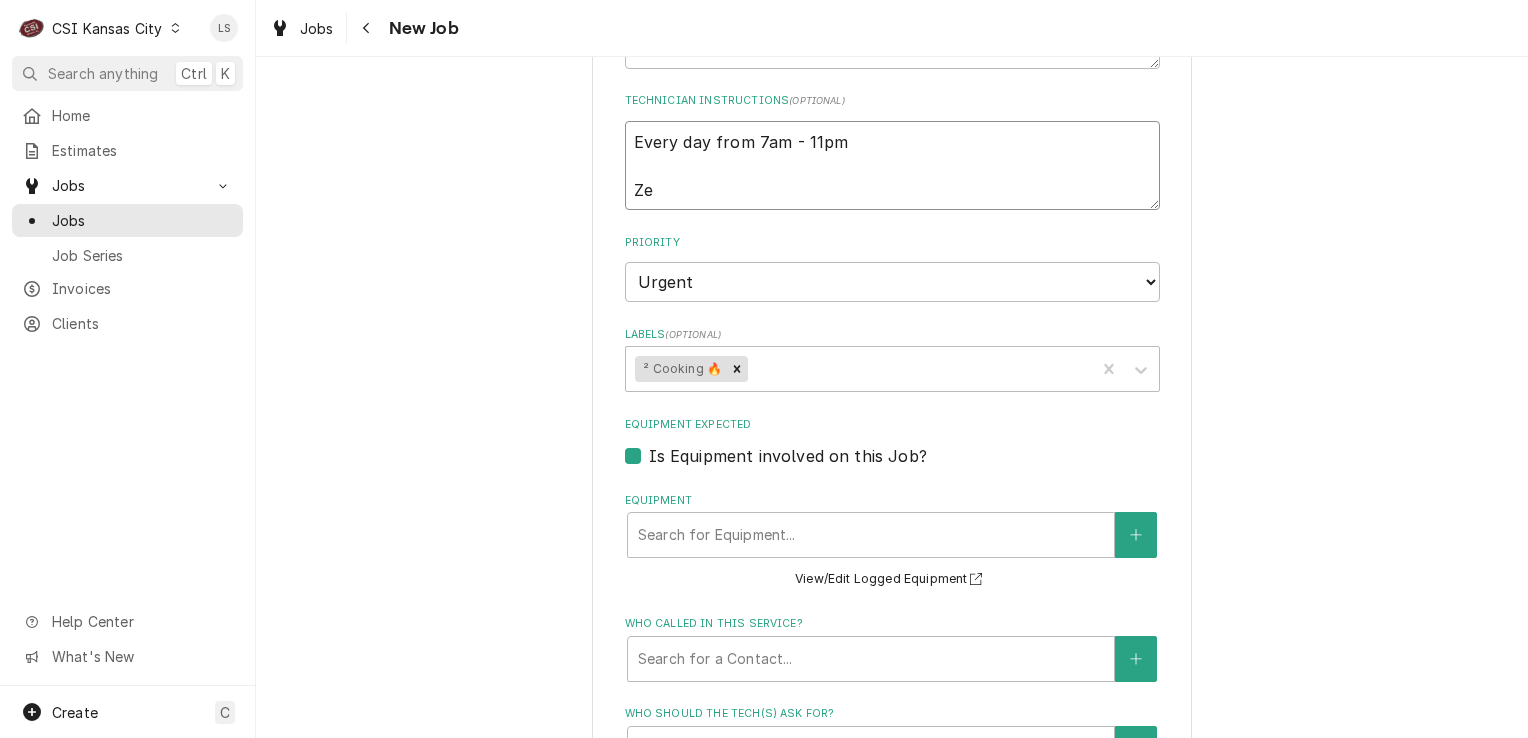 type on "x" 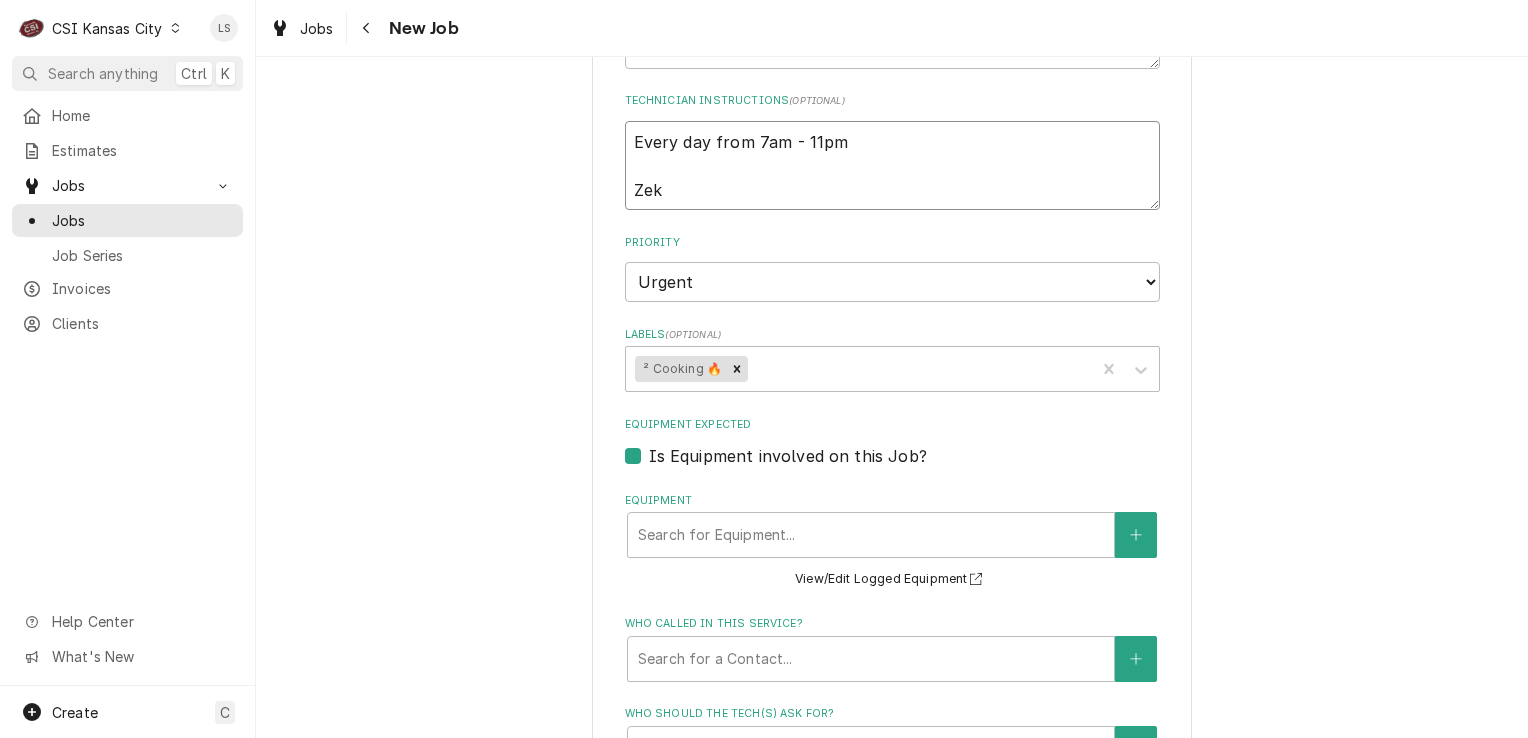 type on "Every day from 7am - 11pm
Zeke" 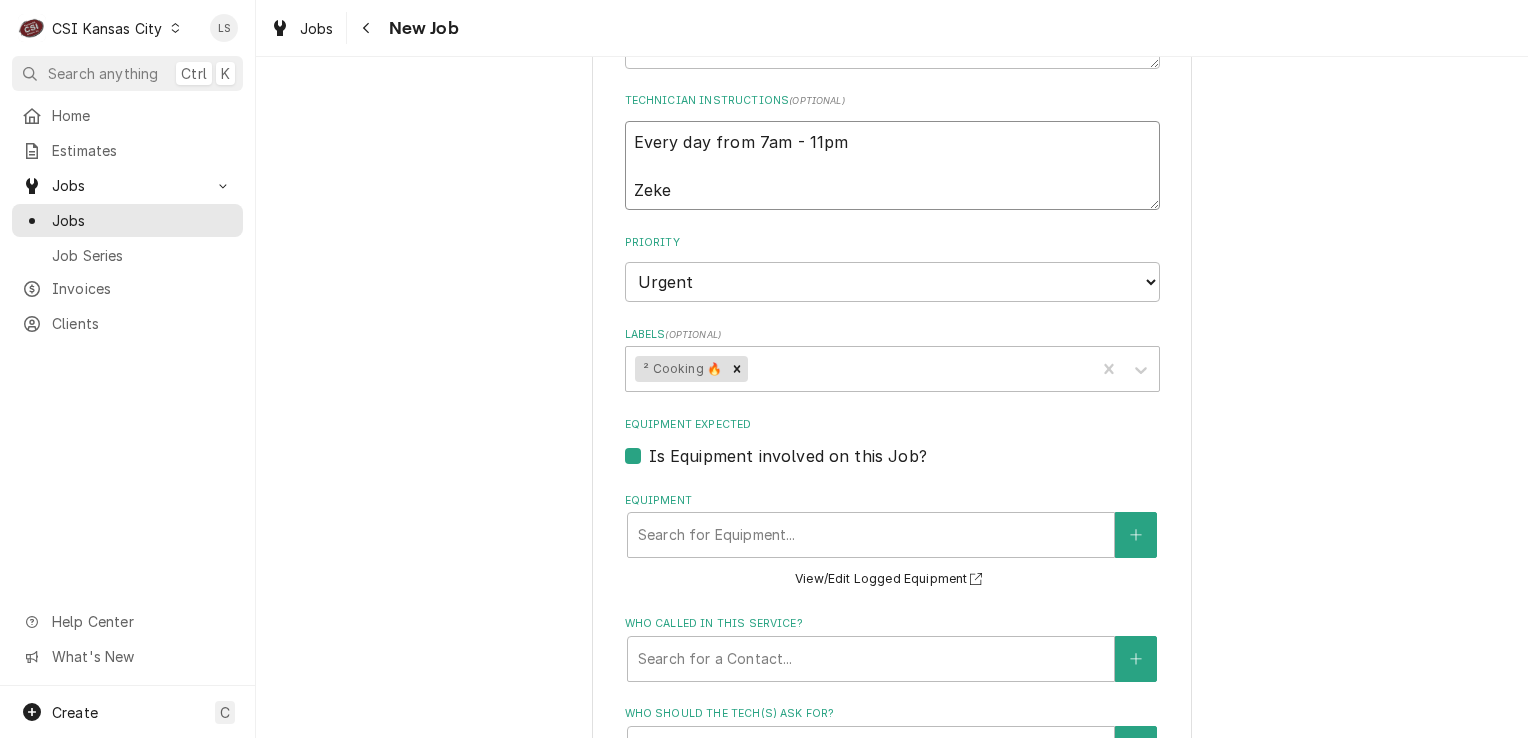type on "x" 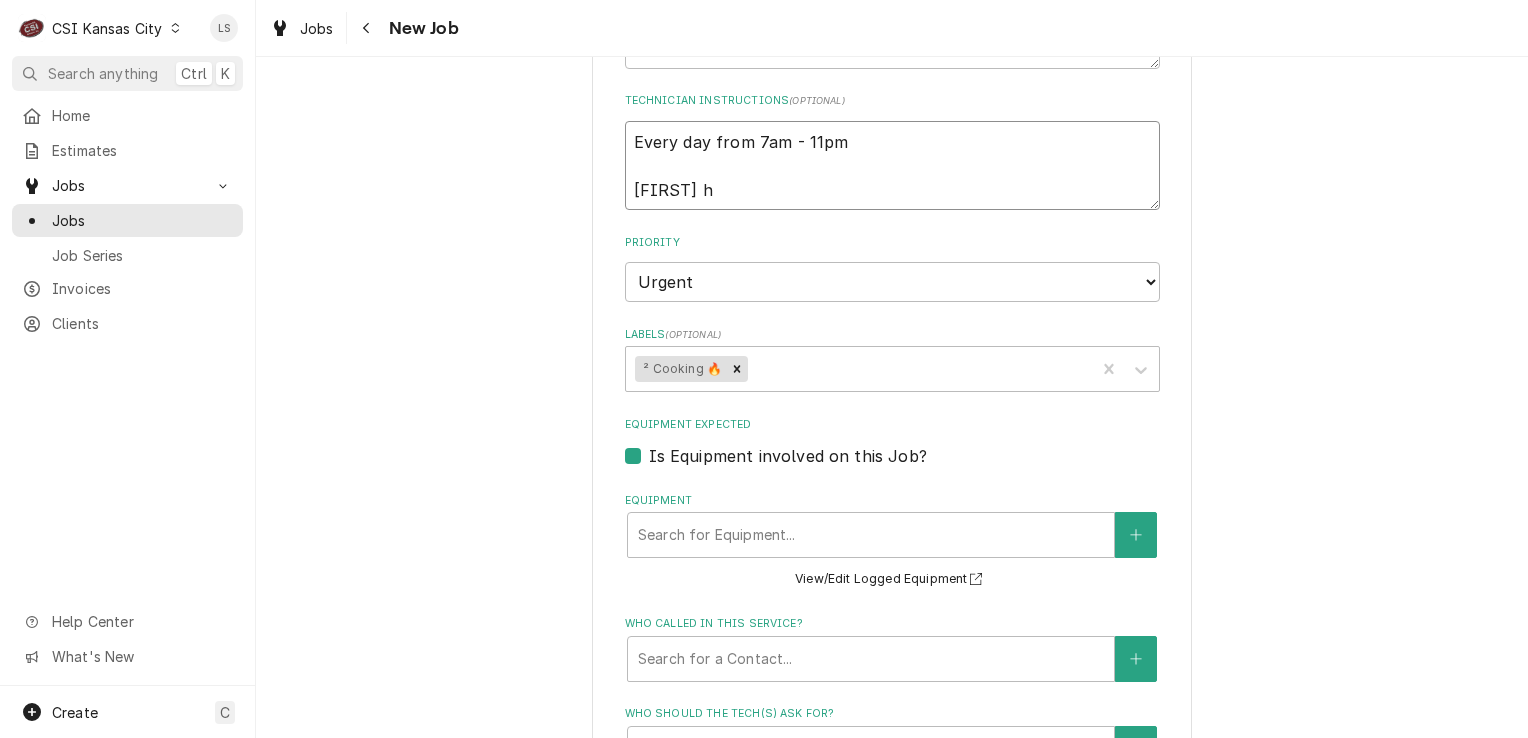 type on "Every day from 7am - 11pm
Zeke ha" 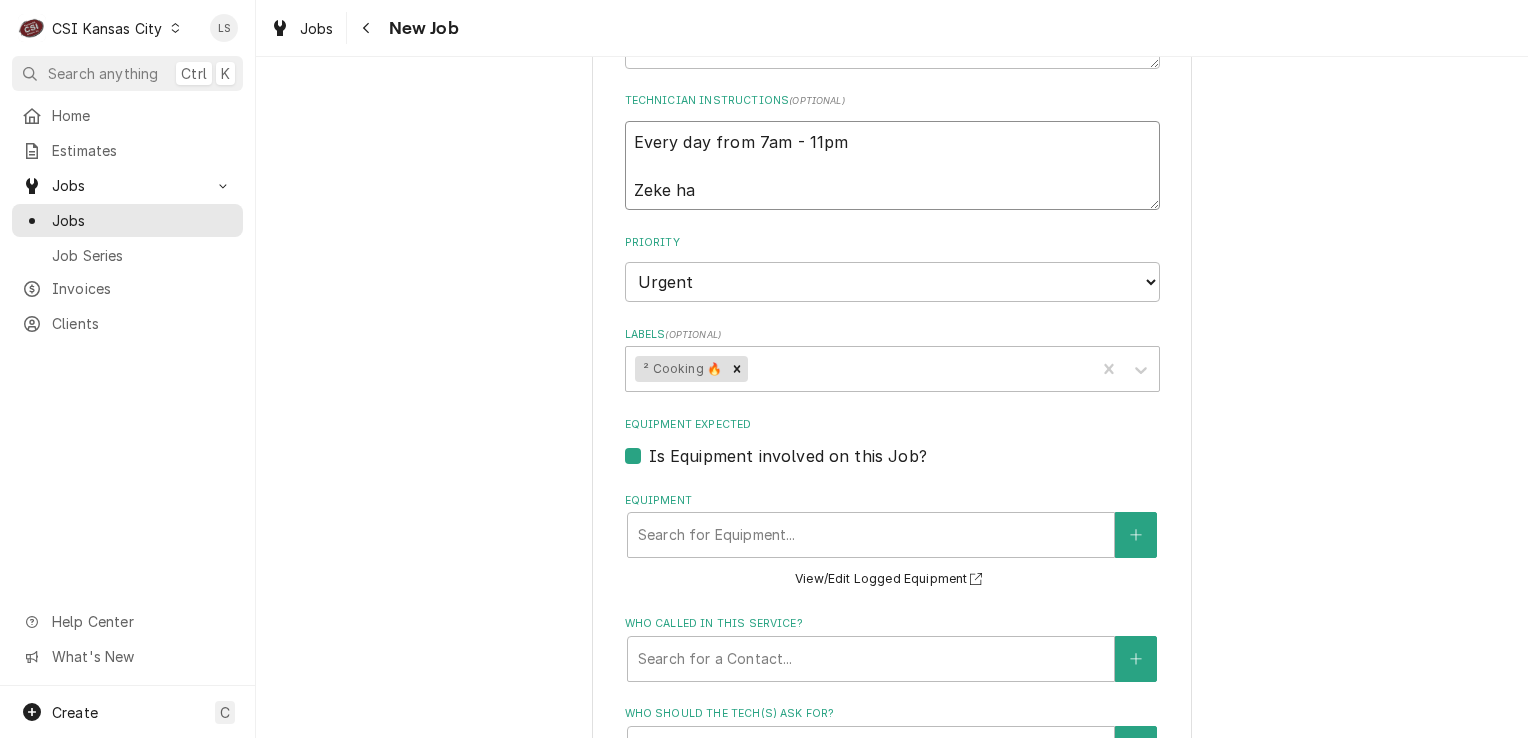 type on "x" 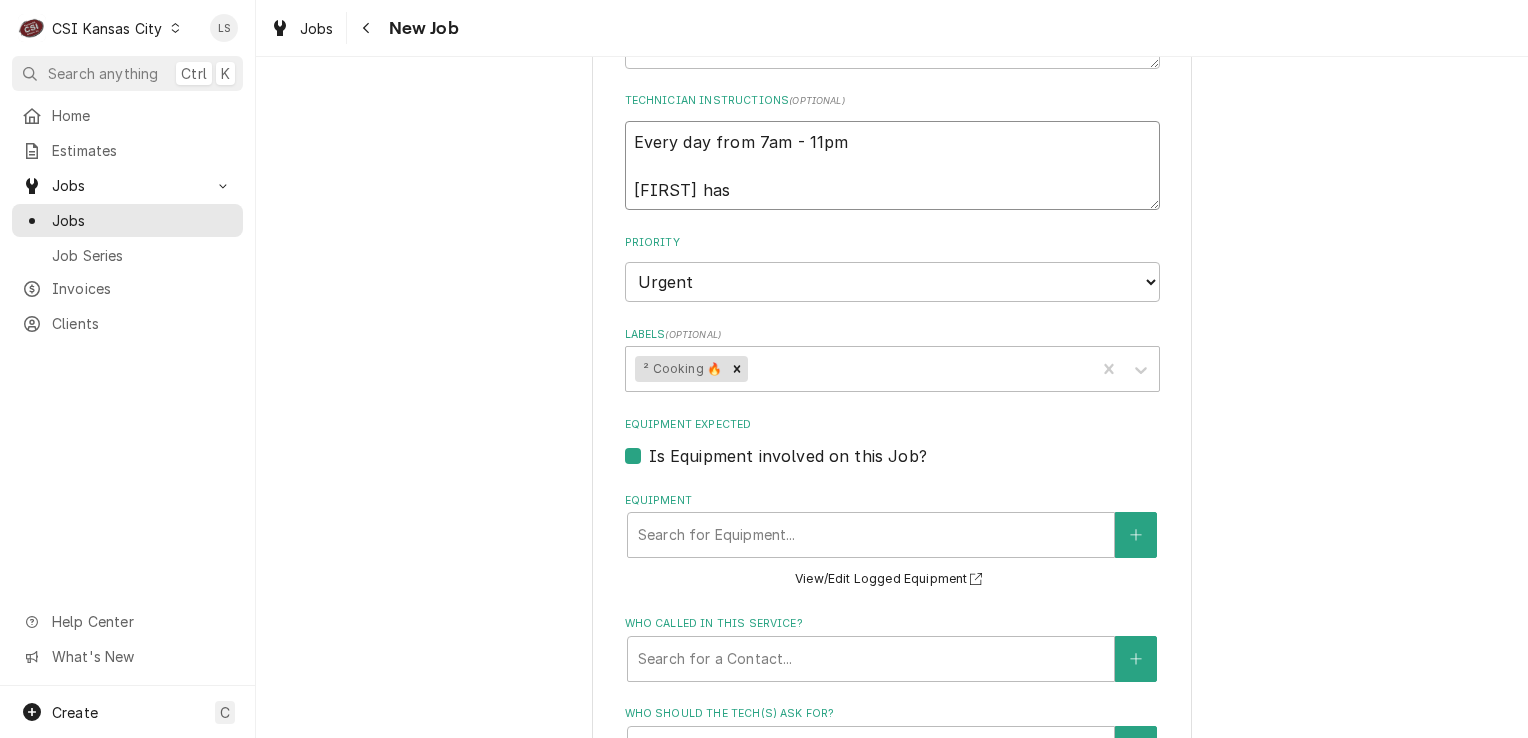 type on "x" 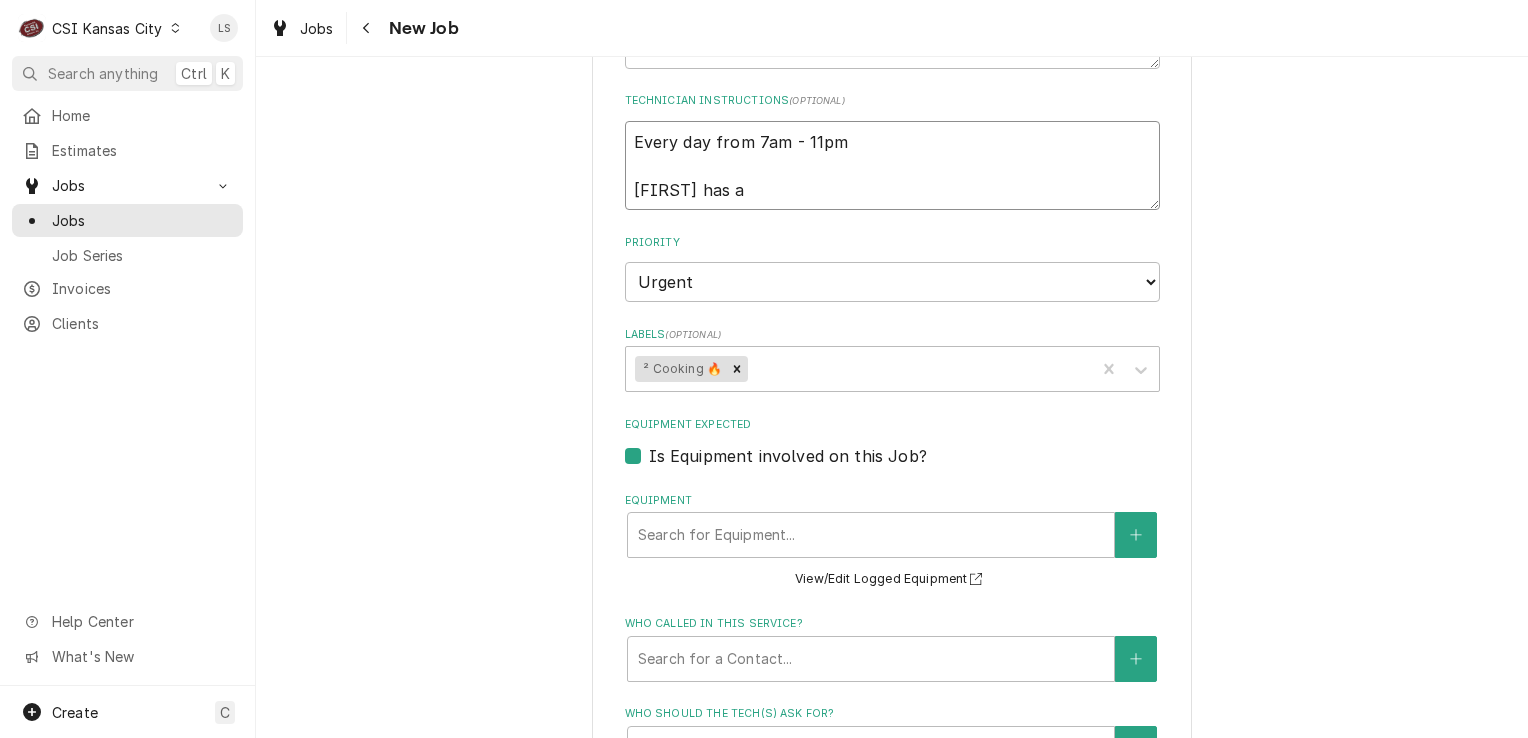 type on "x" 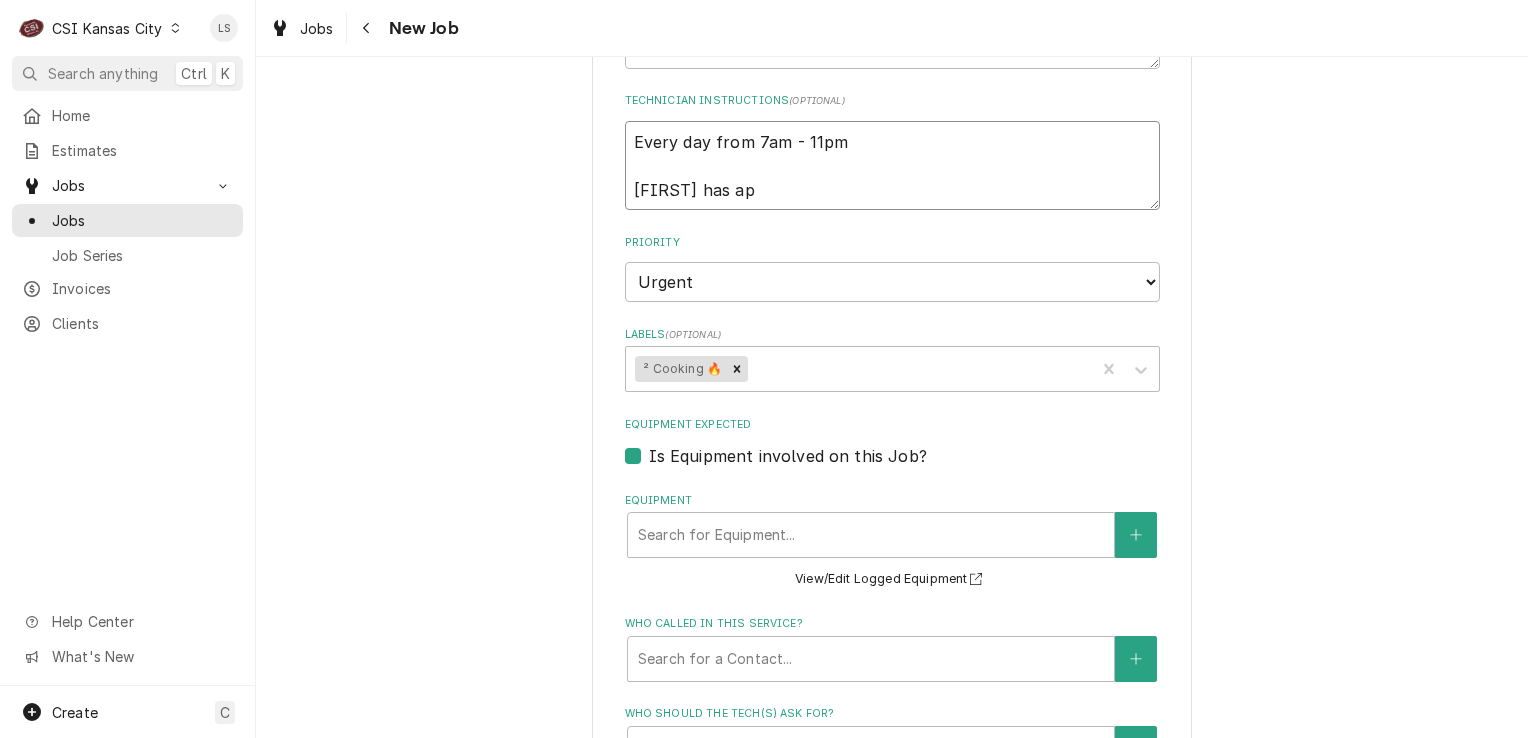 type on "x" 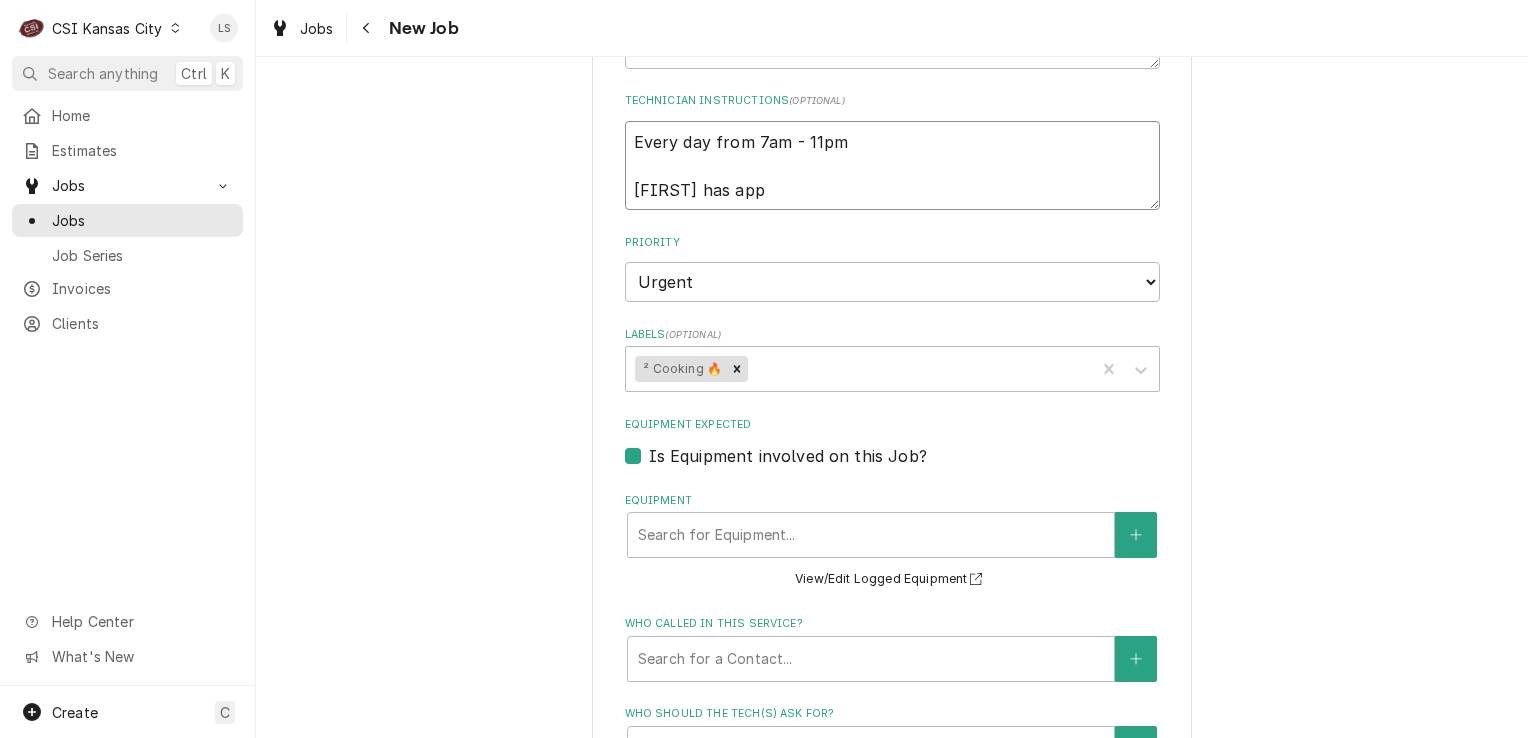 type on "x" 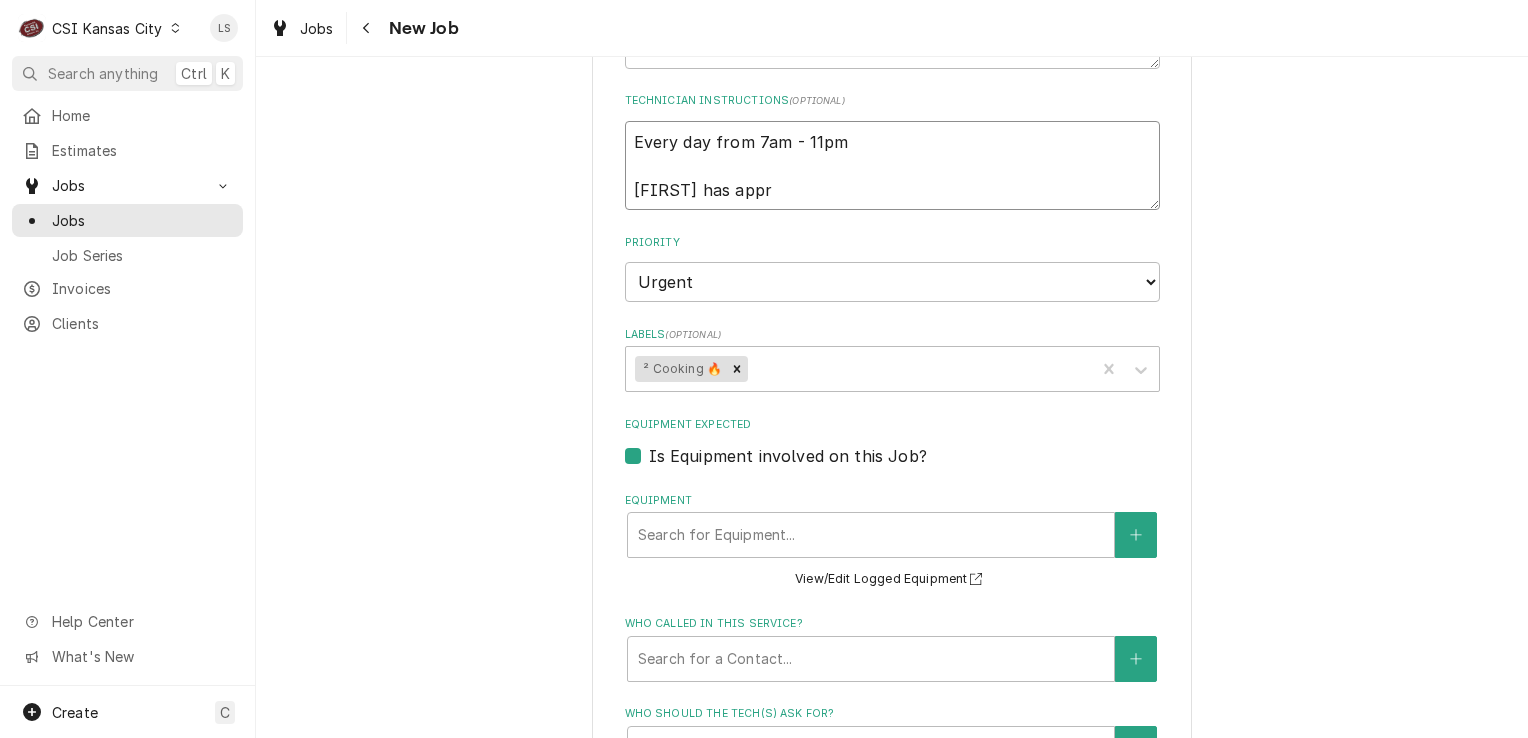 type on "x" 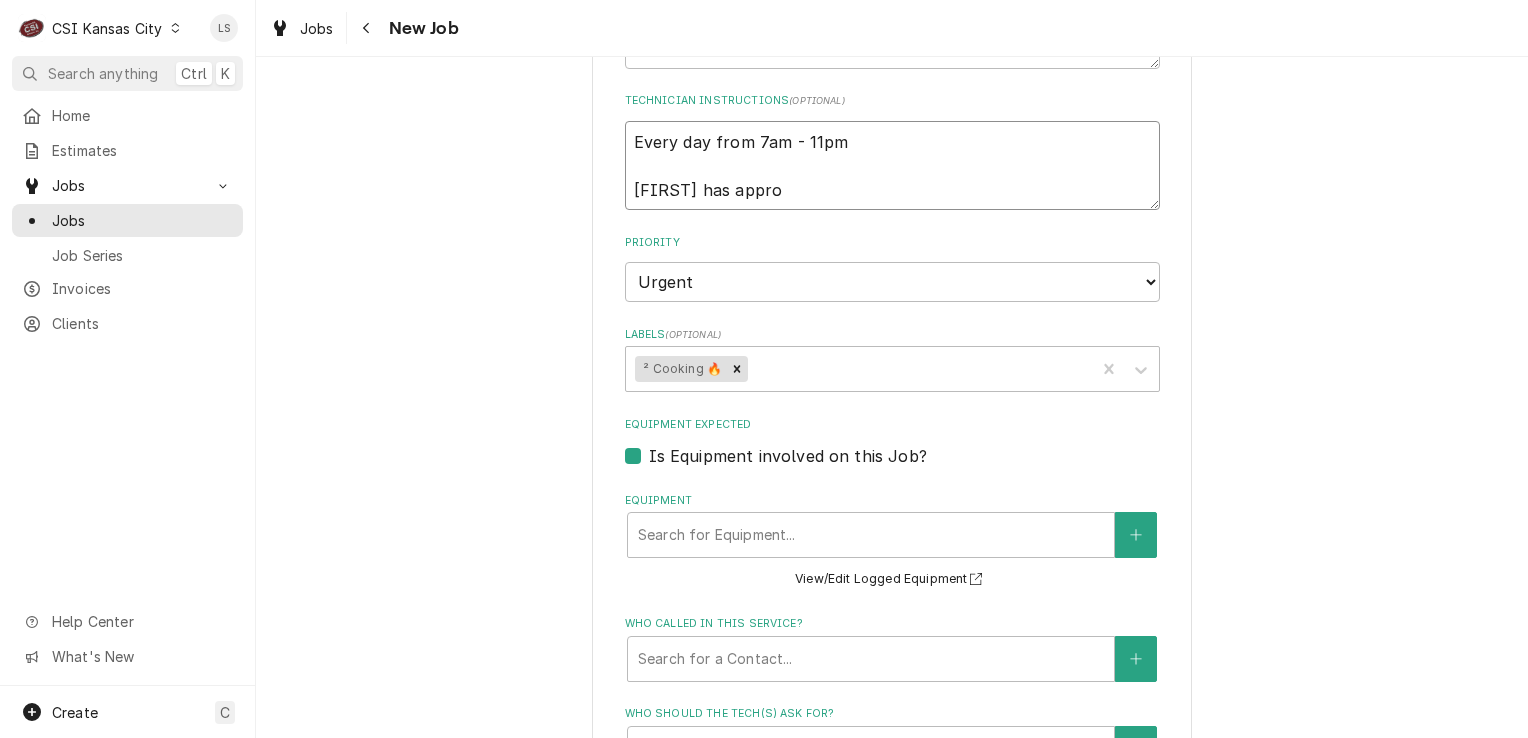type on "x" 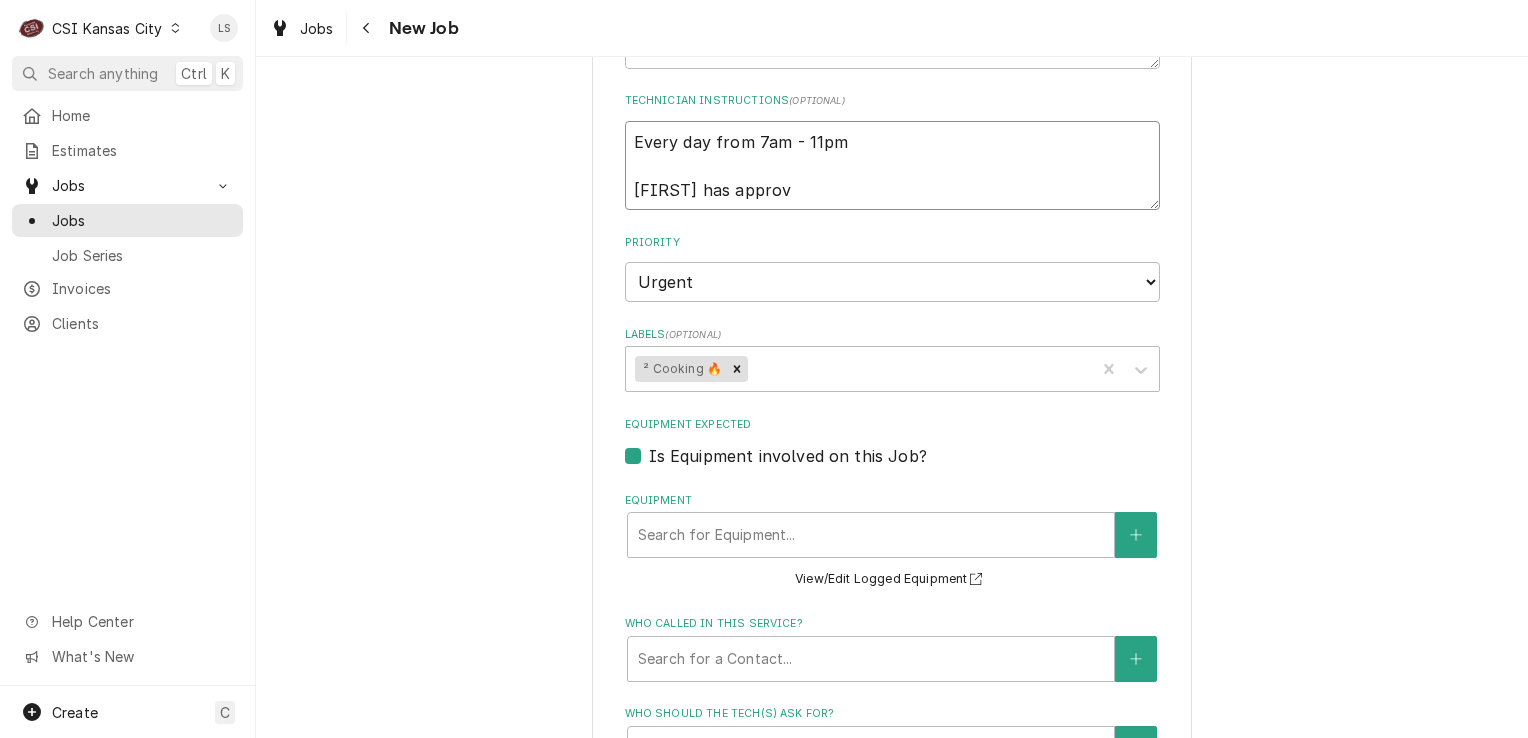 type on "x" 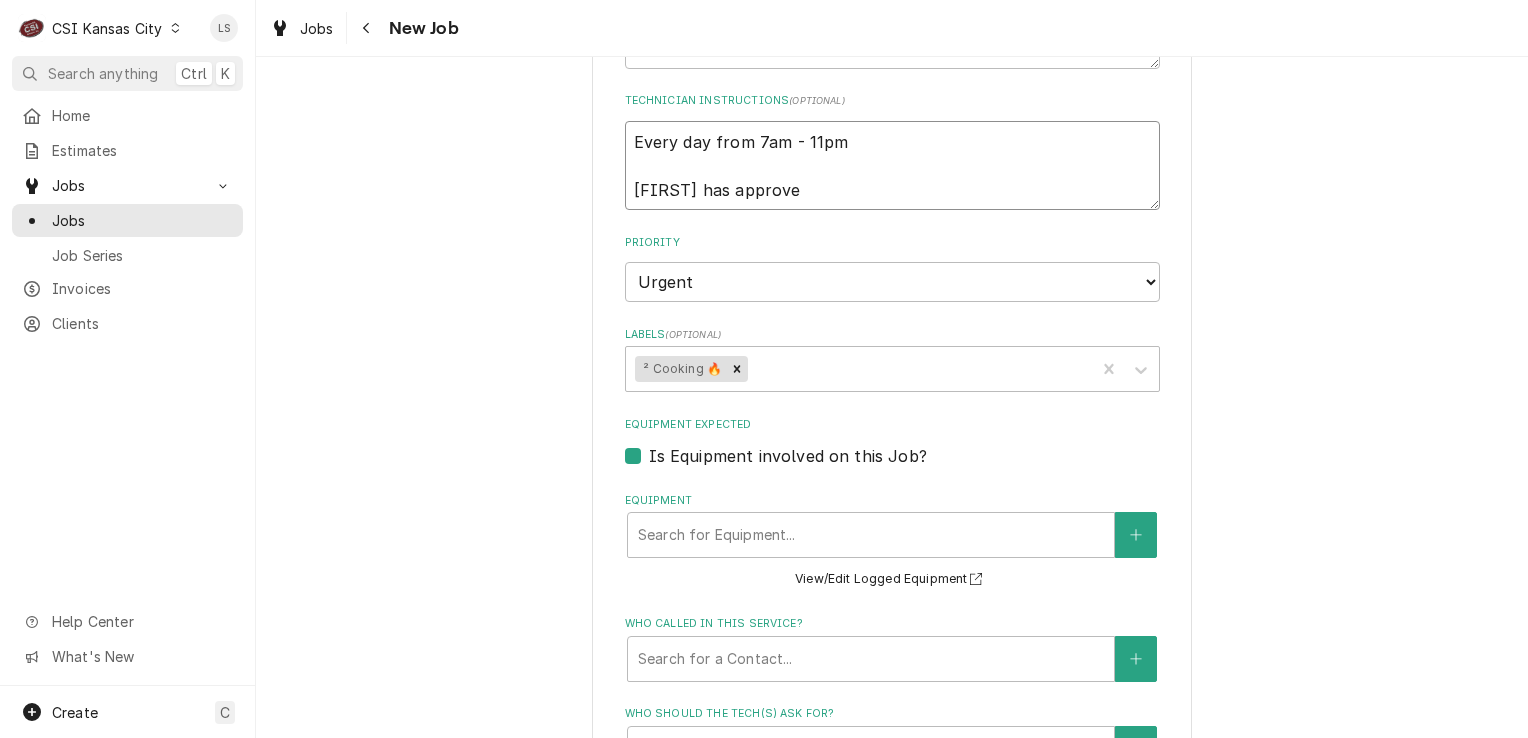 type on "x" 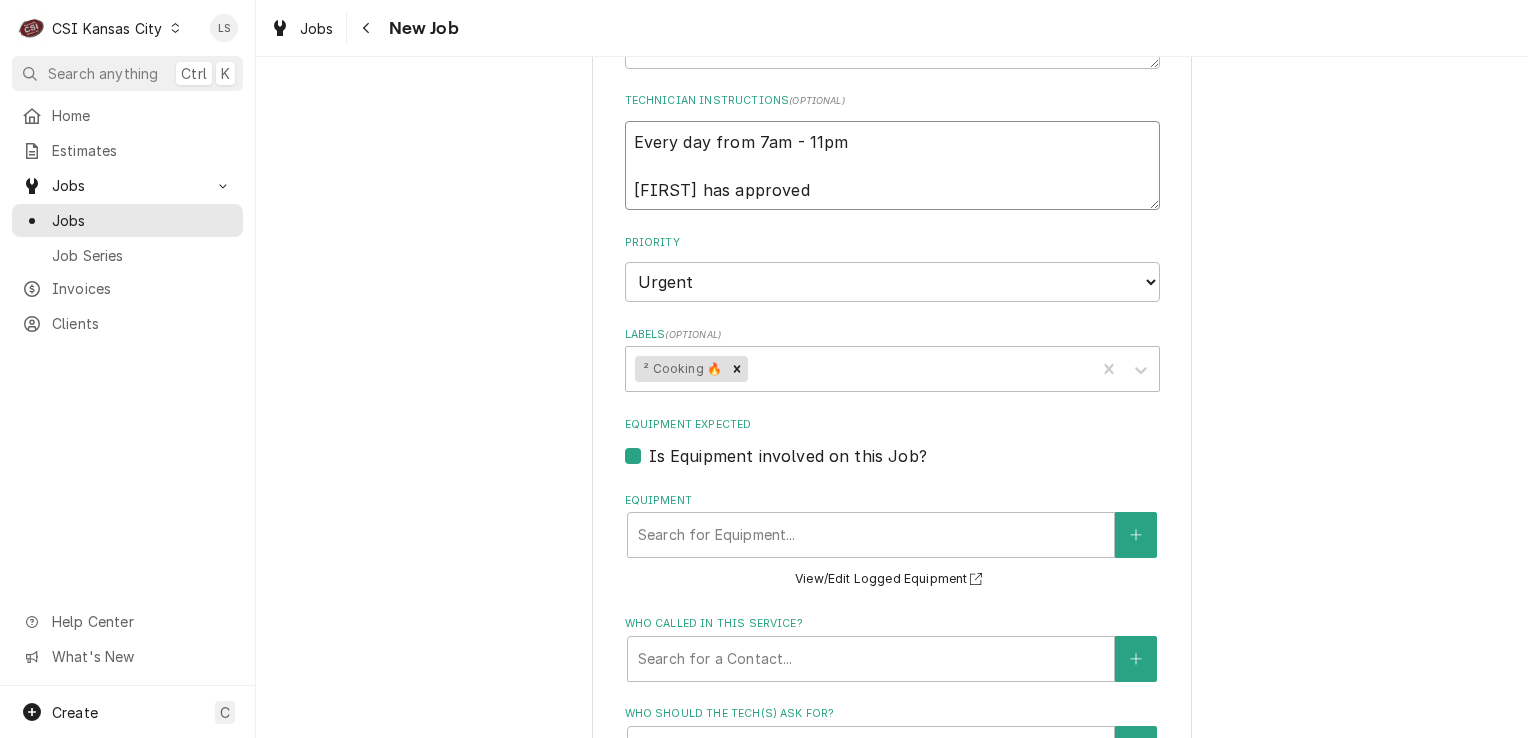 type on "x" 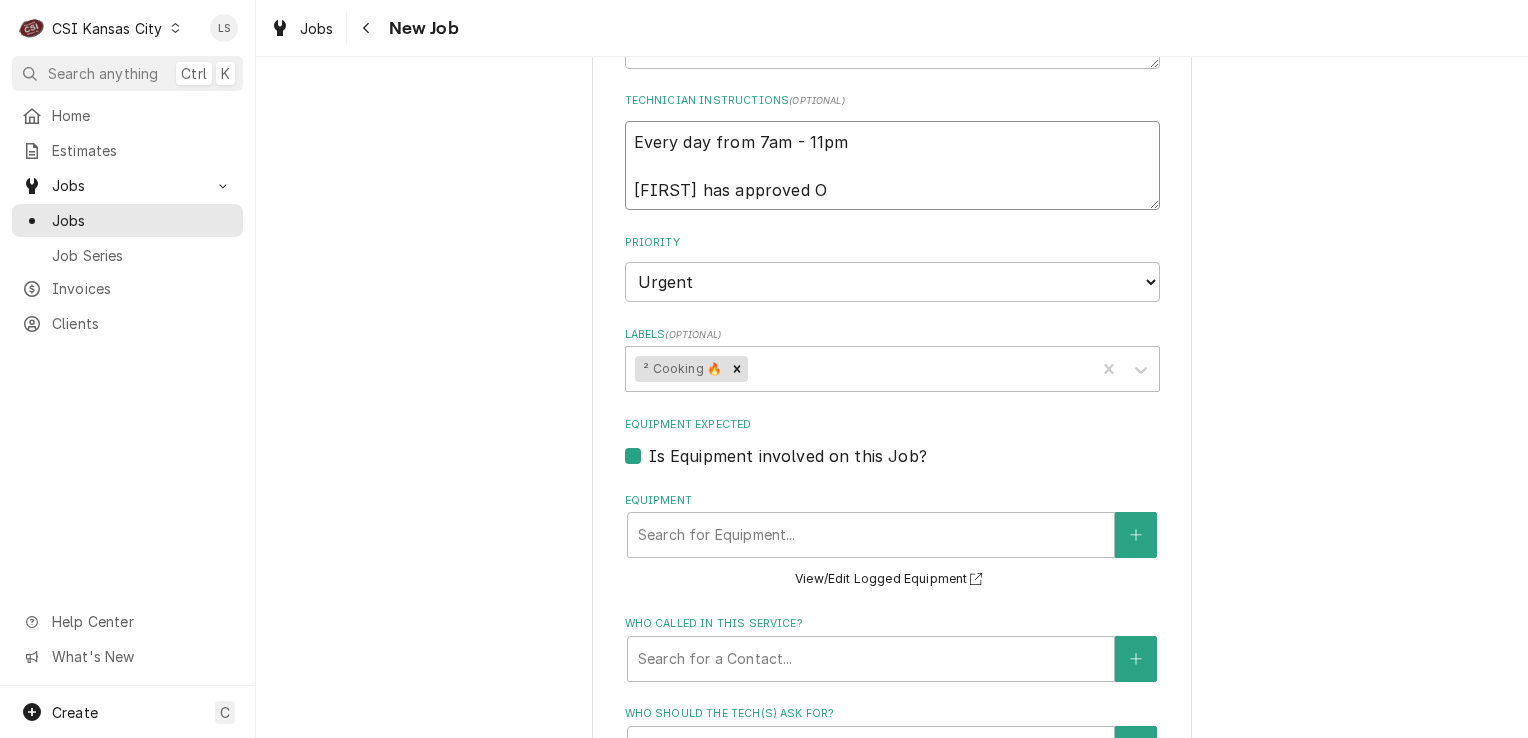 type on "x" 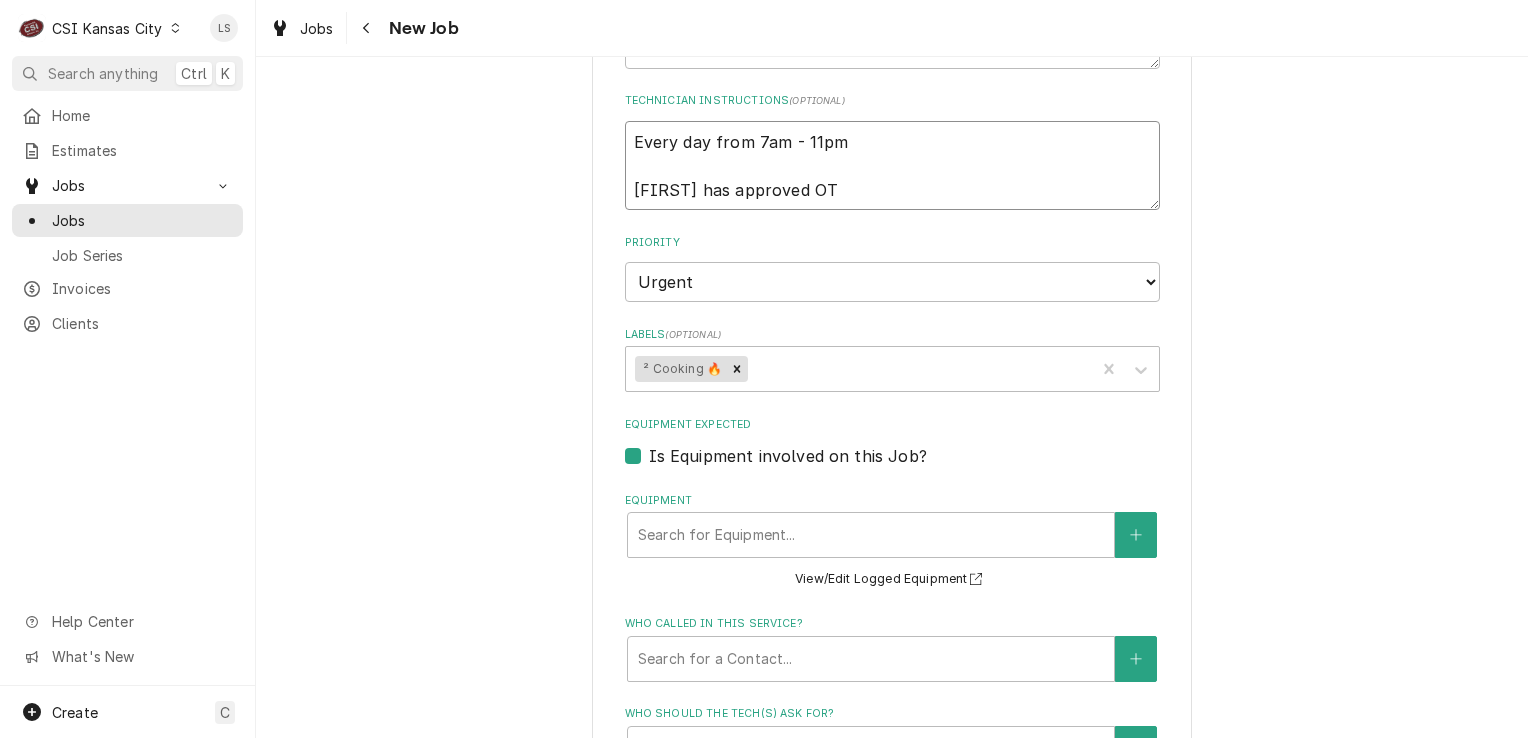 type 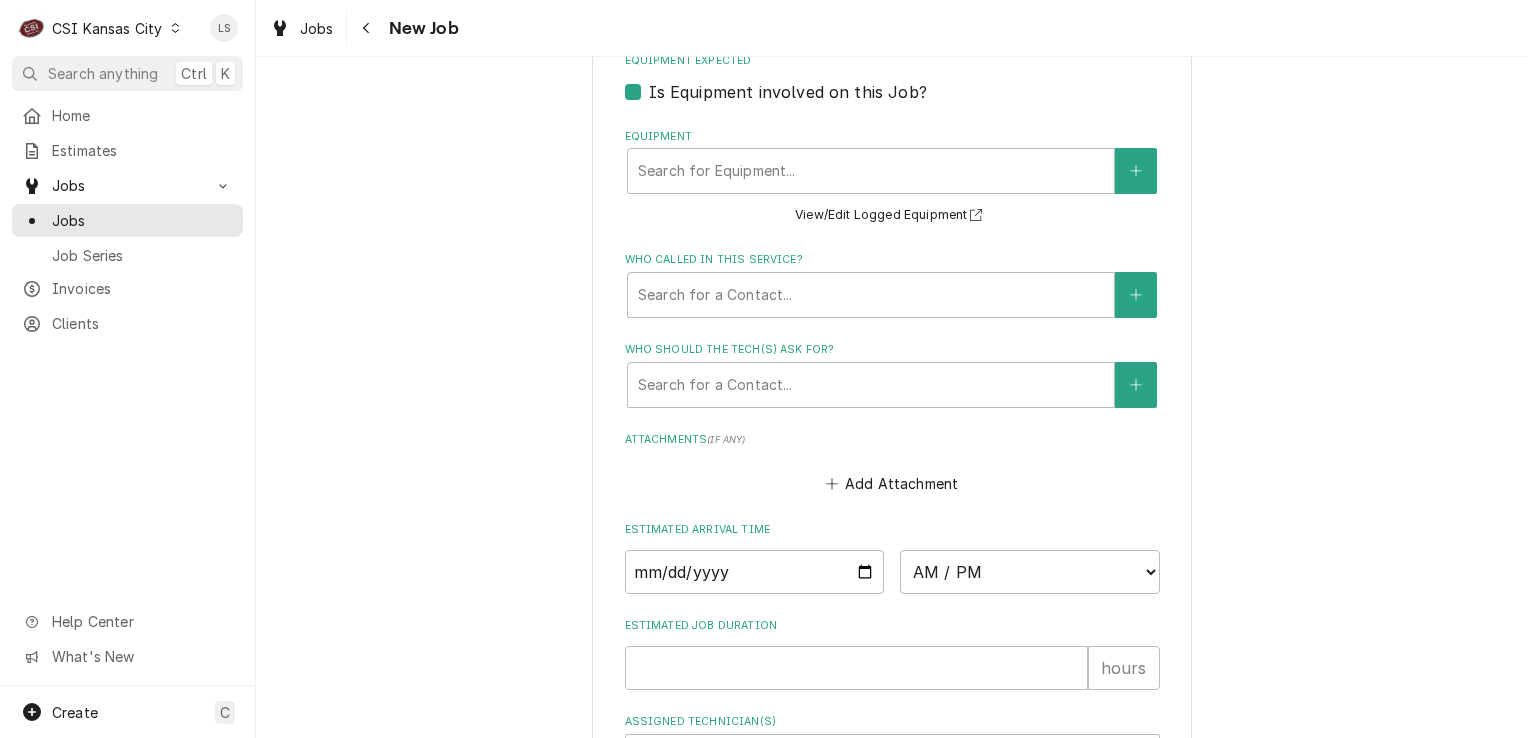 scroll, scrollTop: 1600, scrollLeft: 0, axis: vertical 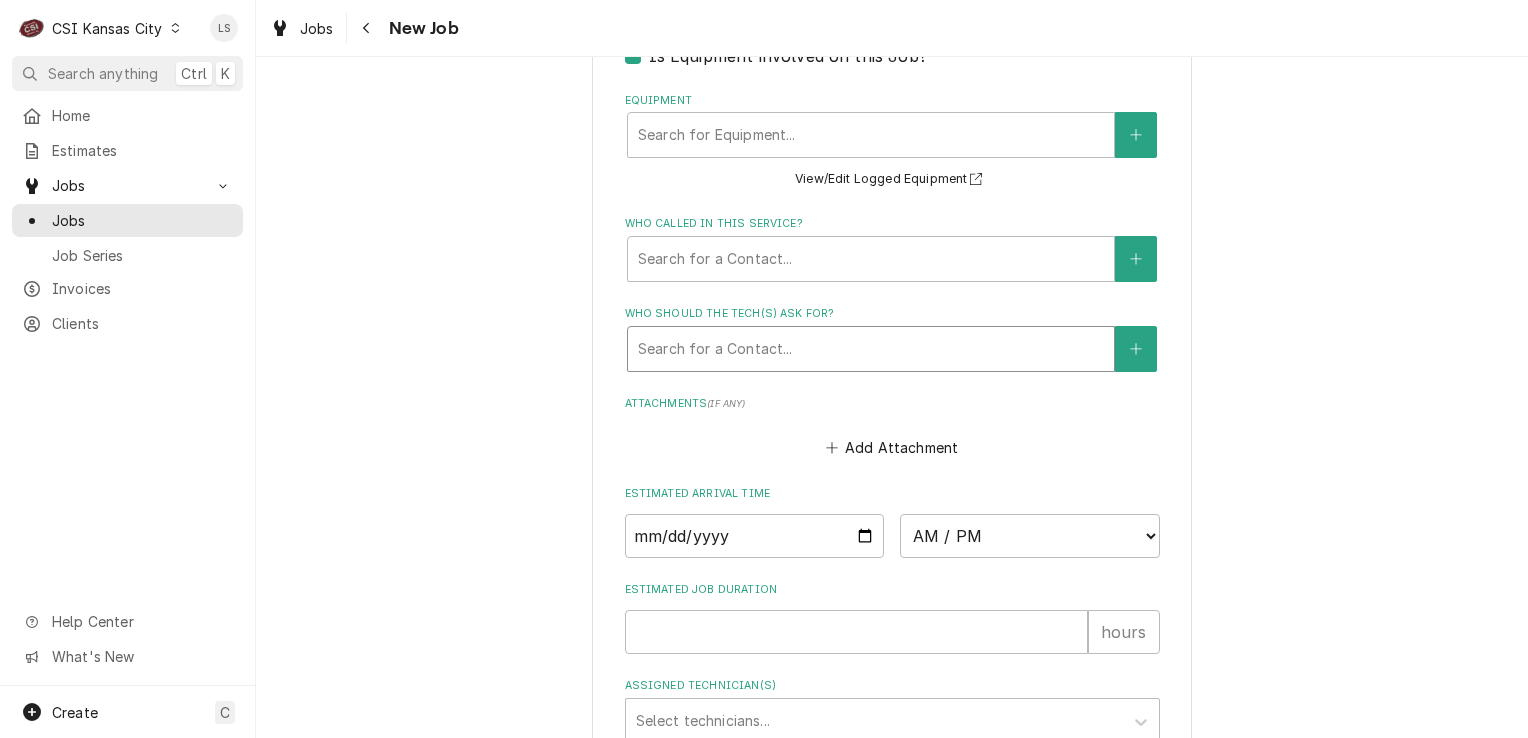 click at bounding box center (871, 349) 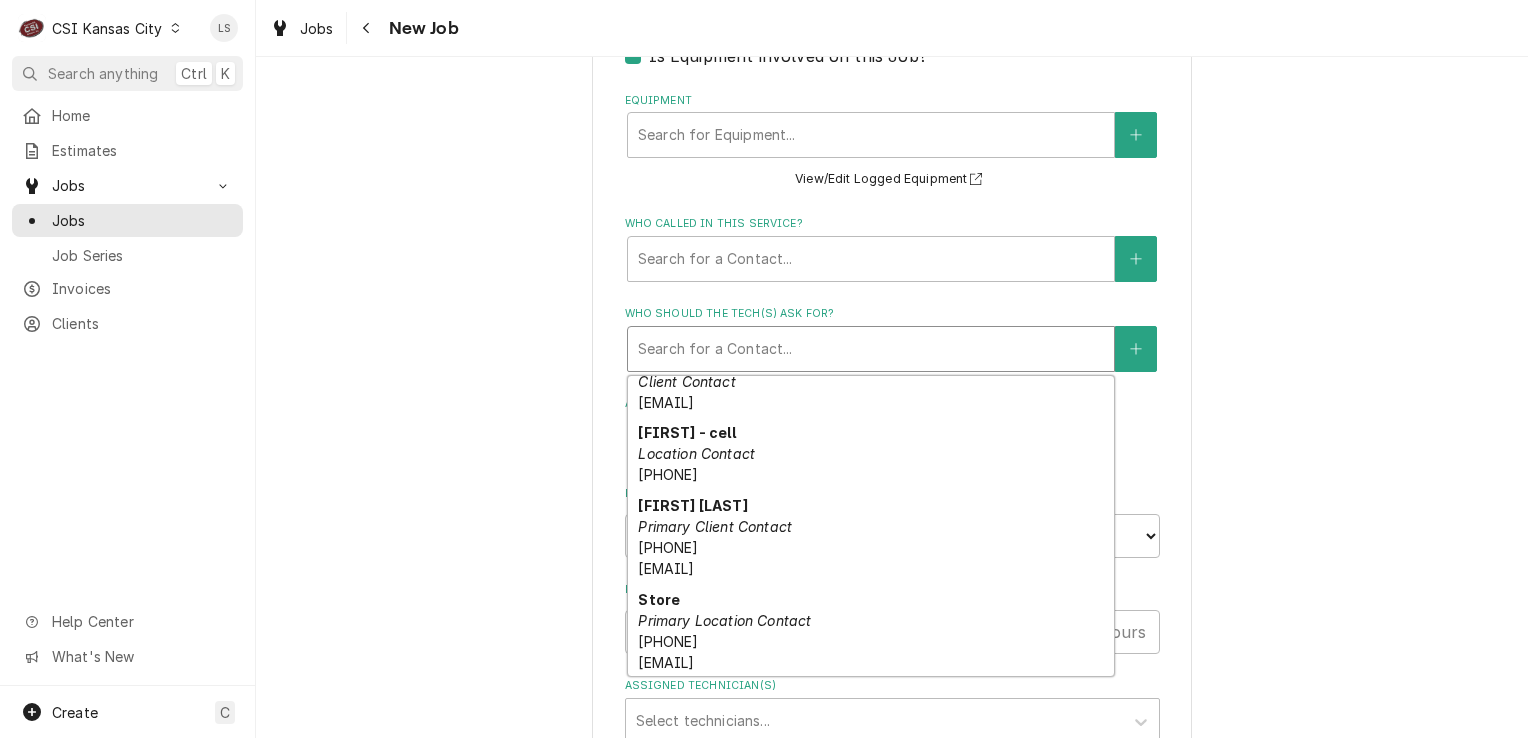 scroll, scrollTop: 229, scrollLeft: 0, axis: vertical 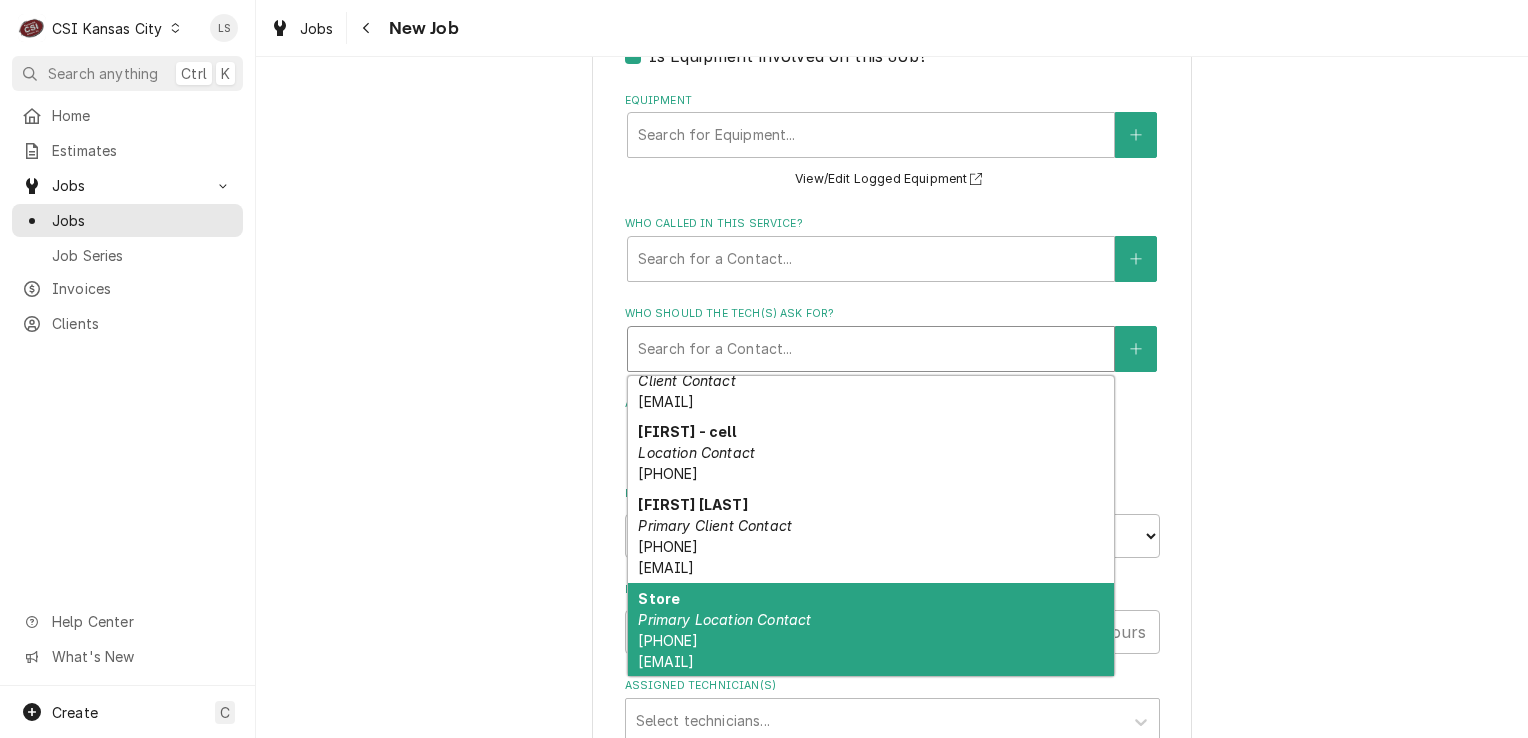 click on "Primary Location Contact" at bounding box center (724, 619) 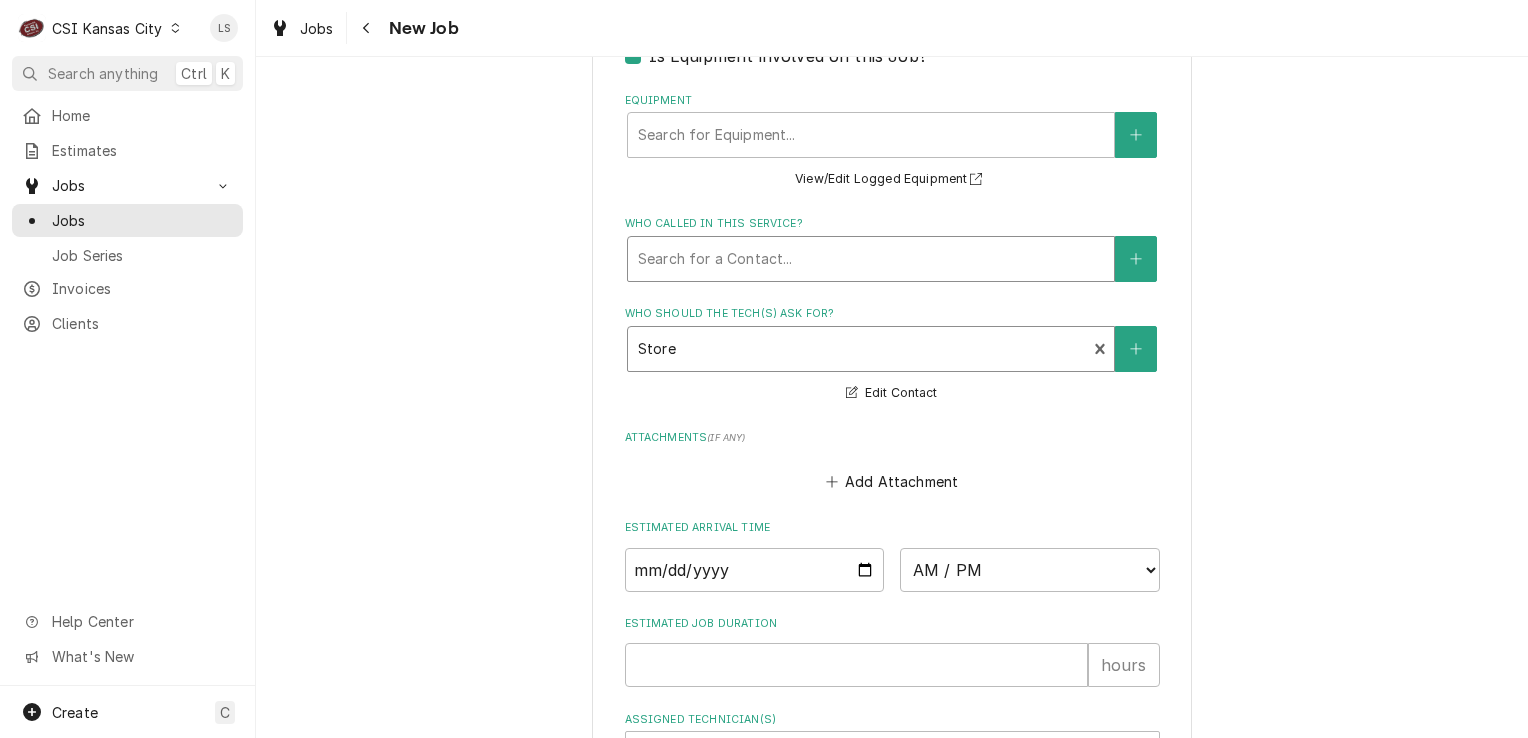 click at bounding box center [871, 259] 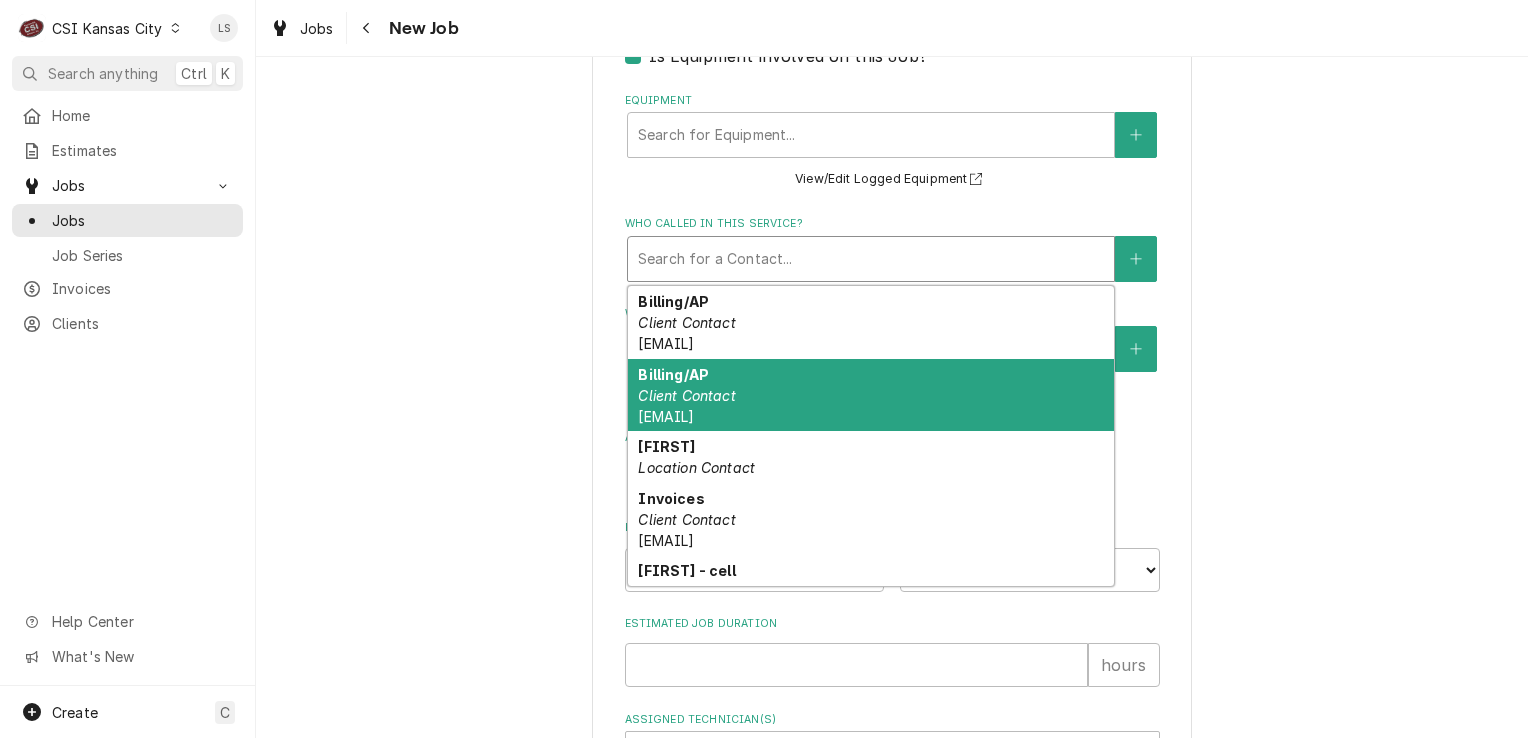 scroll, scrollTop: 229, scrollLeft: 0, axis: vertical 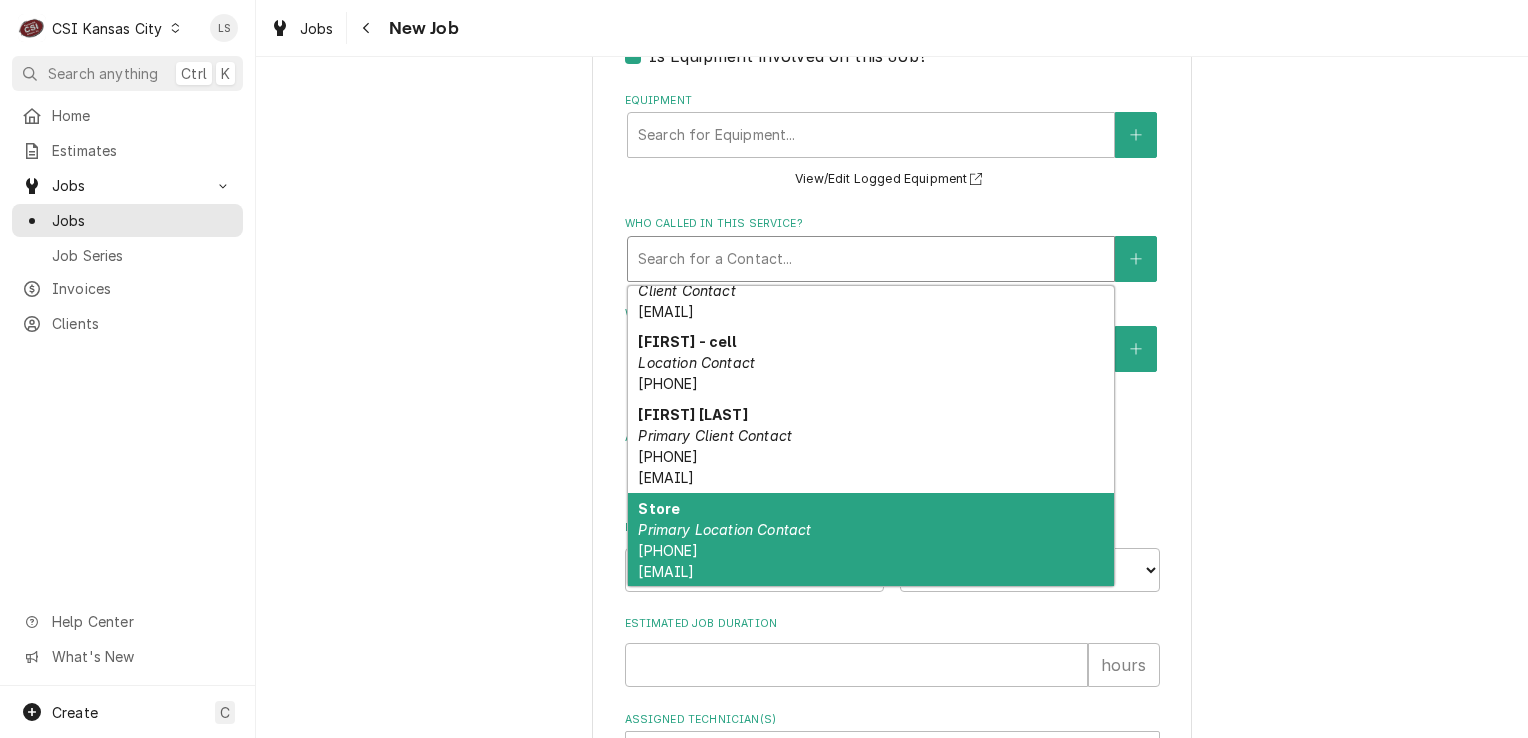click on "Store Primary Location Contact (816) 524-9200 pfy@hq.bill.com" at bounding box center (871, 540) 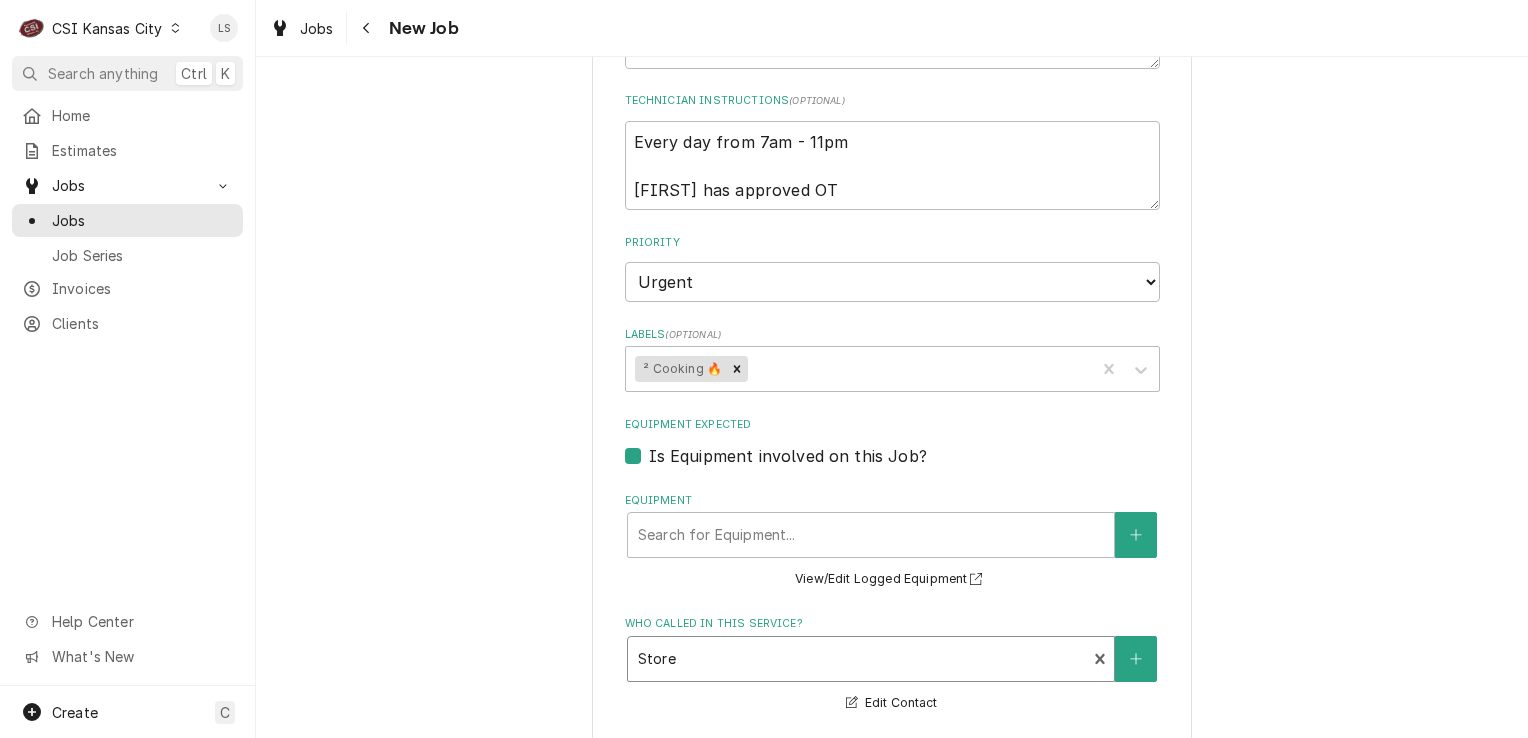 scroll, scrollTop: 1300, scrollLeft: 0, axis: vertical 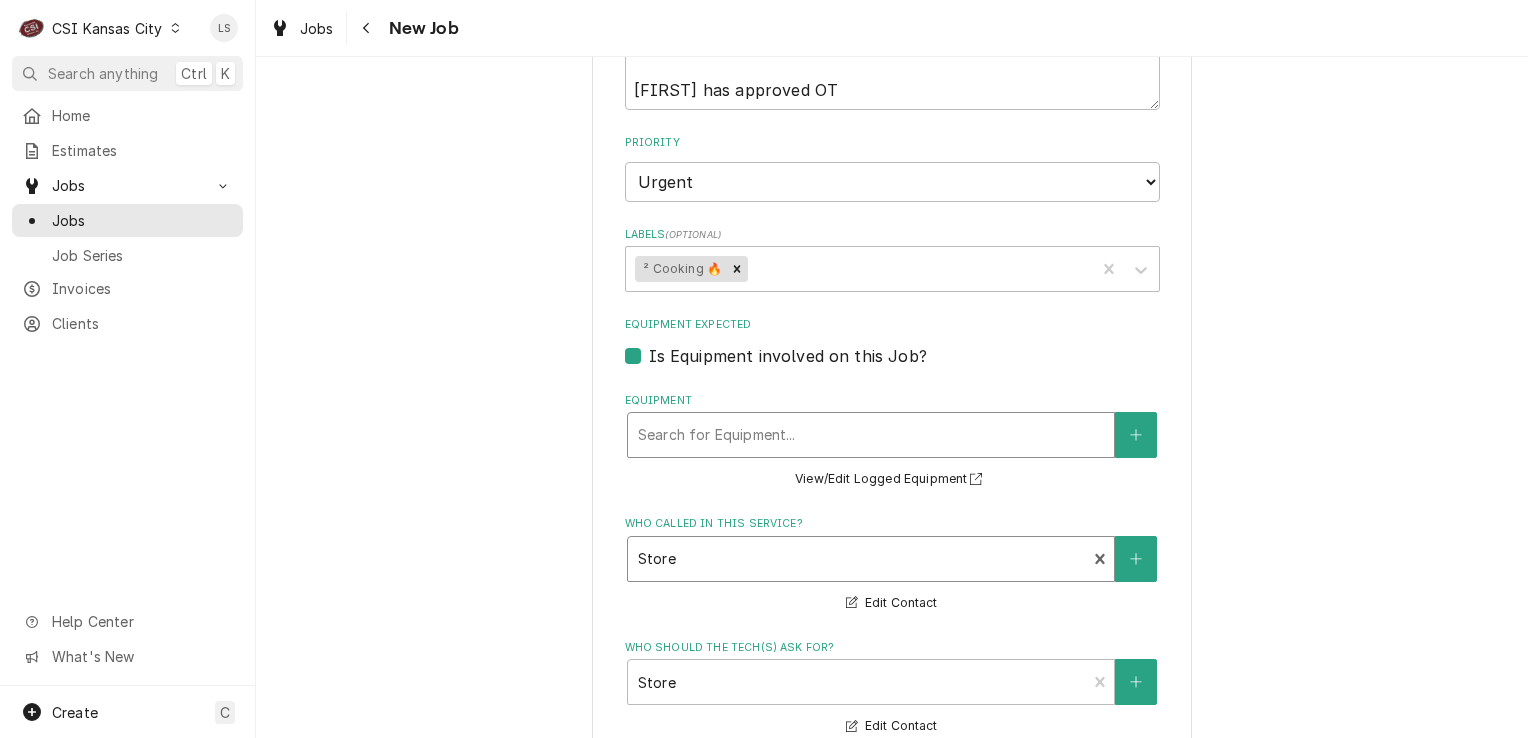 click at bounding box center (871, 435) 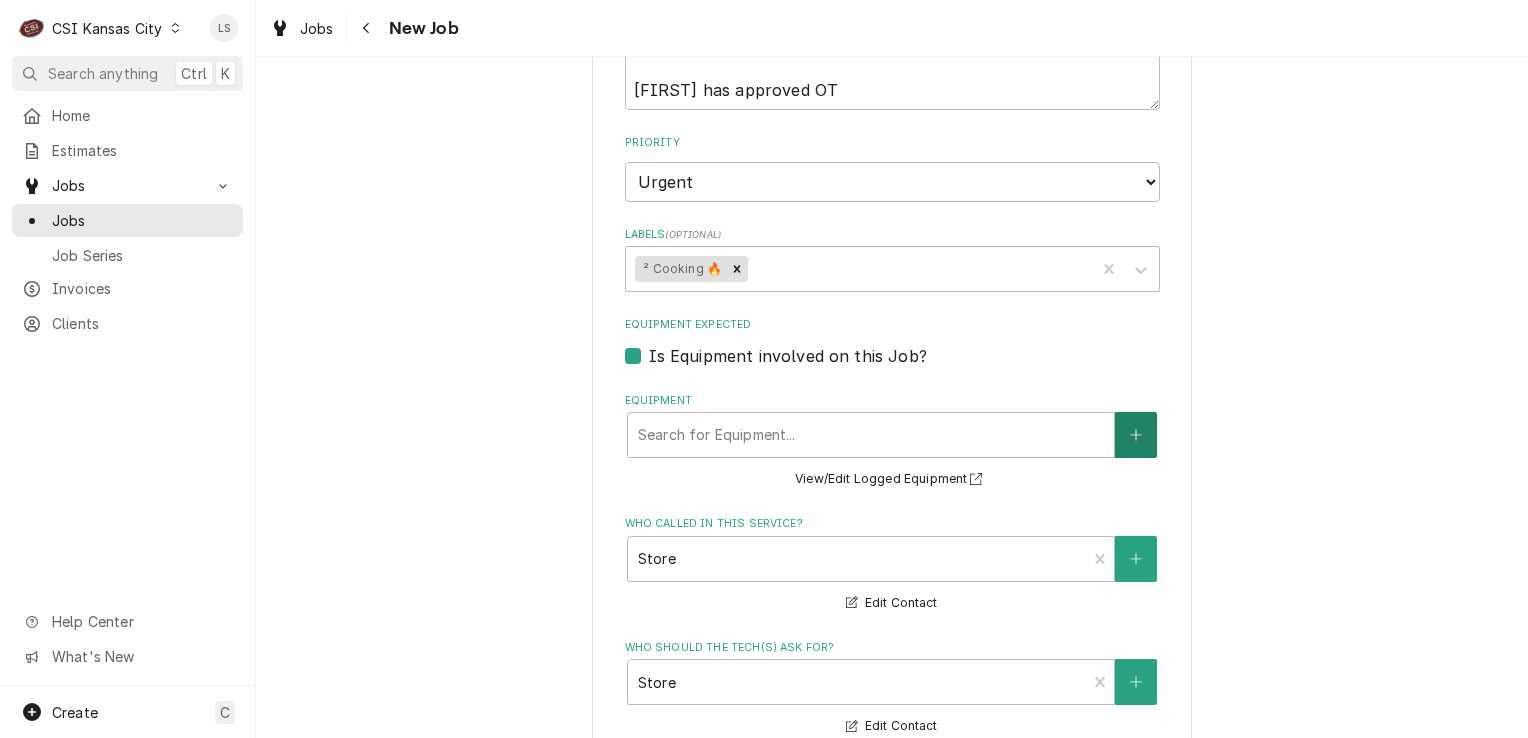 click at bounding box center (1136, 435) 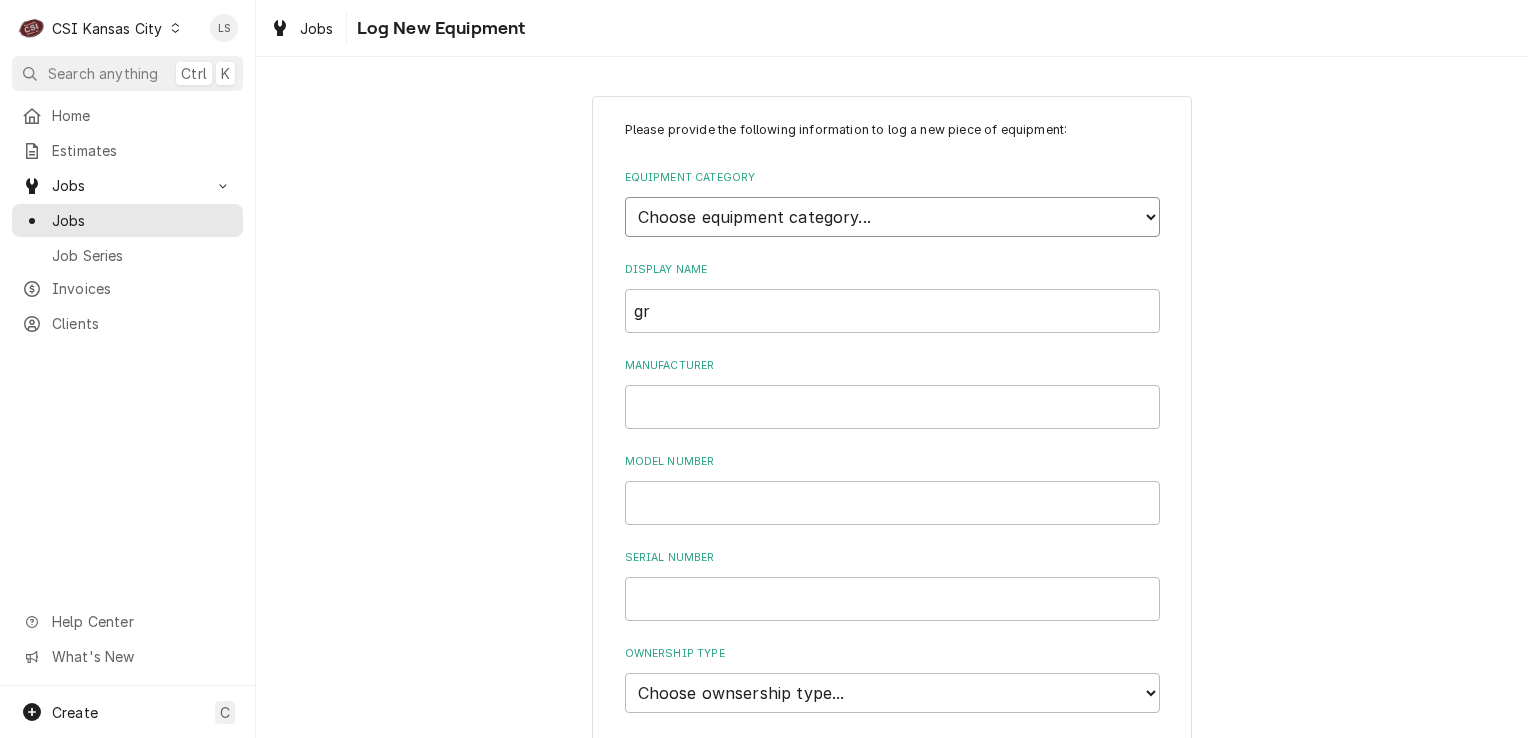 click on "Choose equipment category... Cooking Equipment Fryers Ice Machines Ovens and Ranges Dishwashing Equipment Holding and Warming Equipment Refrigeration Beverage Equipment Food Preparation Equipment Air Purifiers HVAC Other" at bounding box center [892, 217] 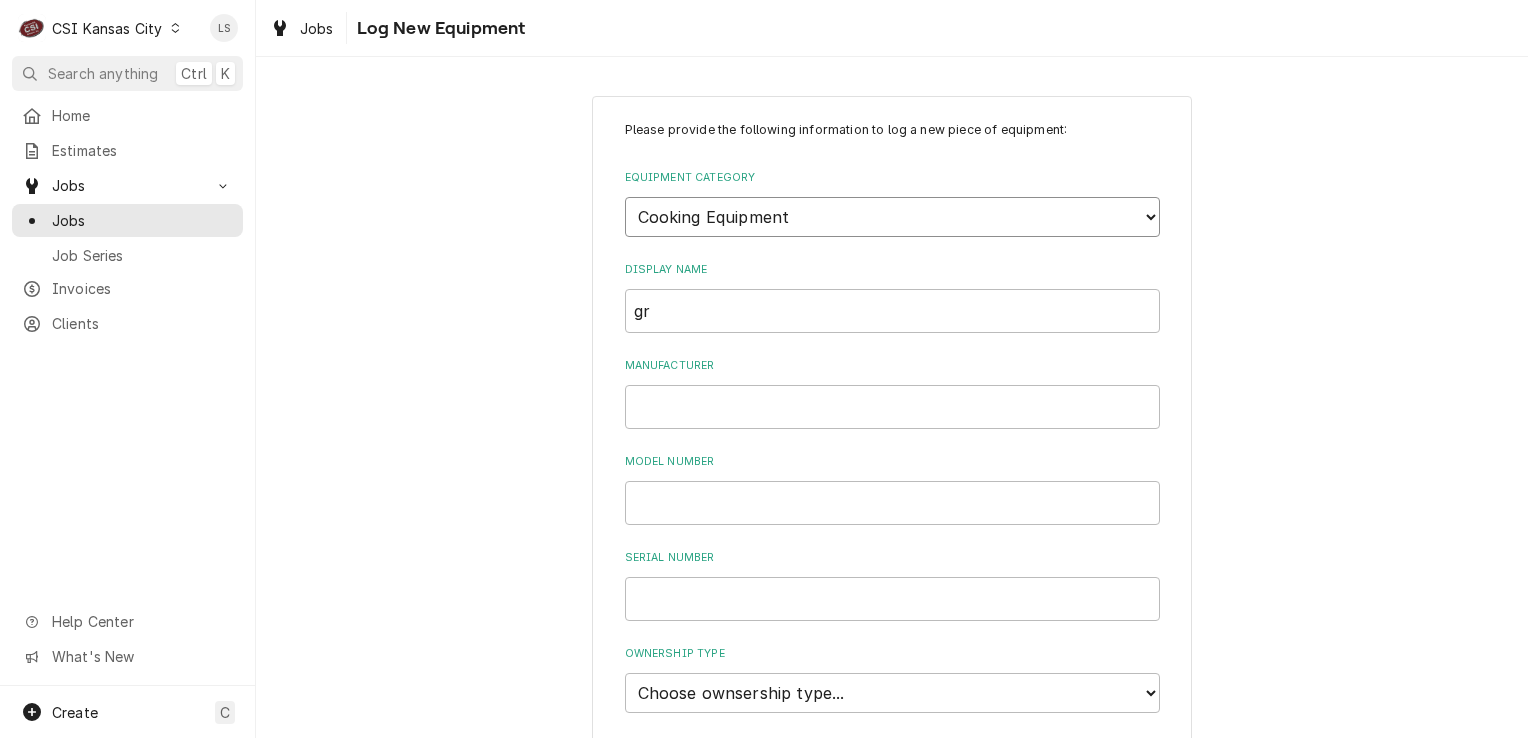click on "Choose equipment category... Cooking Equipment Fryers Ice Machines Ovens and Ranges Dishwashing Equipment Holding and Warming Equipment Refrigeration Beverage Equipment Food Preparation Equipment Air Purifiers HVAC Other" at bounding box center [892, 217] 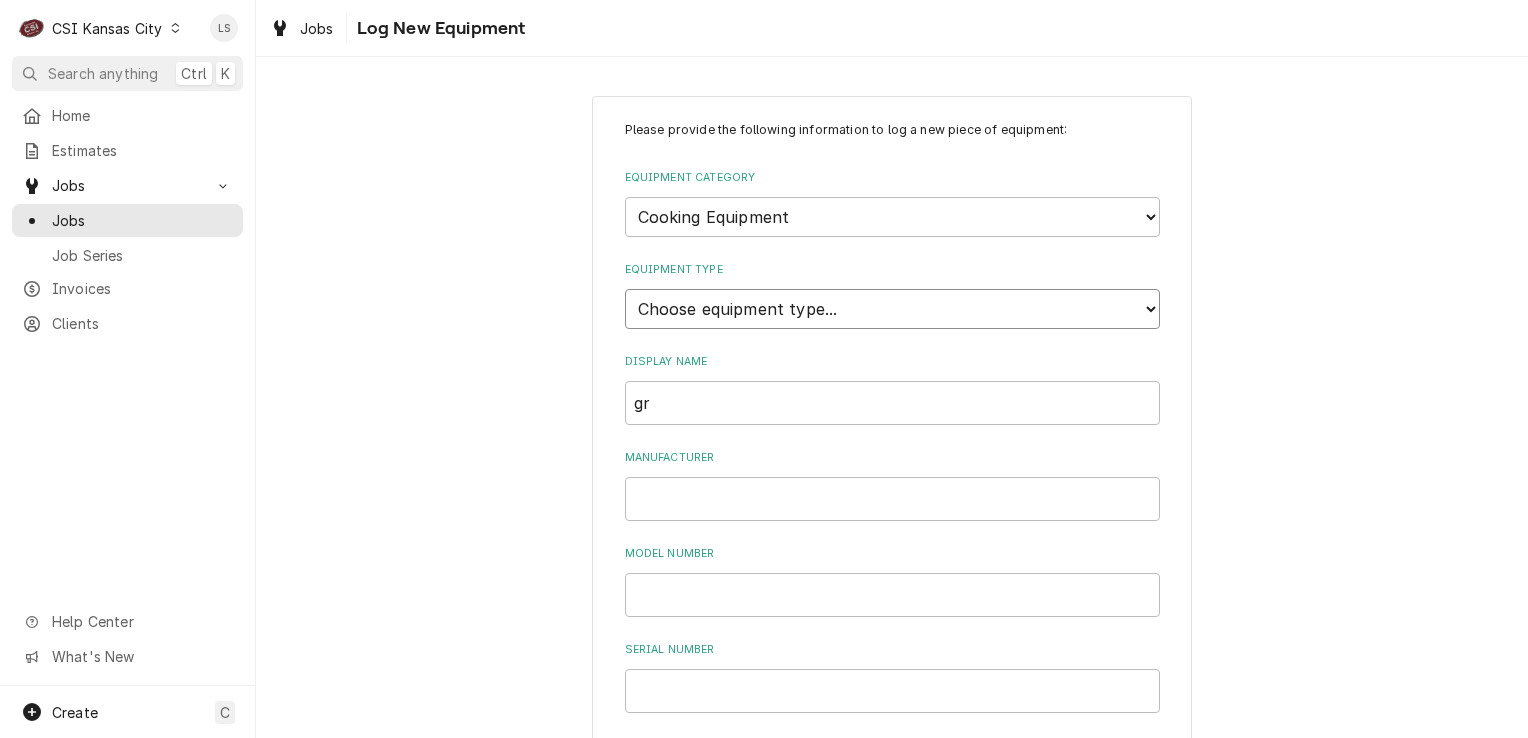 click on "Choose equipment type... Broiler Charbroiler Commercial Microwave Commercial Toaster Food Rethermalizer and Bain-Marie Heater Grill and Griddle Kettle, Skillet, and Pan Pasta Cooker Non-Commercial Microwave Rice Cooker Salamander and Cheesemelter Specialty Cooking Equipment Panini Press" at bounding box center [892, 309] 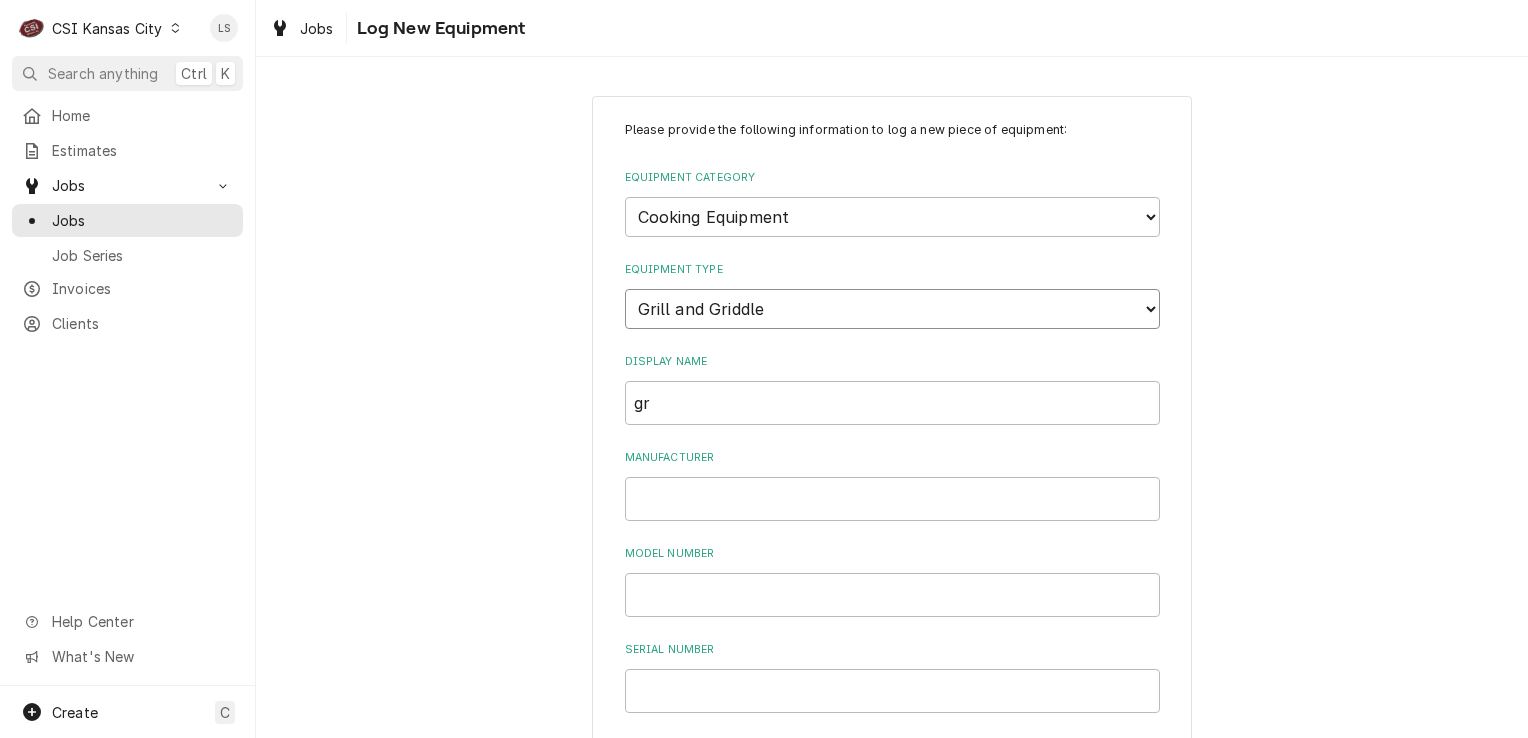click on "Choose equipment type... Broiler Charbroiler Commercial Microwave Commercial Toaster Food Rethermalizer and Bain-Marie Heater Grill and Griddle Kettle, Skillet, and Pan Pasta Cooker Non-Commercial Microwave Rice Cooker Salamander and Cheesemelter Specialty Cooking Equipment Panini Press" at bounding box center [892, 309] 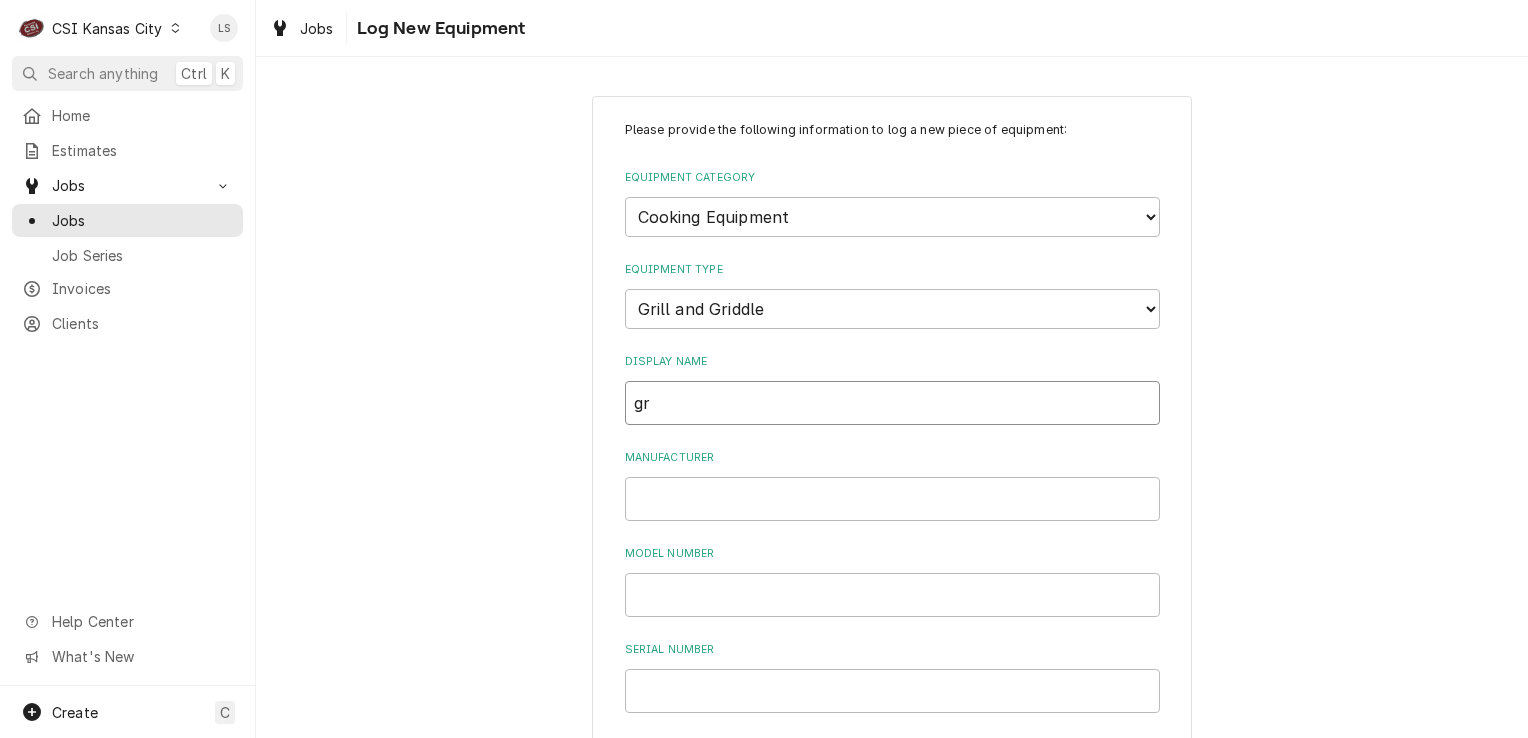 click on "gr" at bounding box center [892, 403] 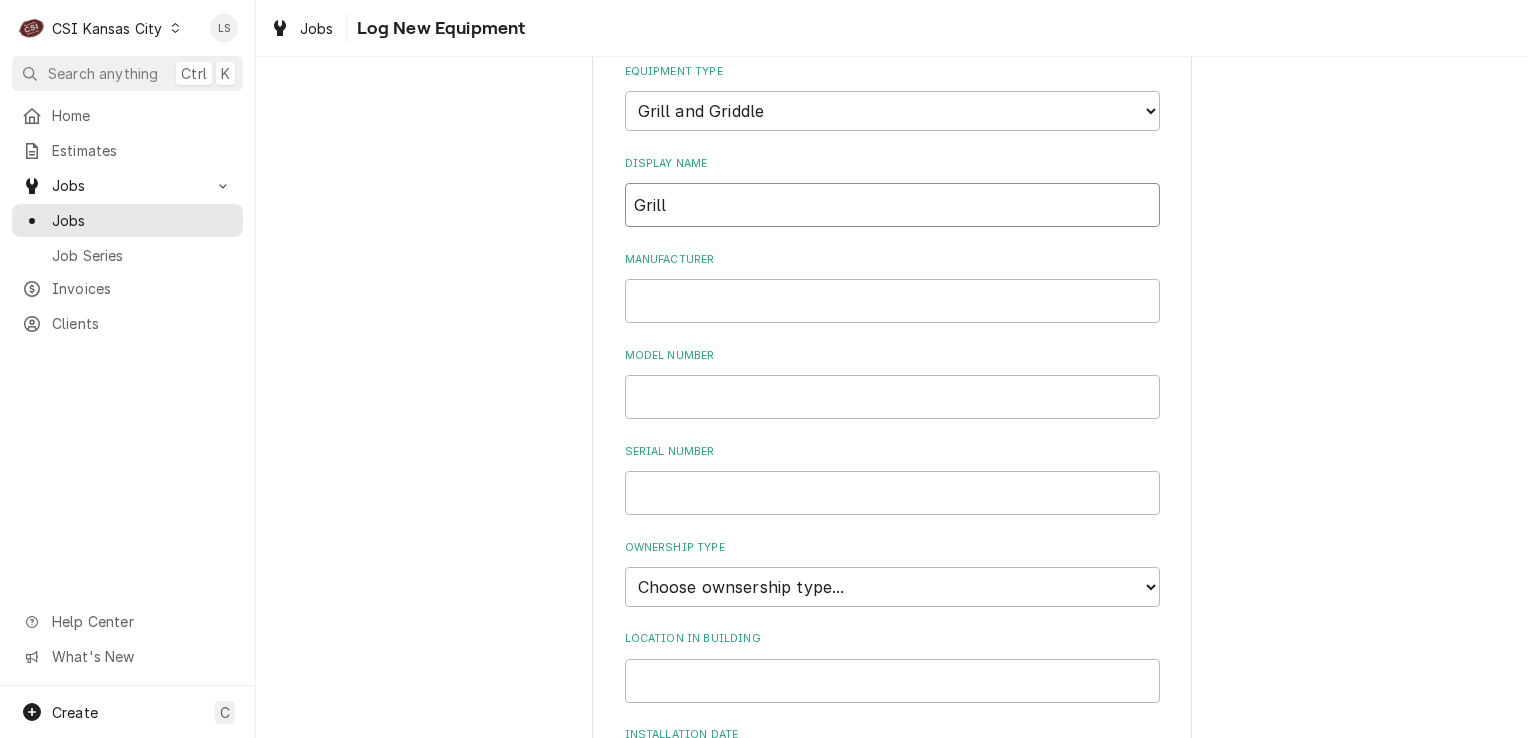 scroll, scrollTop: 200, scrollLeft: 0, axis: vertical 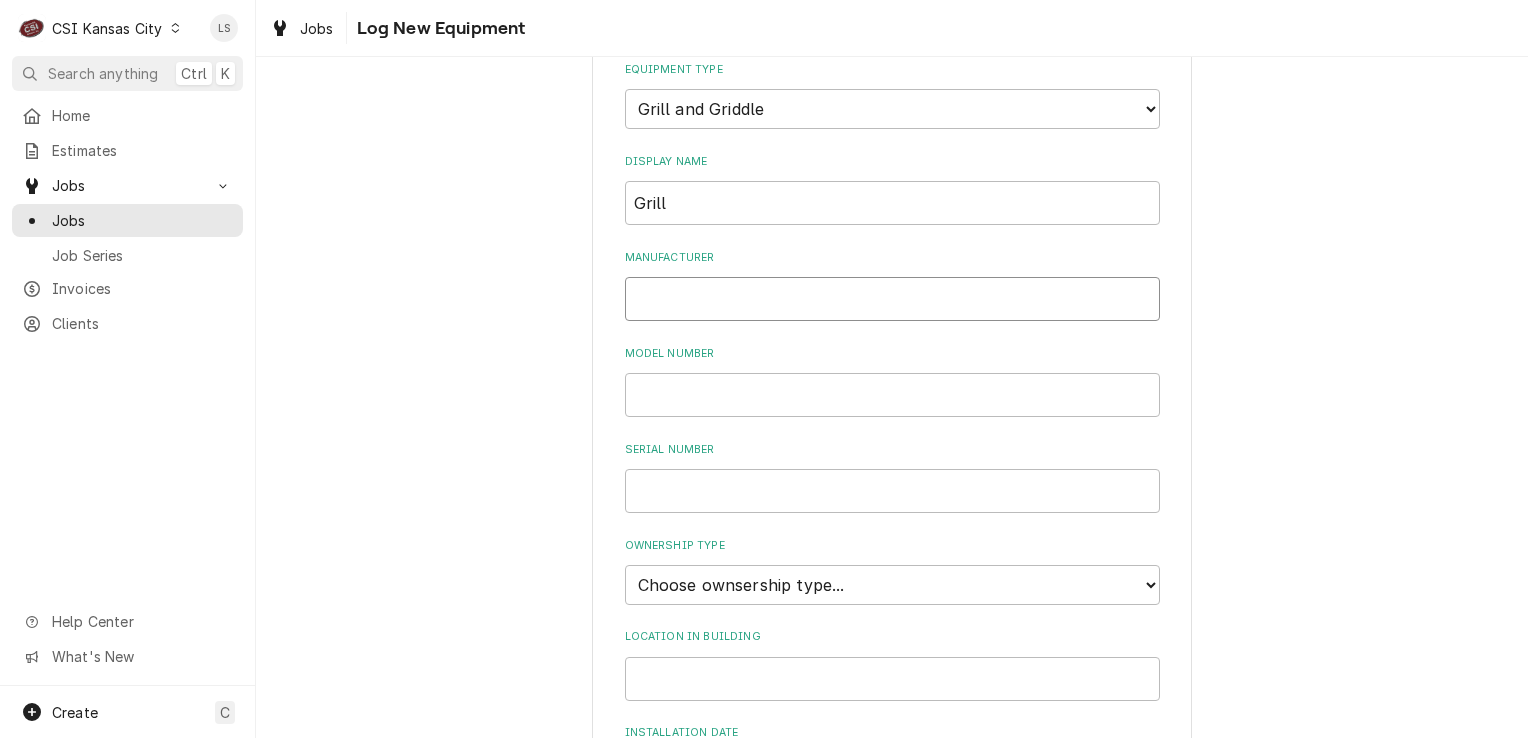 click on "Manufacturer" at bounding box center [892, 299] 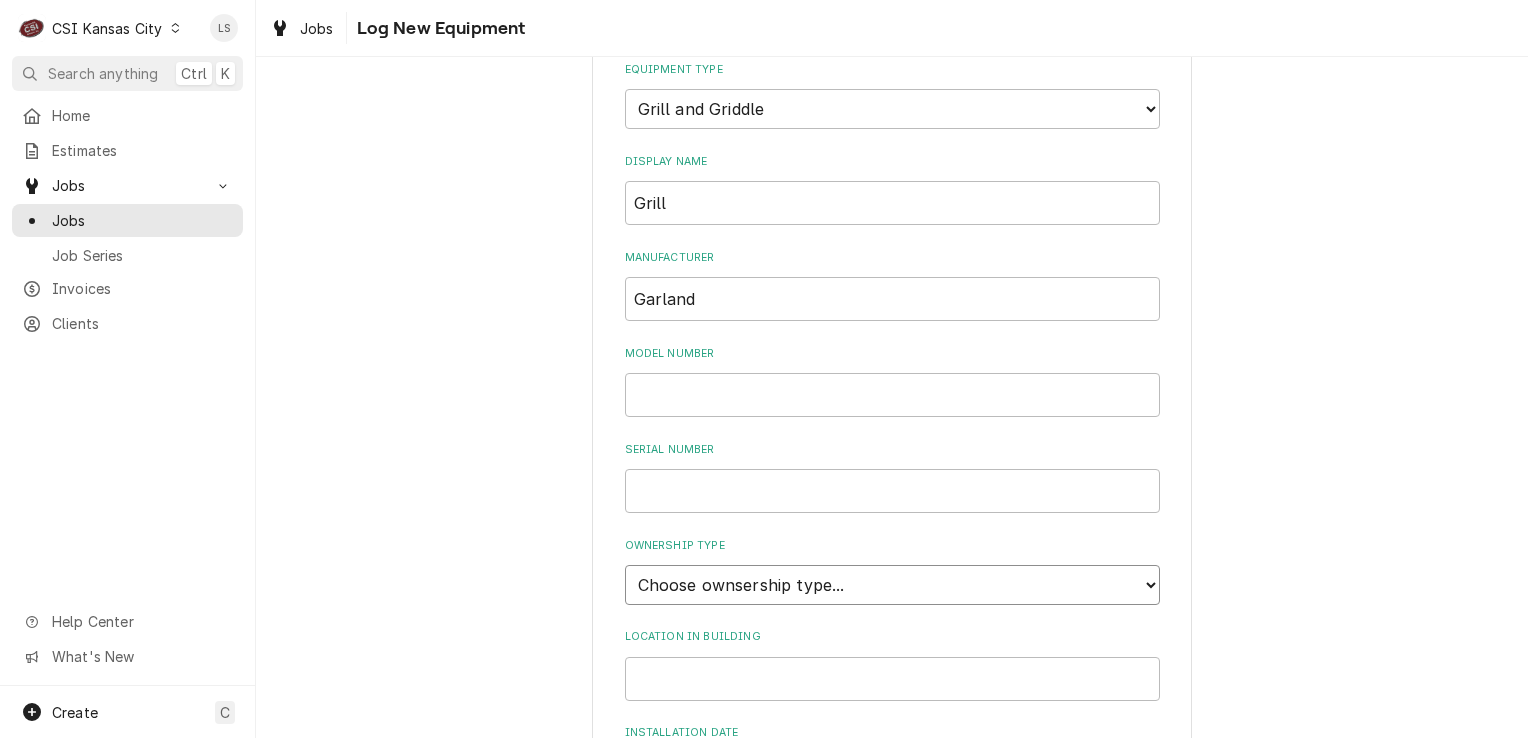 click on "Choose ownsership type... Unknown Owned Leased Rented" at bounding box center (892, 585) 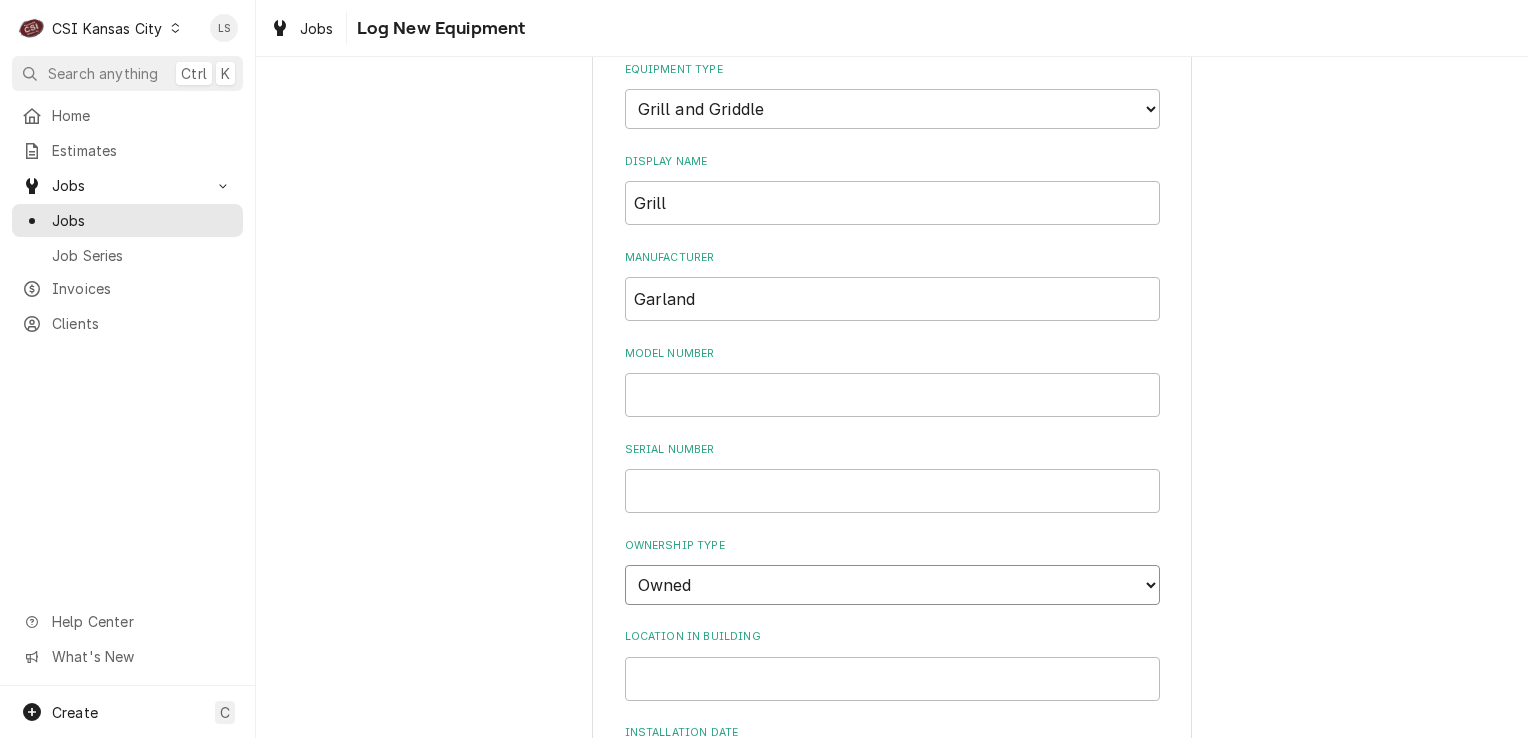 click on "Choose ownsership type... Unknown Owned Leased Rented" at bounding box center [892, 585] 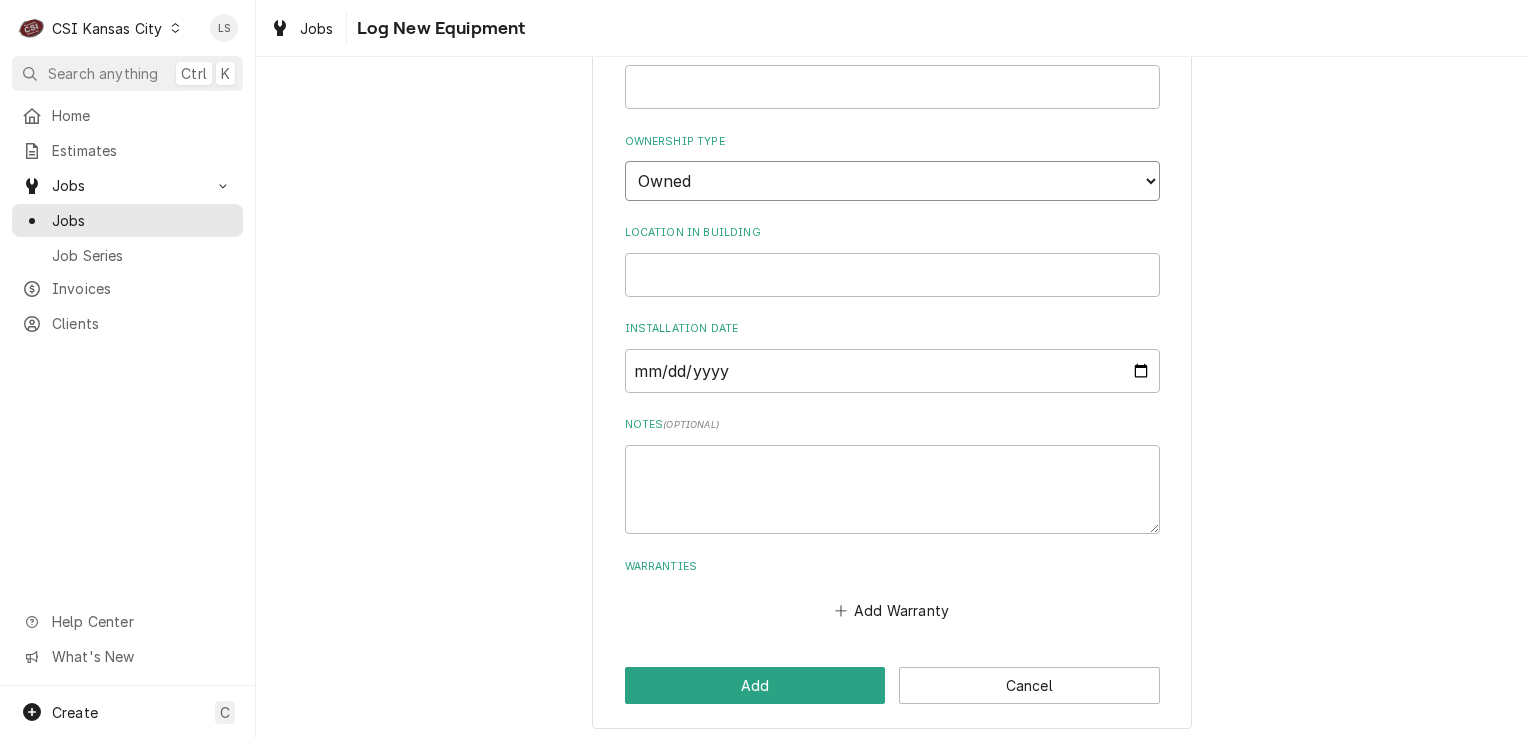 scroll, scrollTop: 606, scrollLeft: 0, axis: vertical 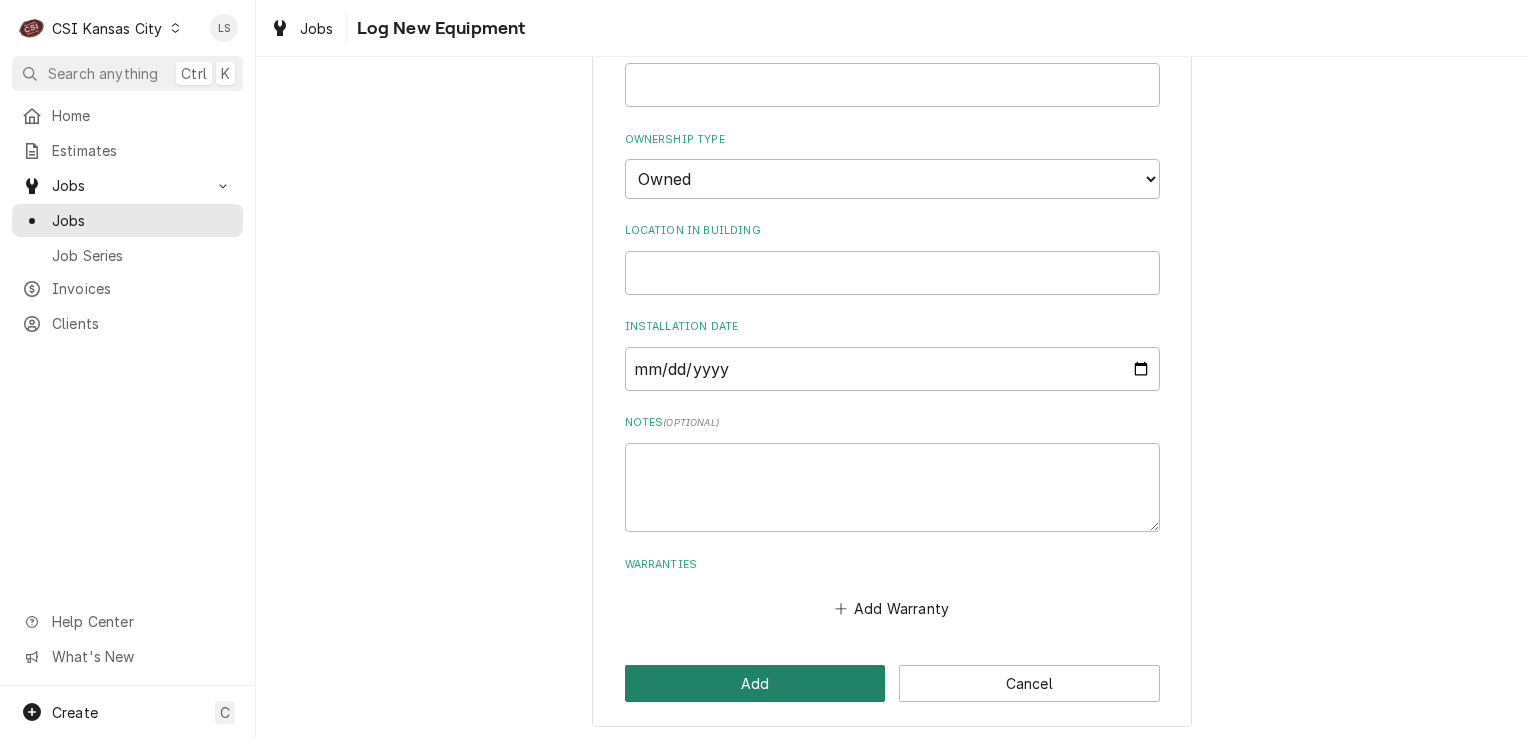 click on "Add" at bounding box center (755, 683) 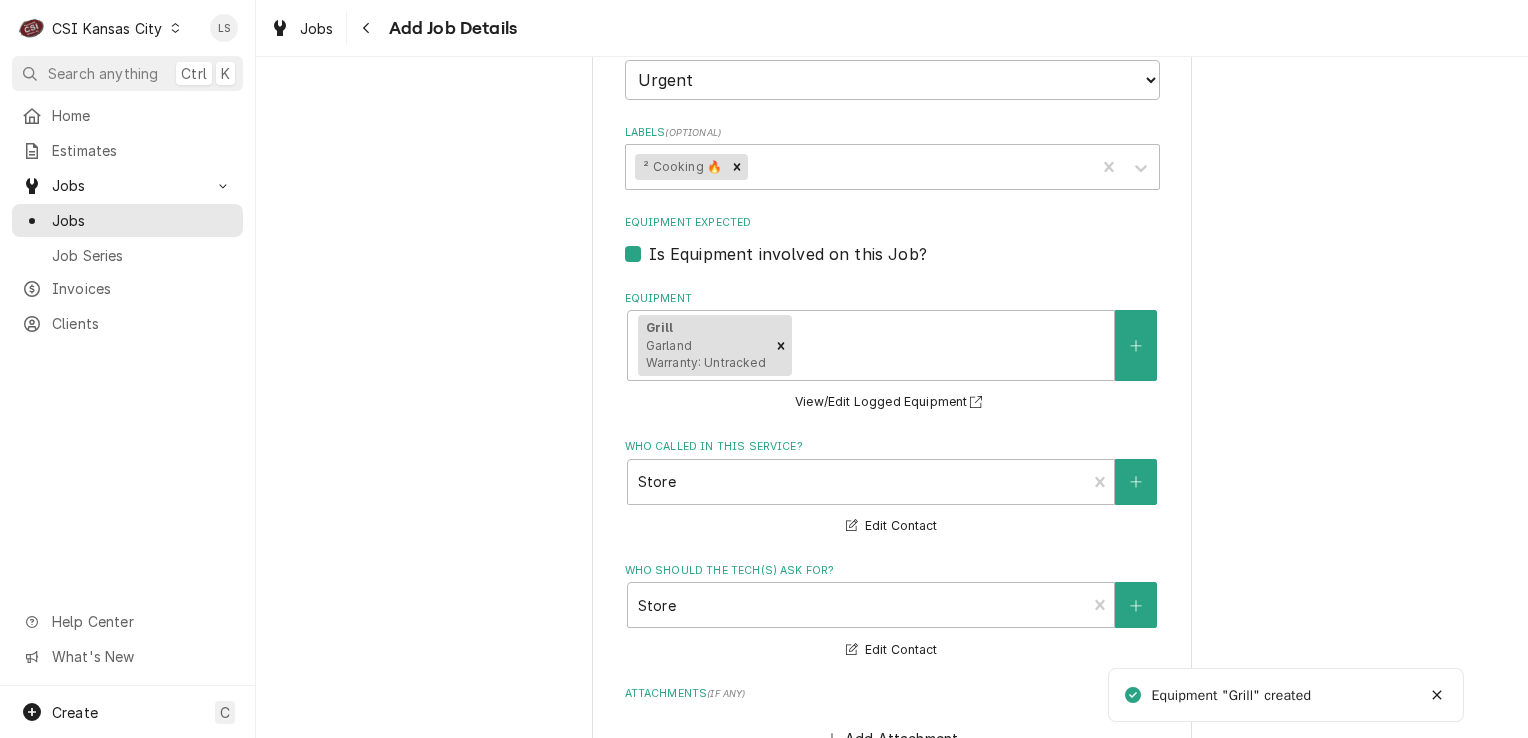 scroll, scrollTop: 1400, scrollLeft: 0, axis: vertical 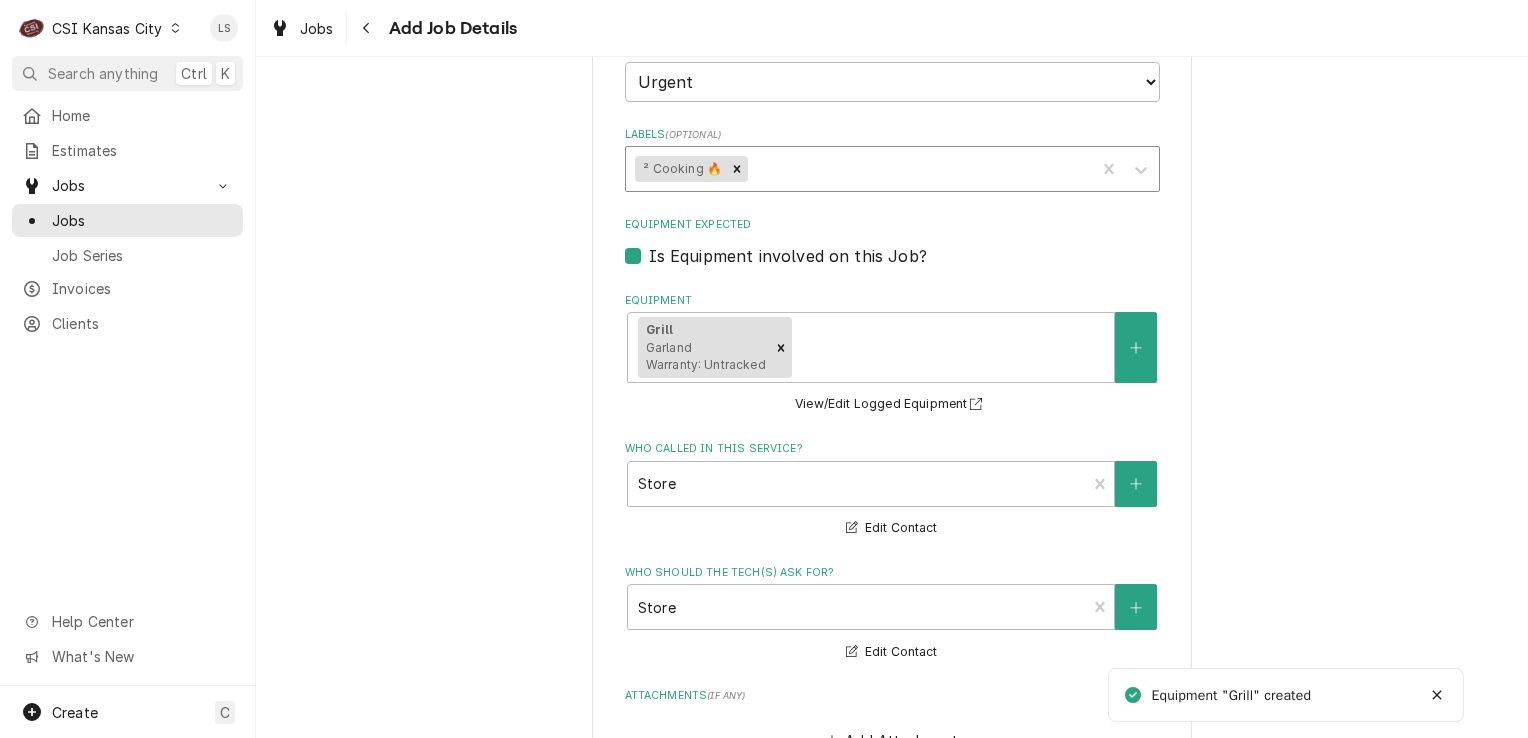click at bounding box center [919, 169] 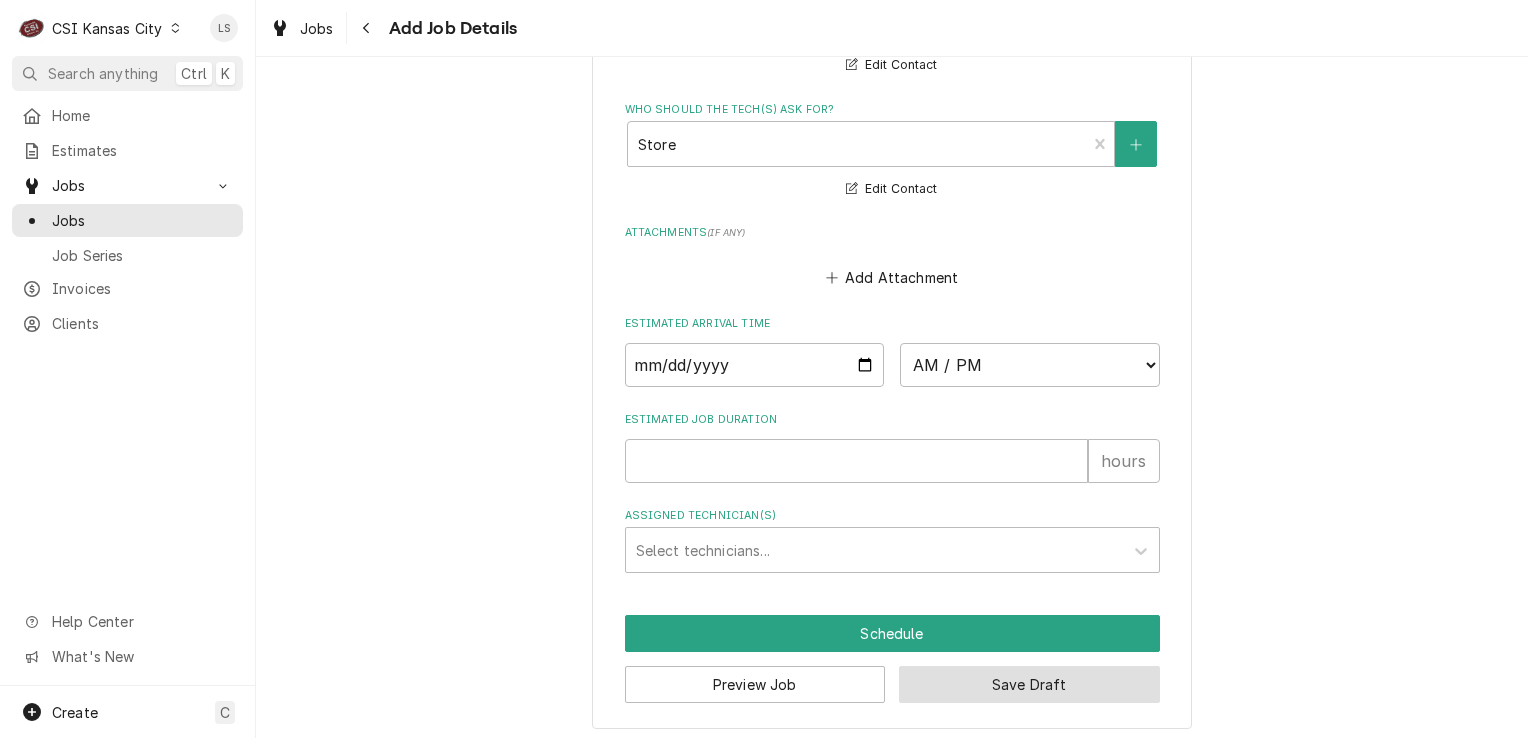 click on "Save Draft" at bounding box center (1029, 684) 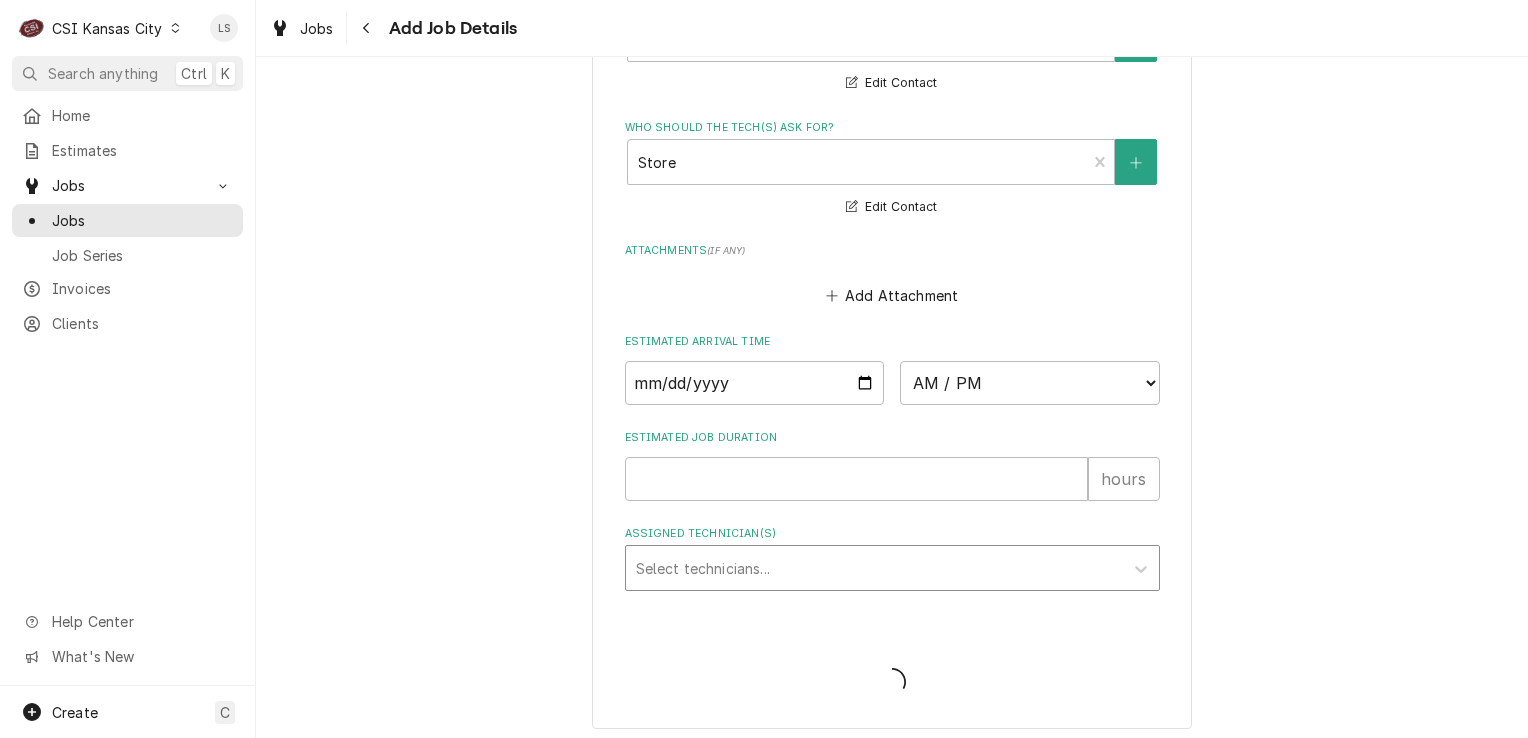 scroll, scrollTop: 906, scrollLeft: 0, axis: vertical 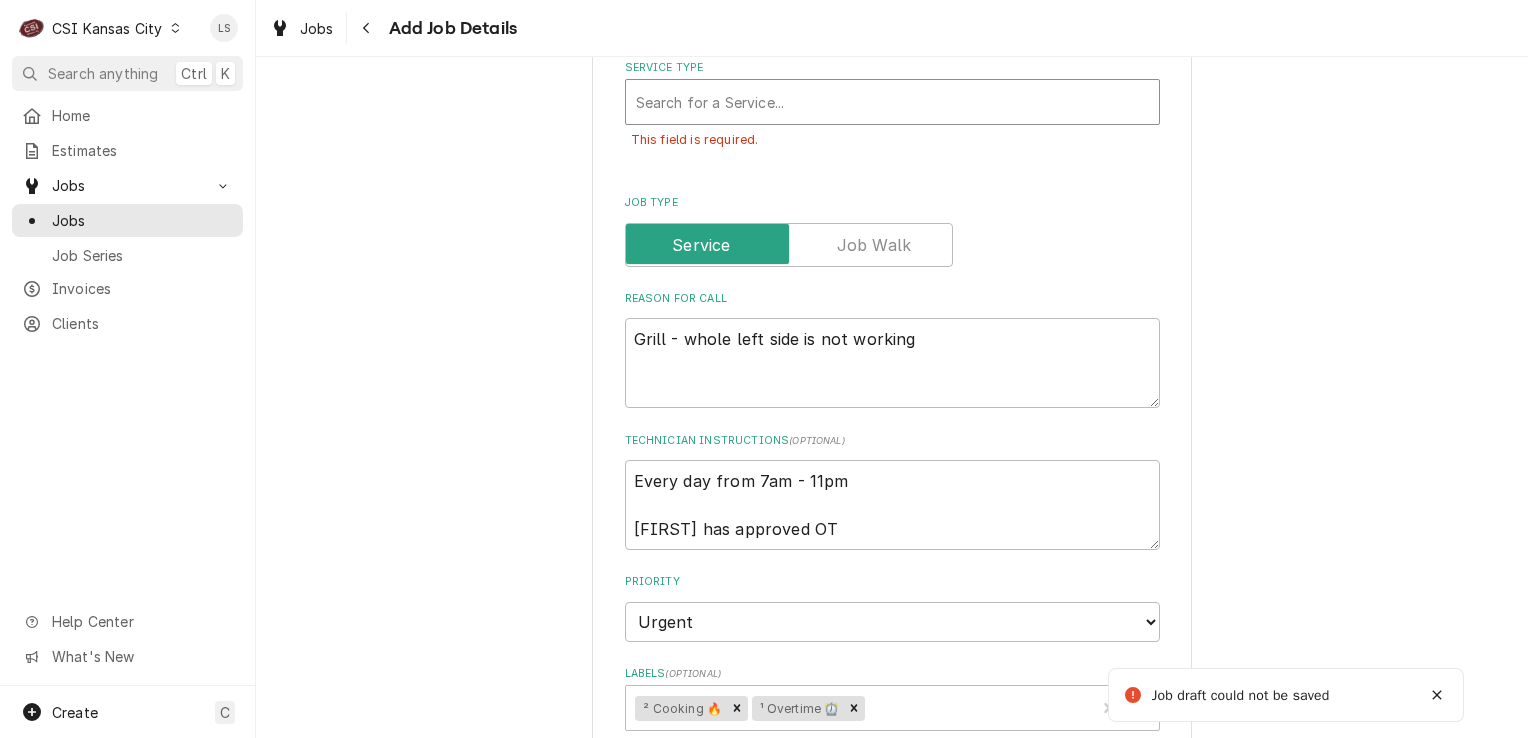 click at bounding box center (892, 102) 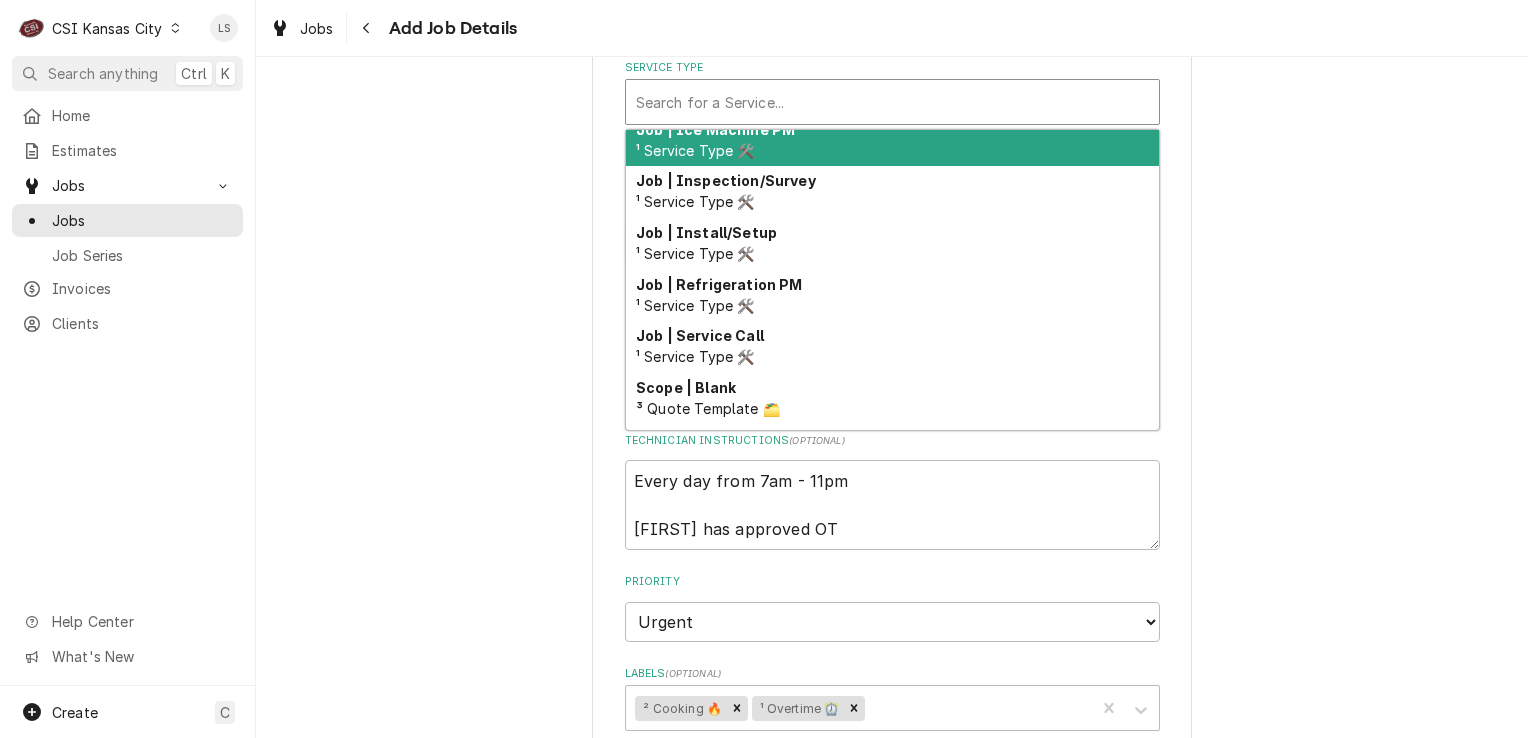 scroll, scrollTop: 1232, scrollLeft: 0, axis: vertical 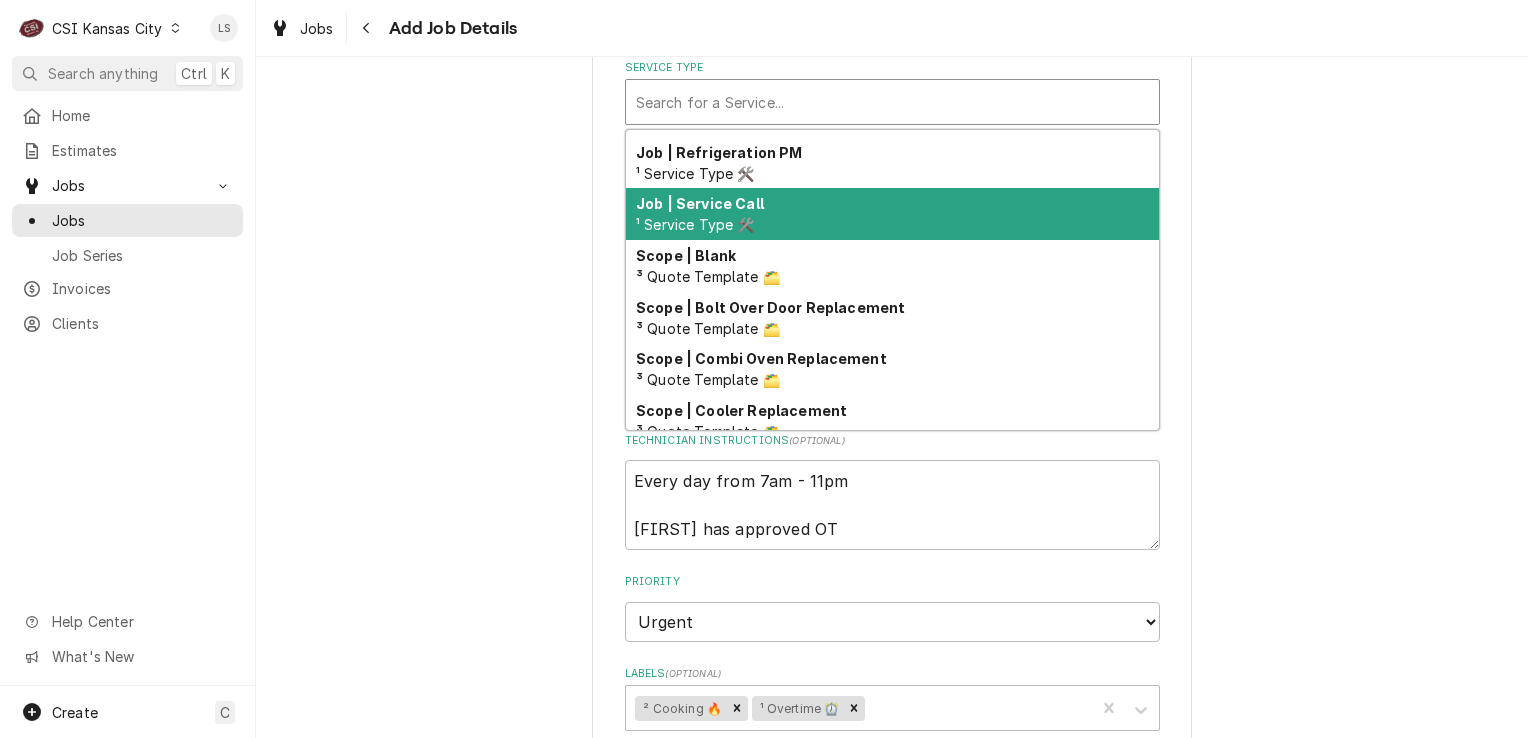 click on "¹ Service Type 🛠️" at bounding box center (695, 224) 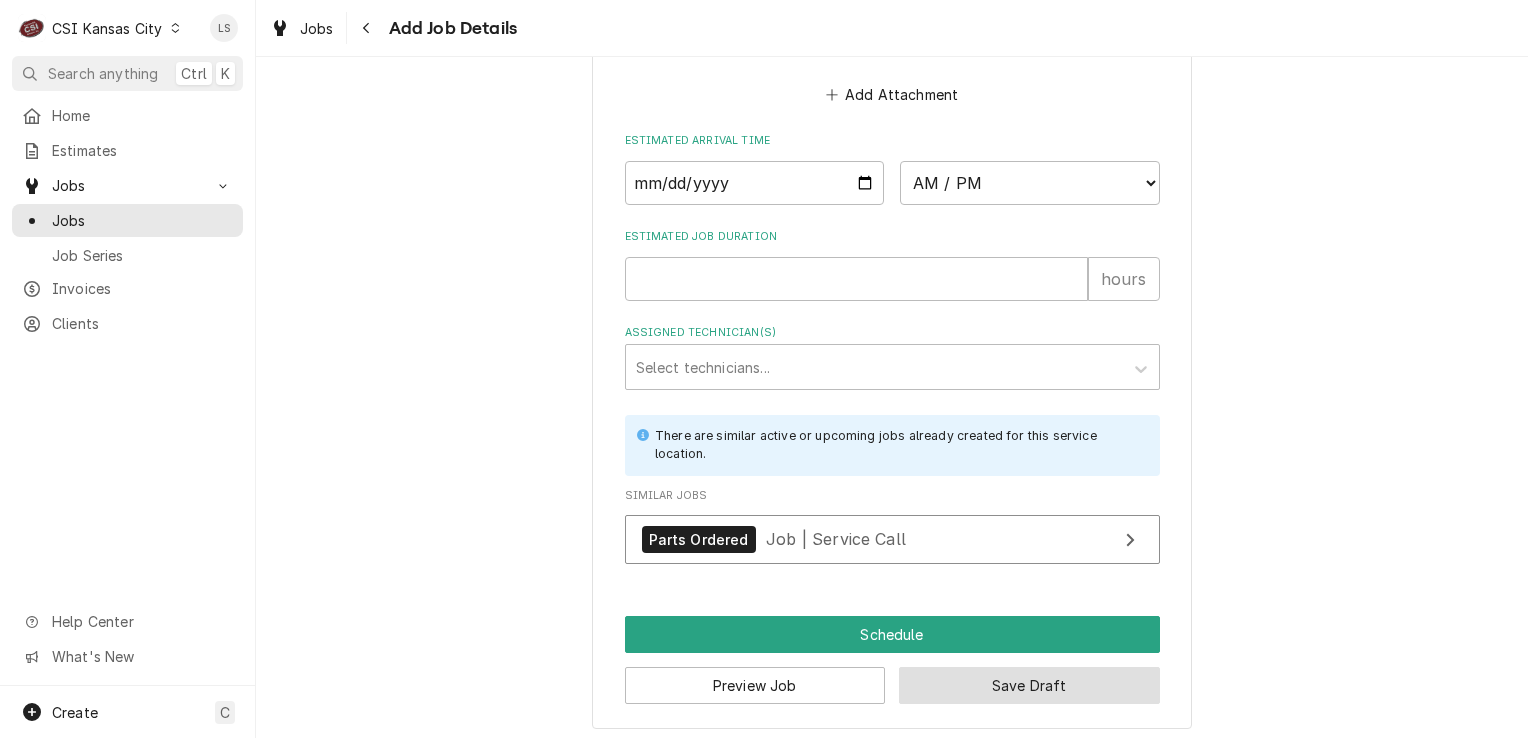 click on "Save Draft" at bounding box center [1029, 685] 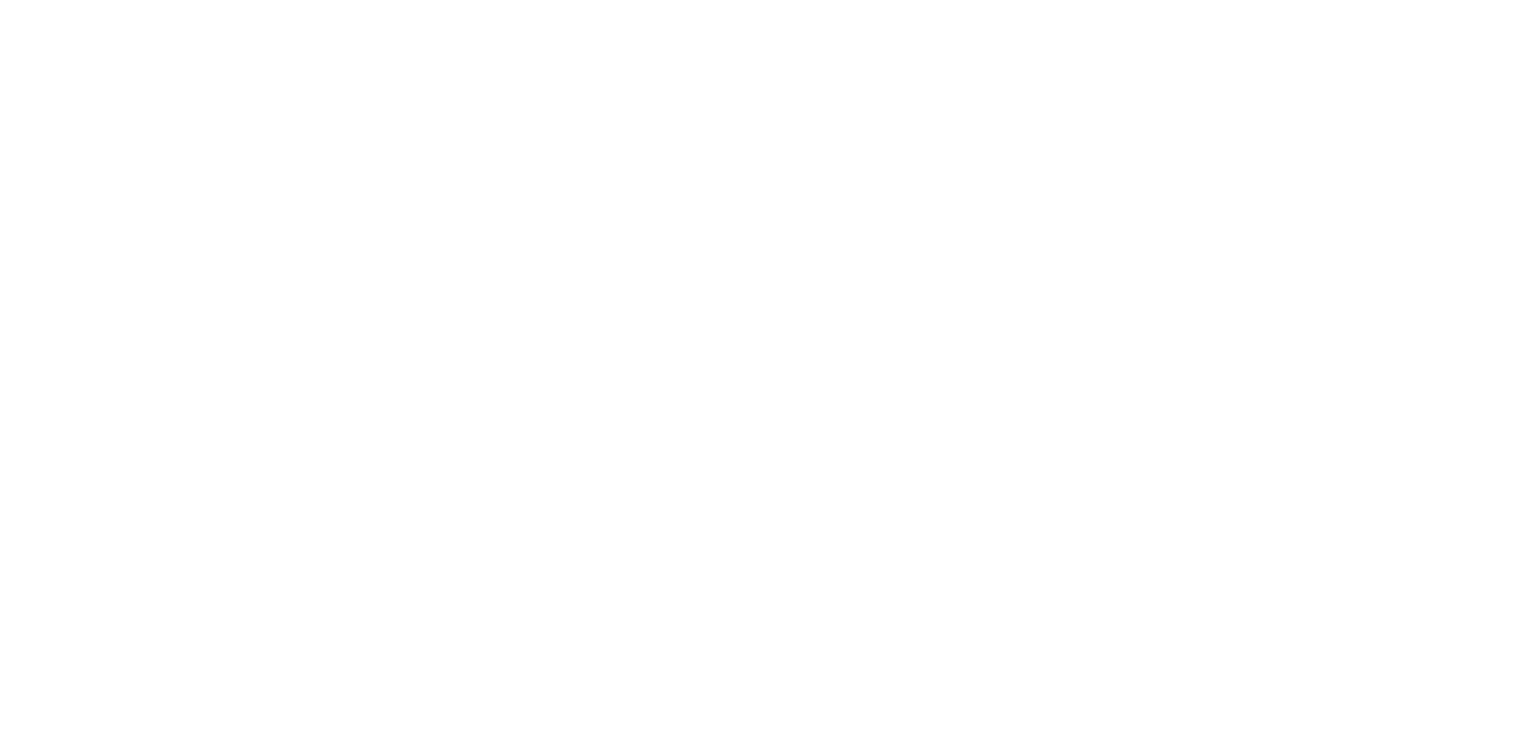 scroll, scrollTop: 0, scrollLeft: 0, axis: both 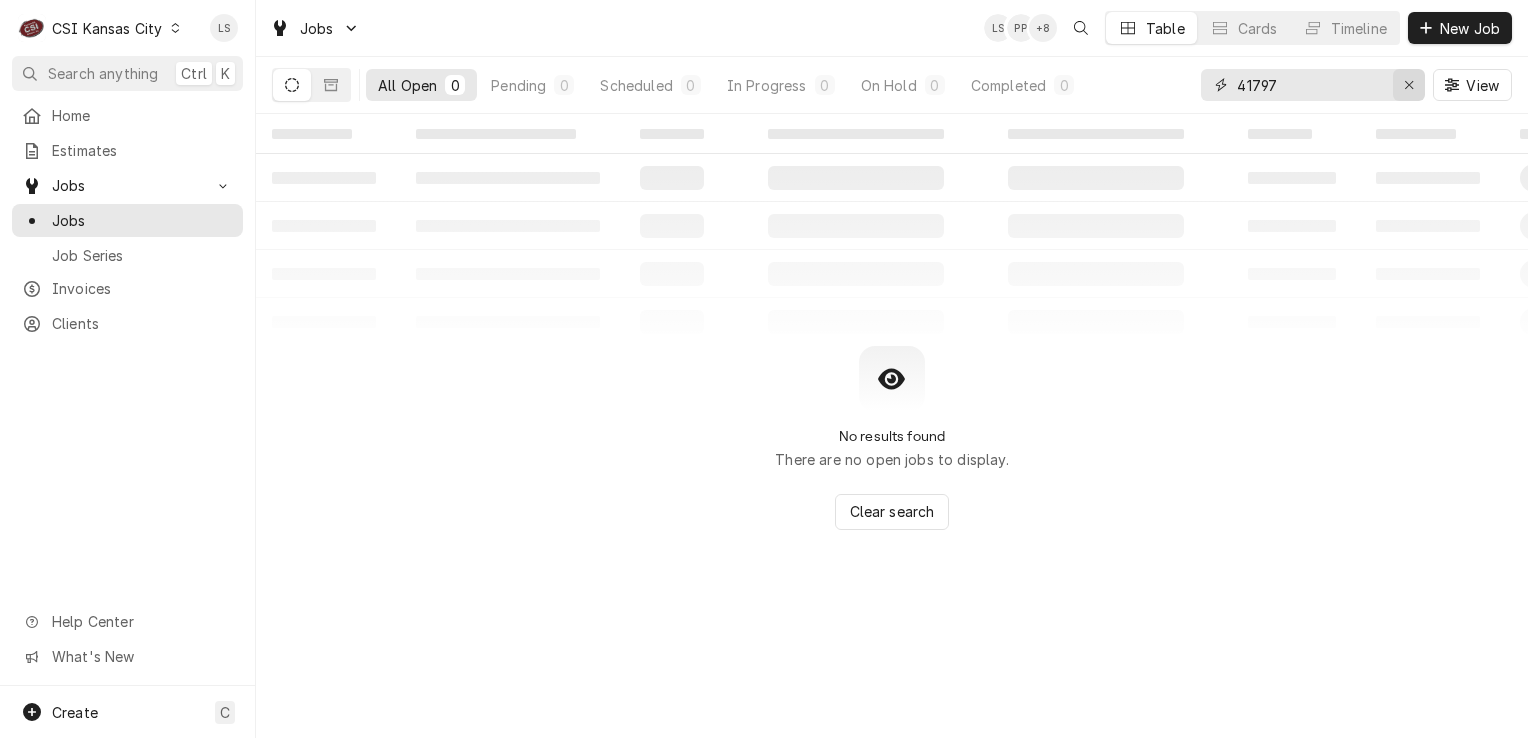 click at bounding box center (1409, 85) 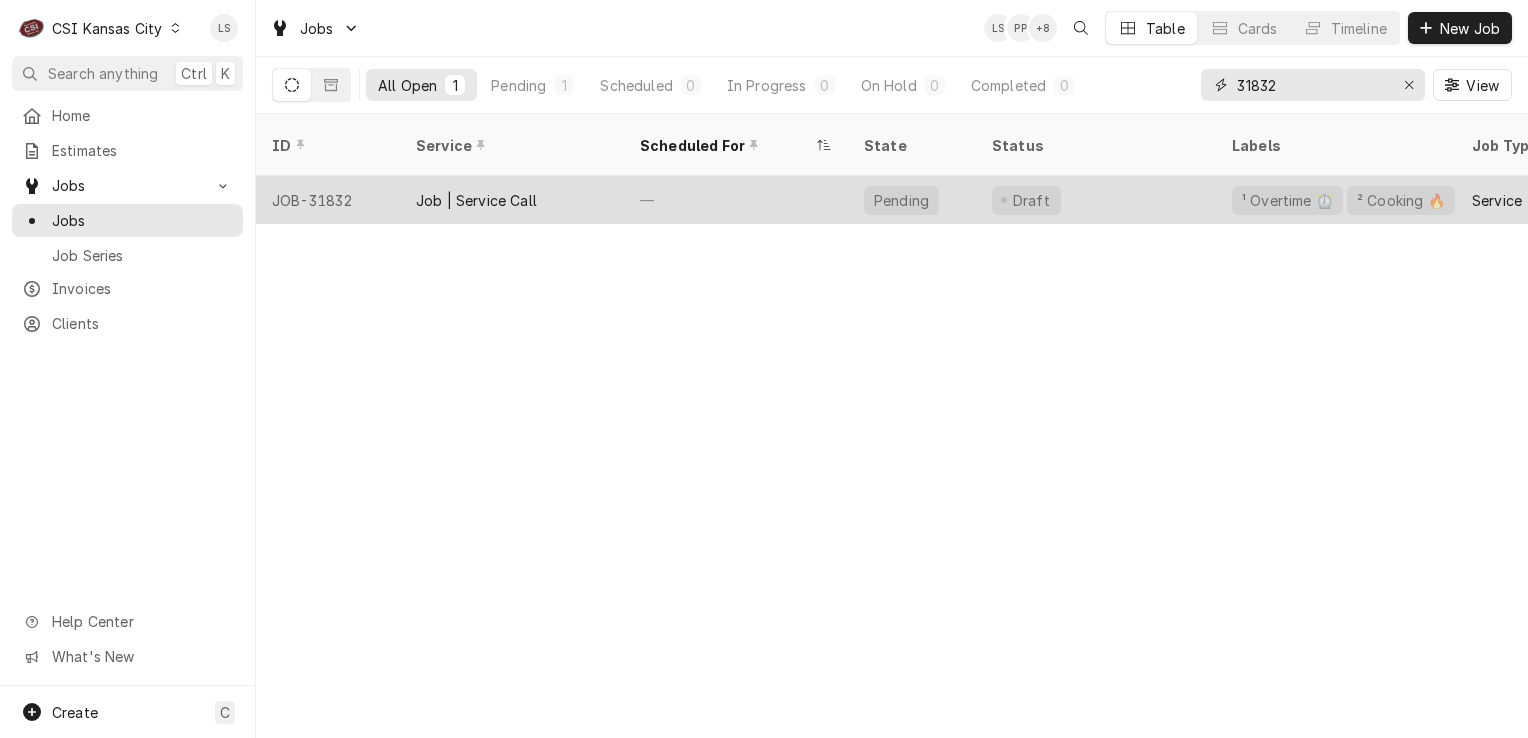 type on "31832" 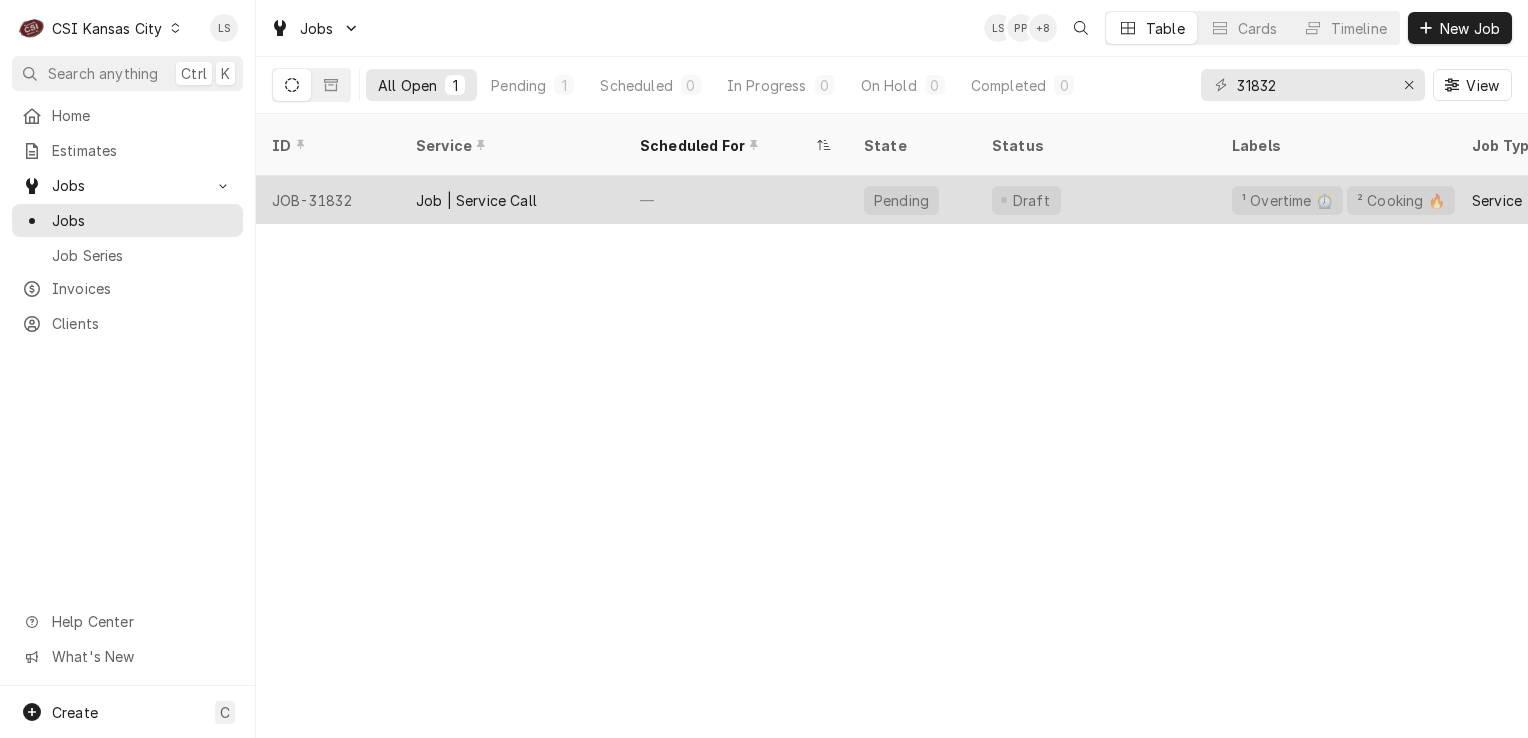 click on "JOB-31832" at bounding box center [328, 200] 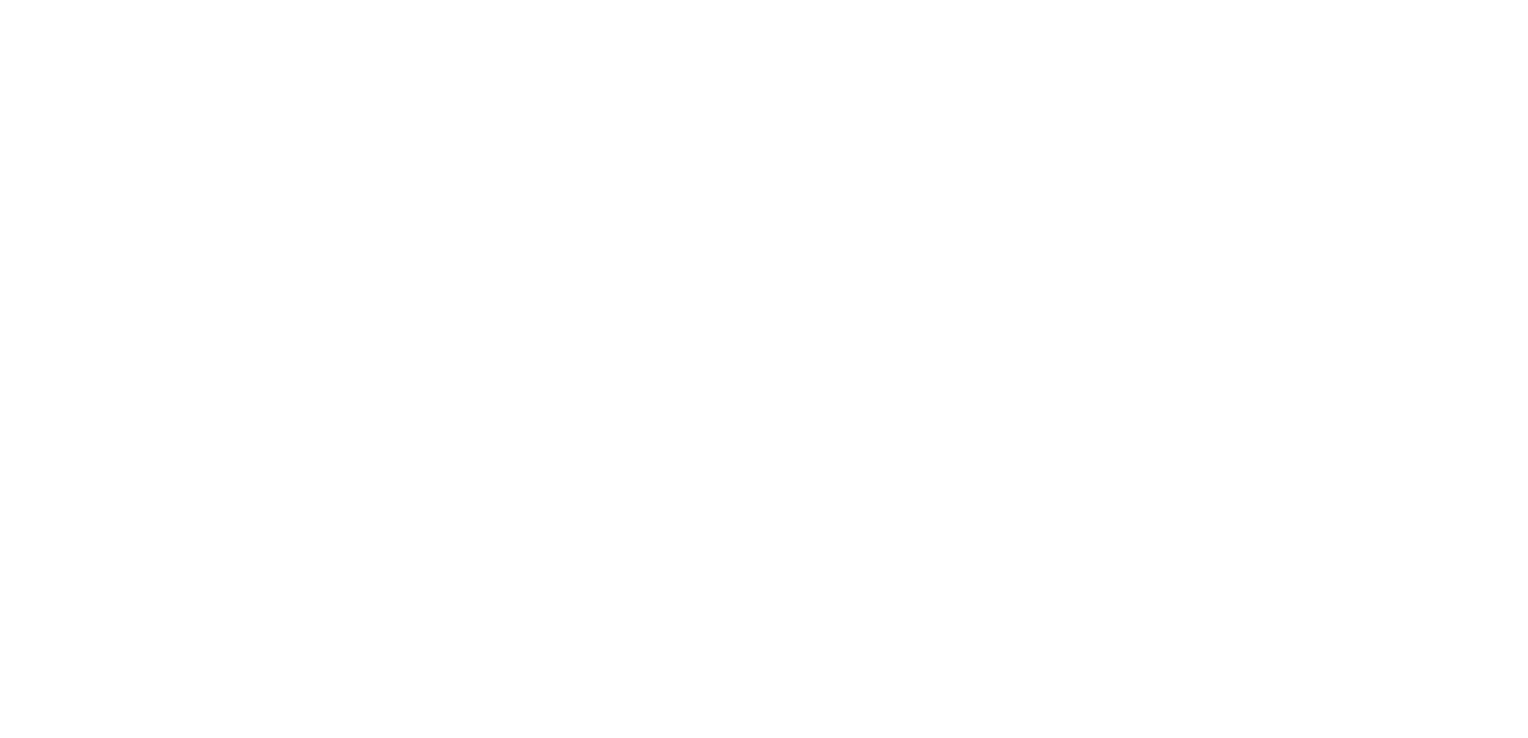 scroll, scrollTop: 0, scrollLeft: 0, axis: both 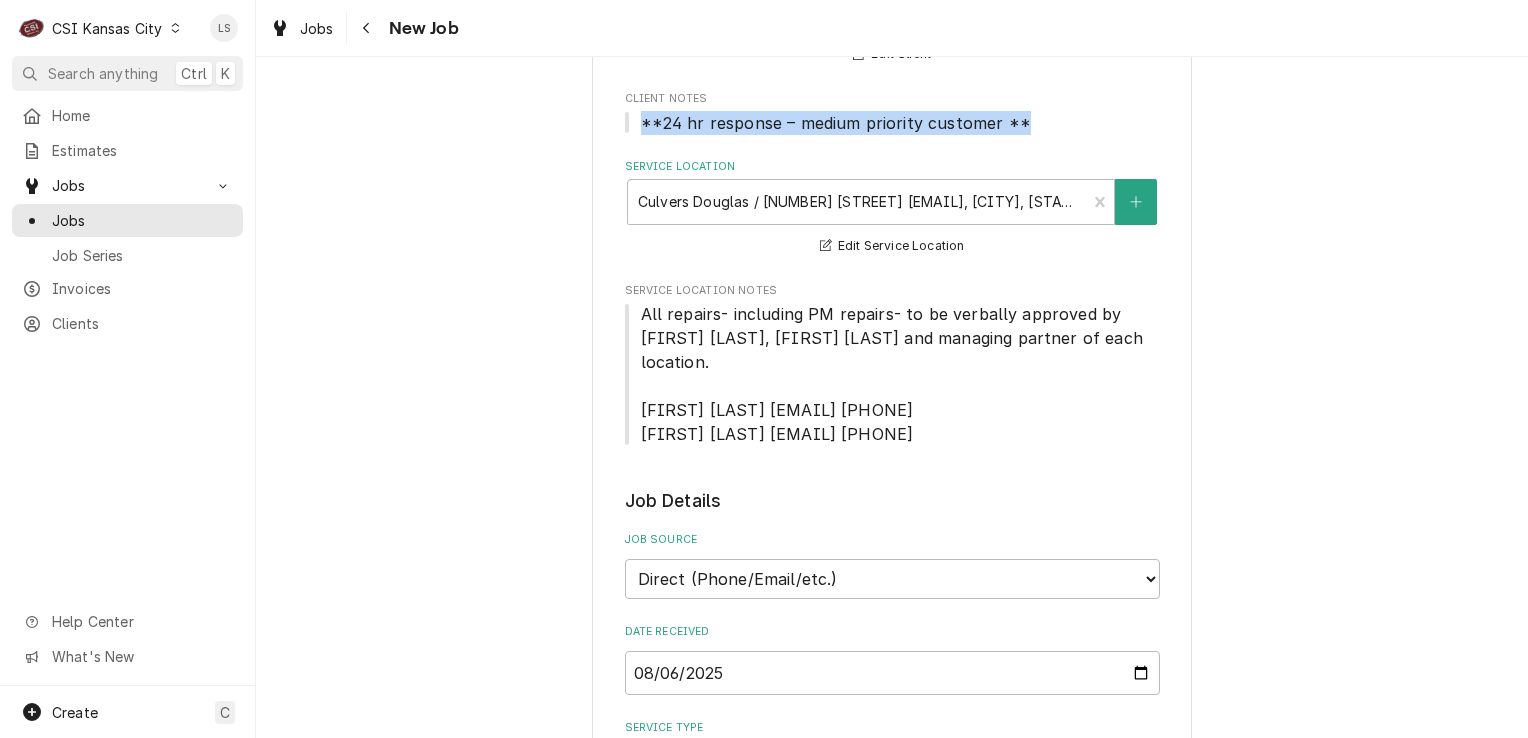 drag, startPoint x: 1022, startPoint y: 122, endPoint x: 613, endPoint y: 122, distance: 409 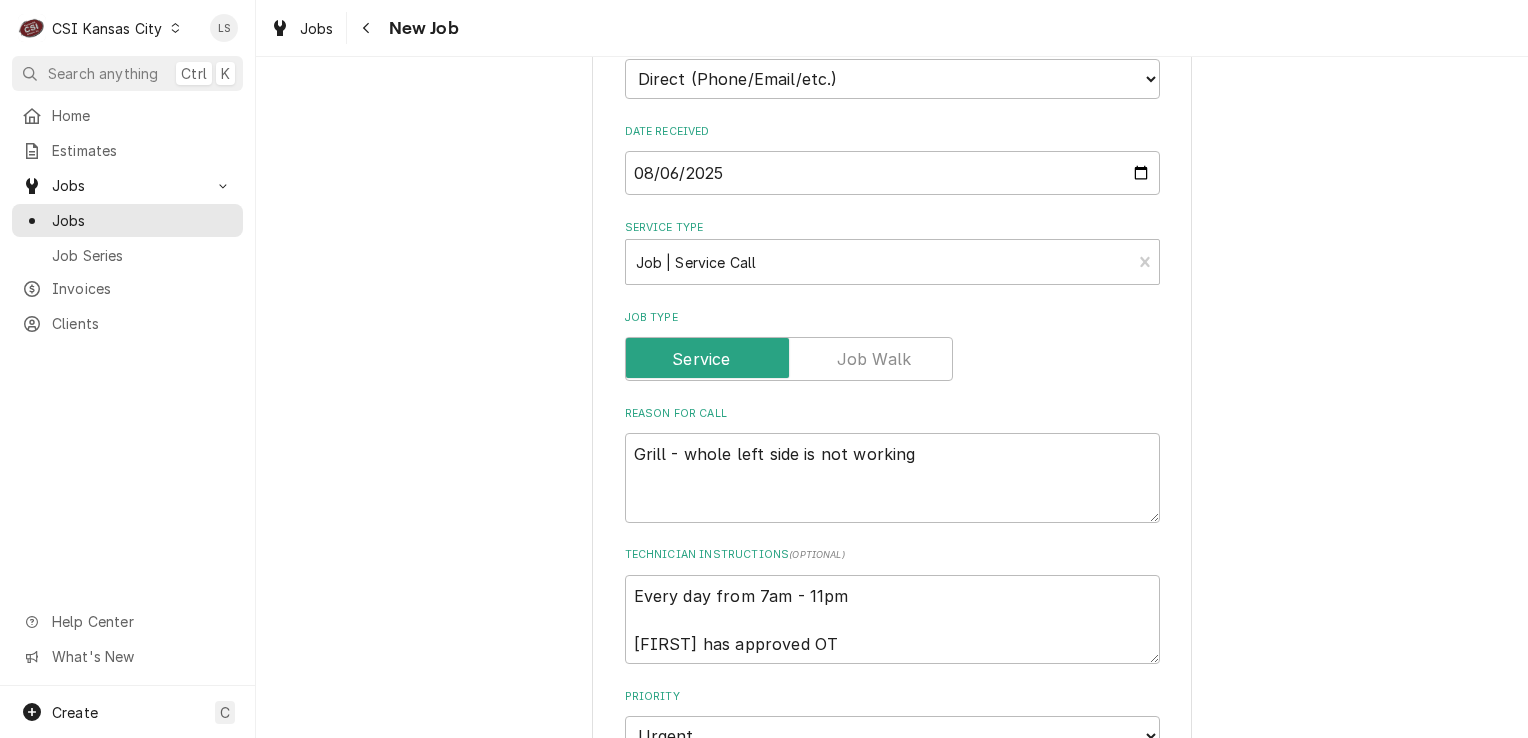 scroll, scrollTop: 946, scrollLeft: 0, axis: vertical 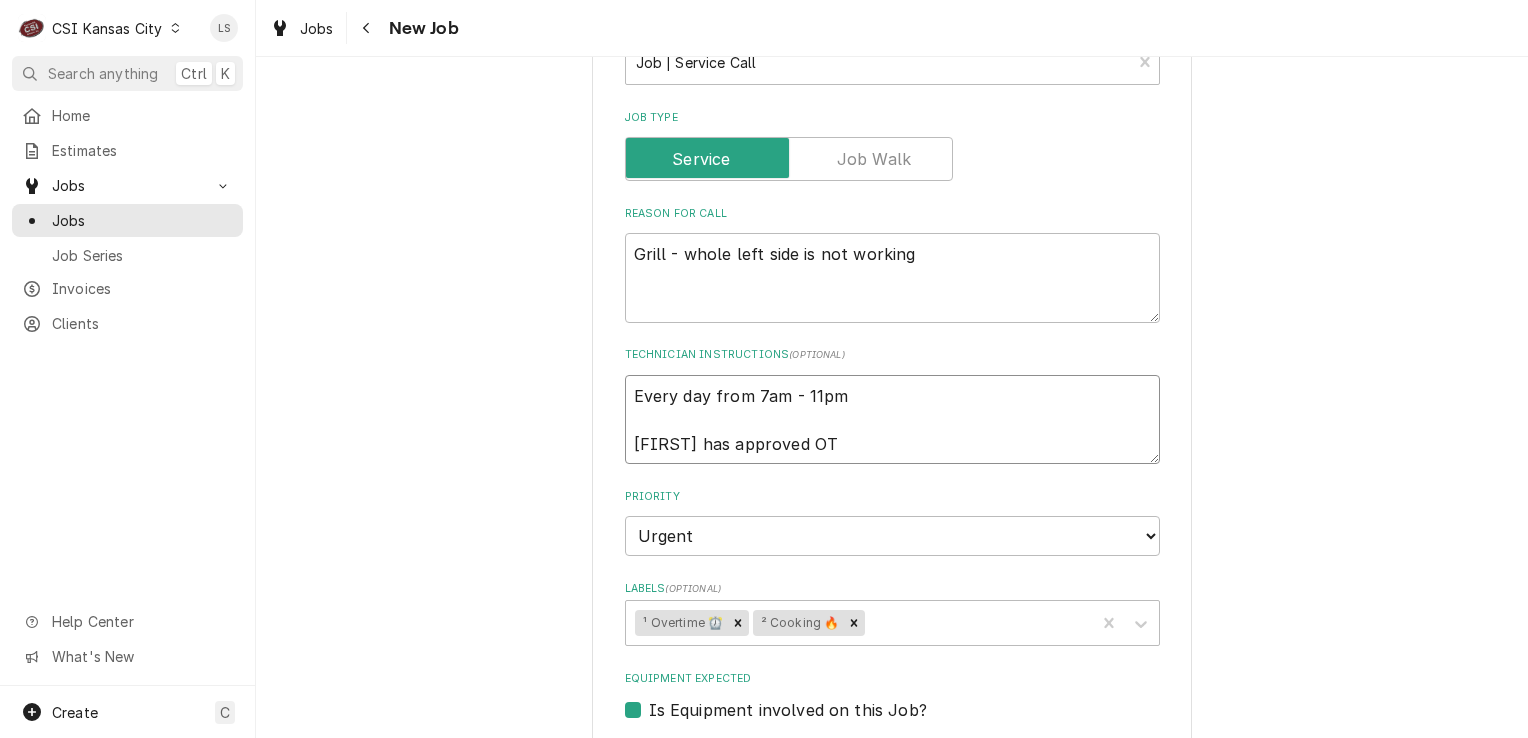 click on "Every day from 7am - 11pm
Zeke has approved OT" at bounding box center (892, 420) 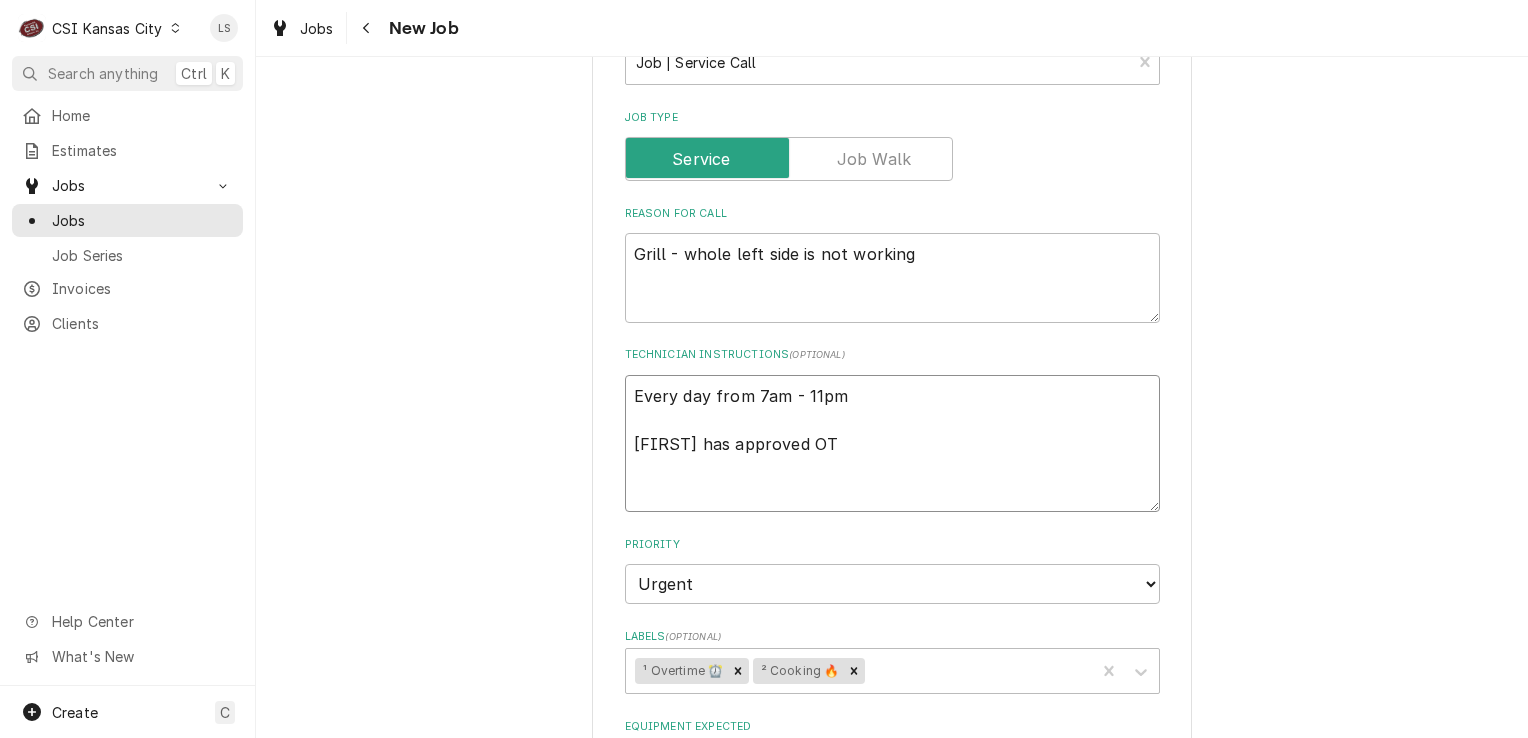 type on "x" 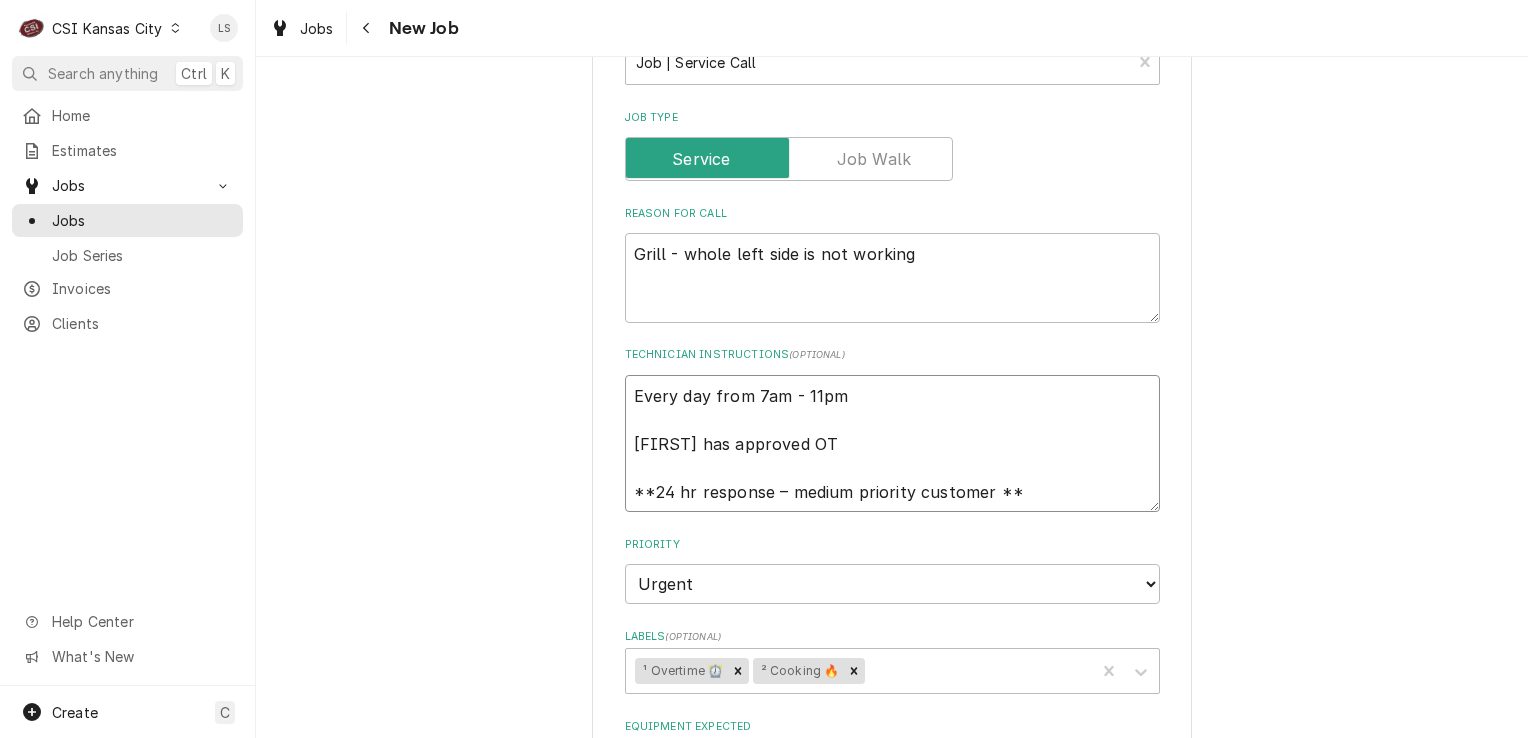 type on "x" 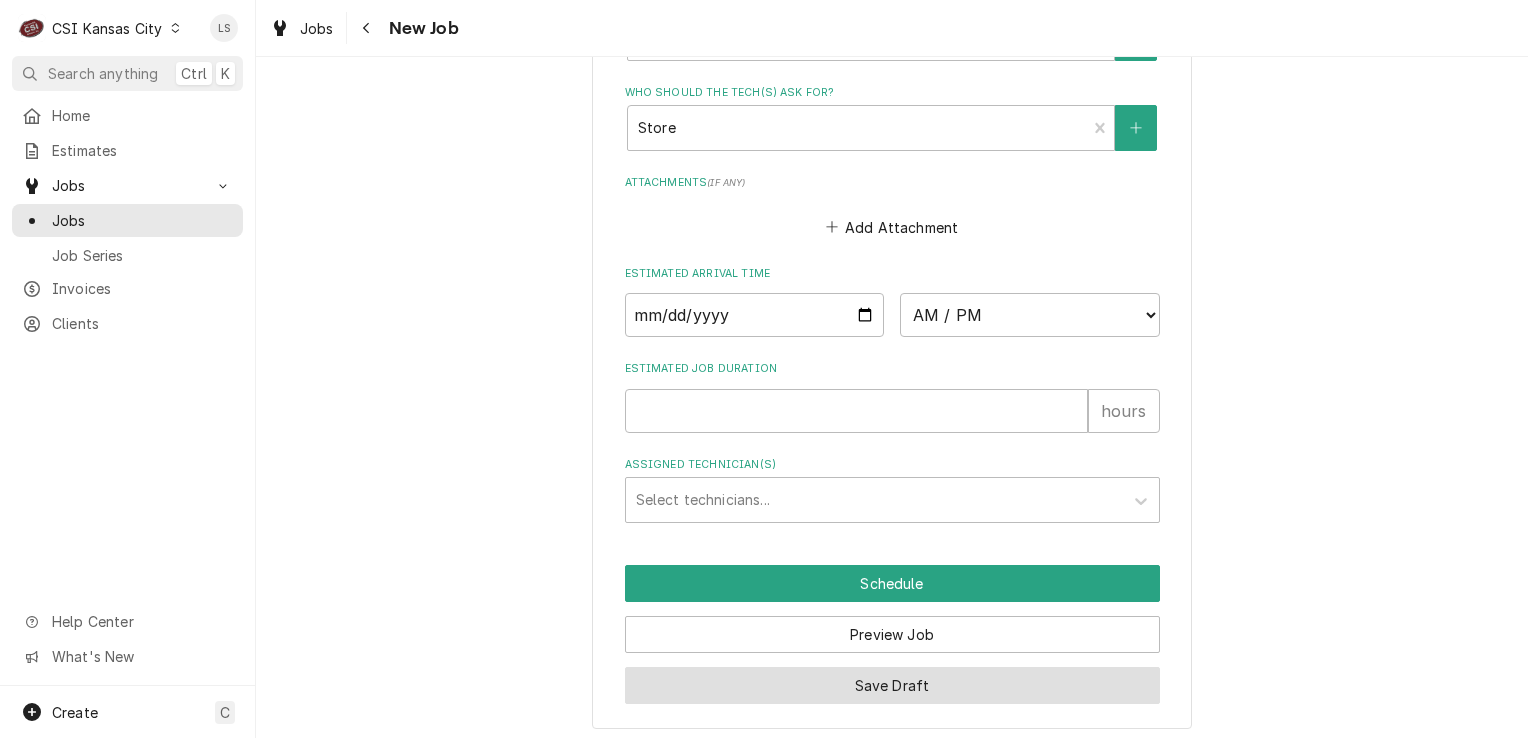 type on "Every day from 7am - 11pm
Zeke has approved OT
**24 hr response – medium priority customer **" 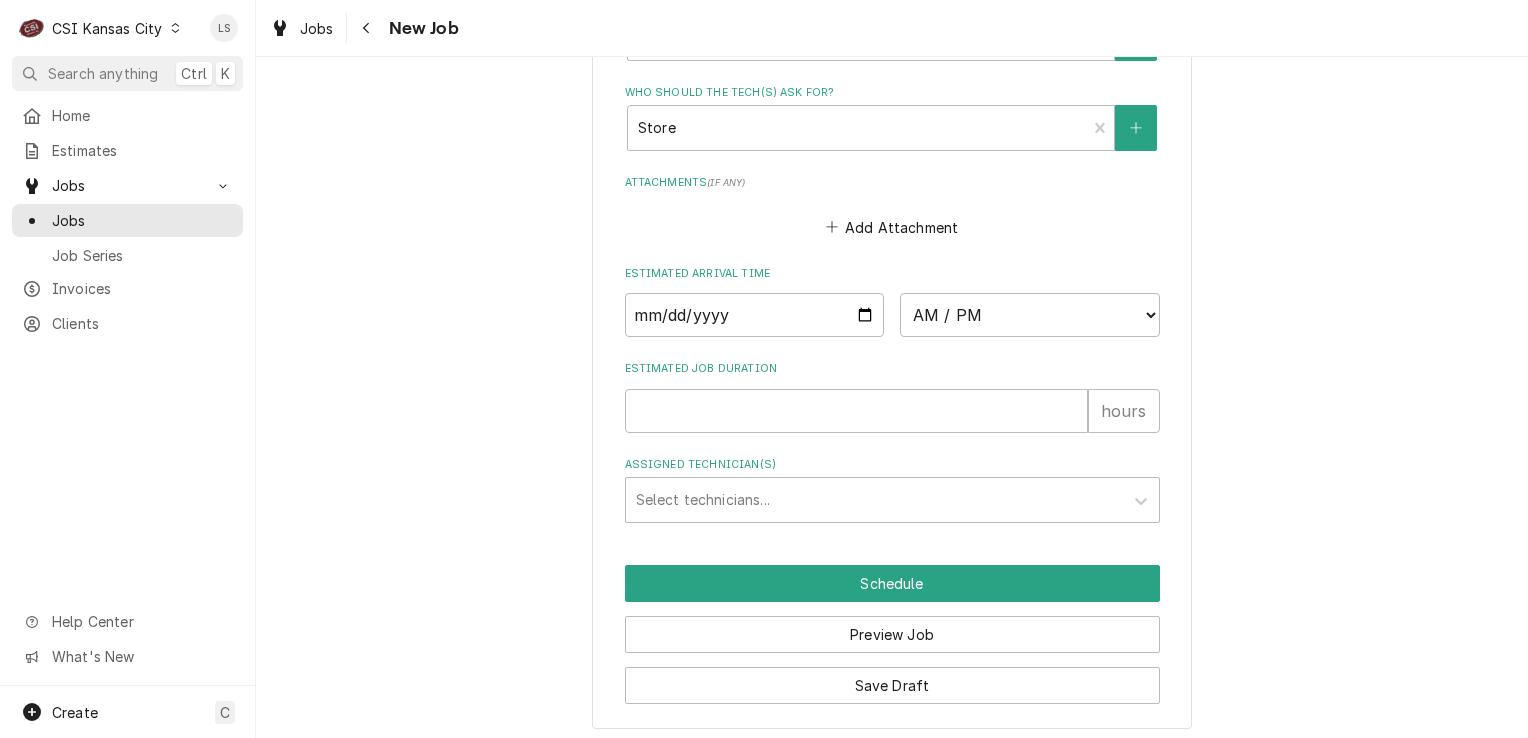 scroll, scrollTop: 1826, scrollLeft: 0, axis: vertical 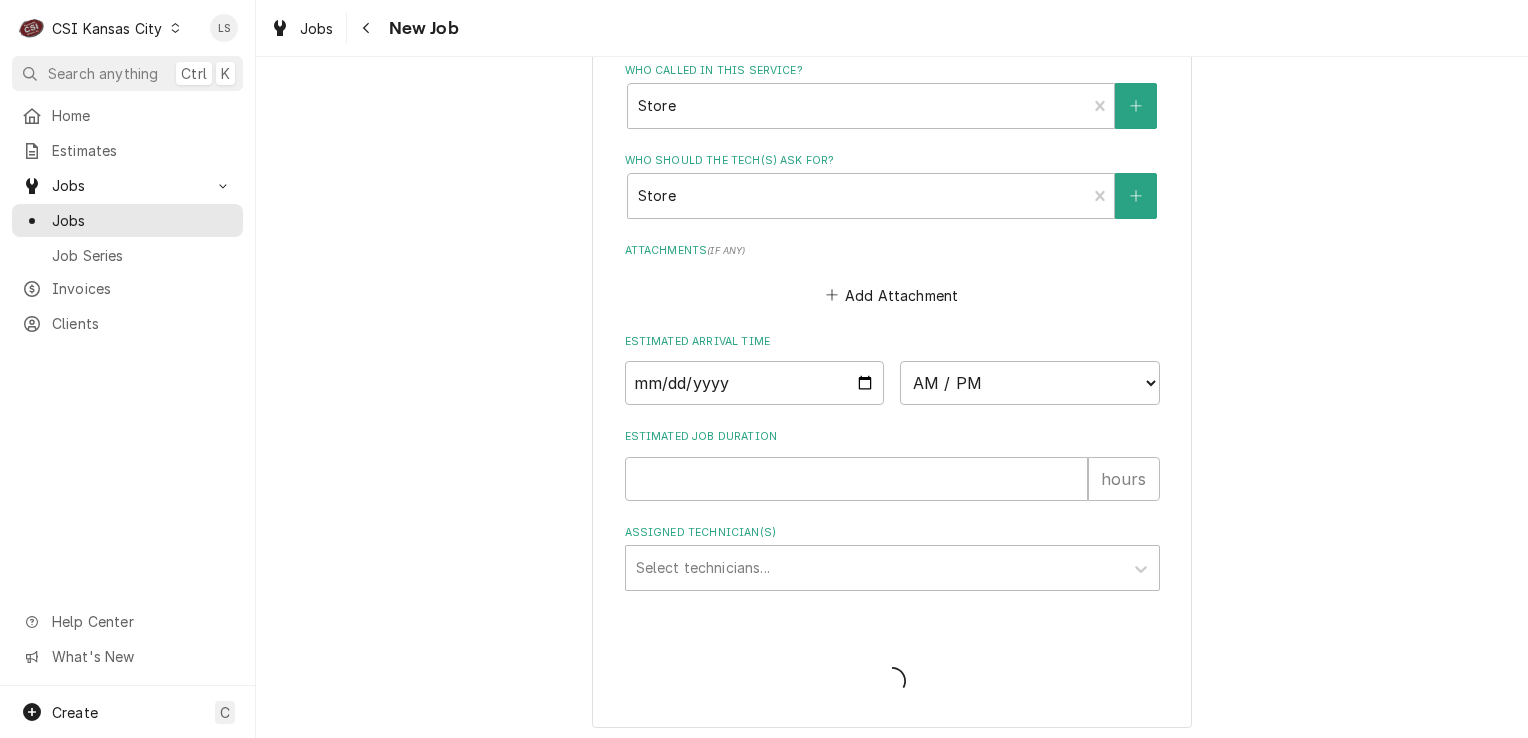 type on "x" 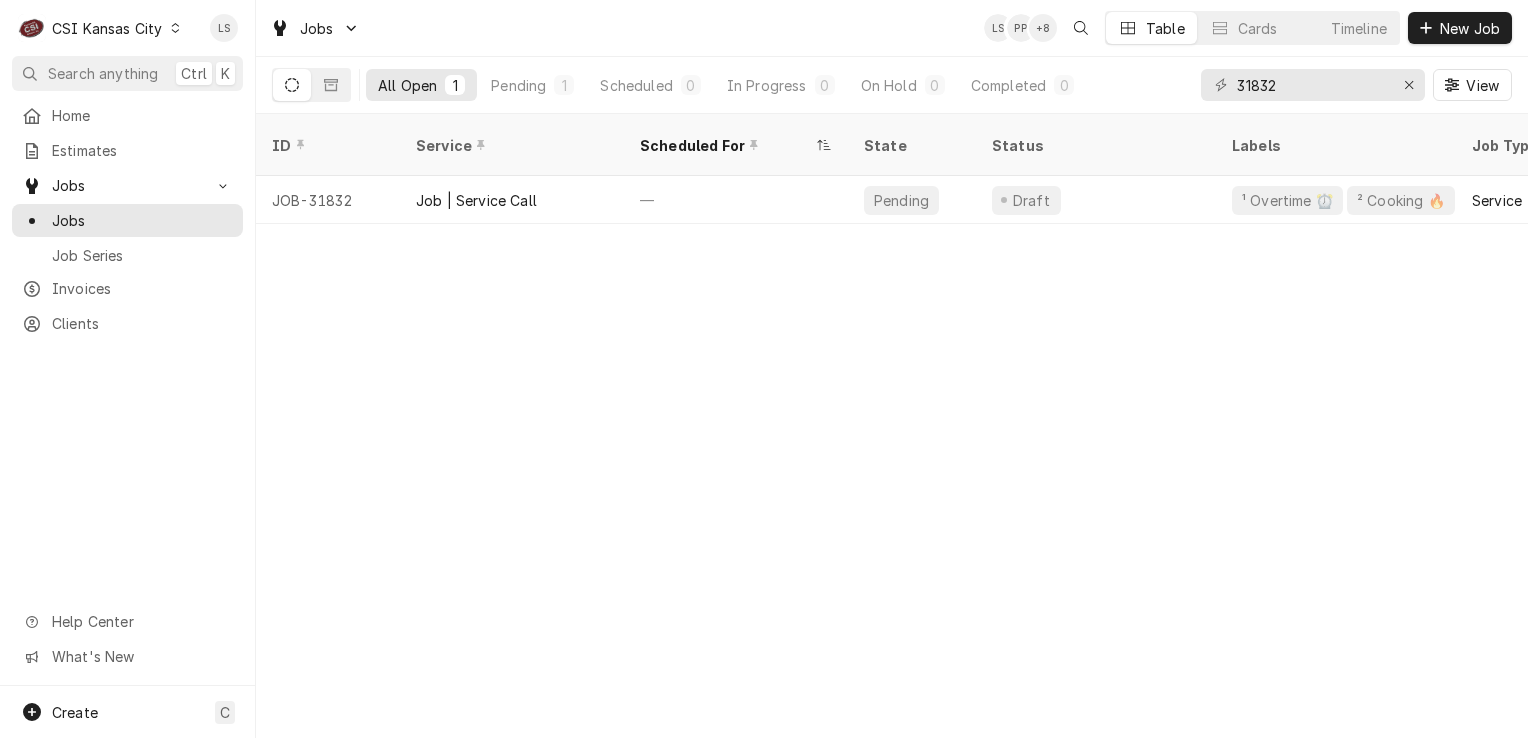 scroll, scrollTop: 0, scrollLeft: 0, axis: both 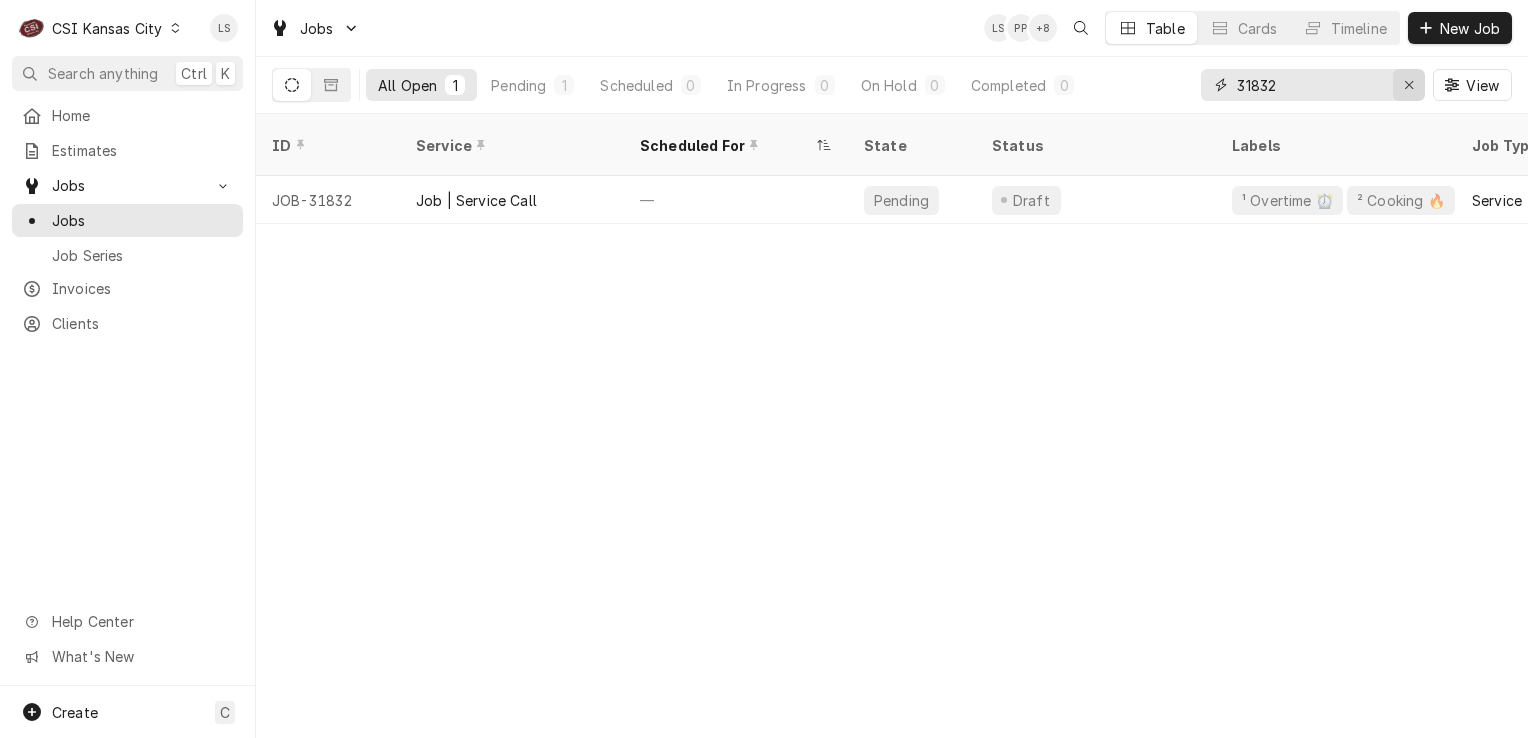 click at bounding box center [1409, 85] 